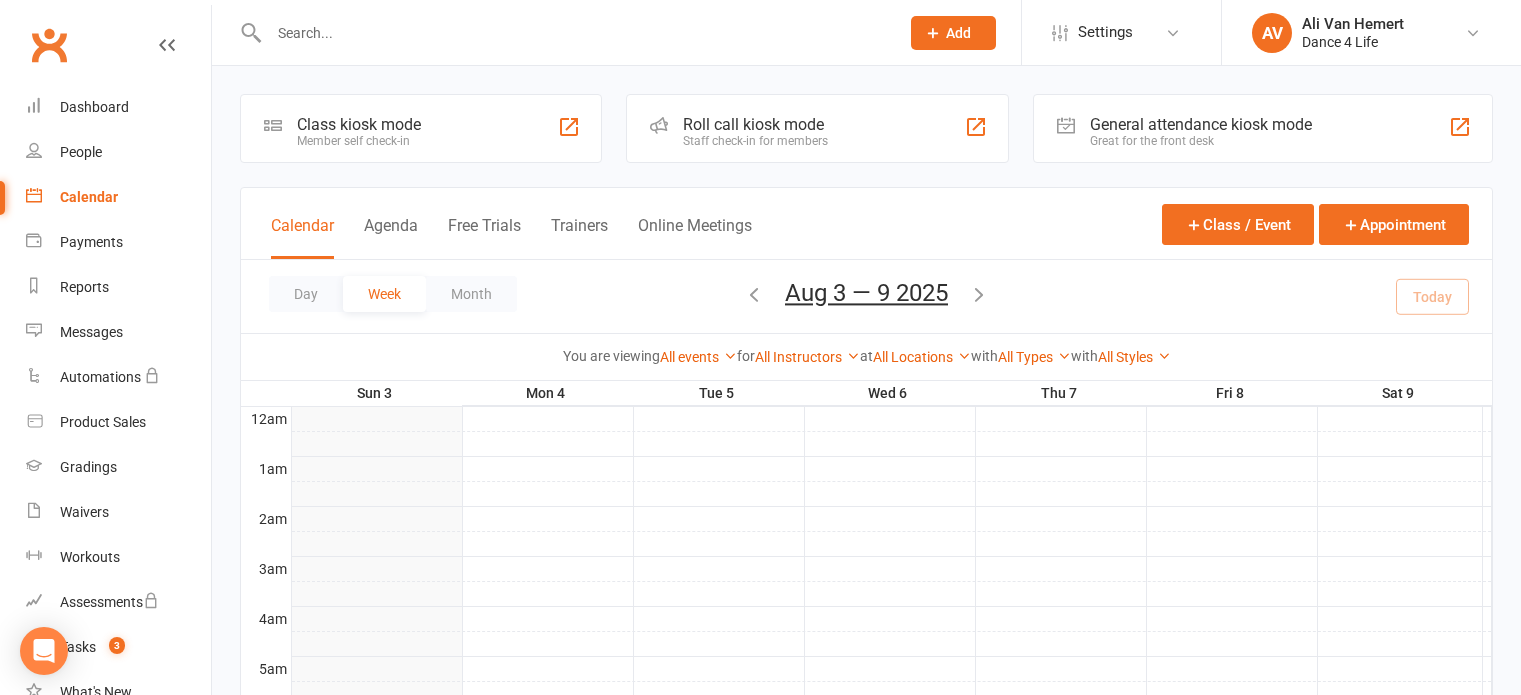 scroll, scrollTop: 500, scrollLeft: 0, axis: vertical 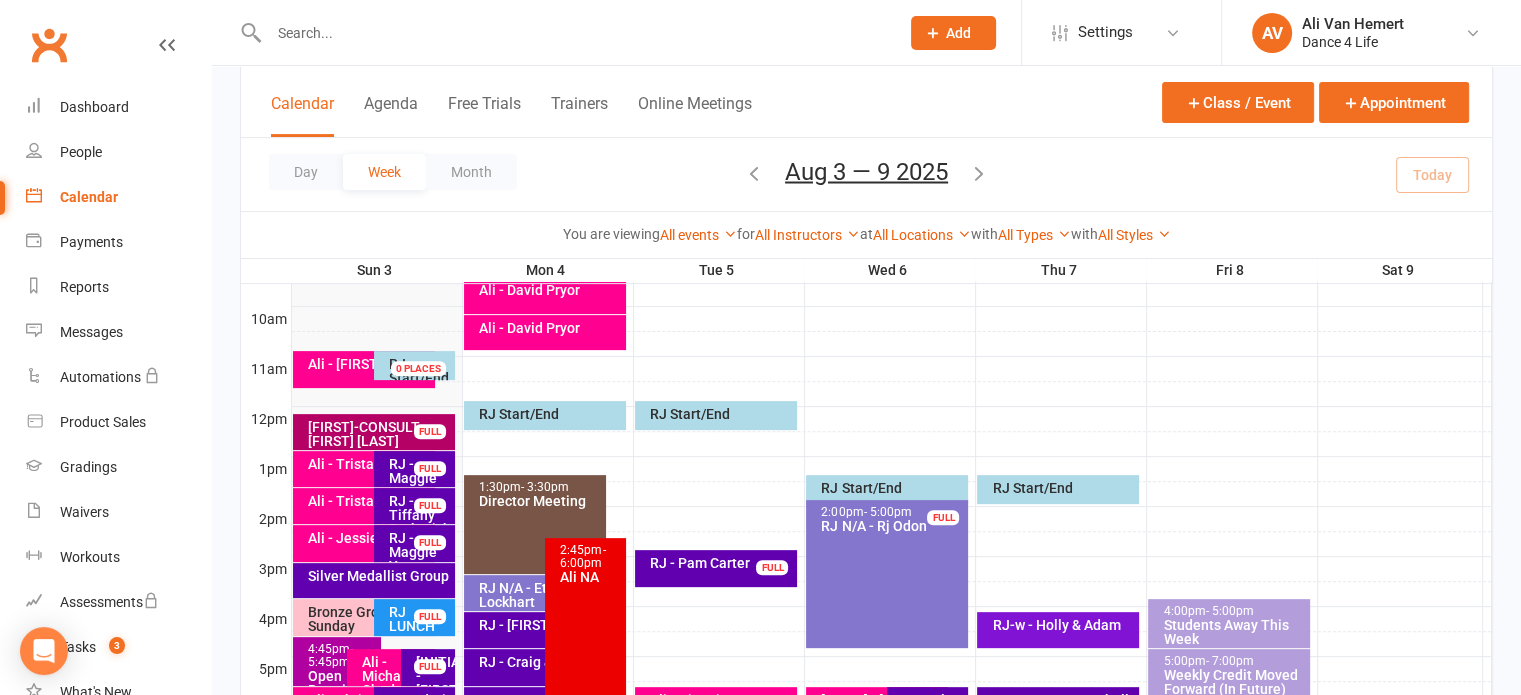 click on "Ali - [FIRST] [LAST]" at bounding box center (369, 364) 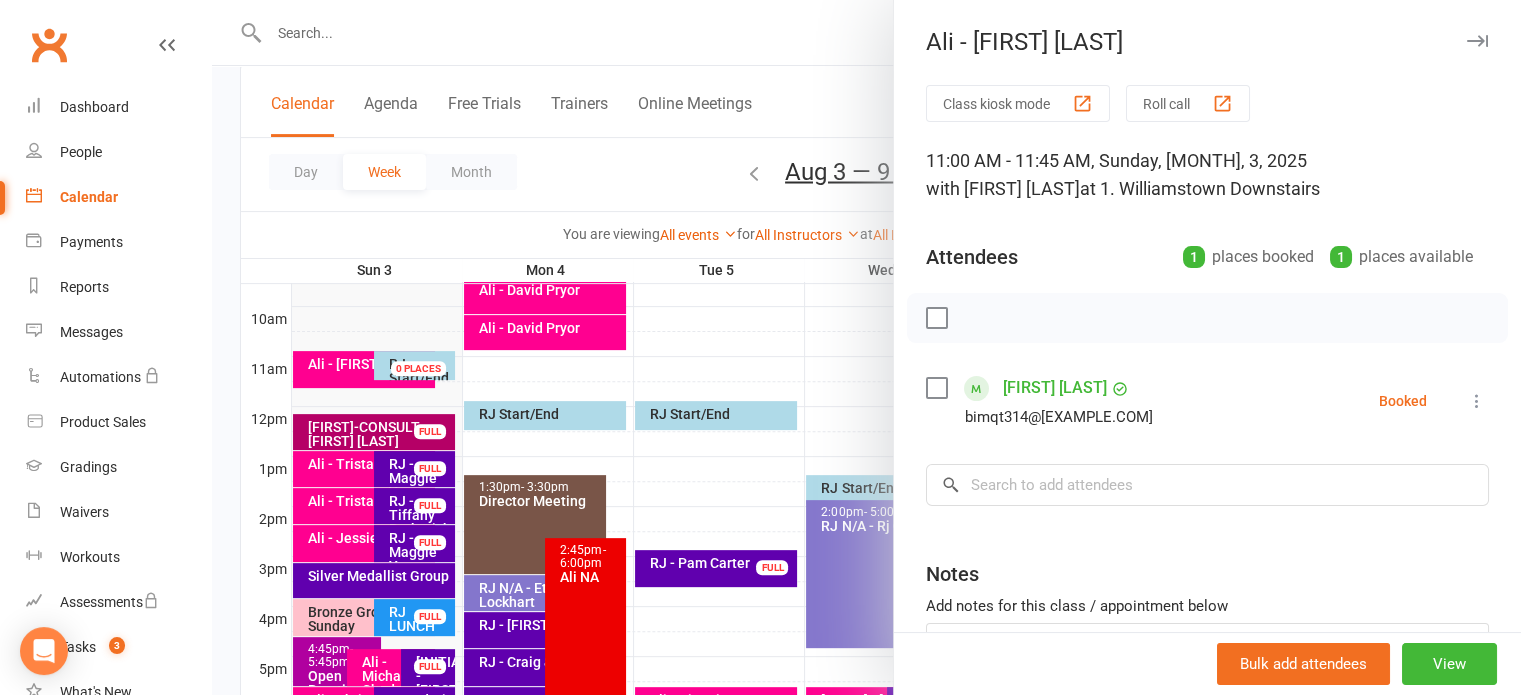 click at bounding box center [936, 318] 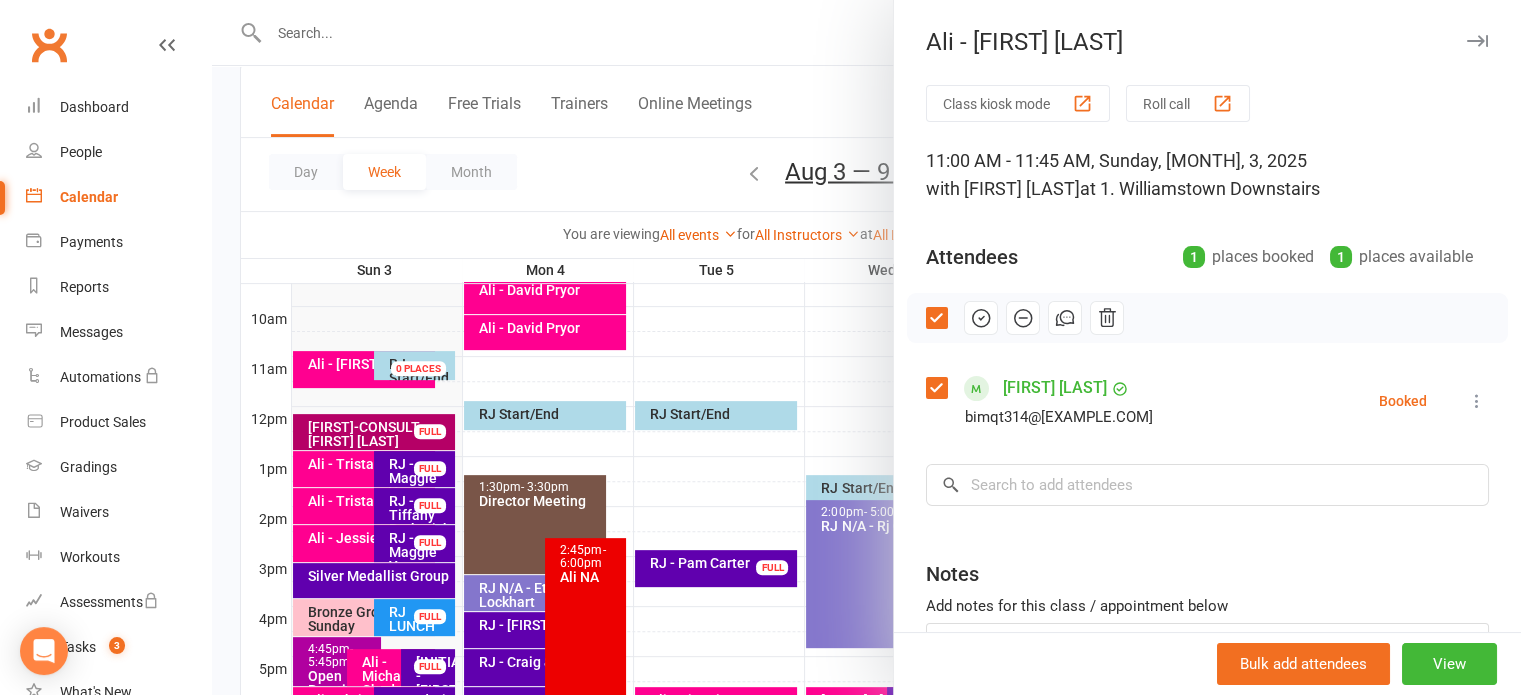 click 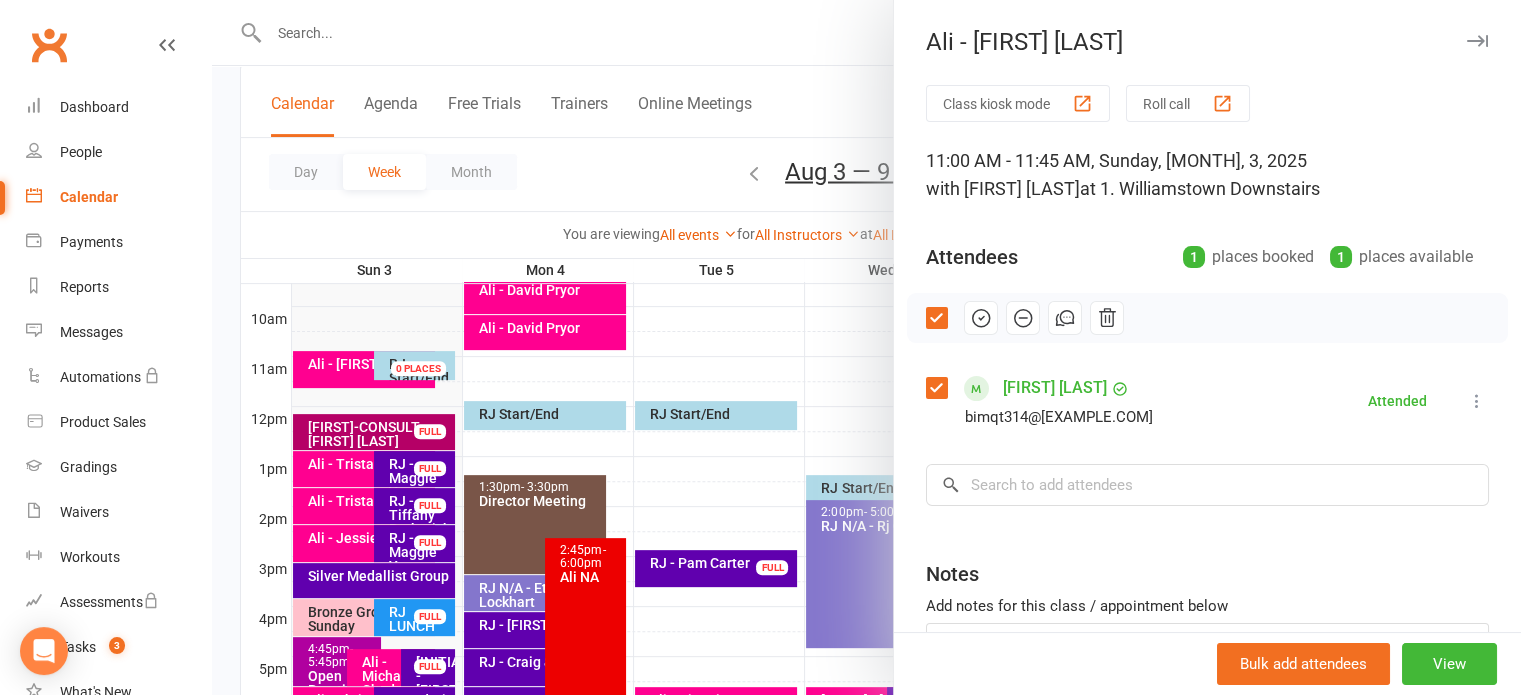 click at bounding box center (866, 347) 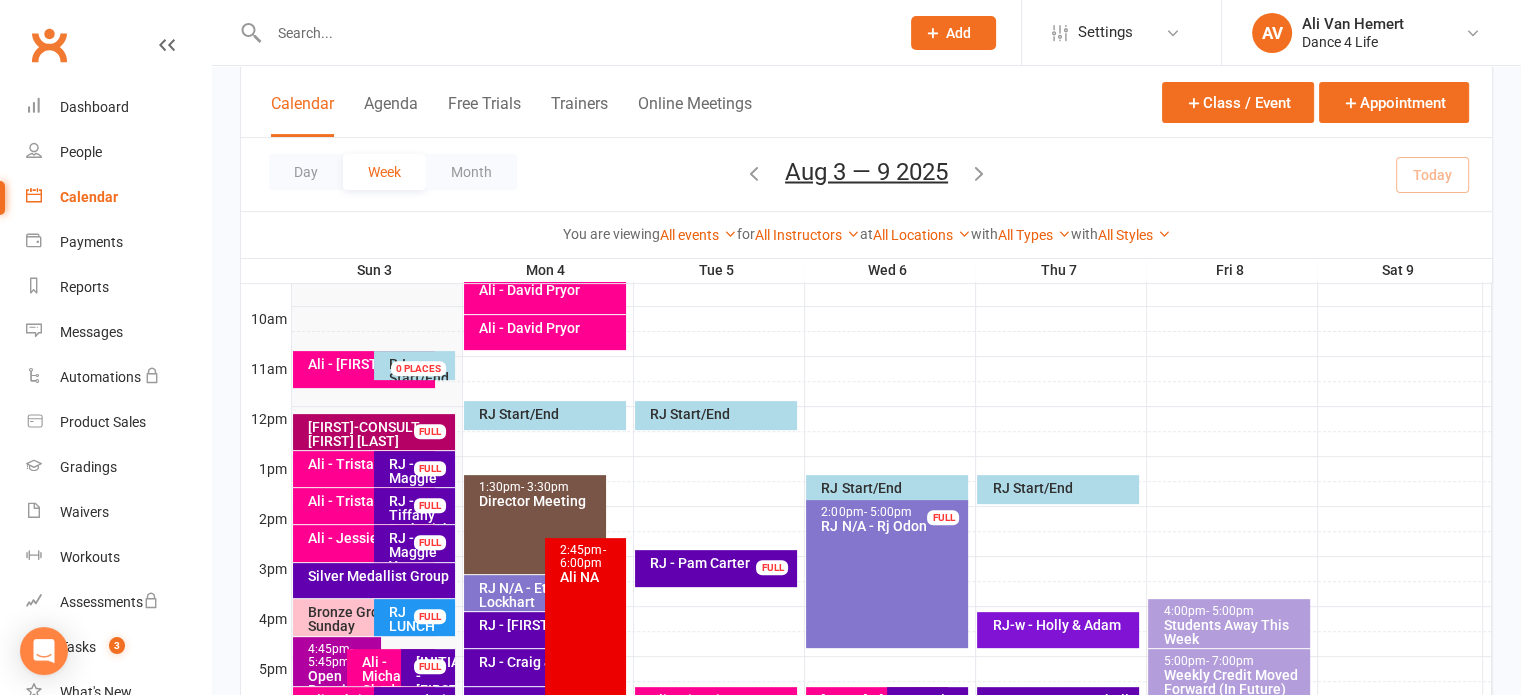 click on "[FIRST]-CONSULT - [FIRST] [LAST]" at bounding box center (379, 434) 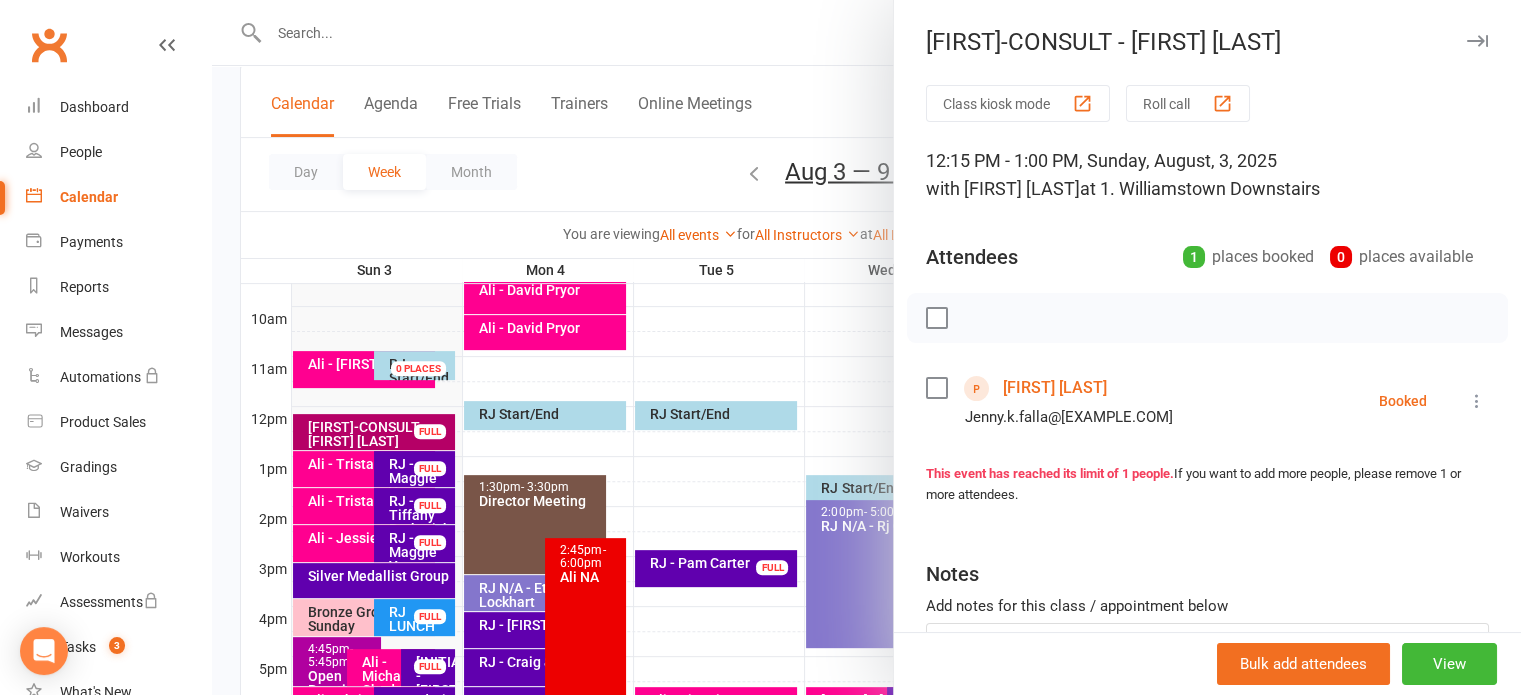 click at bounding box center (936, 318) 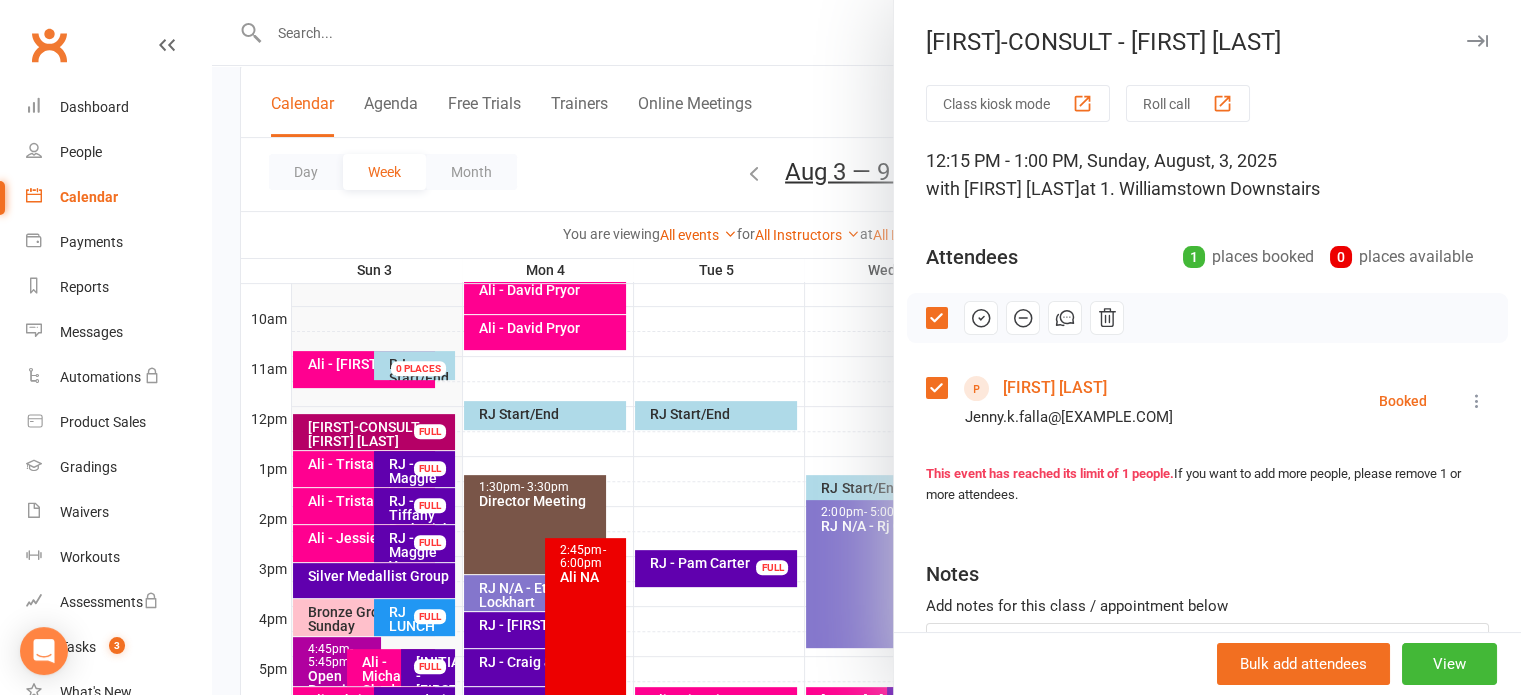 drag, startPoint x: 970, startPoint y: 325, endPoint x: 820, endPoint y: 79, distance: 288.12497 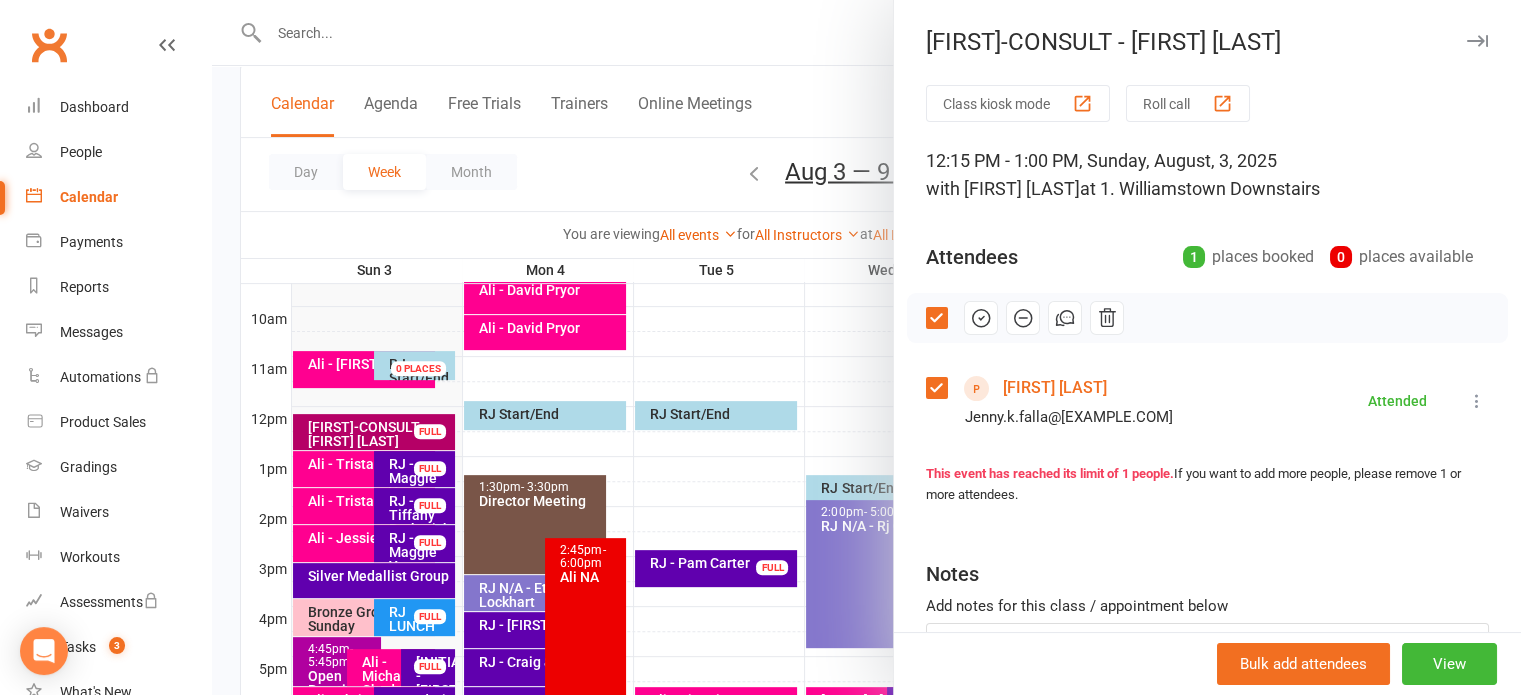 click at bounding box center [866, 347] 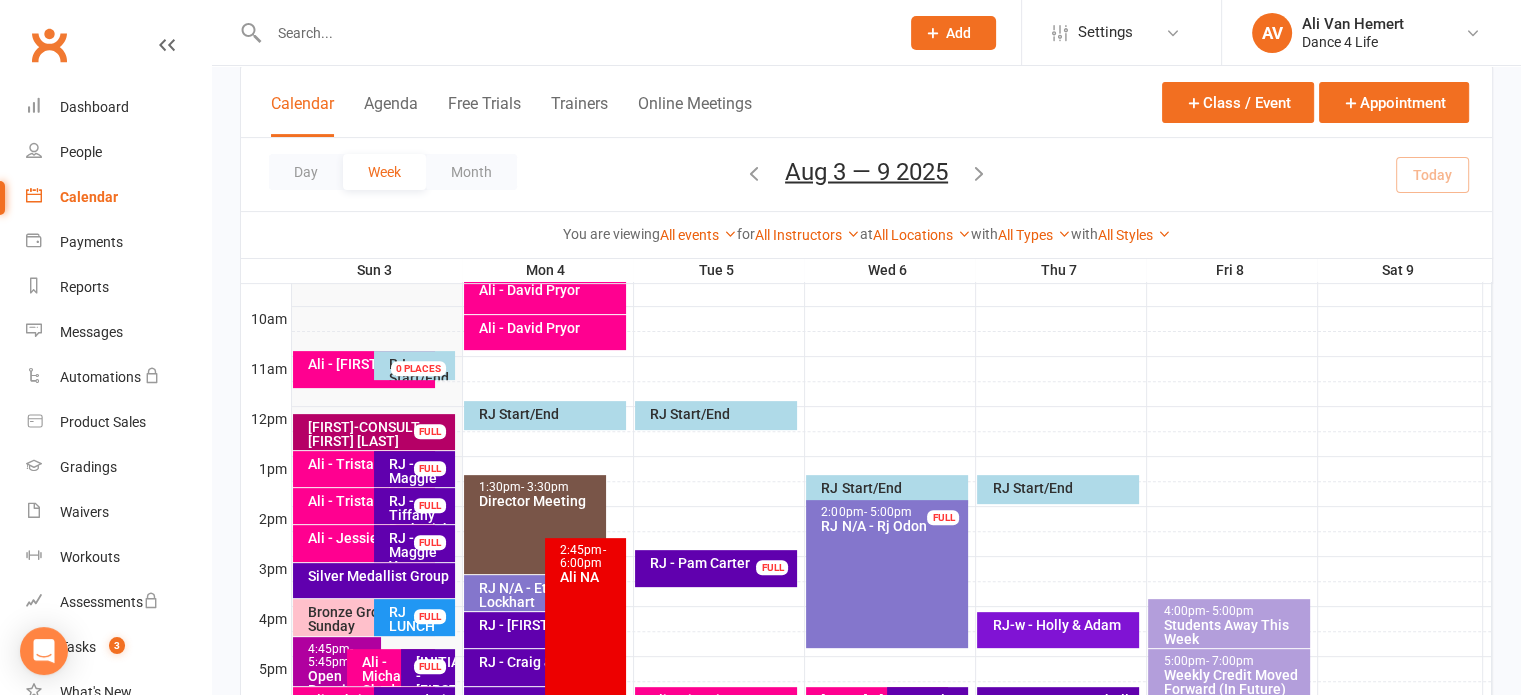 click on "[FIRST] - [FIRST] [LAST]" at bounding box center [364, 469] 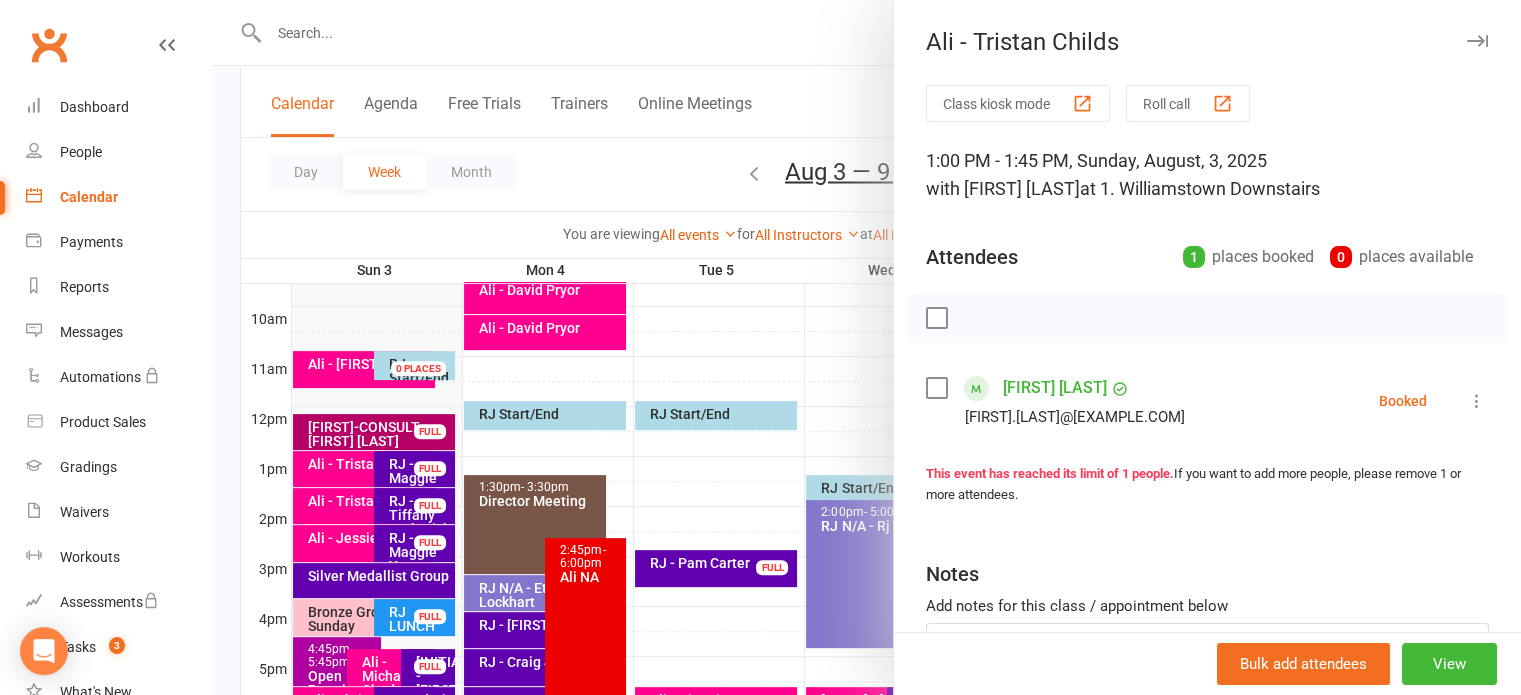 click at bounding box center (936, 318) 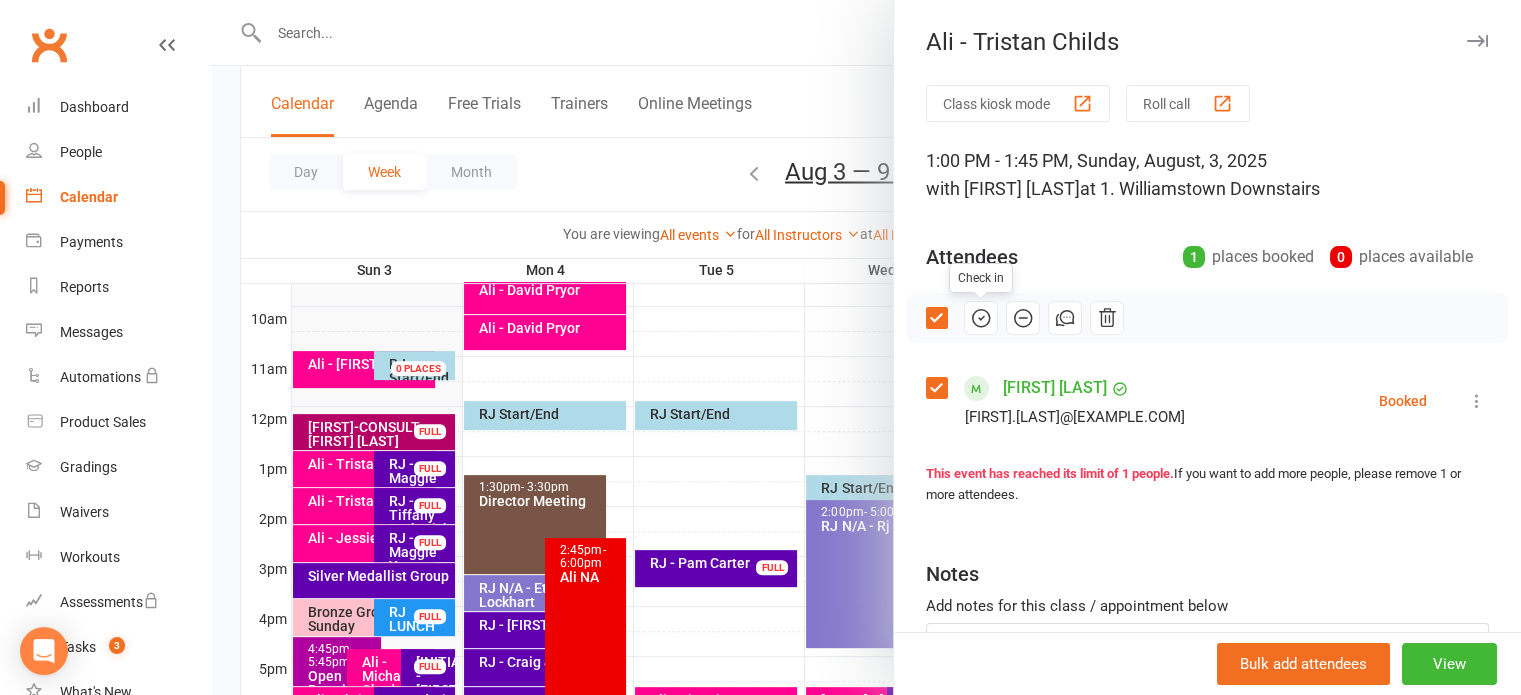 click 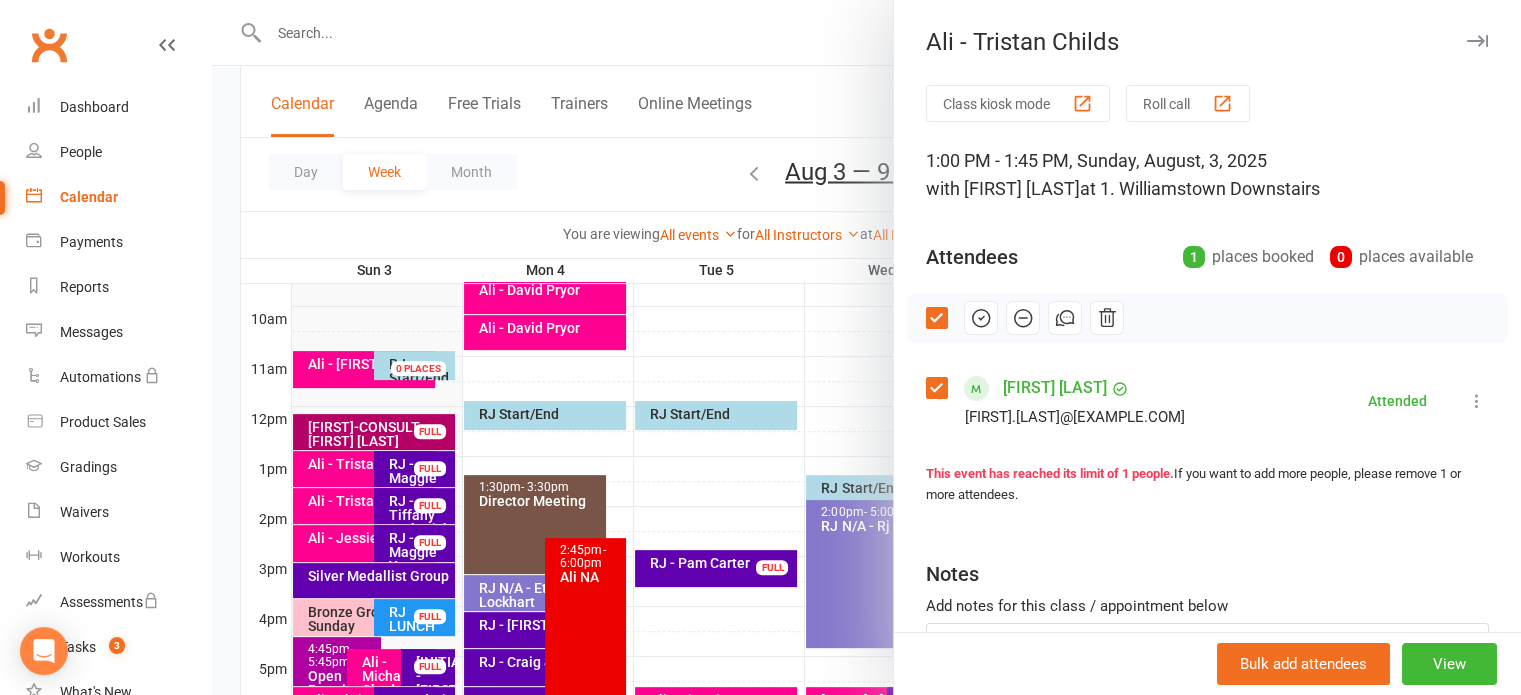 click at bounding box center (866, 347) 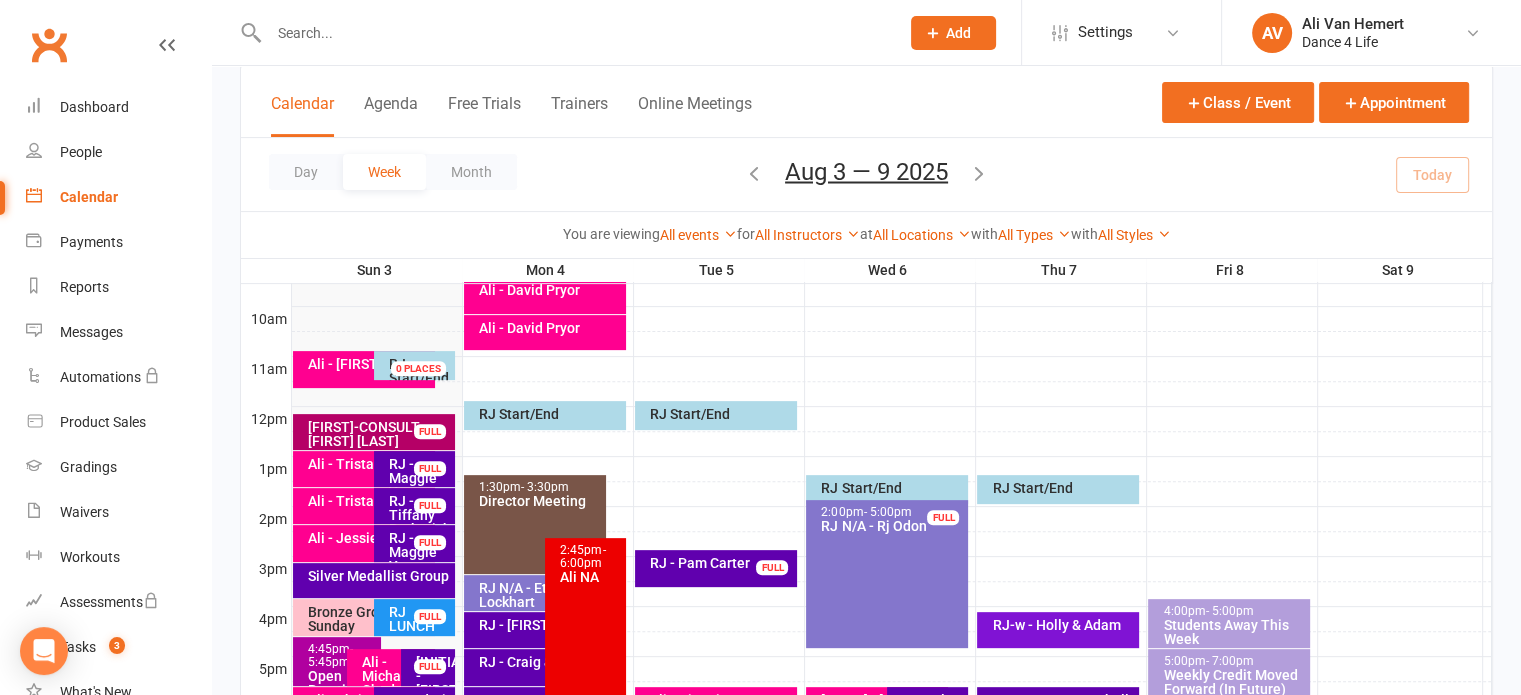 click on "Ali - Tristan Childs" at bounding box center [369, 501] 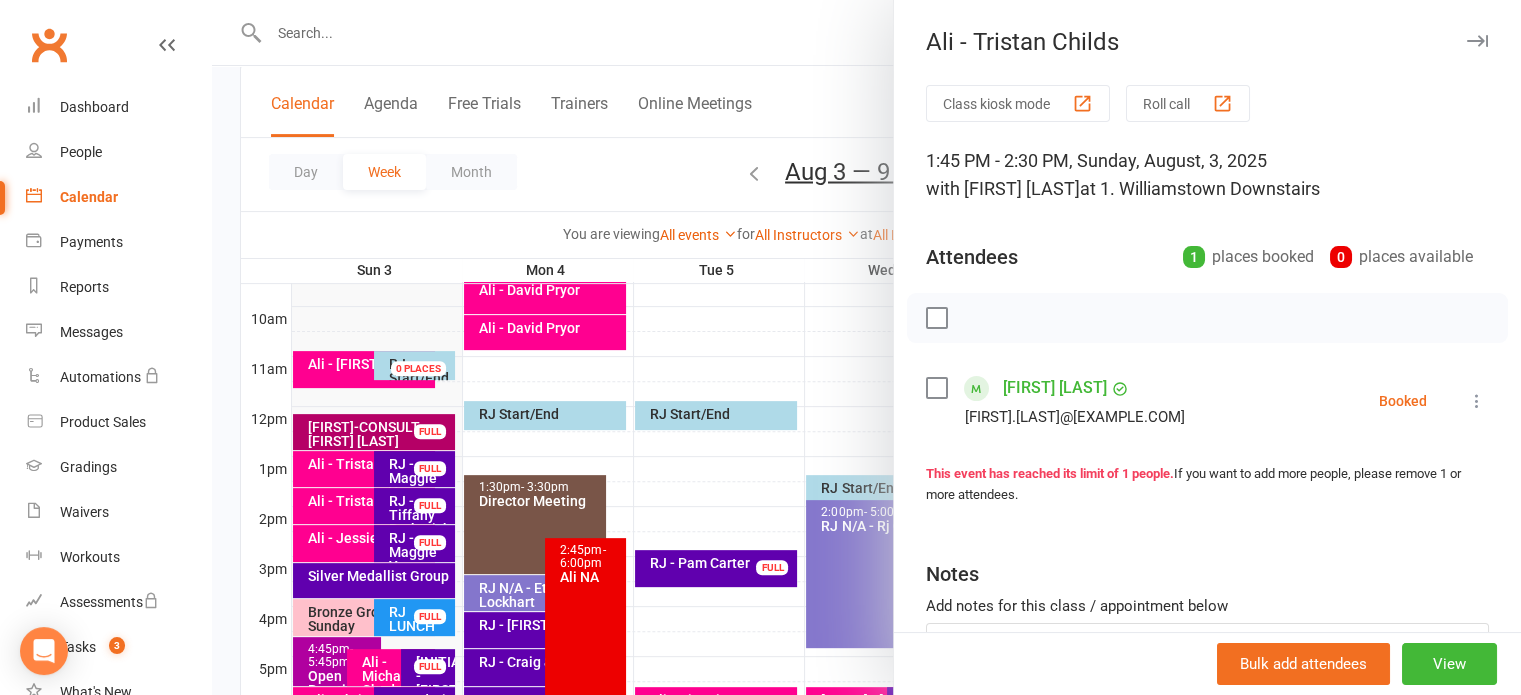click at bounding box center (936, 318) 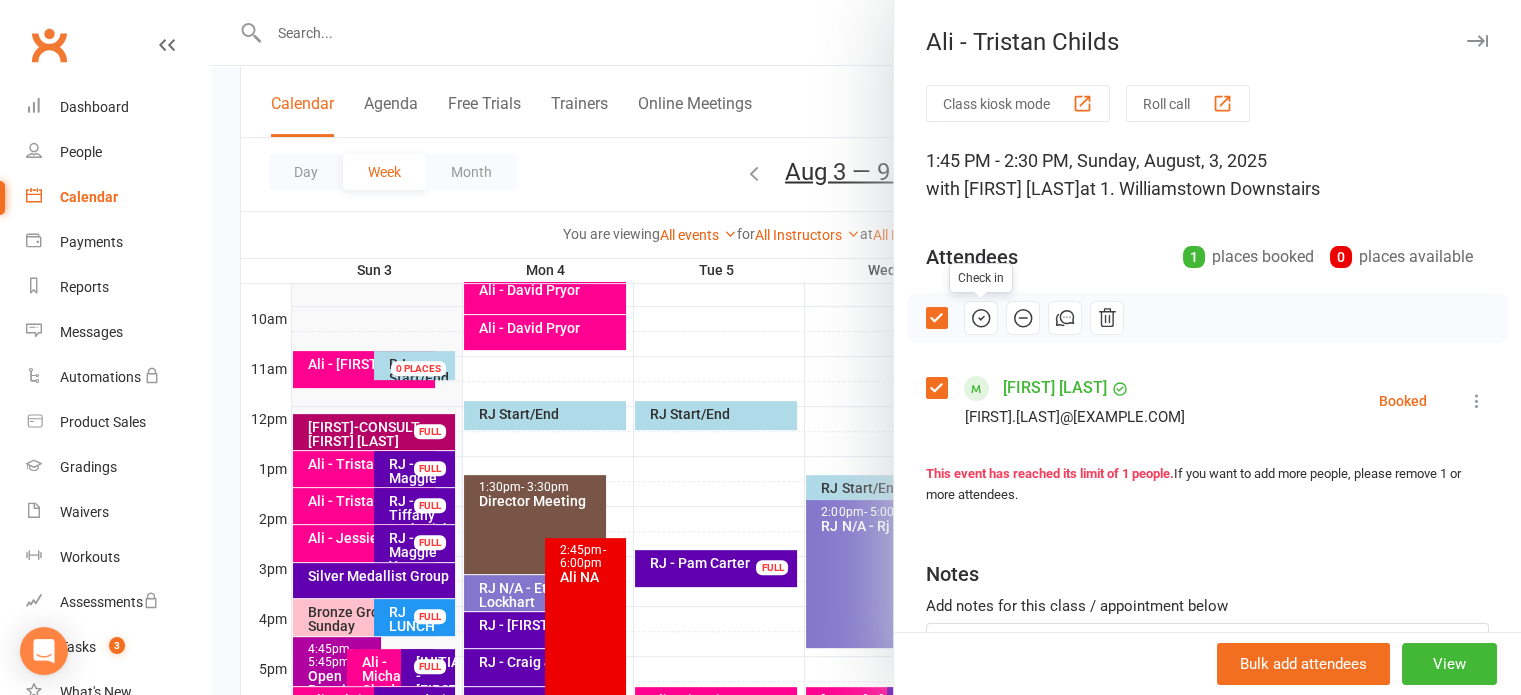click 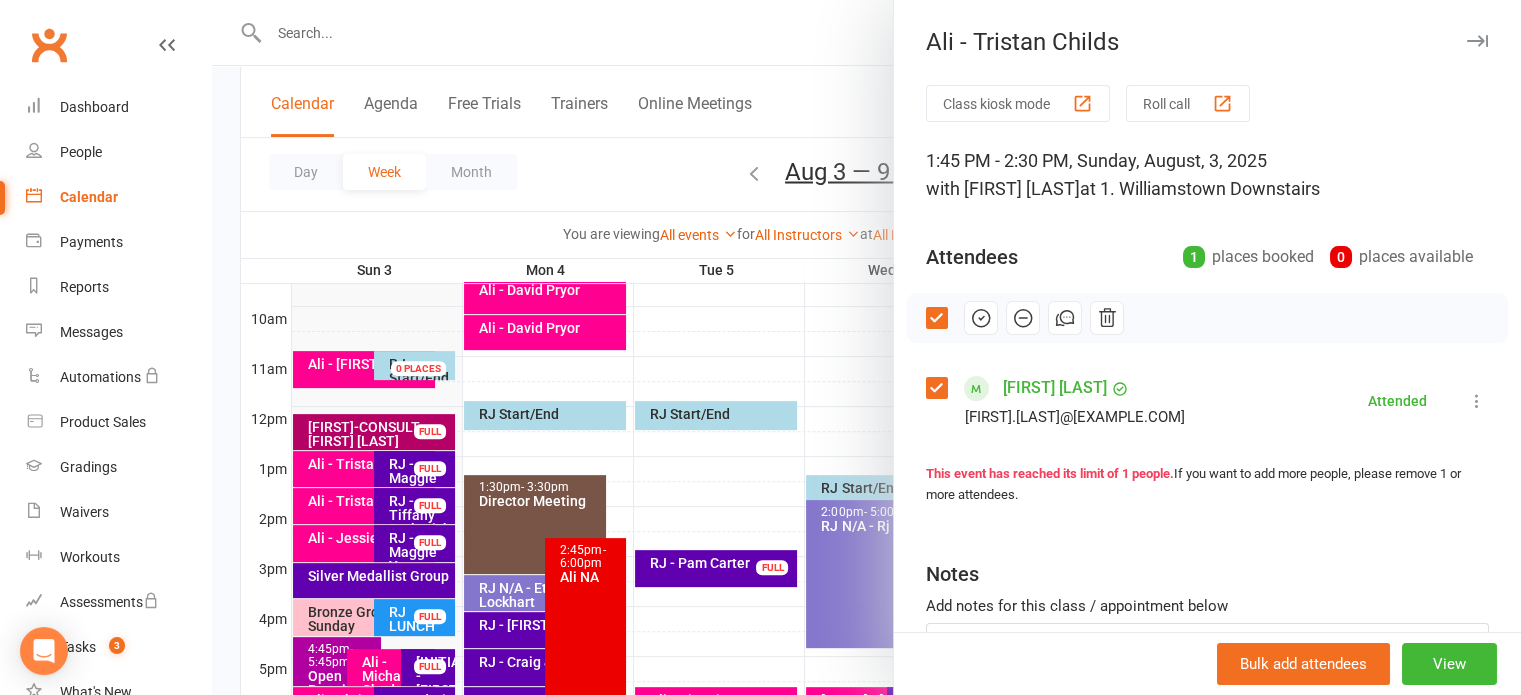 click at bounding box center (866, 347) 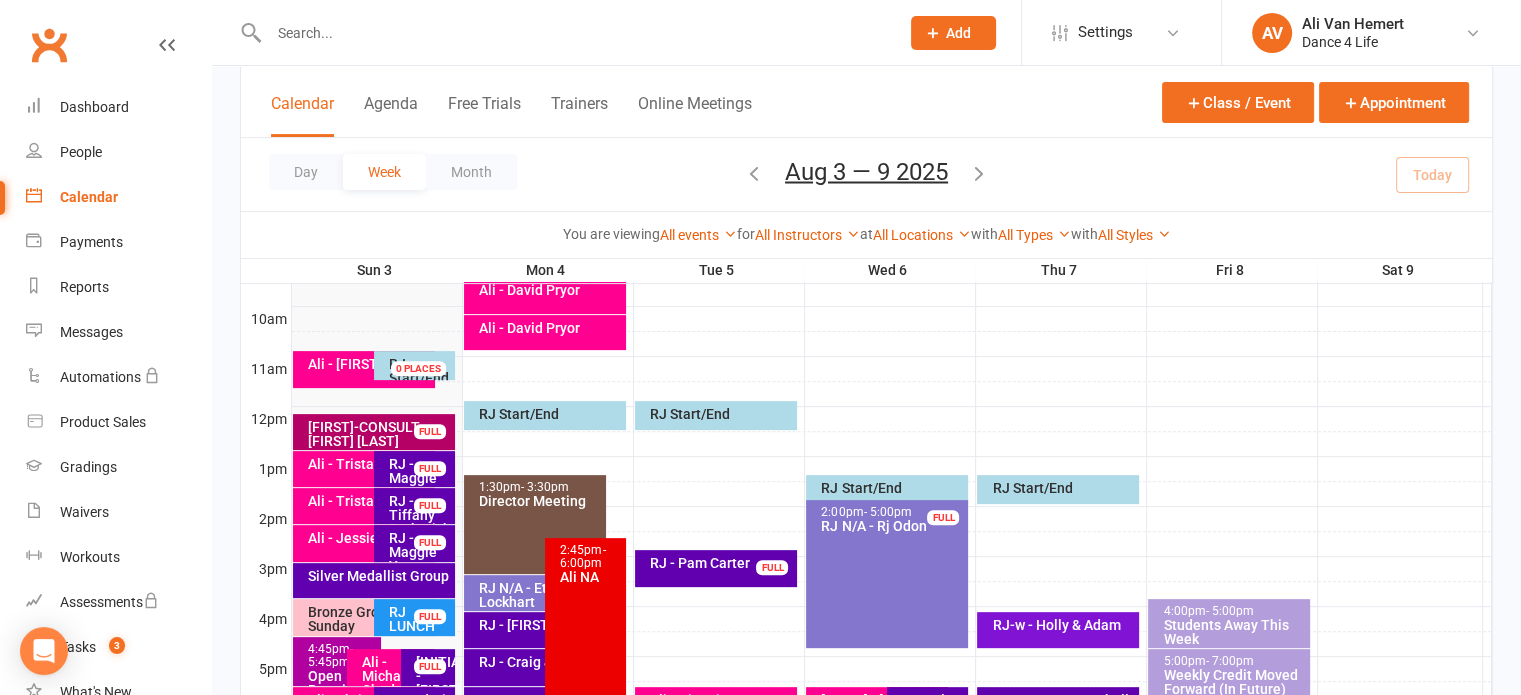 click on "Ali - Jessie Murray" at bounding box center (364, 543) 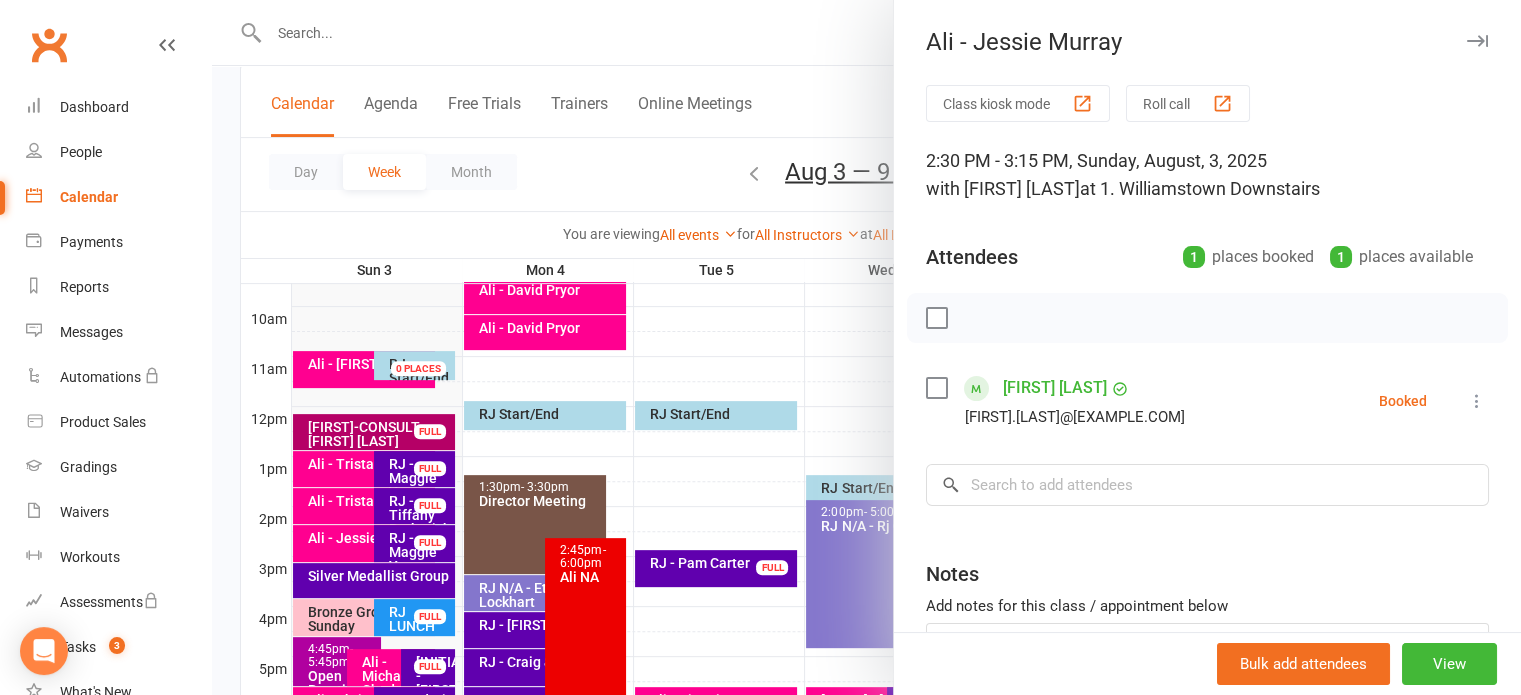 click at bounding box center [936, 318] 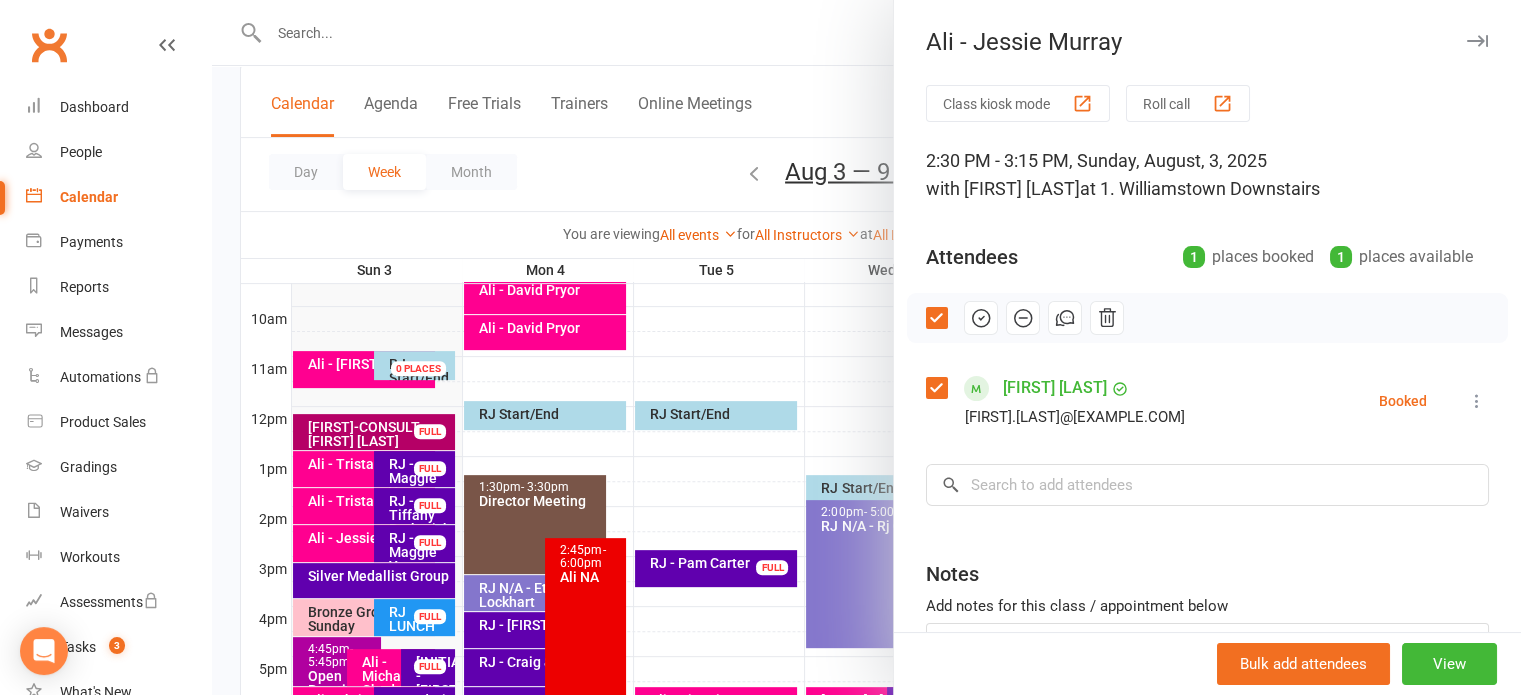 click 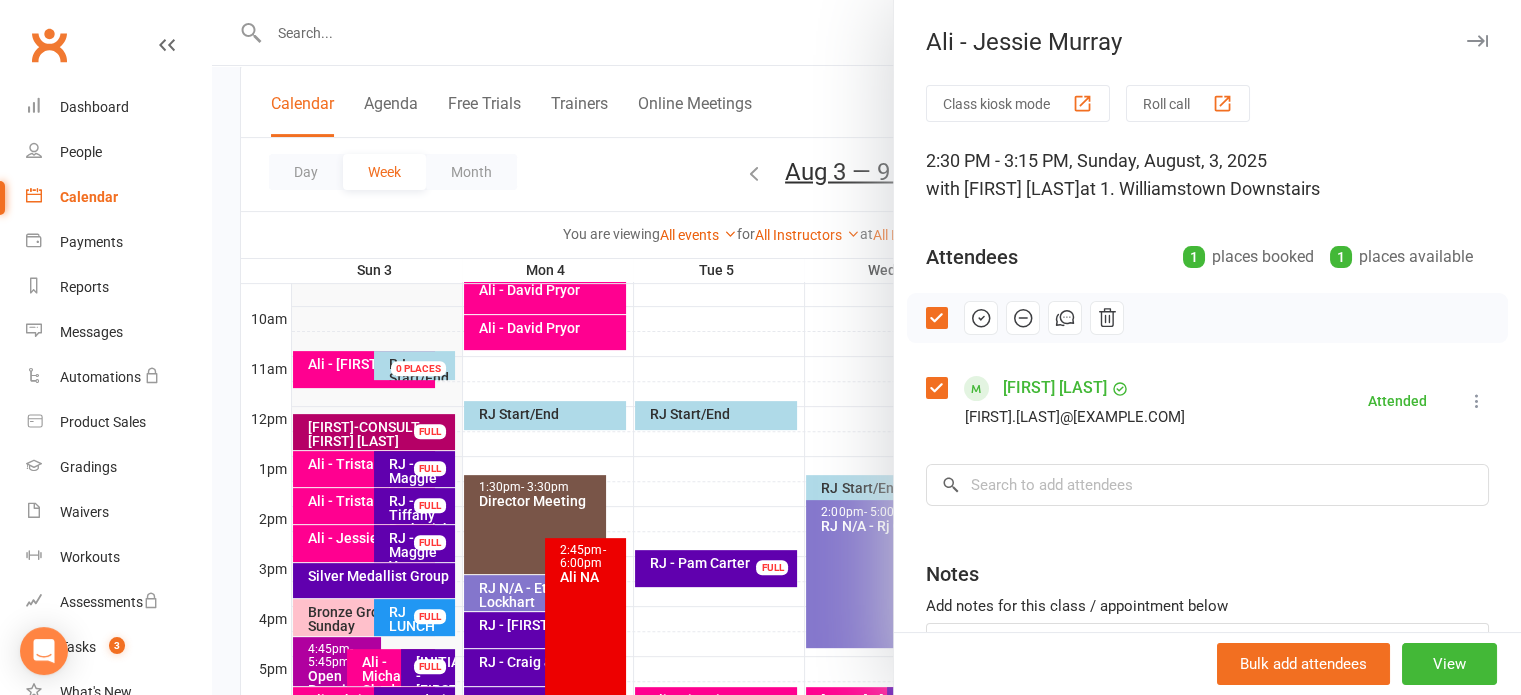drag, startPoint x: 1452, startPoint y: 41, endPoint x: 1233, endPoint y: 171, distance: 254.67822 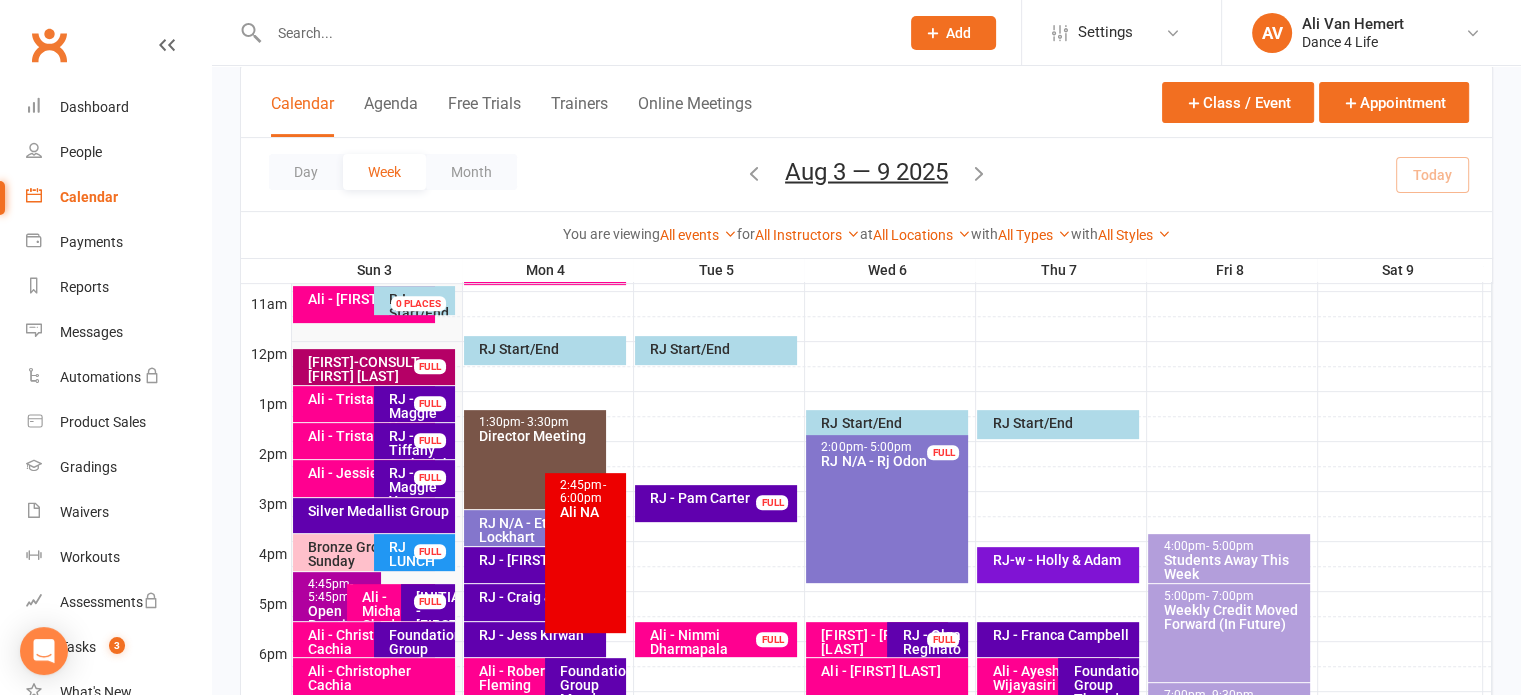 scroll, scrollTop: 700, scrollLeft: 0, axis: vertical 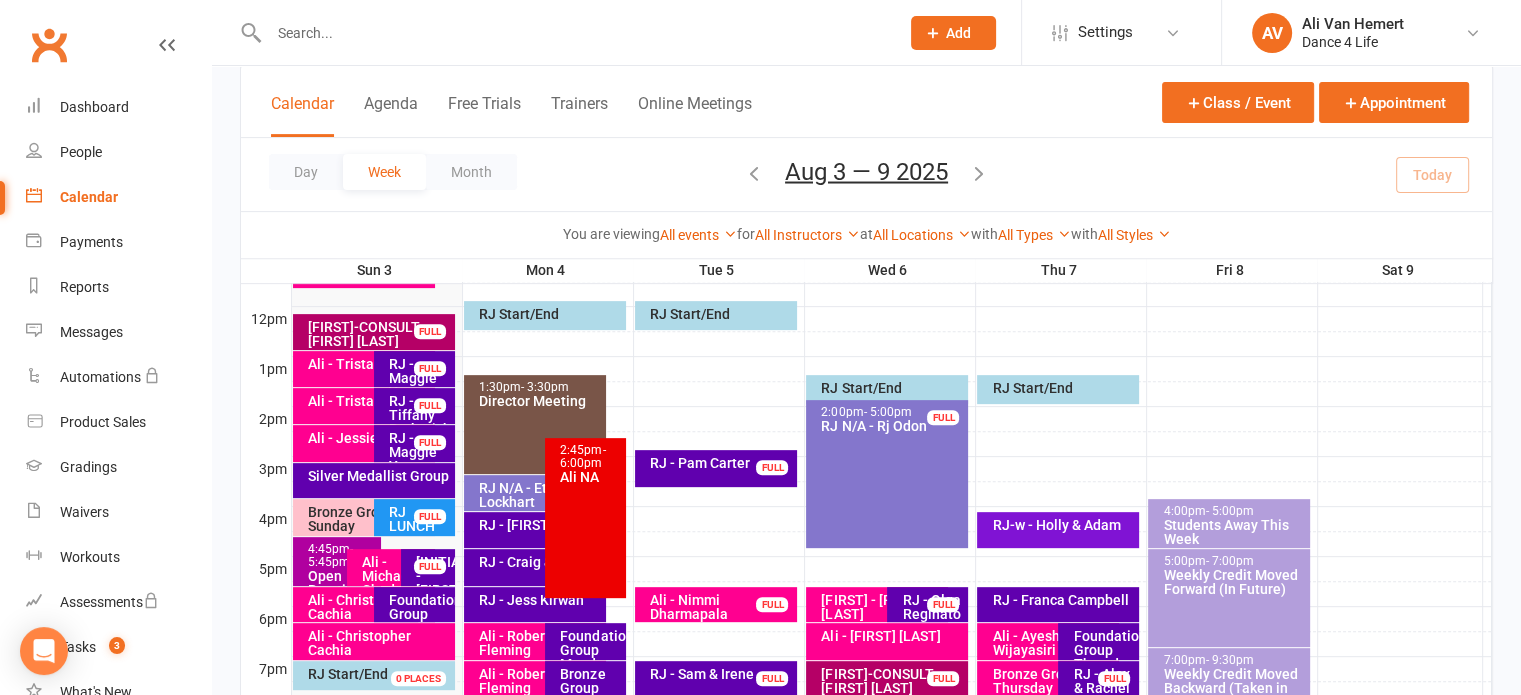click on "[FIRST]-CONSULT - [FIRST] [LAST]" at bounding box center (379, 334) 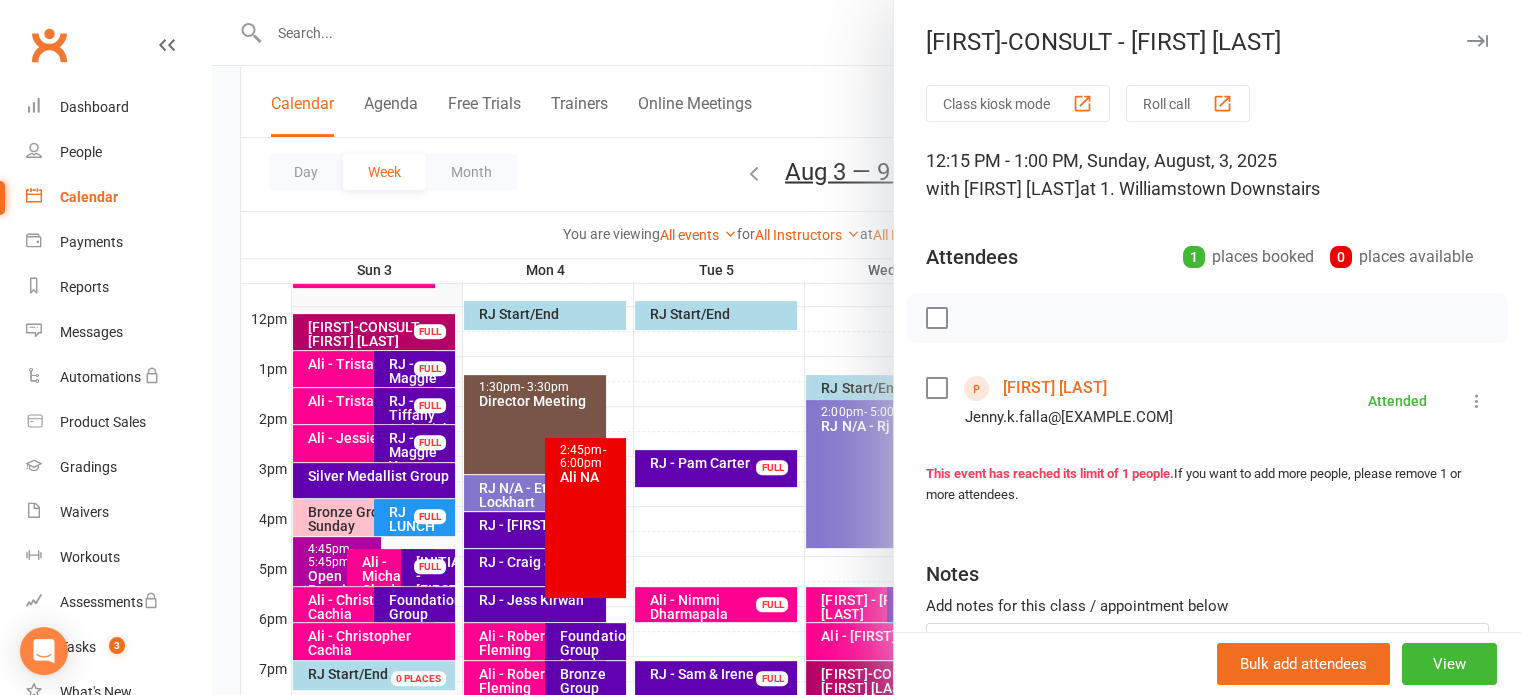click on "[FIRST] [LAST]" at bounding box center [1055, 388] 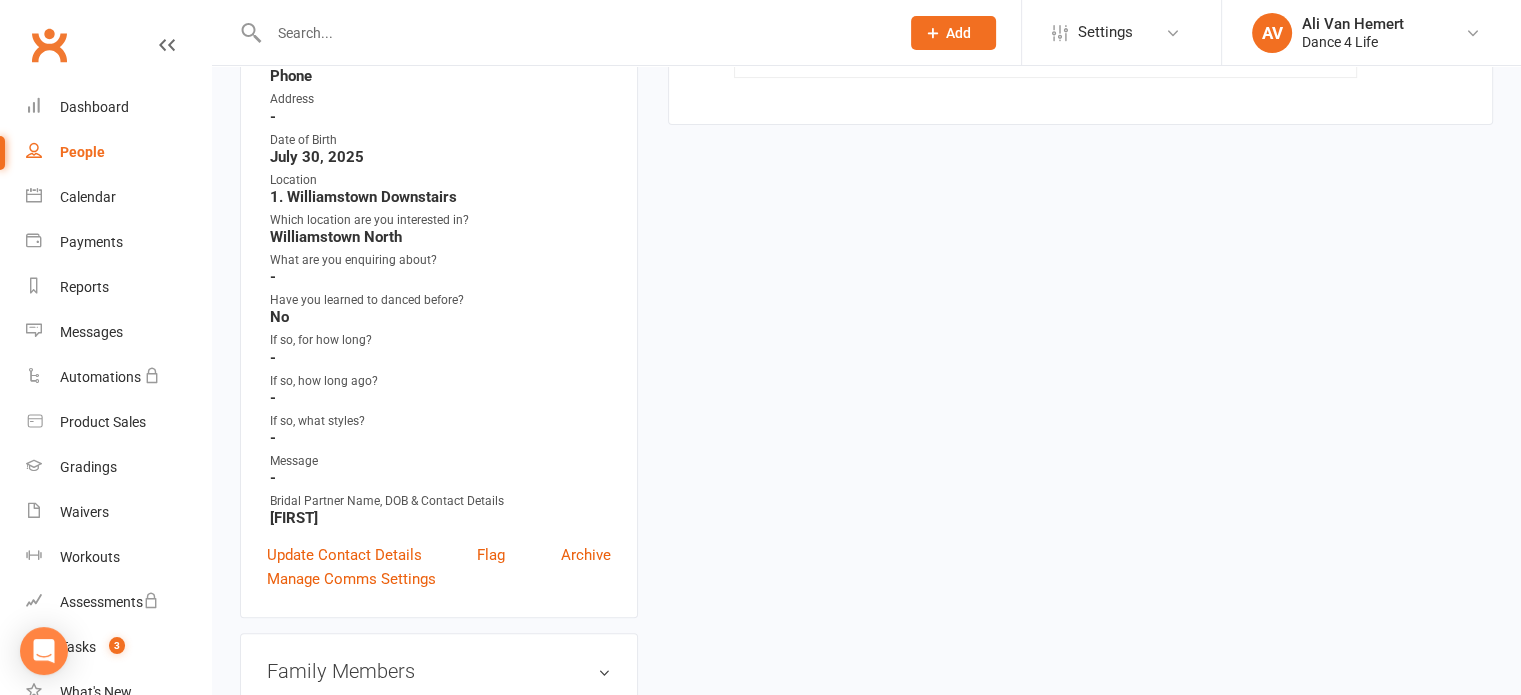 scroll, scrollTop: 600, scrollLeft: 0, axis: vertical 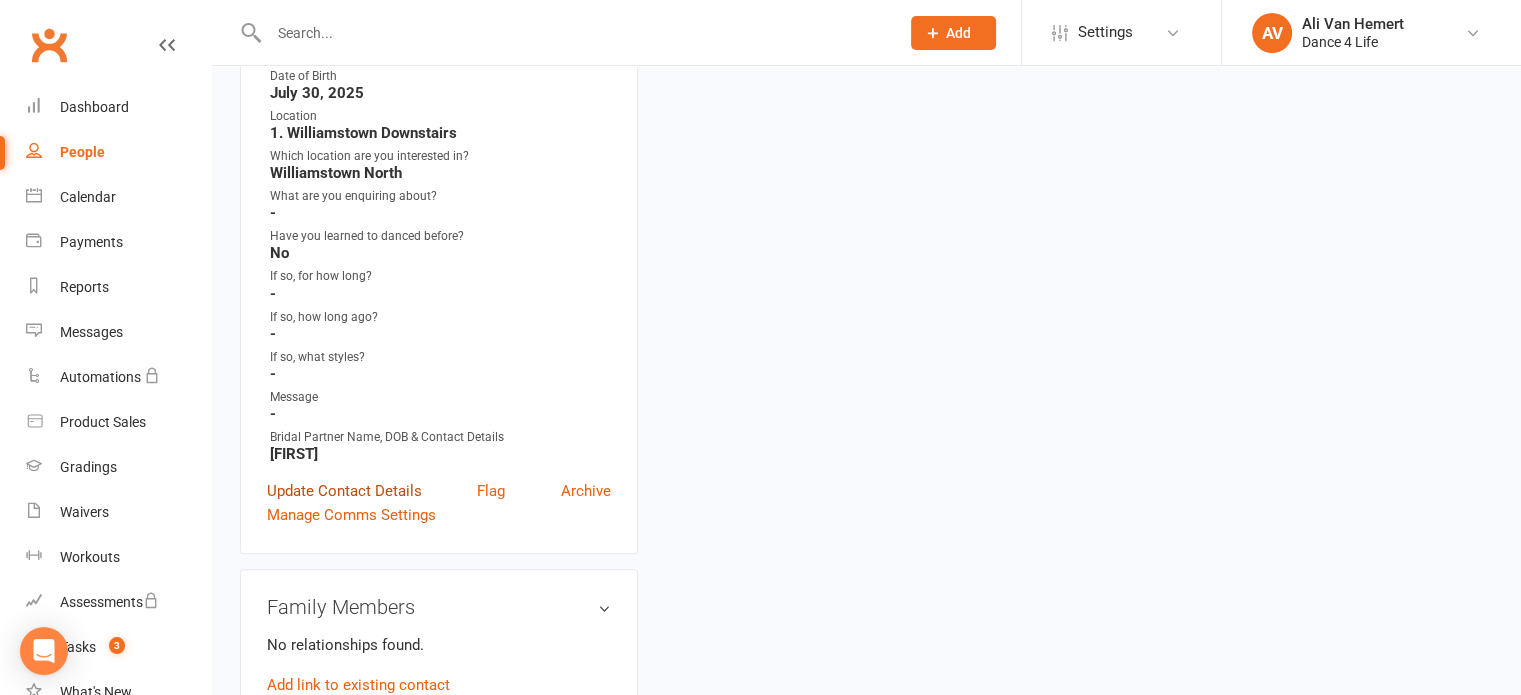 click on "Update Contact Details" at bounding box center [344, 491] 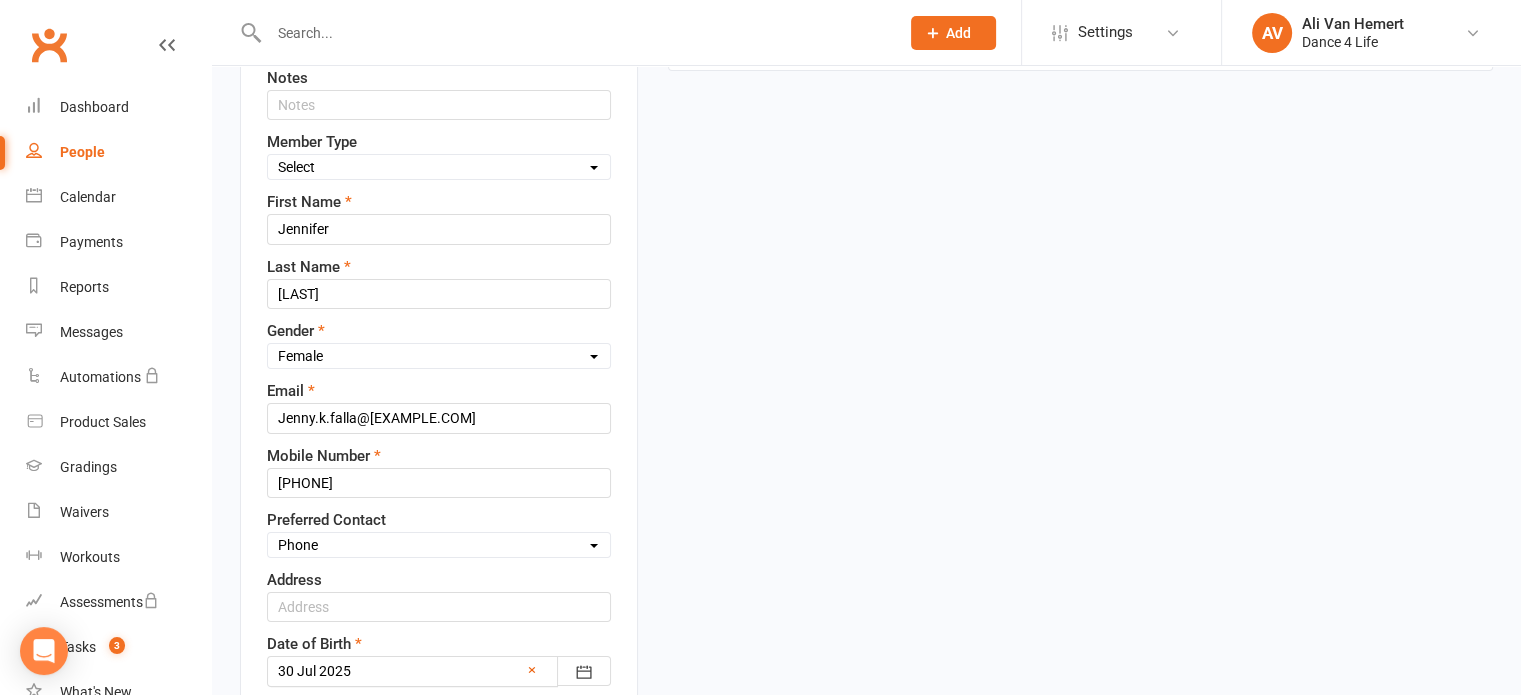 scroll, scrollTop: 94, scrollLeft: 0, axis: vertical 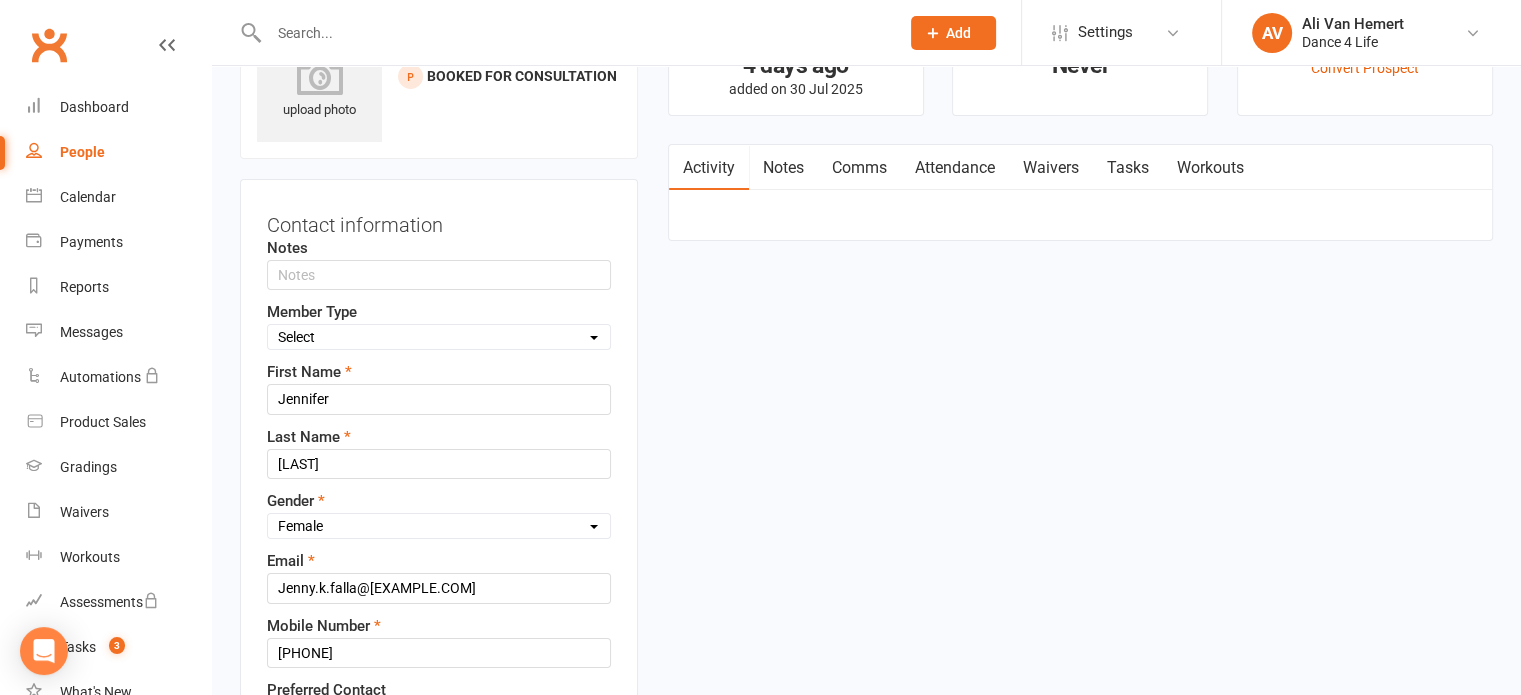 click on "Select Bridal Intro/Trial Direct Debit (Recurring) Member Casual Staff Private Package Internal" at bounding box center (439, 337) 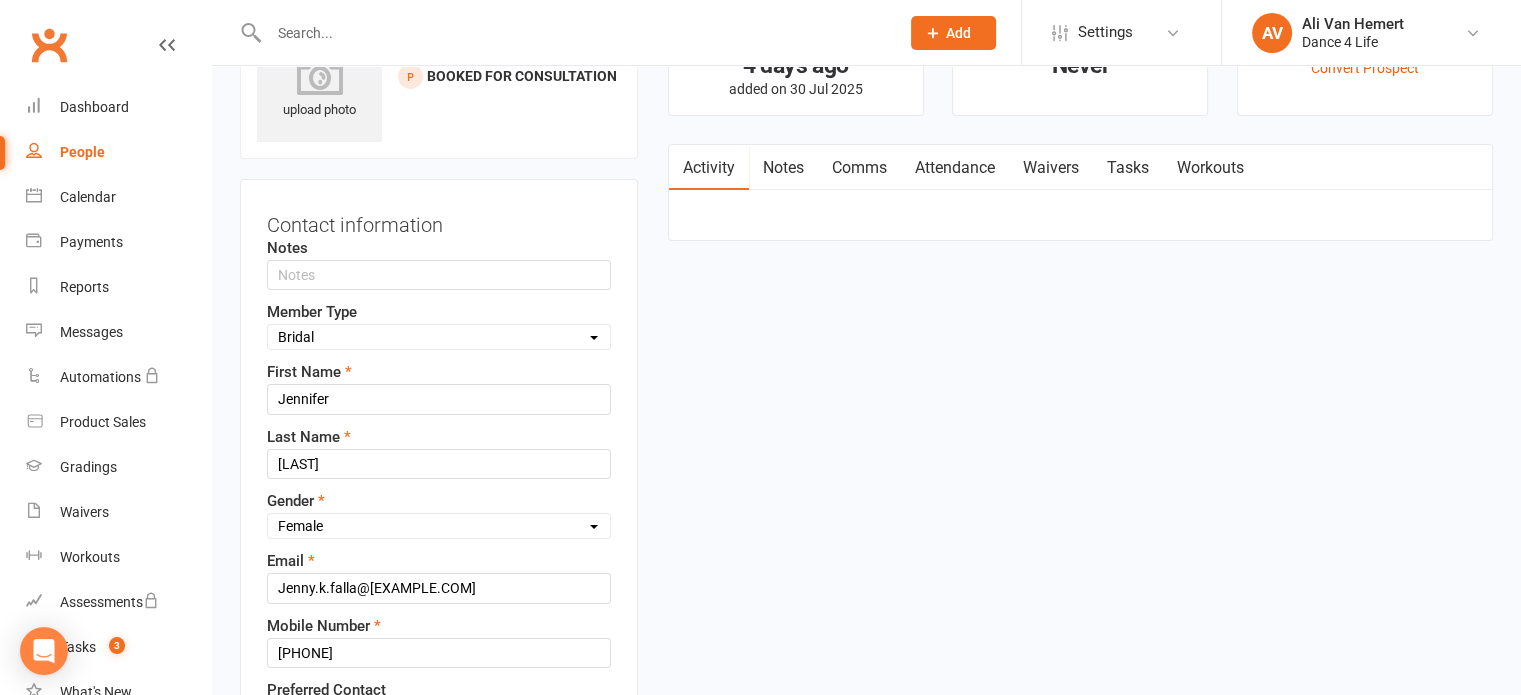 click on "Select Bridal Intro/Trial Direct Debit (Recurring) Member Casual Staff Private Package Internal" at bounding box center (439, 337) 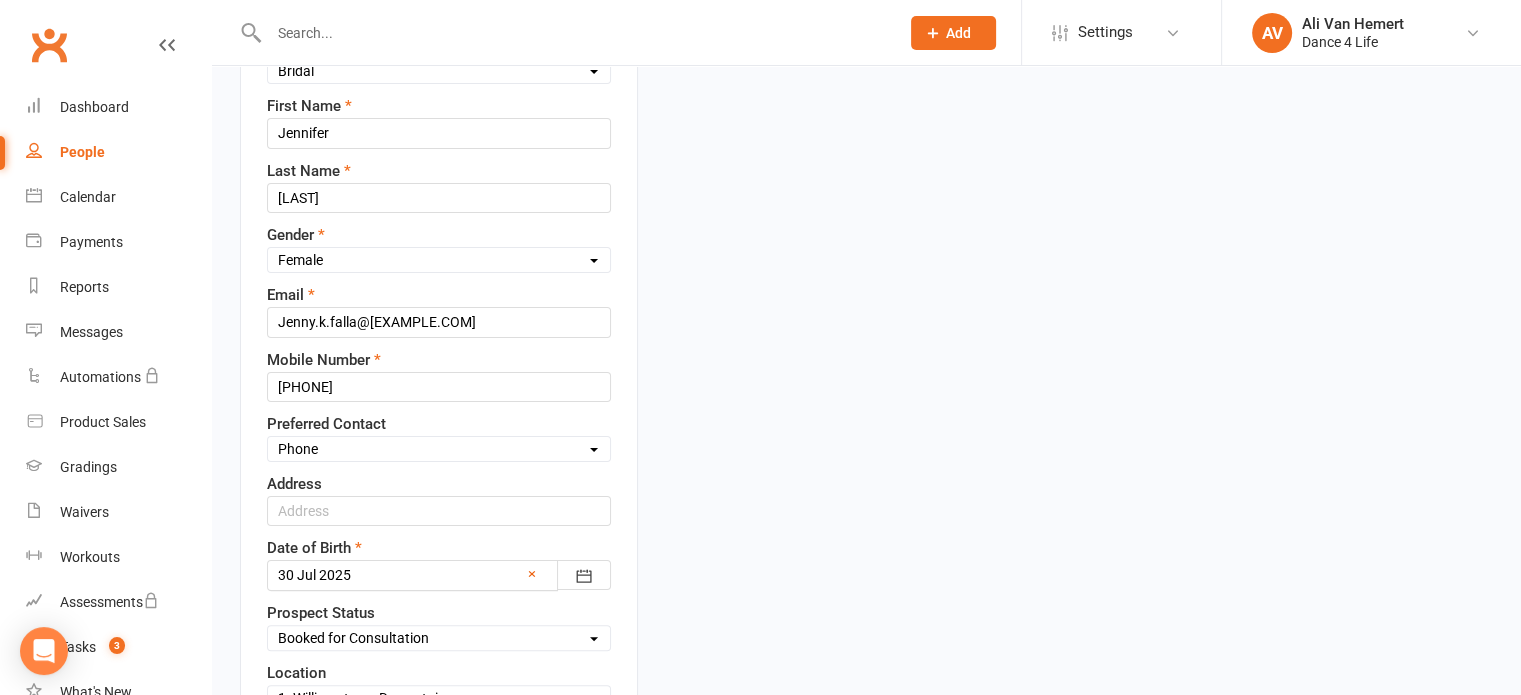 scroll, scrollTop: 394, scrollLeft: 0, axis: vertical 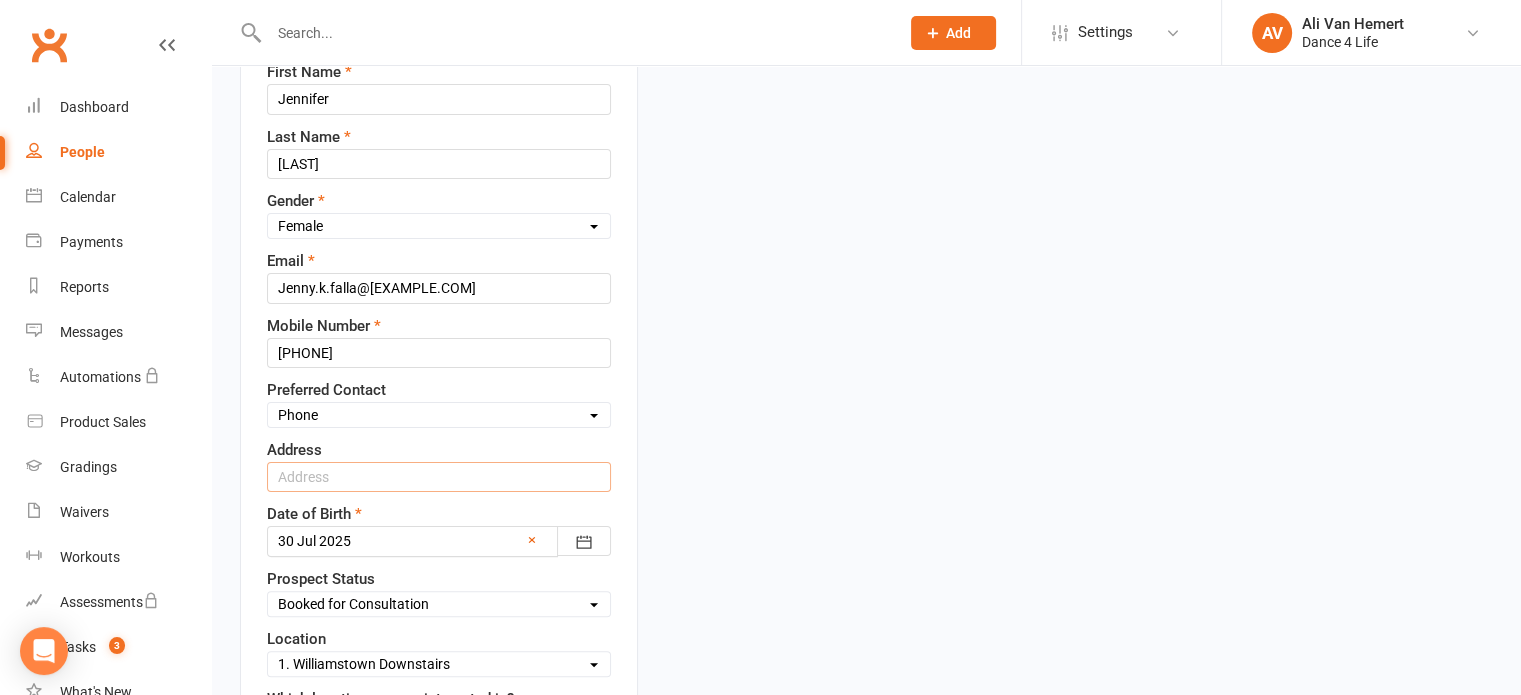click at bounding box center (439, 477) 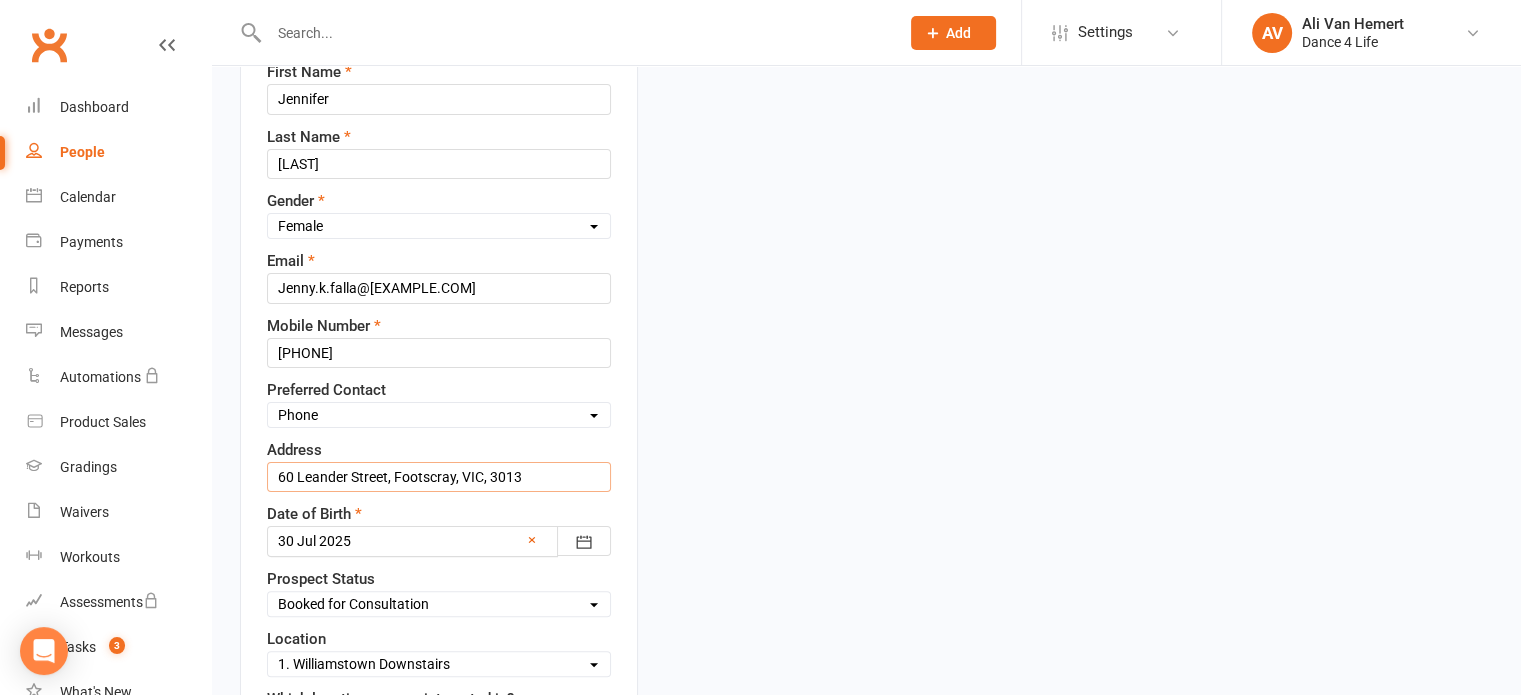 type on "60 Leander Street, Footscray, VIC, 3013" 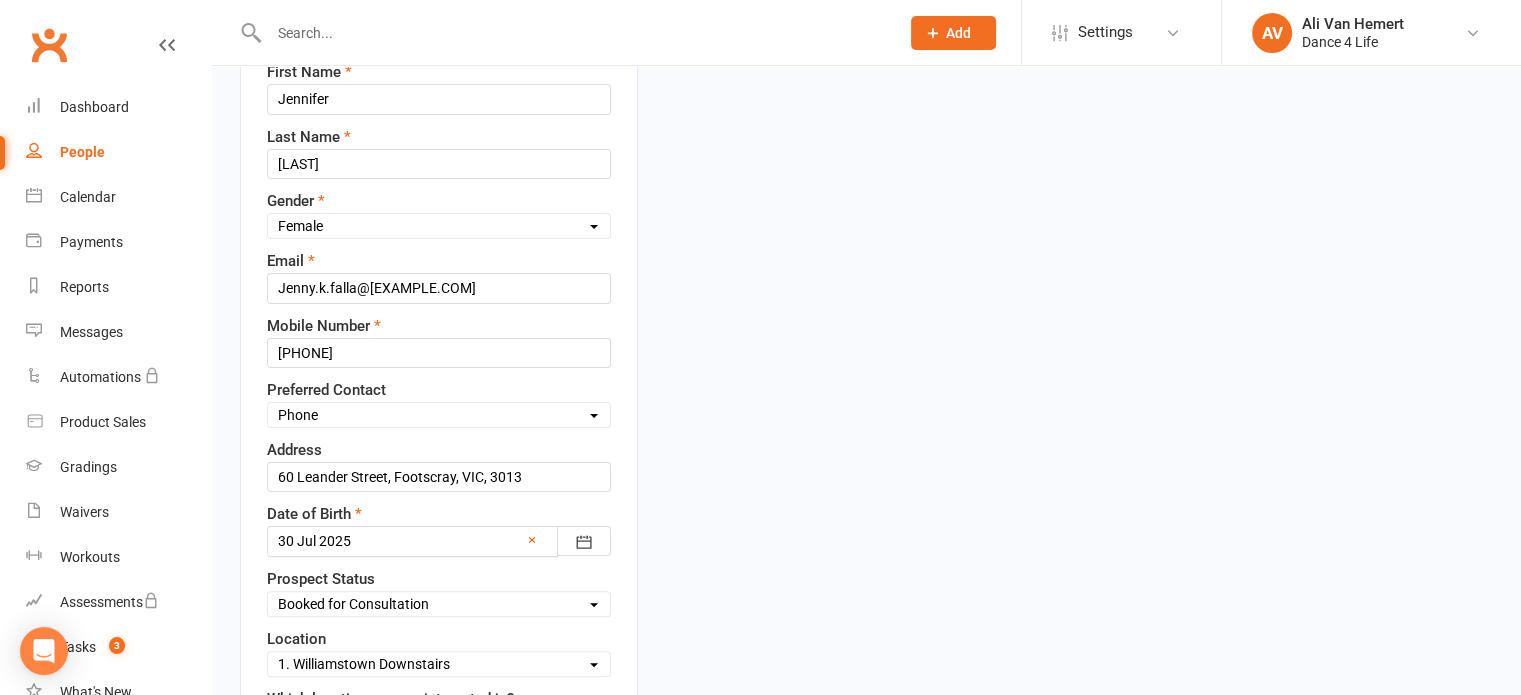 click at bounding box center (439, 541) 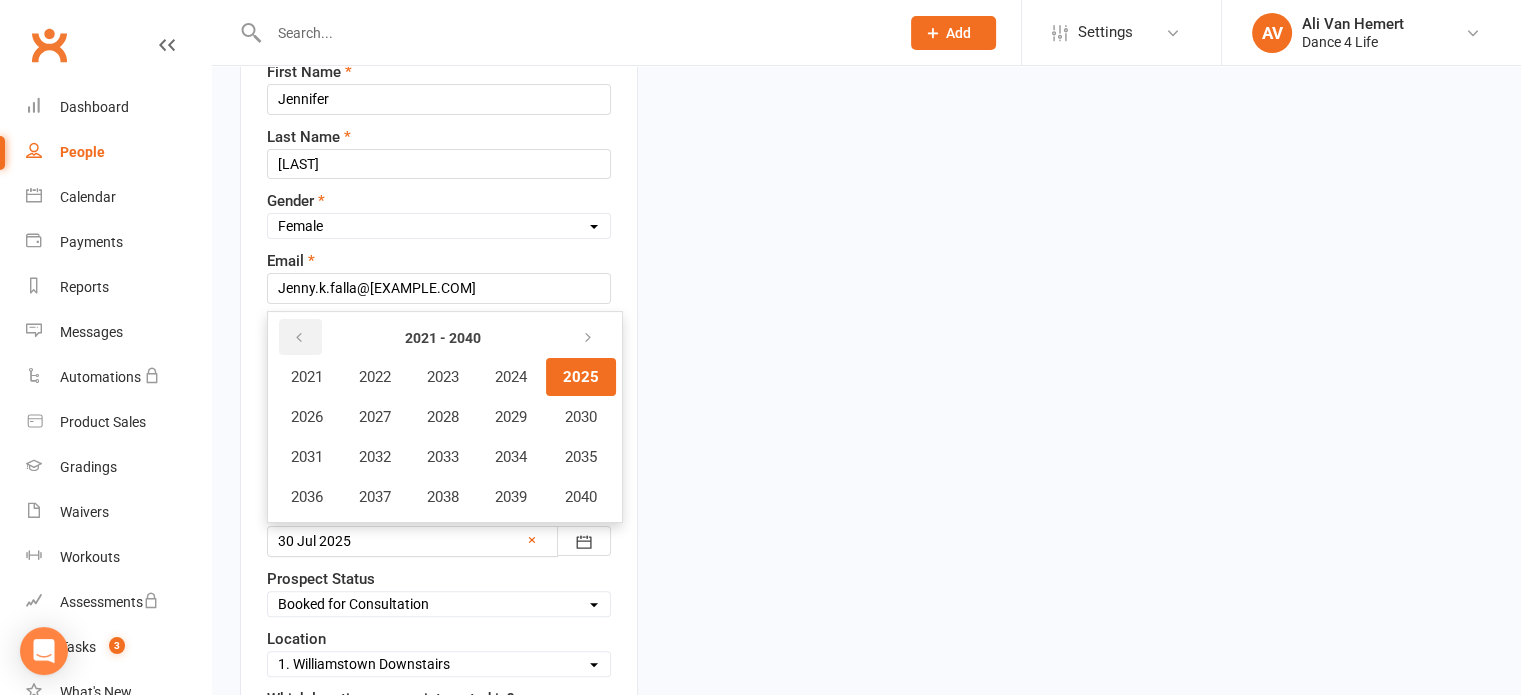 click at bounding box center (299, 338) 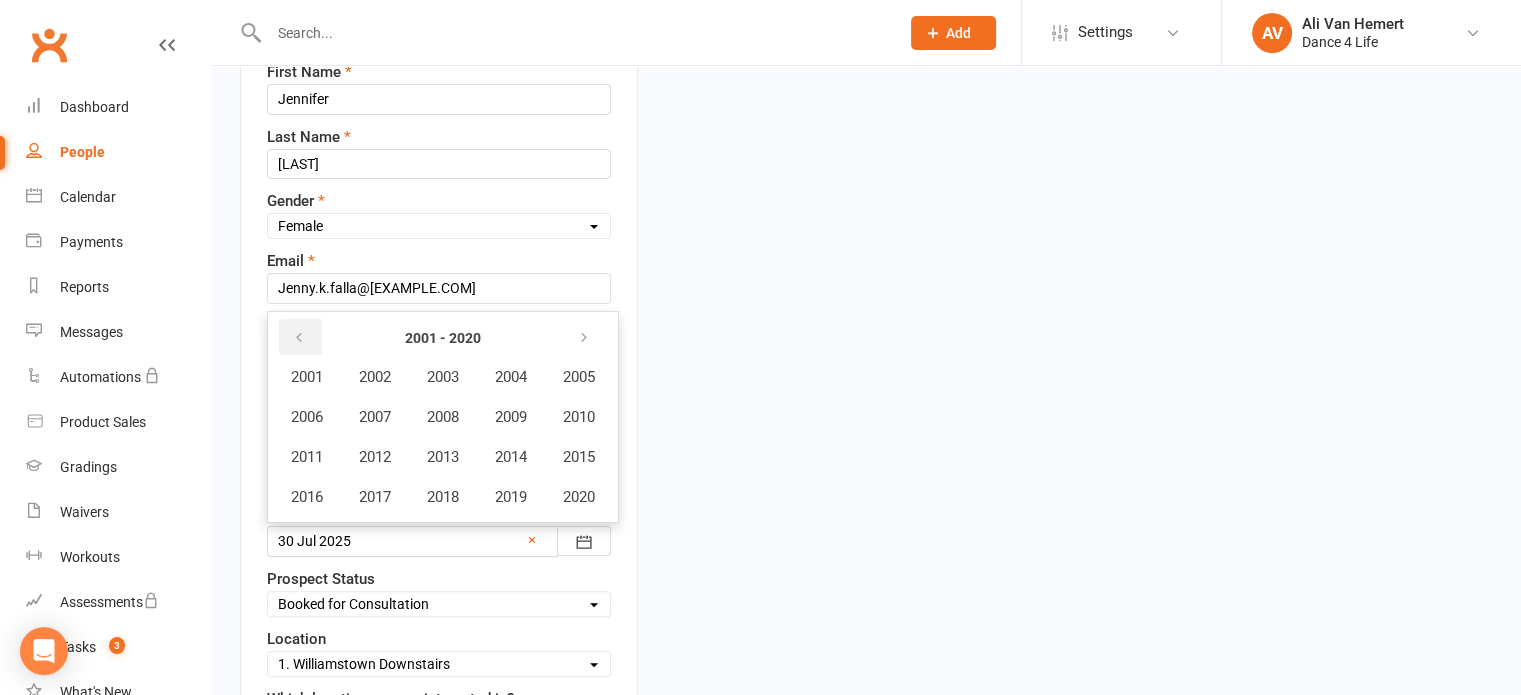 click at bounding box center (300, 337) 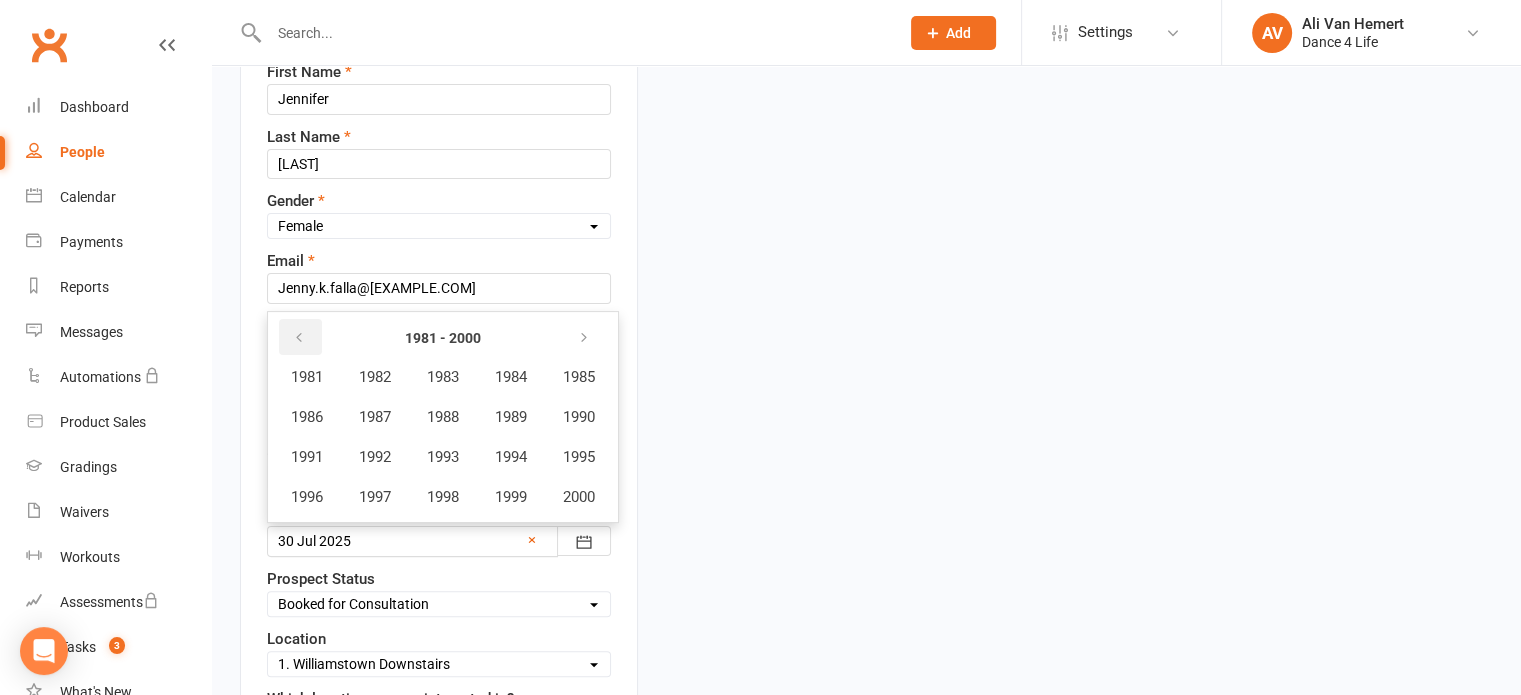 click at bounding box center (299, 338) 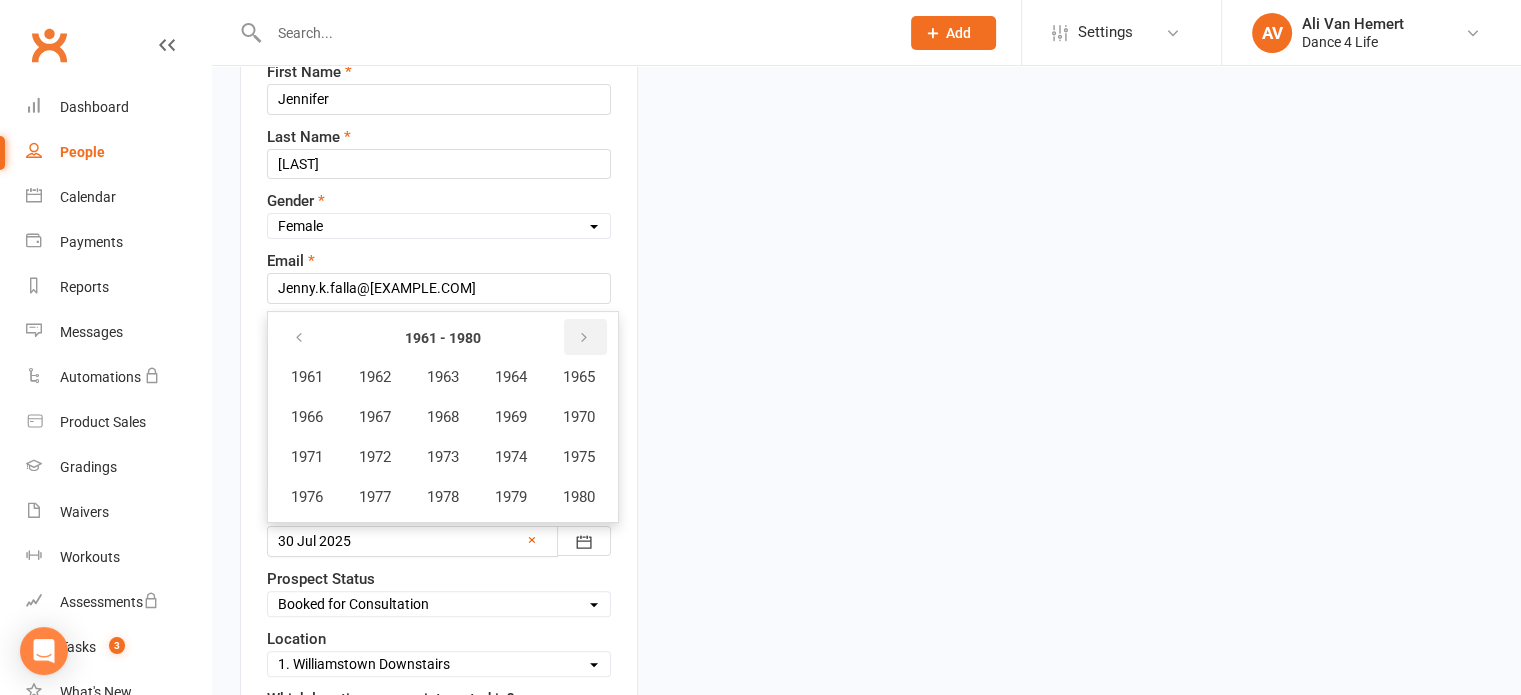 click at bounding box center (584, 338) 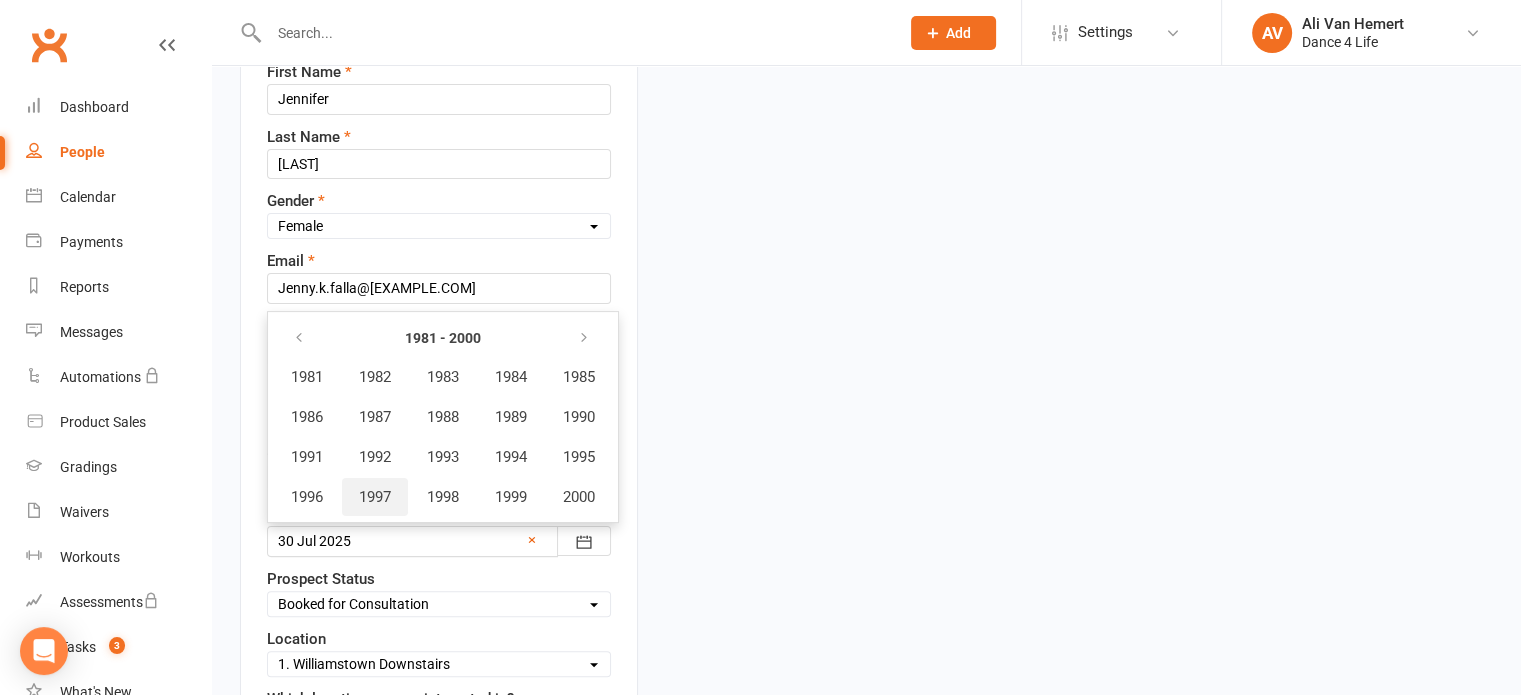 click on "1997" at bounding box center [375, 497] 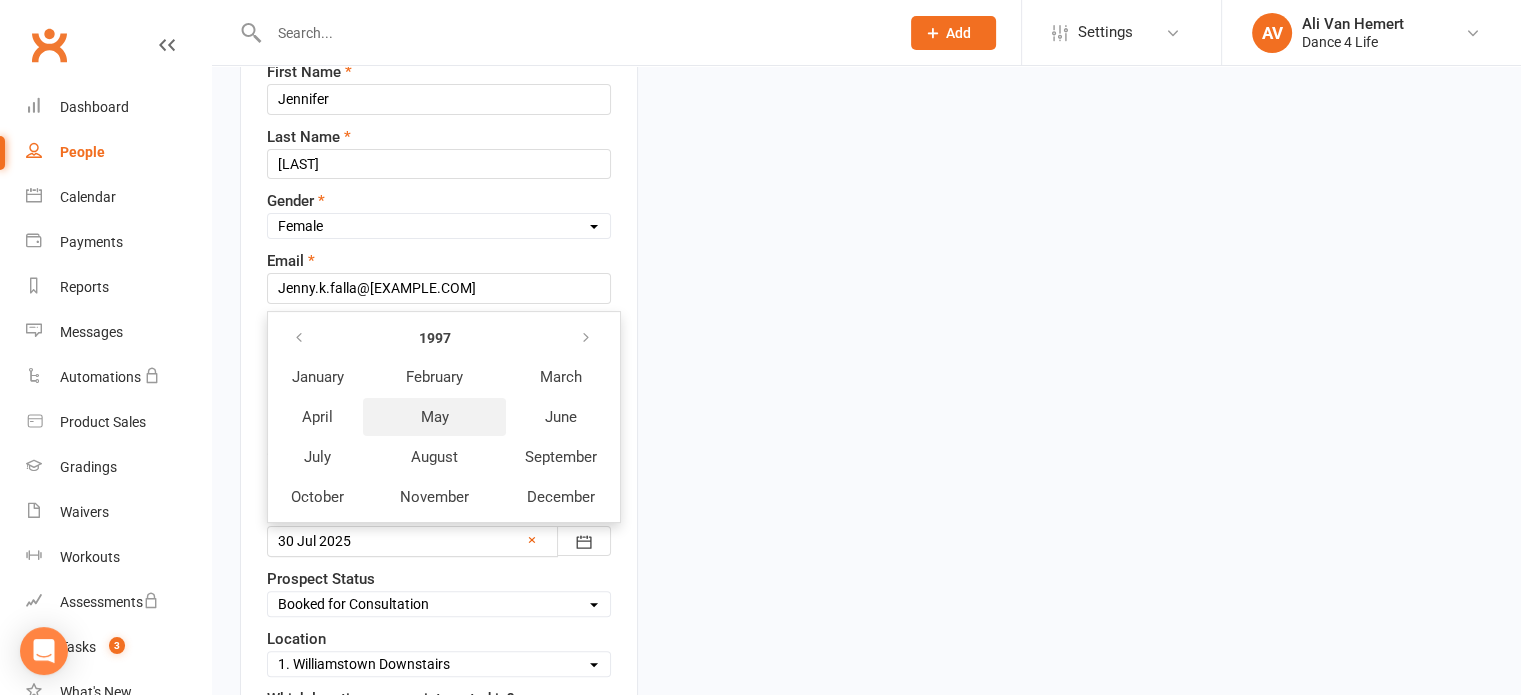 click on "May" at bounding box center [435, 417] 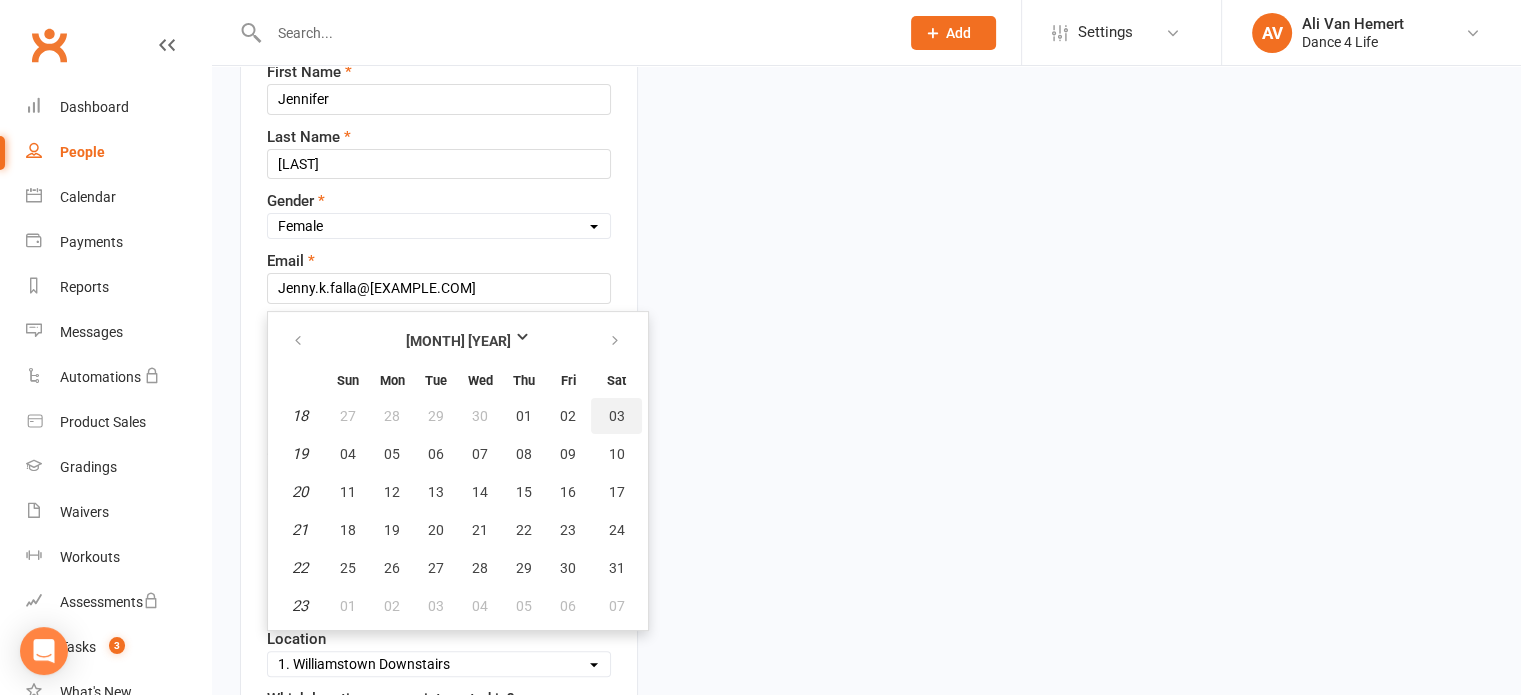 click on "03" at bounding box center [617, 416] 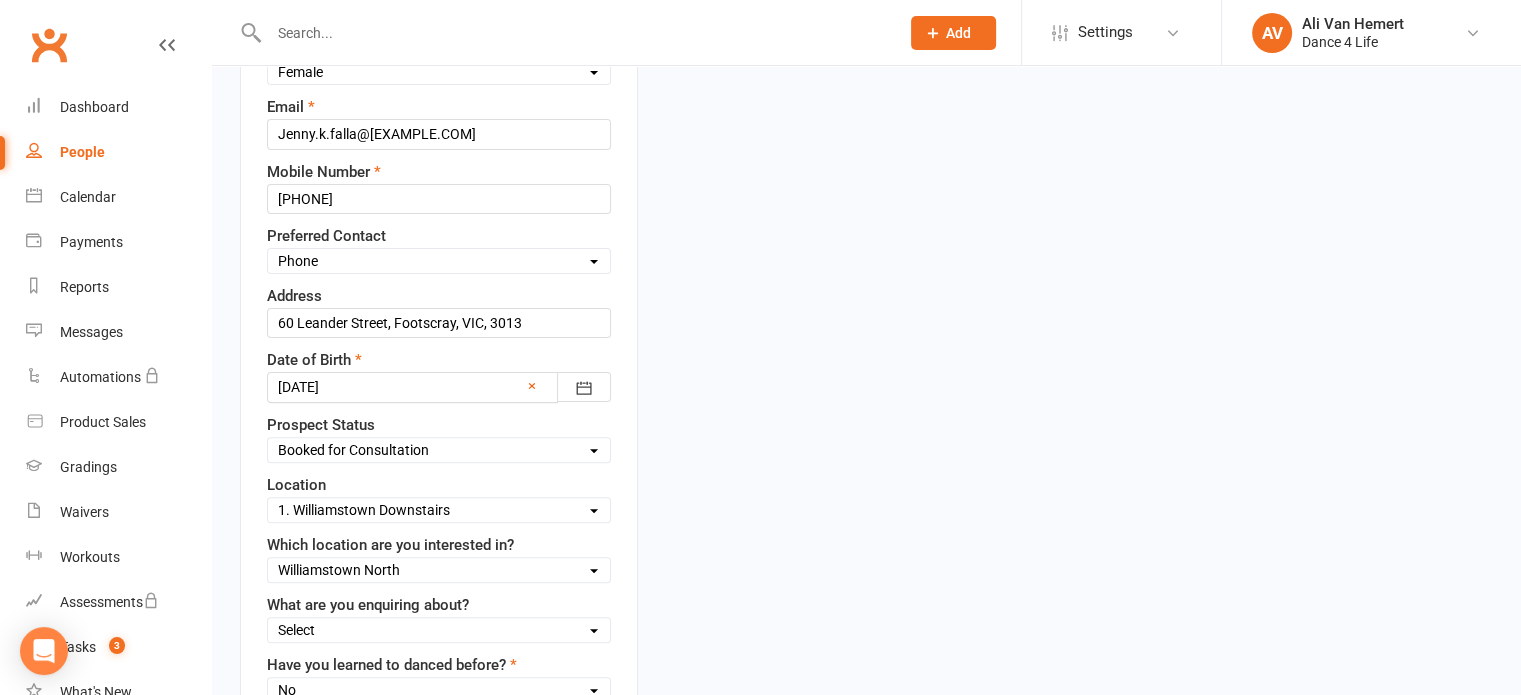 scroll, scrollTop: 594, scrollLeft: 0, axis: vertical 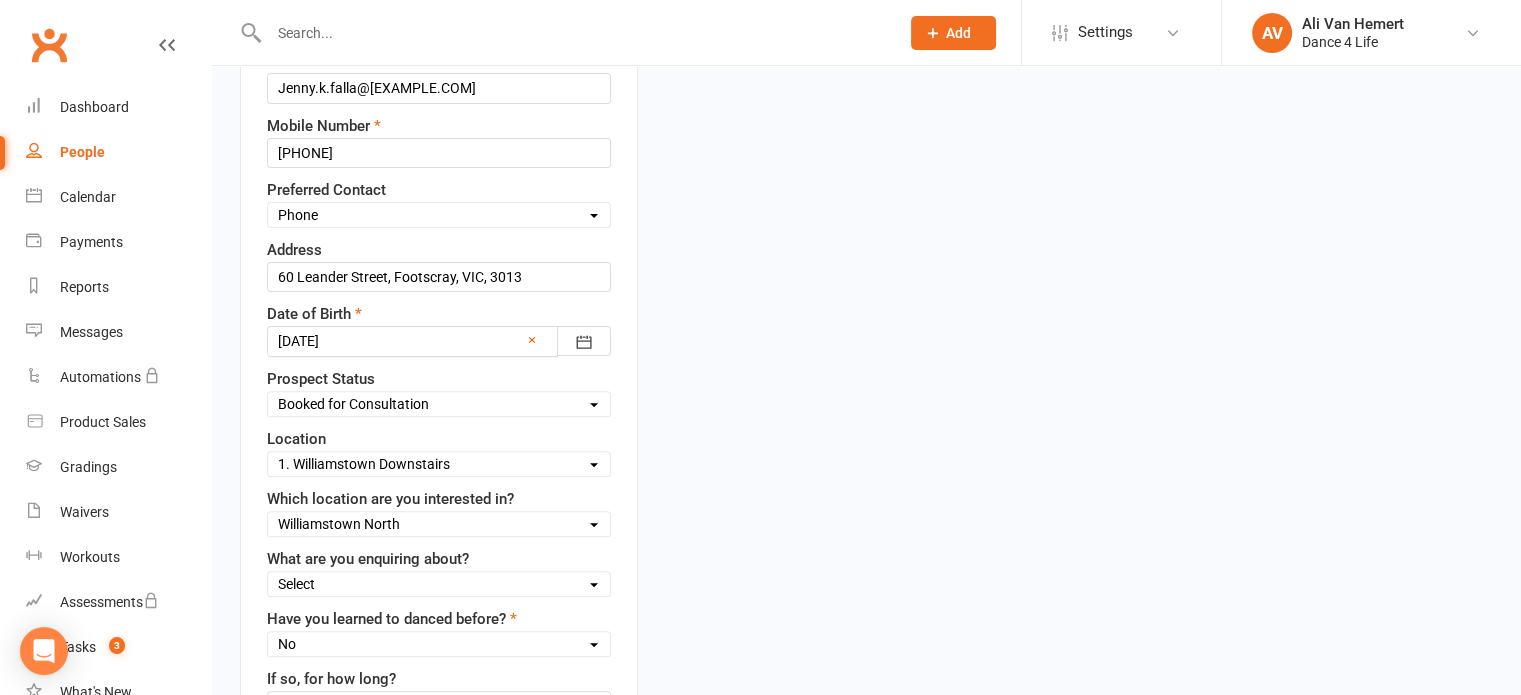 click on "Select Not yet contacted Attempted contact without success Attempted contact, re-contact Booked for Consultation Contacted, No Further Action Needed Consult Taken, Follow Up Consult Taken, Follow Up with partner Consult Taken, Not Sold, No Further Action Needed" at bounding box center [439, 404] 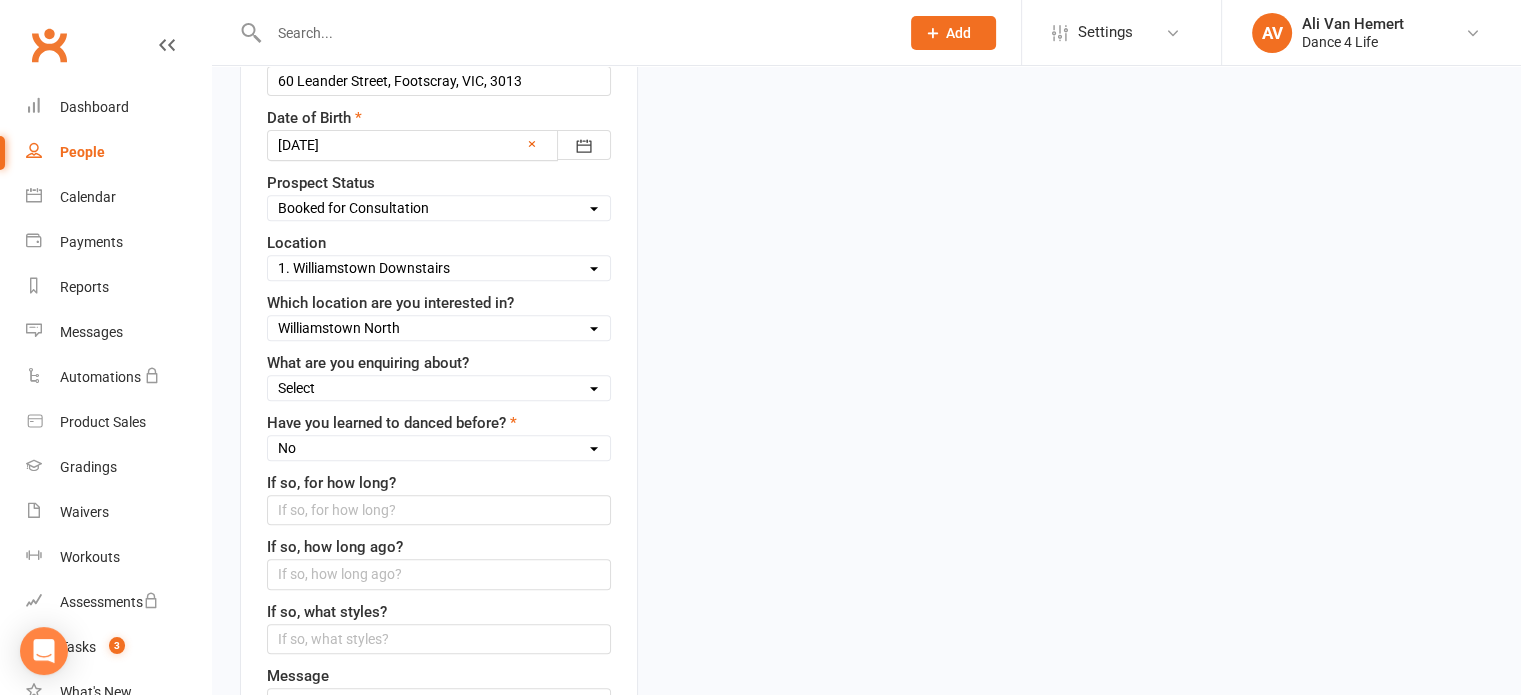scroll, scrollTop: 794, scrollLeft: 0, axis: vertical 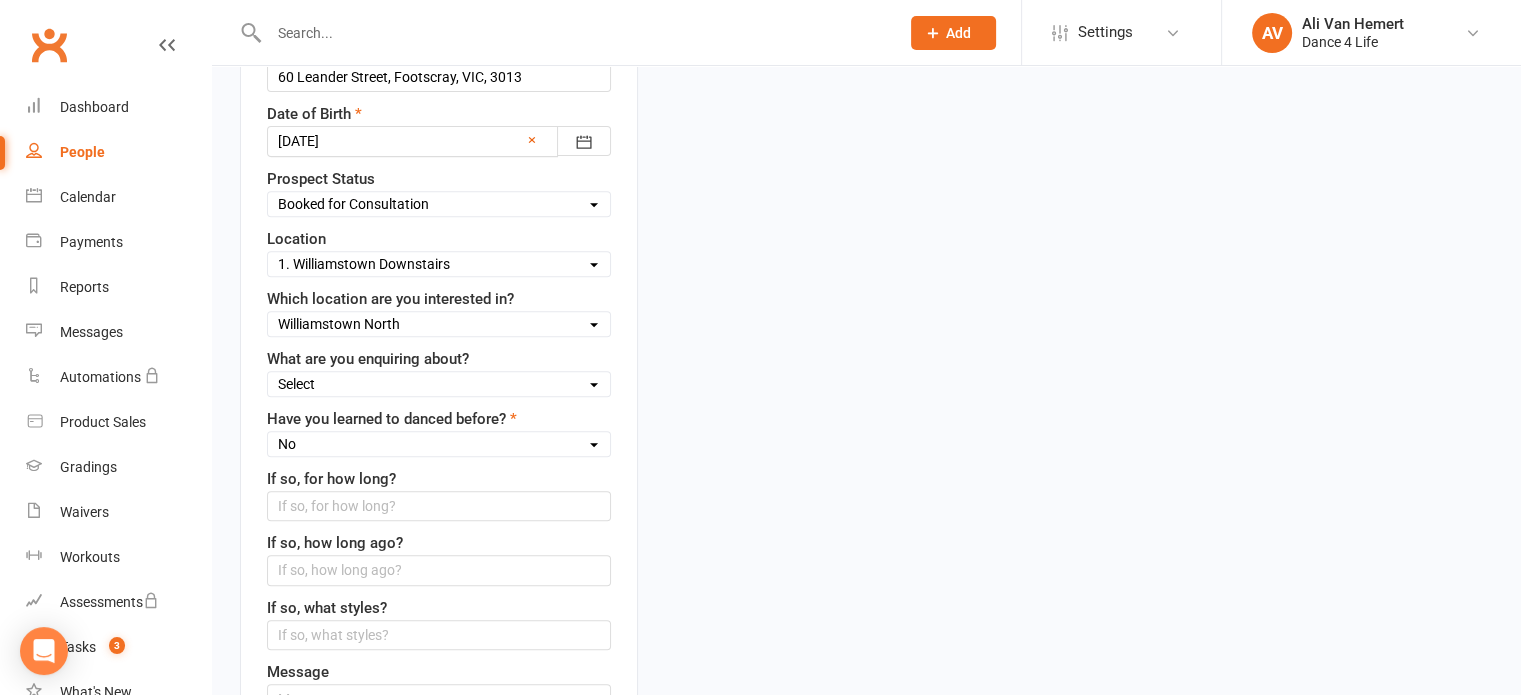 click on "Select Private Lessons Wedding Lessons Complimentary Consultation Introductory Membership Trial Other" at bounding box center (439, 384) 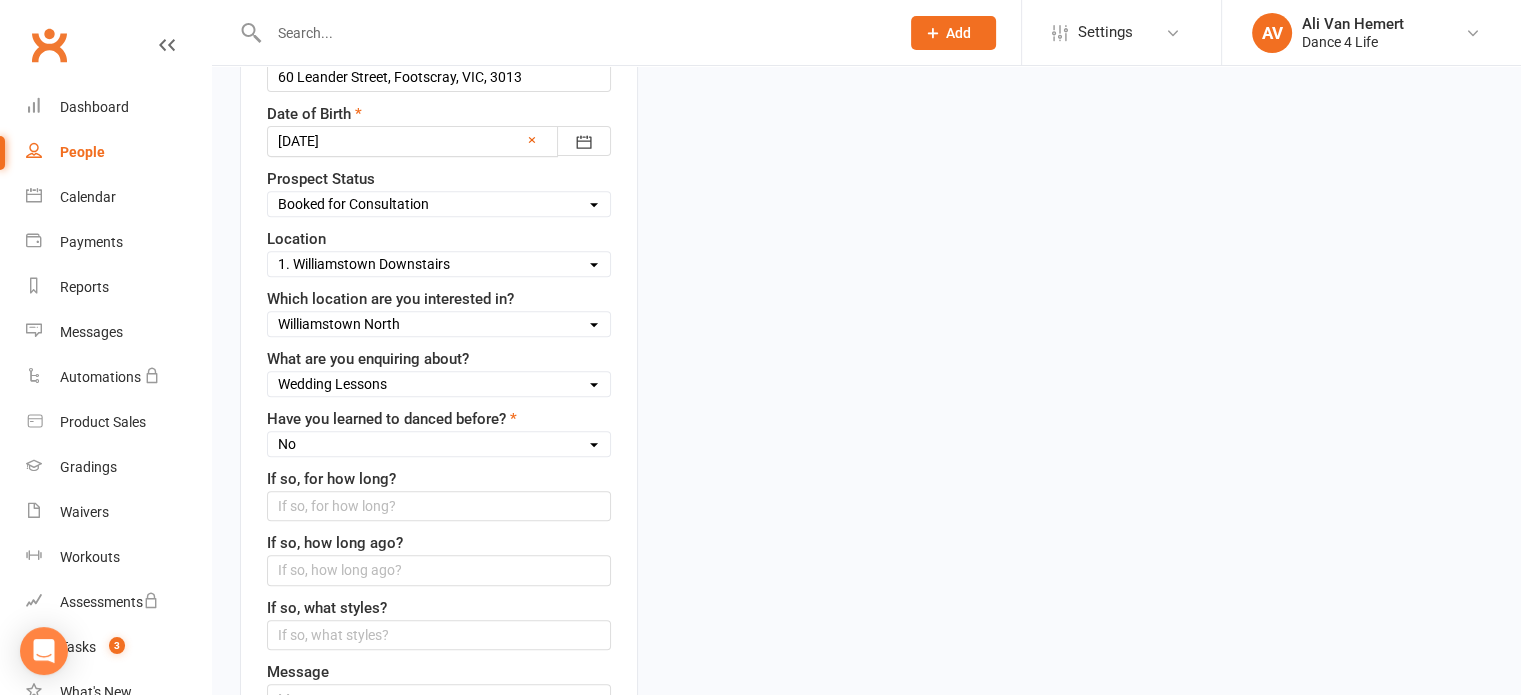 click on "Select Private Lessons Wedding Lessons Complimentary Consultation Introductory Membership Trial Other" at bounding box center [439, 384] 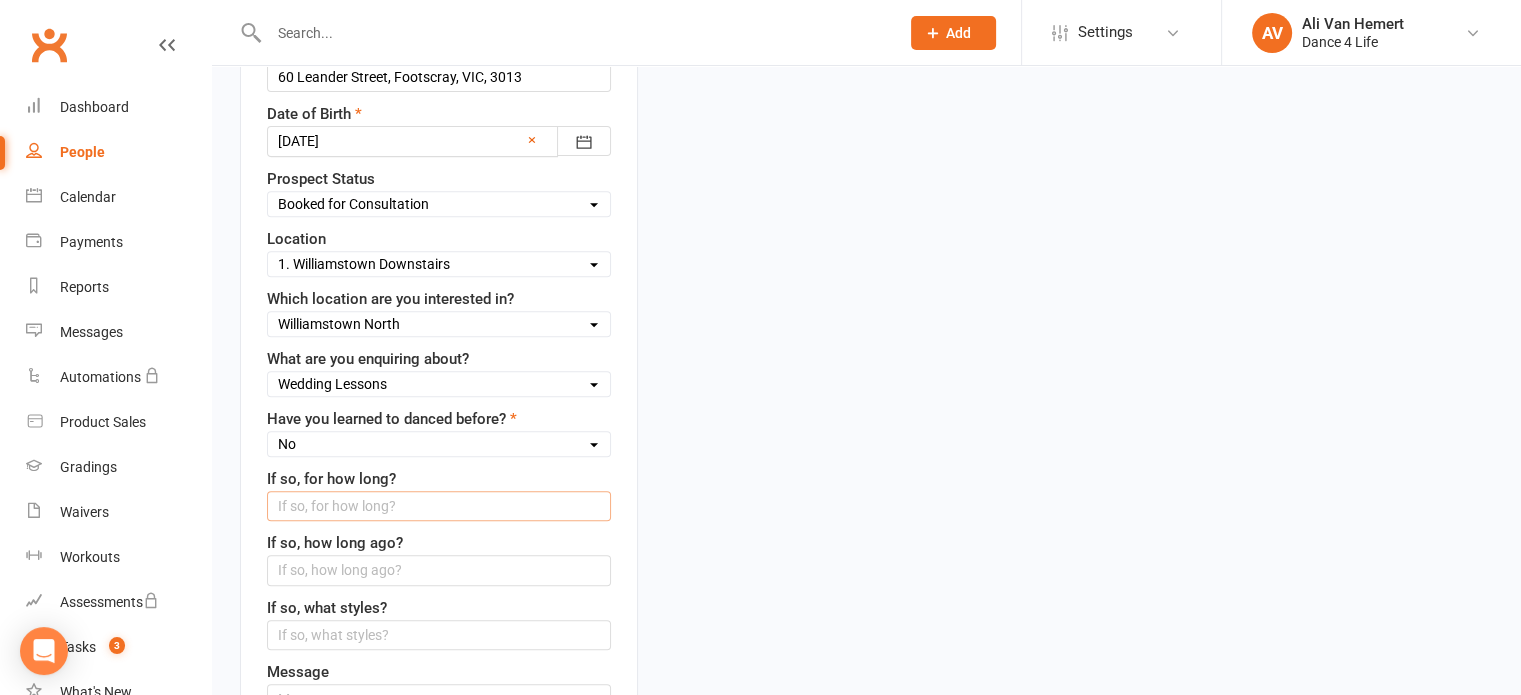 click at bounding box center [439, 506] 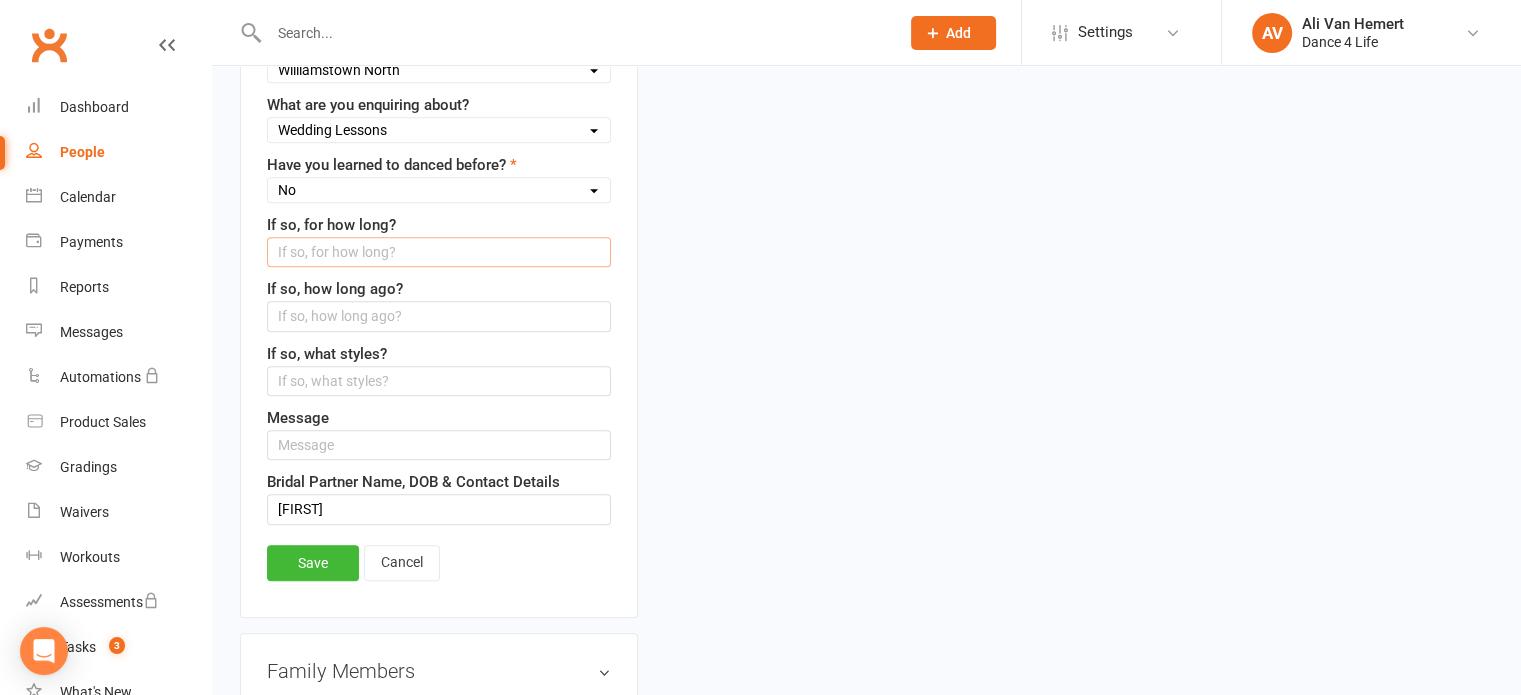 scroll, scrollTop: 1094, scrollLeft: 0, axis: vertical 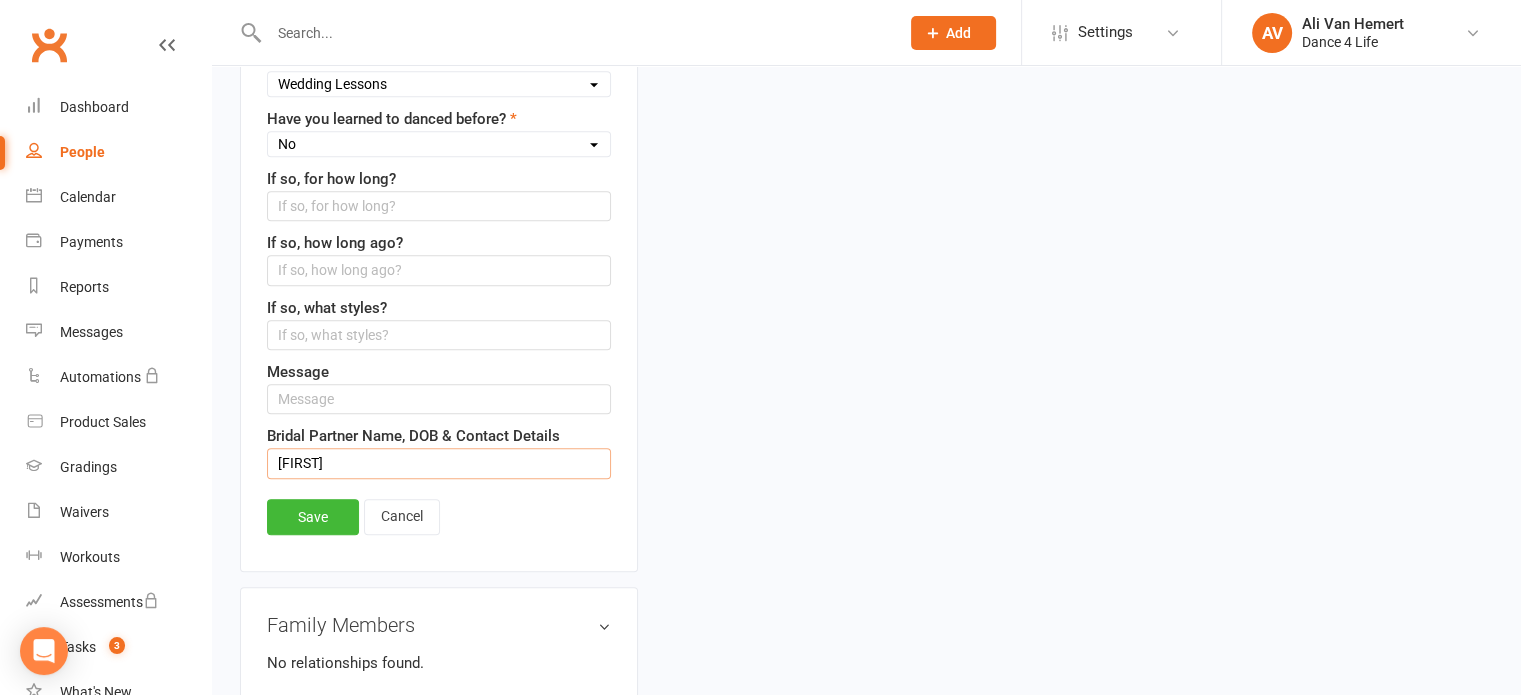 click on "[FIRST]" at bounding box center (439, 463) 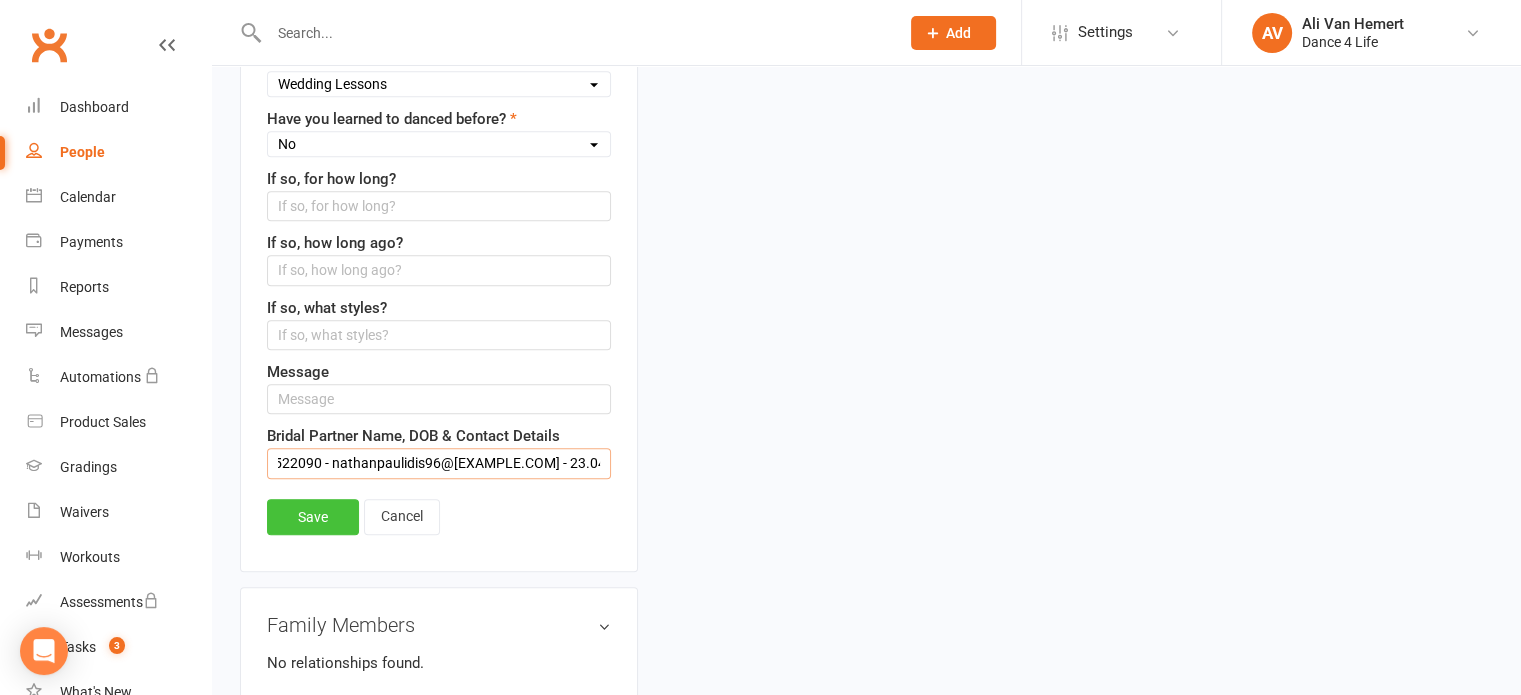 scroll, scrollTop: 0, scrollLeft: 143, axis: horizontal 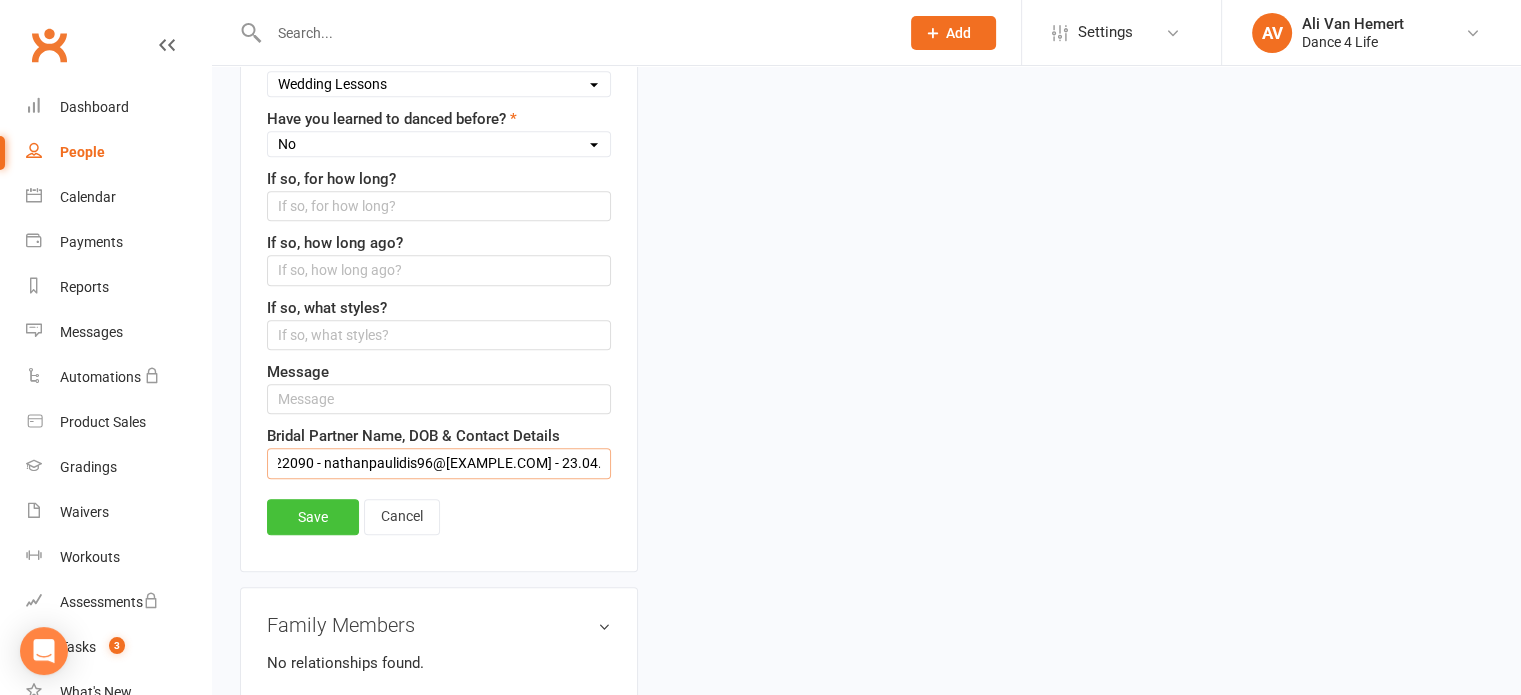 type on "[FIRST] [LAST] - 0424522090 - nathanpaulidis96@[EXAMPLE.COM] - 23.04.1996" 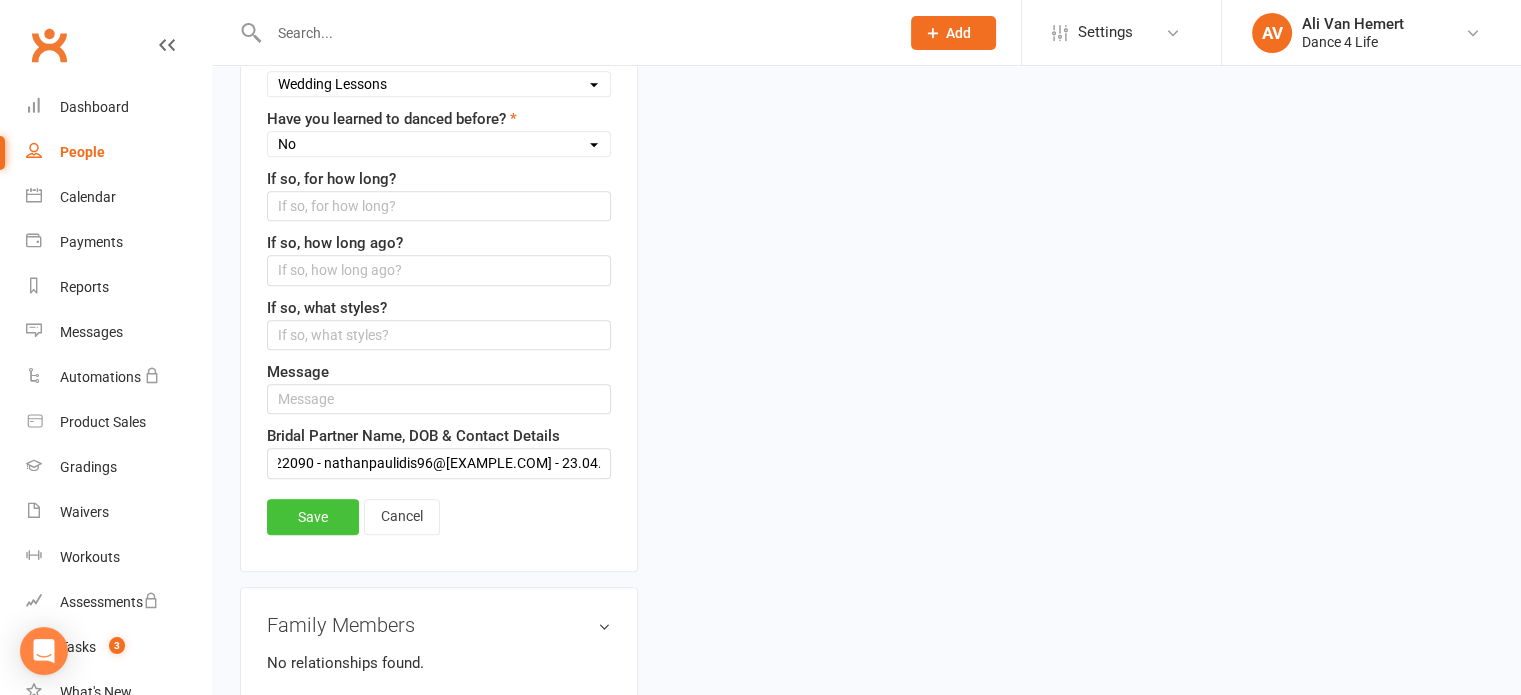 scroll, scrollTop: 0, scrollLeft: 0, axis: both 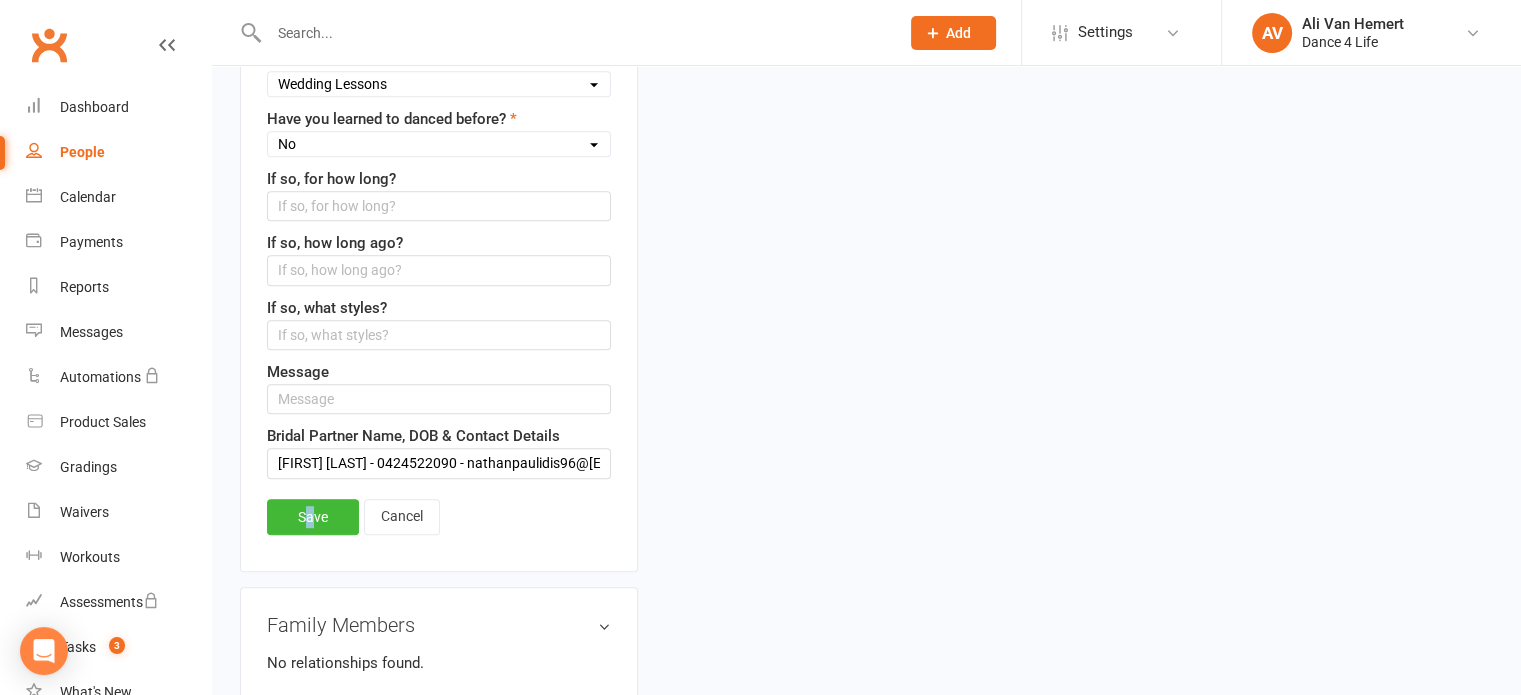 click on "Save" at bounding box center [313, 517] 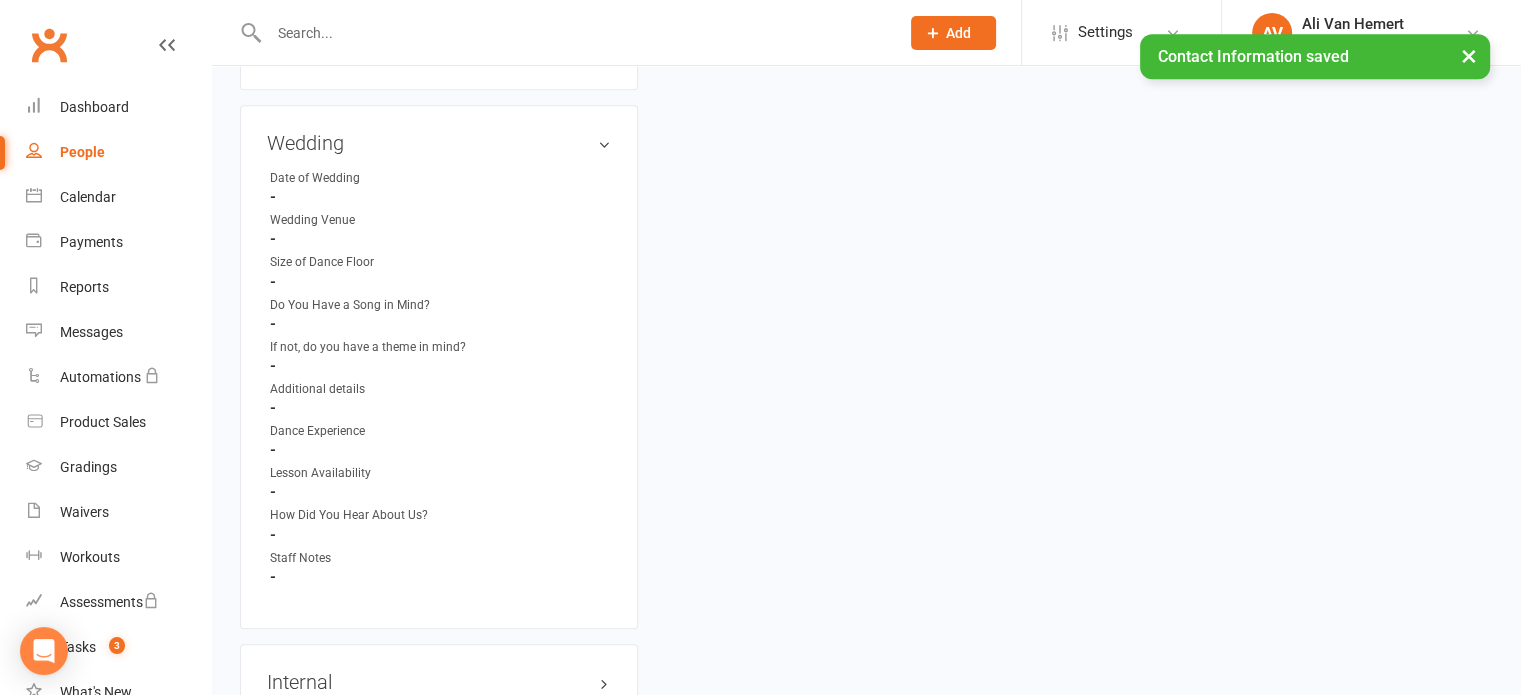 scroll, scrollTop: 2094, scrollLeft: 0, axis: vertical 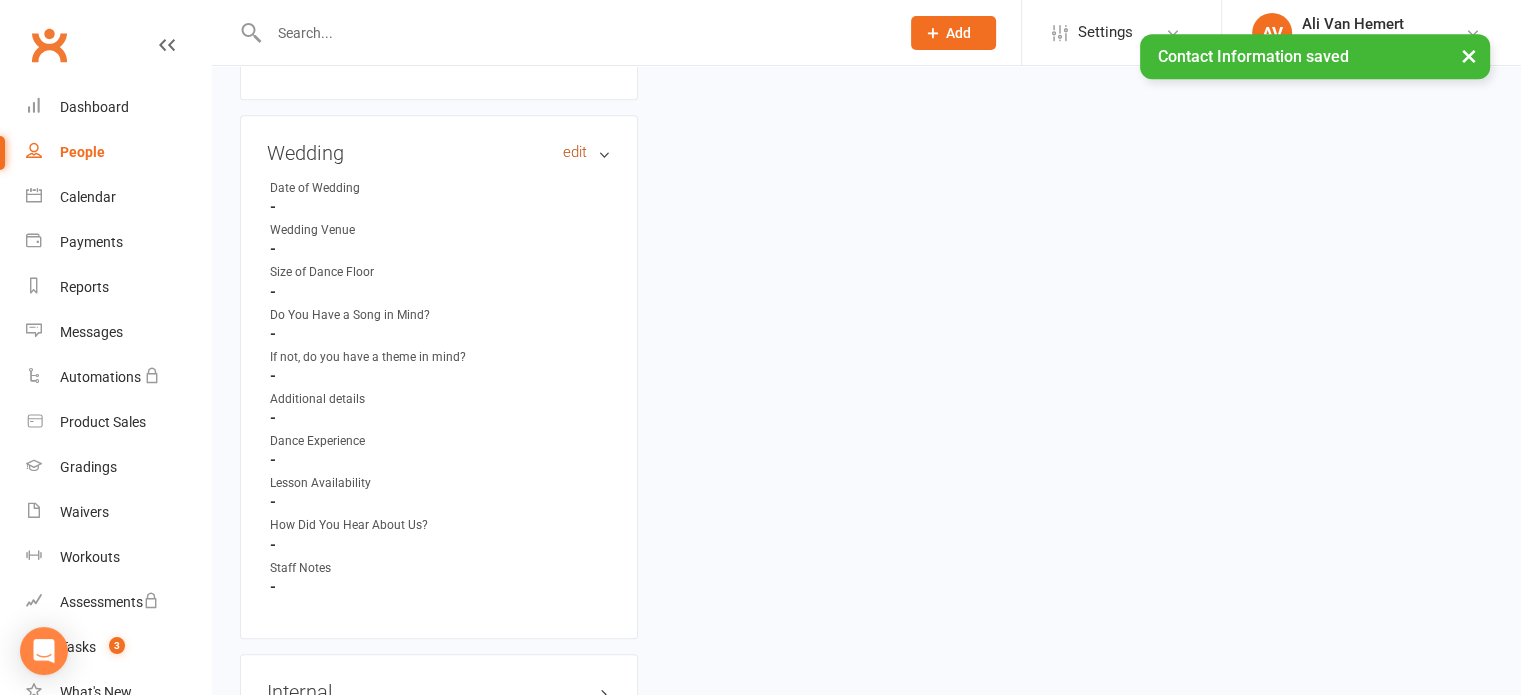 click on "edit" at bounding box center [575, 152] 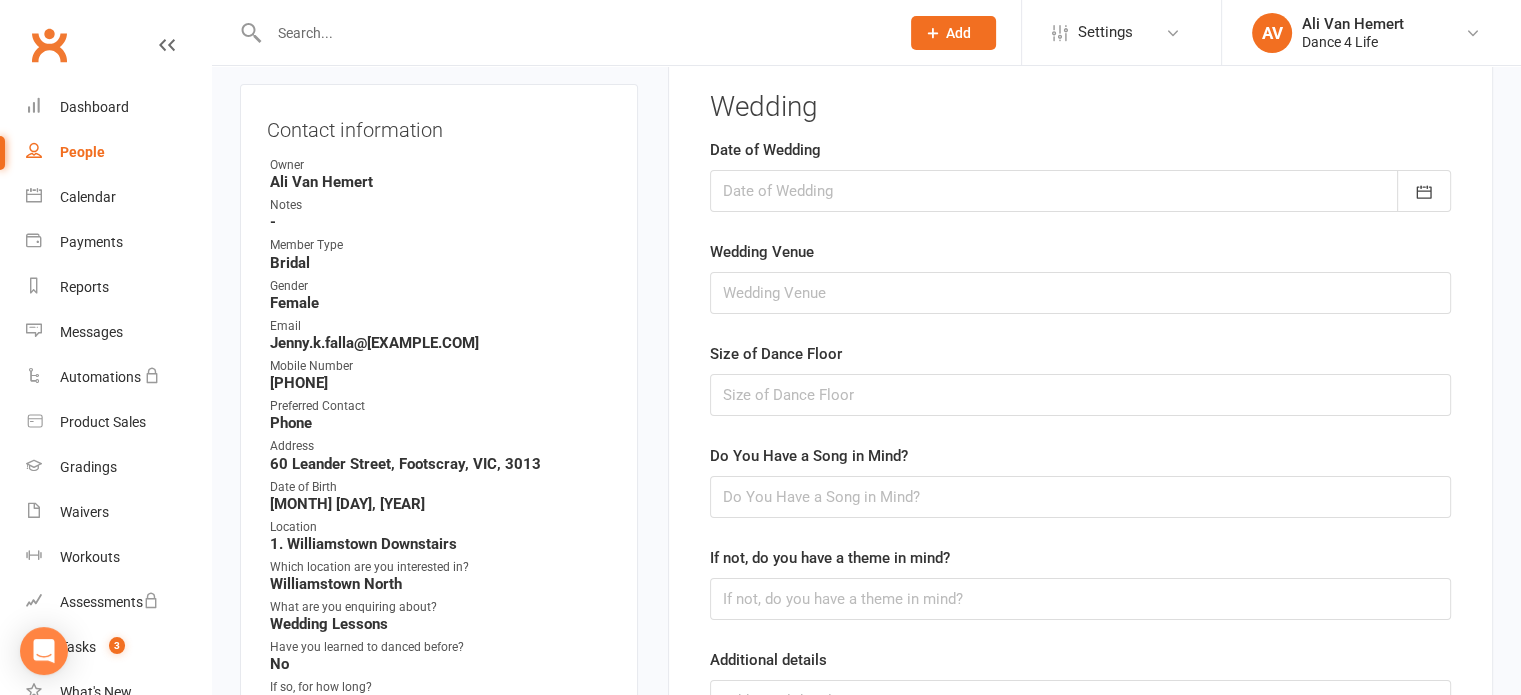 scroll, scrollTop: 137, scrollLeft: 0, axis: vertical 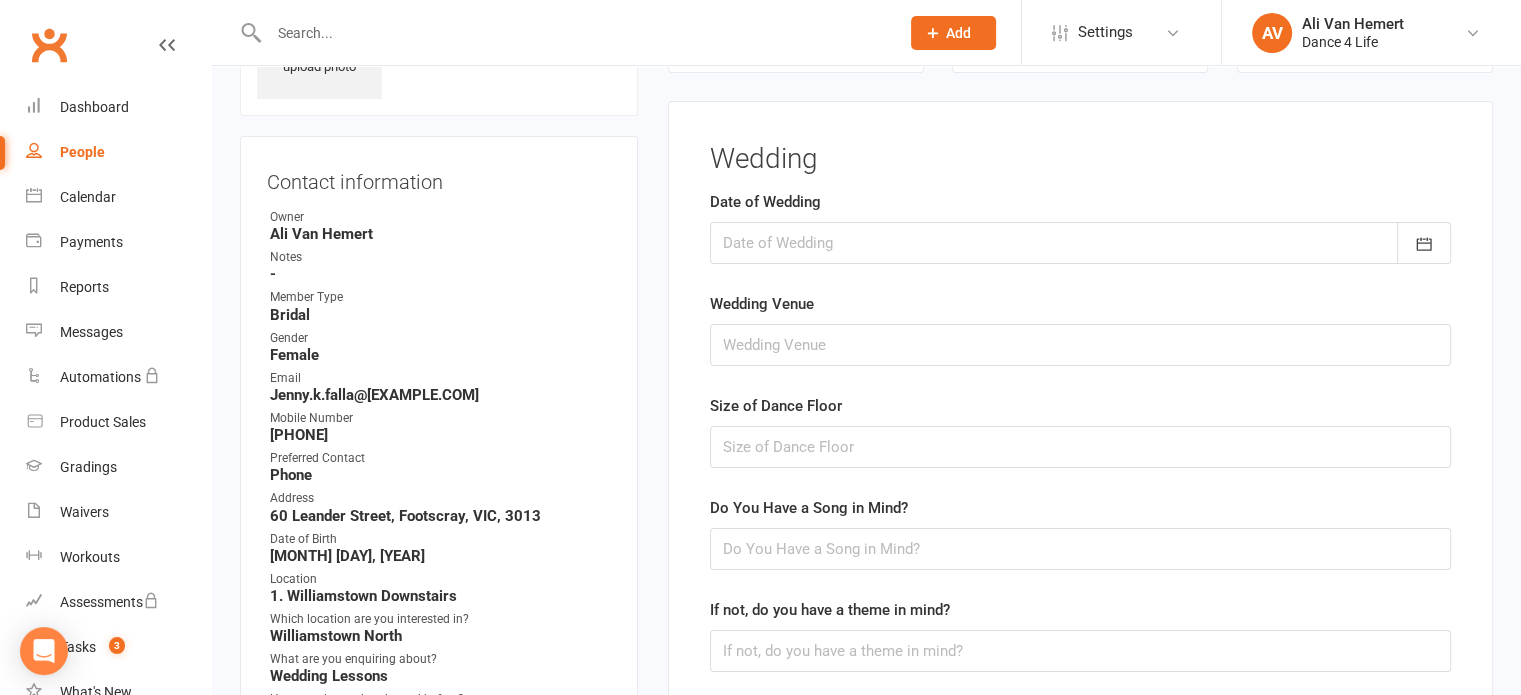 click at bounding box center [1080, 243] 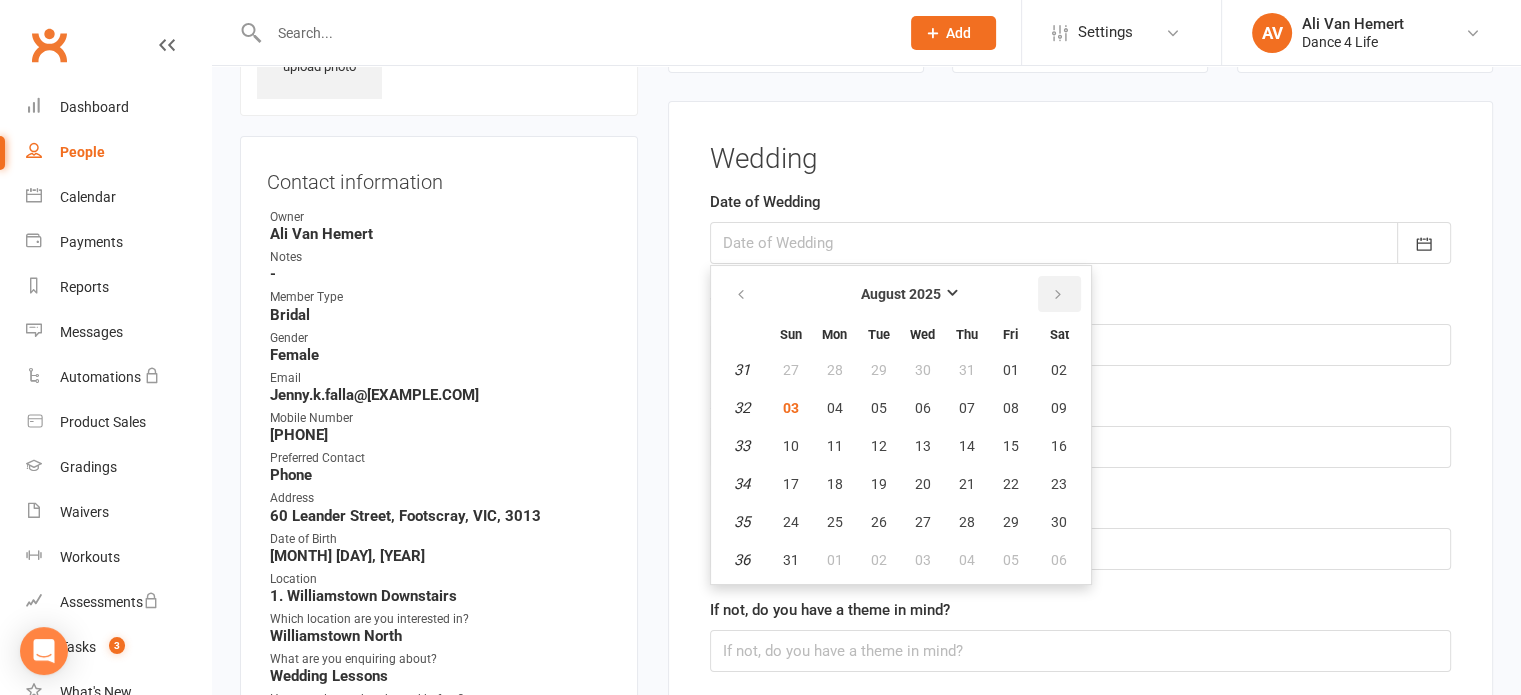 click at bounding box center (1058, 295) 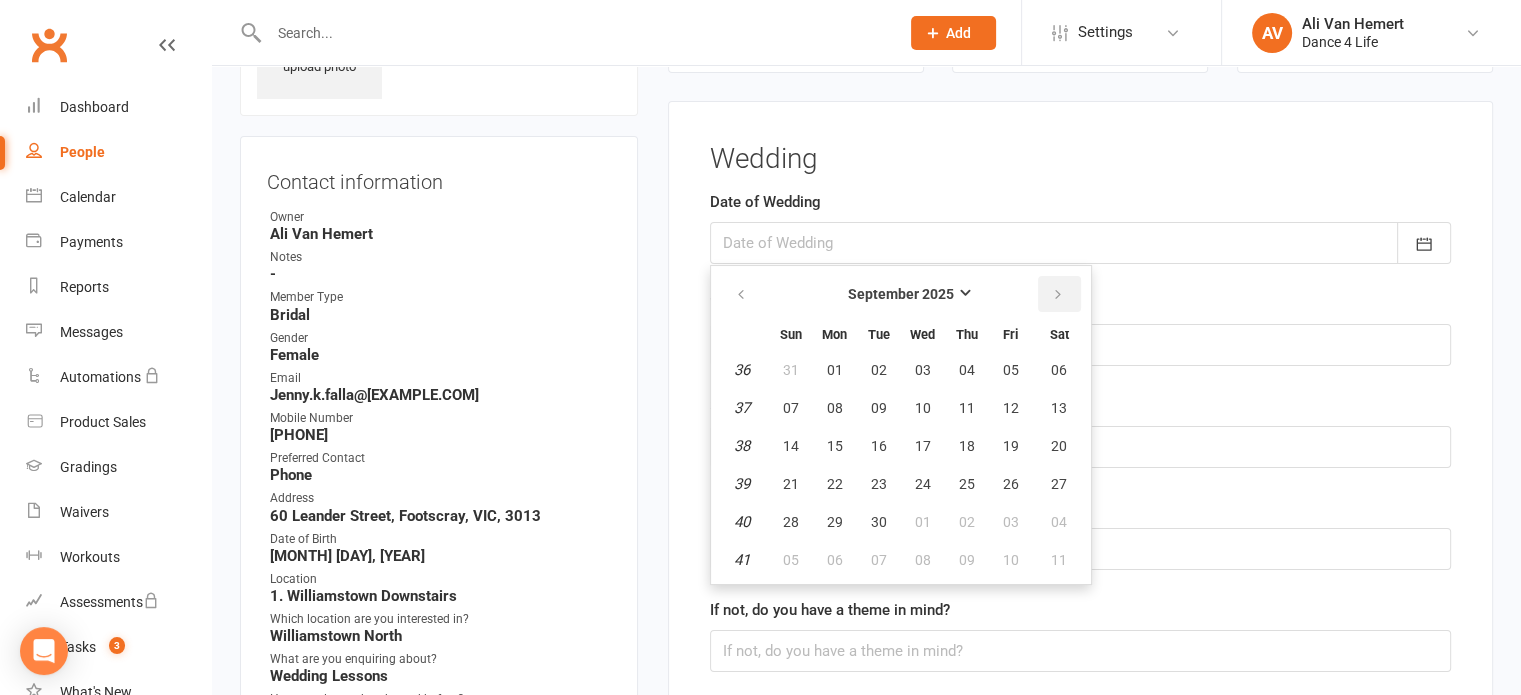 click at bounding box center (1058, 295) 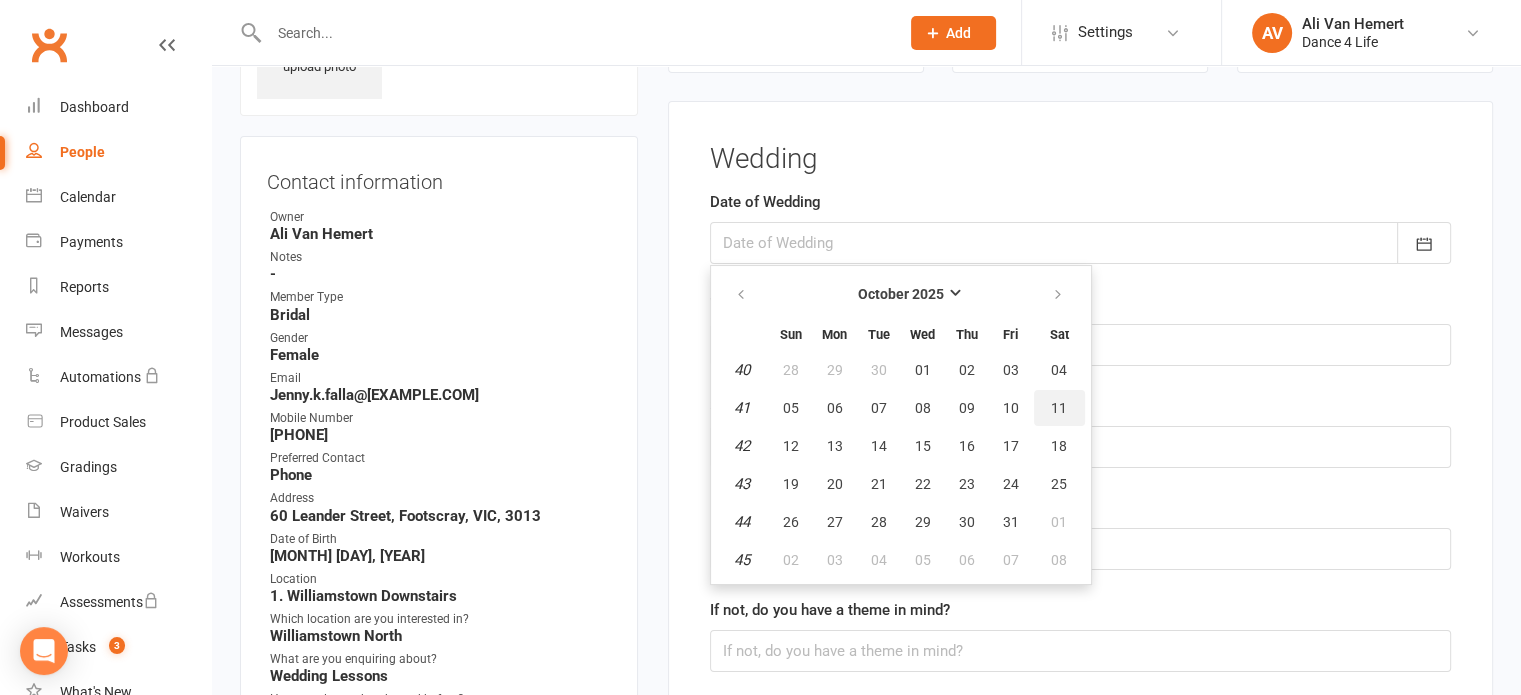 click on "11" at bounding box center (1059, 408) 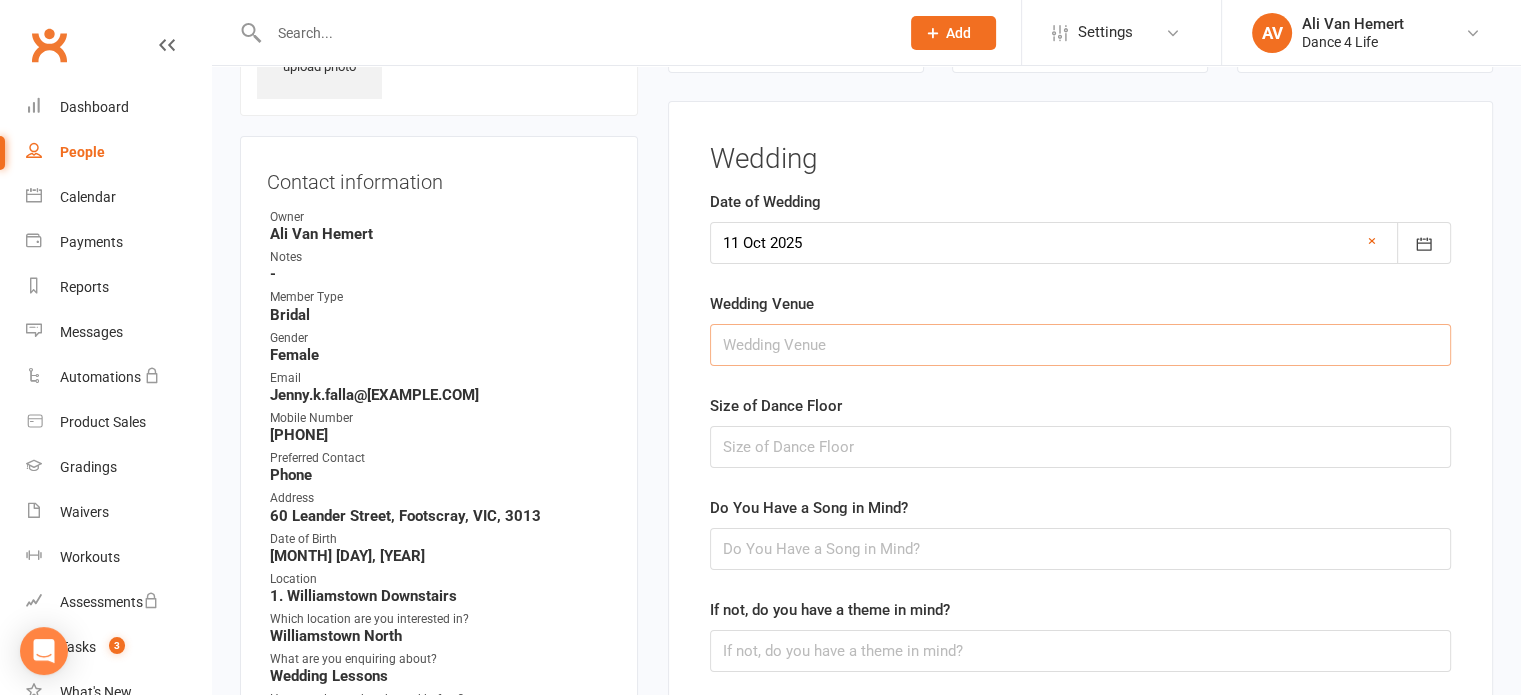 click at bounding box center [1080, 345] 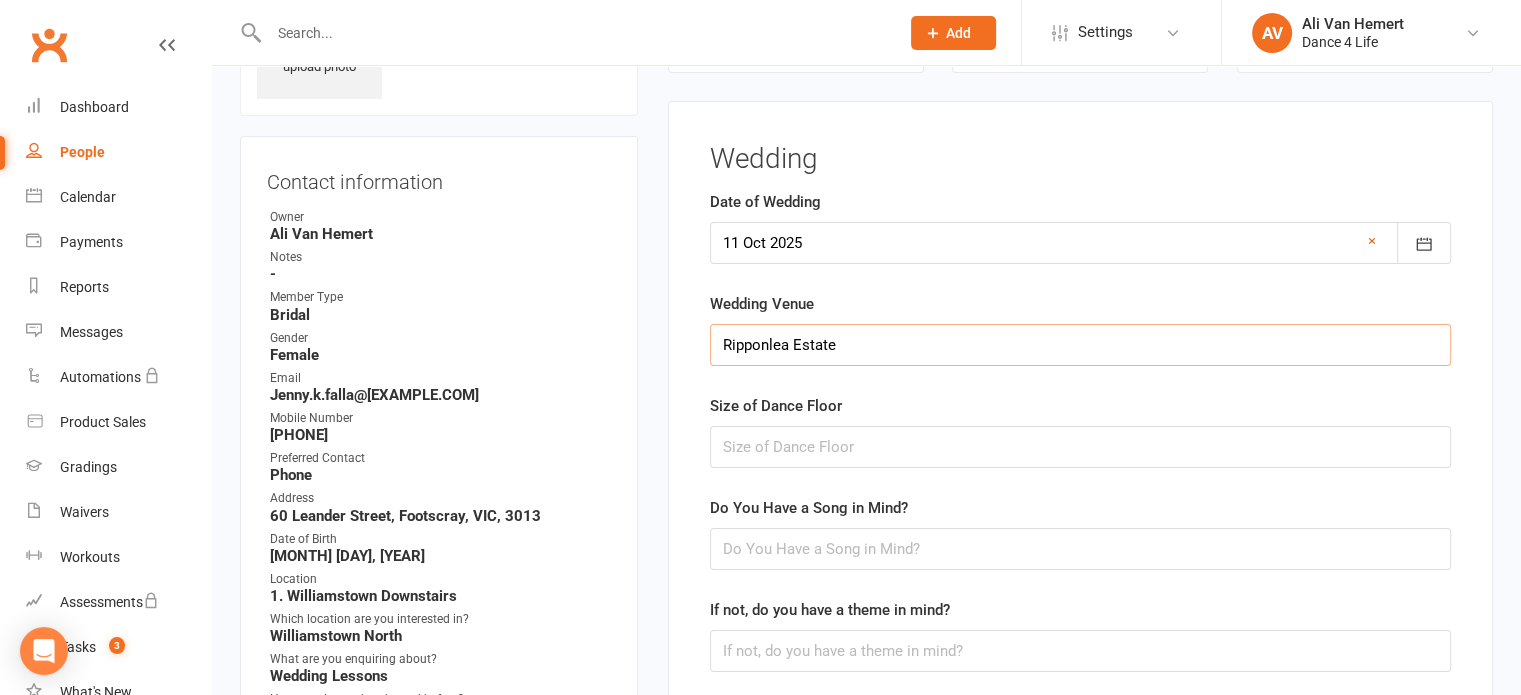 type on "Ripponlea Estate" 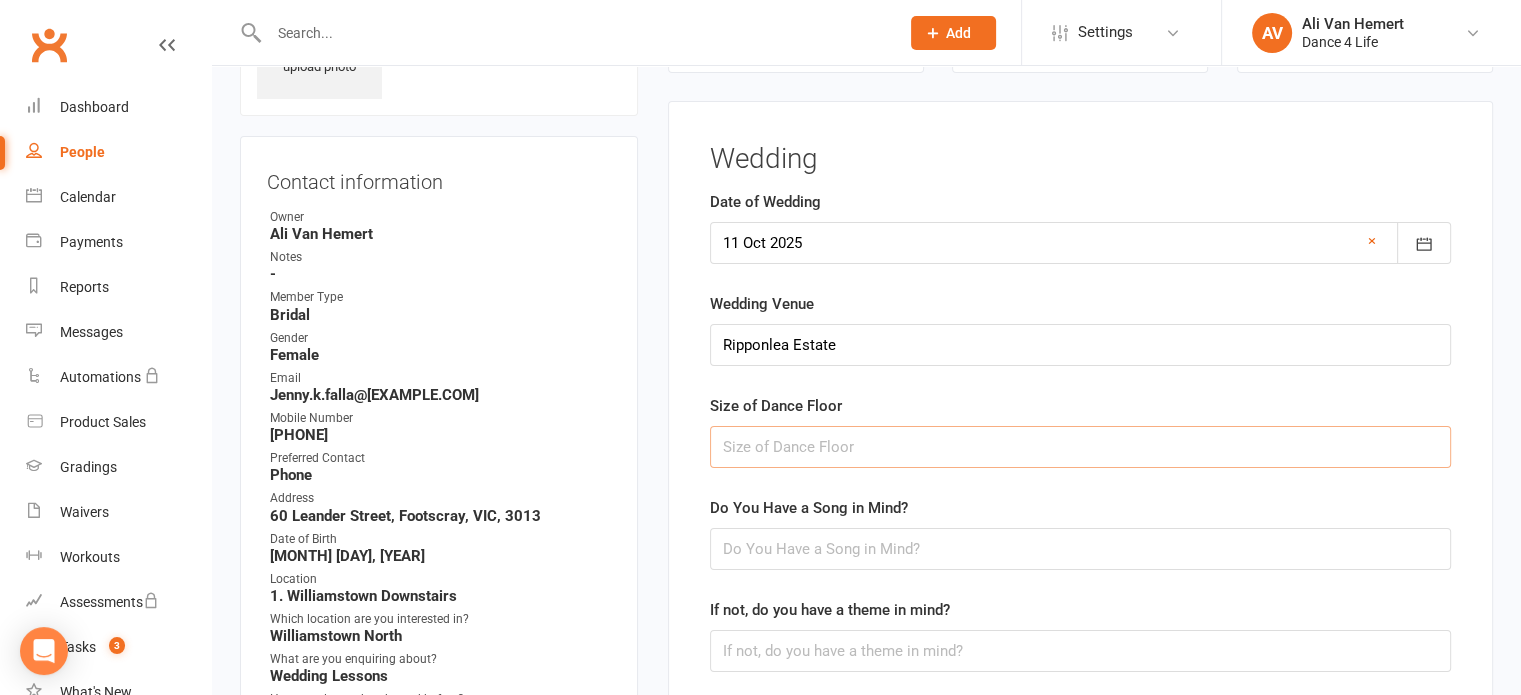 click at bounding box center (1080, 447) 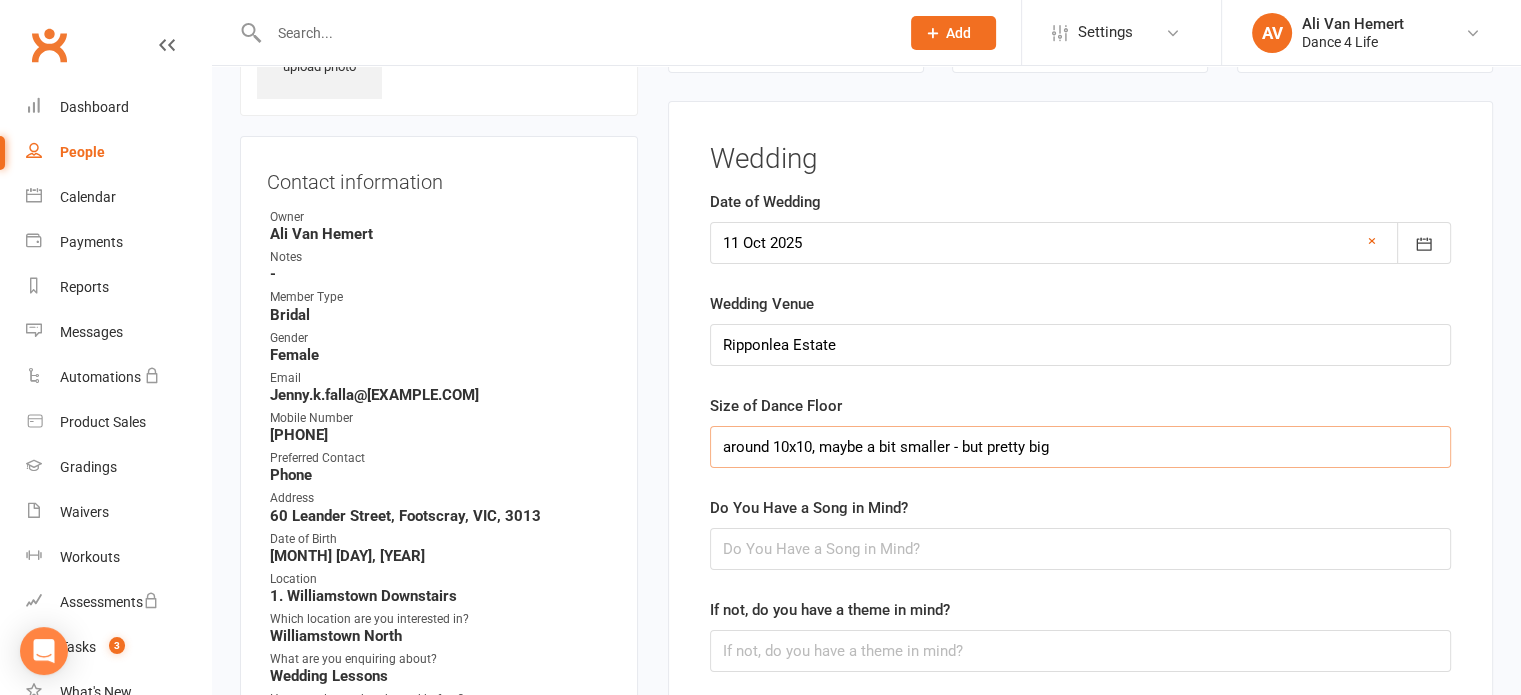 type on "around 10x10, maybe a bit smaller - but pretty big" 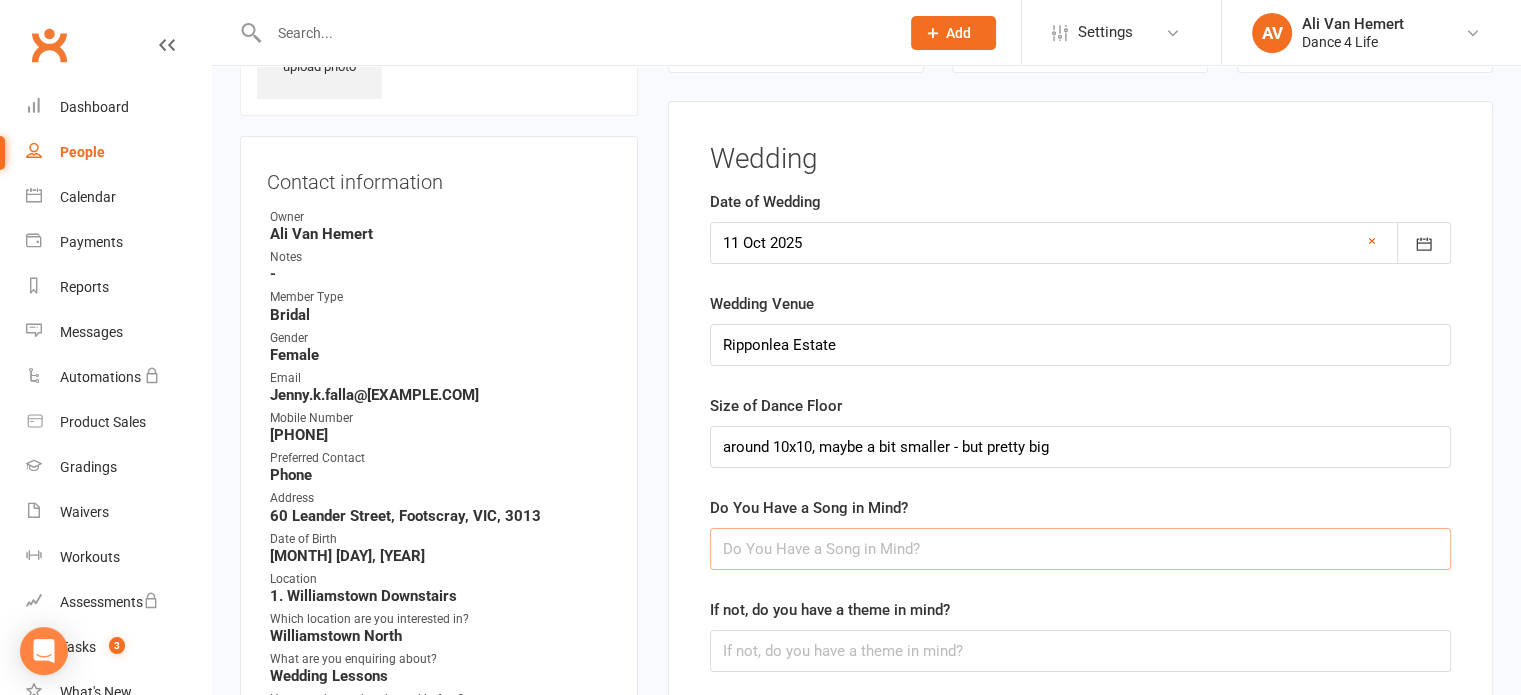 click at bounding box center [1080, 549] 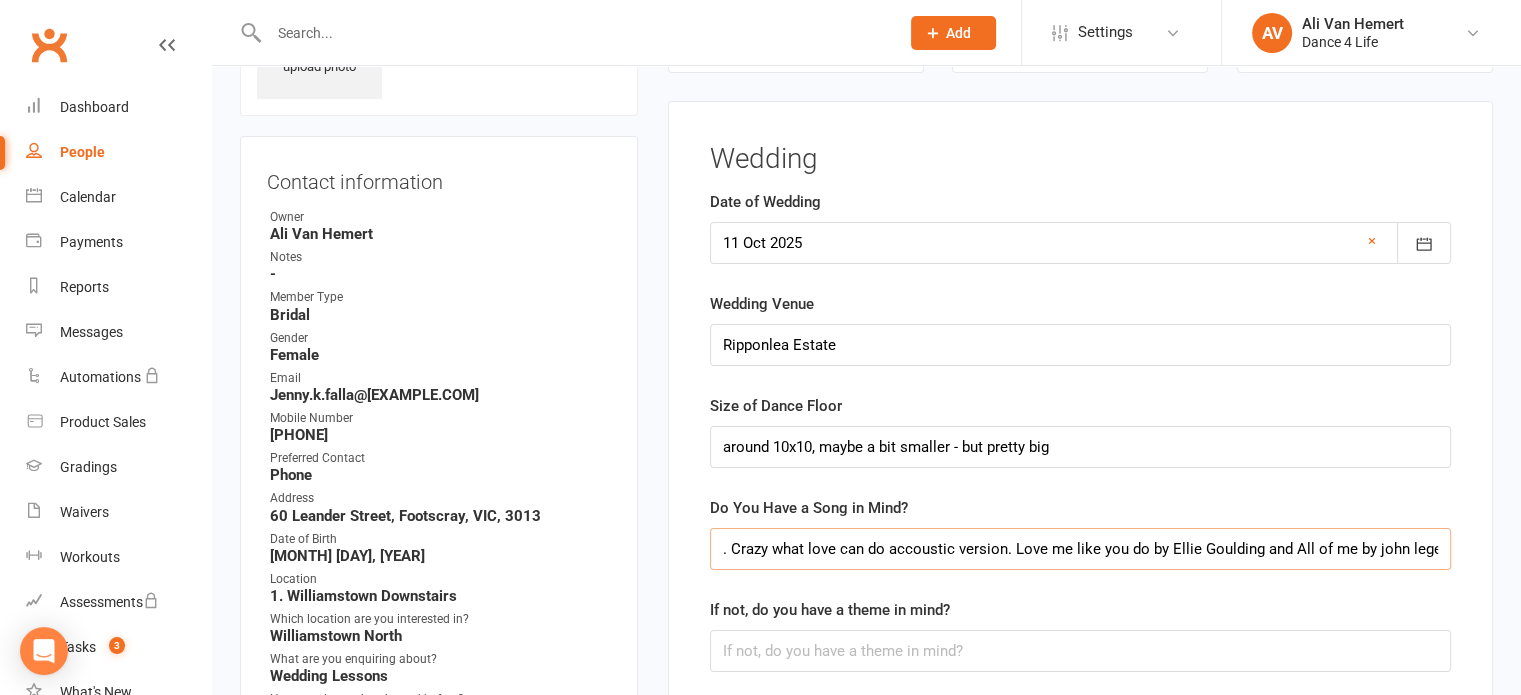 scroll, scrollTop: 0, scrollLeft: 62, axis: horizontal 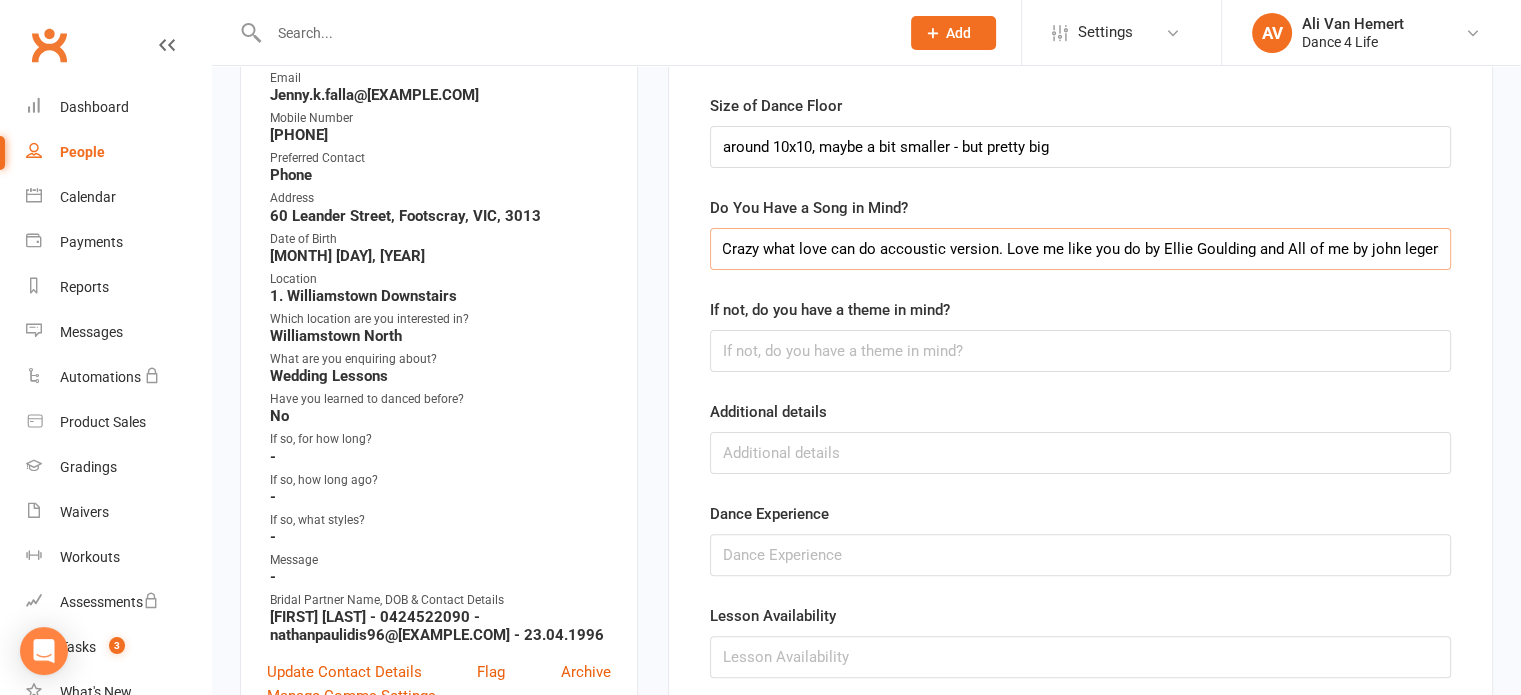 type on "3 songs. Crazy what love can do accoustic version. Love me like you do by Ellie Goulding and All of me by john legend" 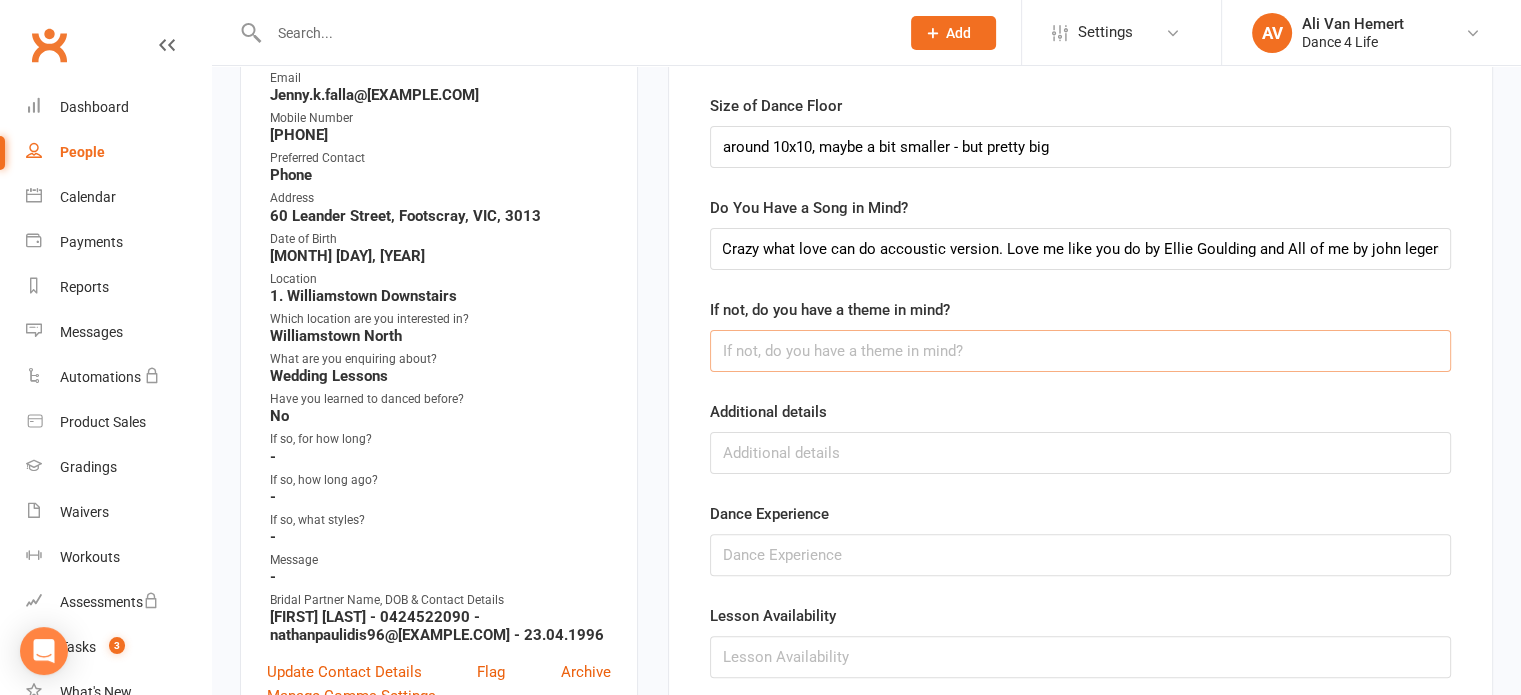 scroll, scrollTop: 0, scrollLeft: 0, axis: both 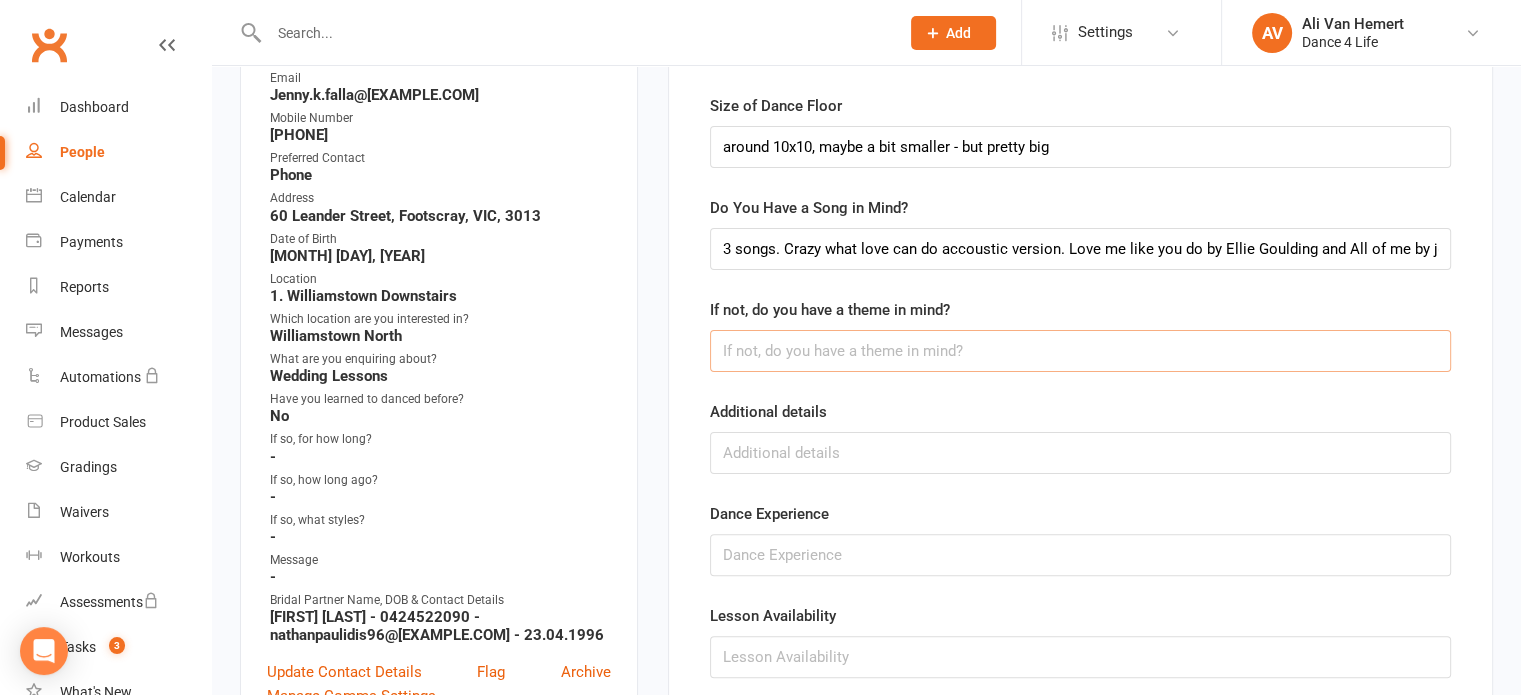 click at bounding box center (1080, 351) 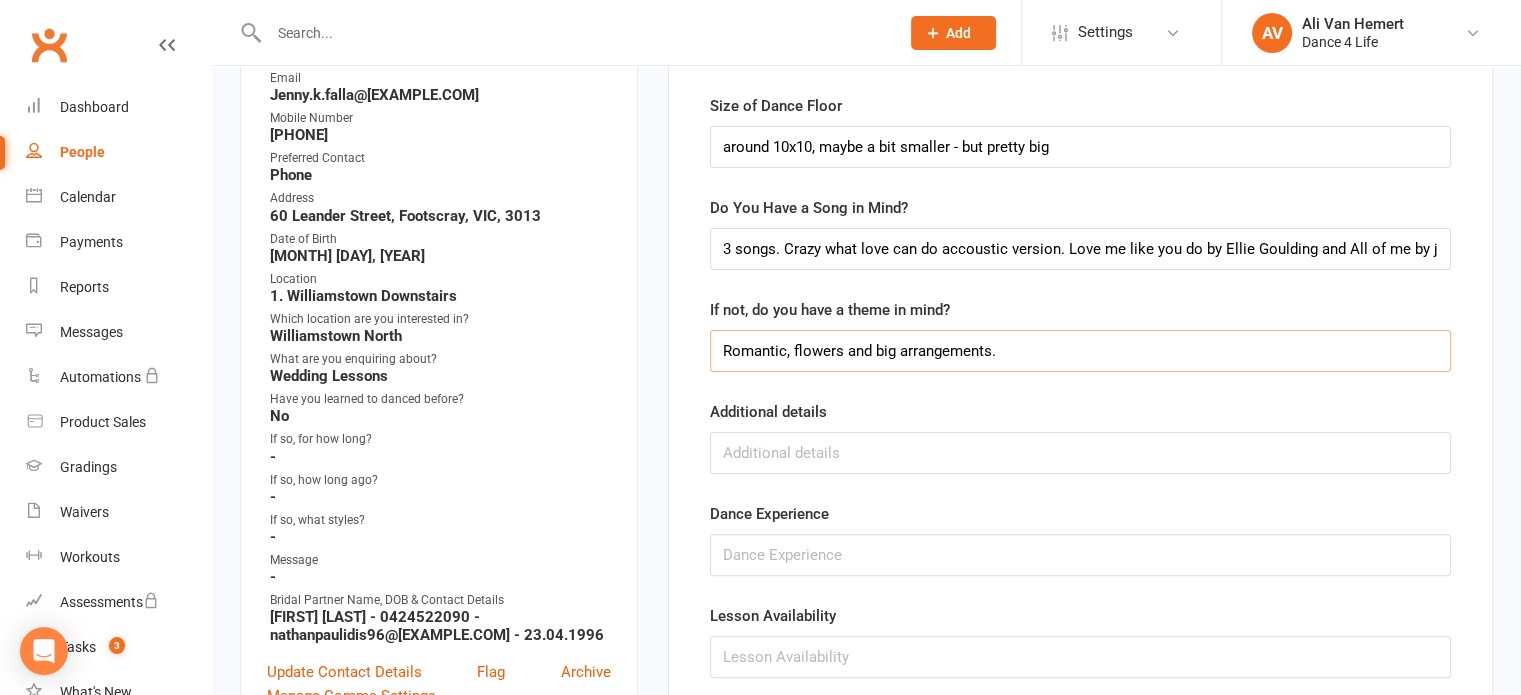 type on "Romantic, flowers and big arrangements." 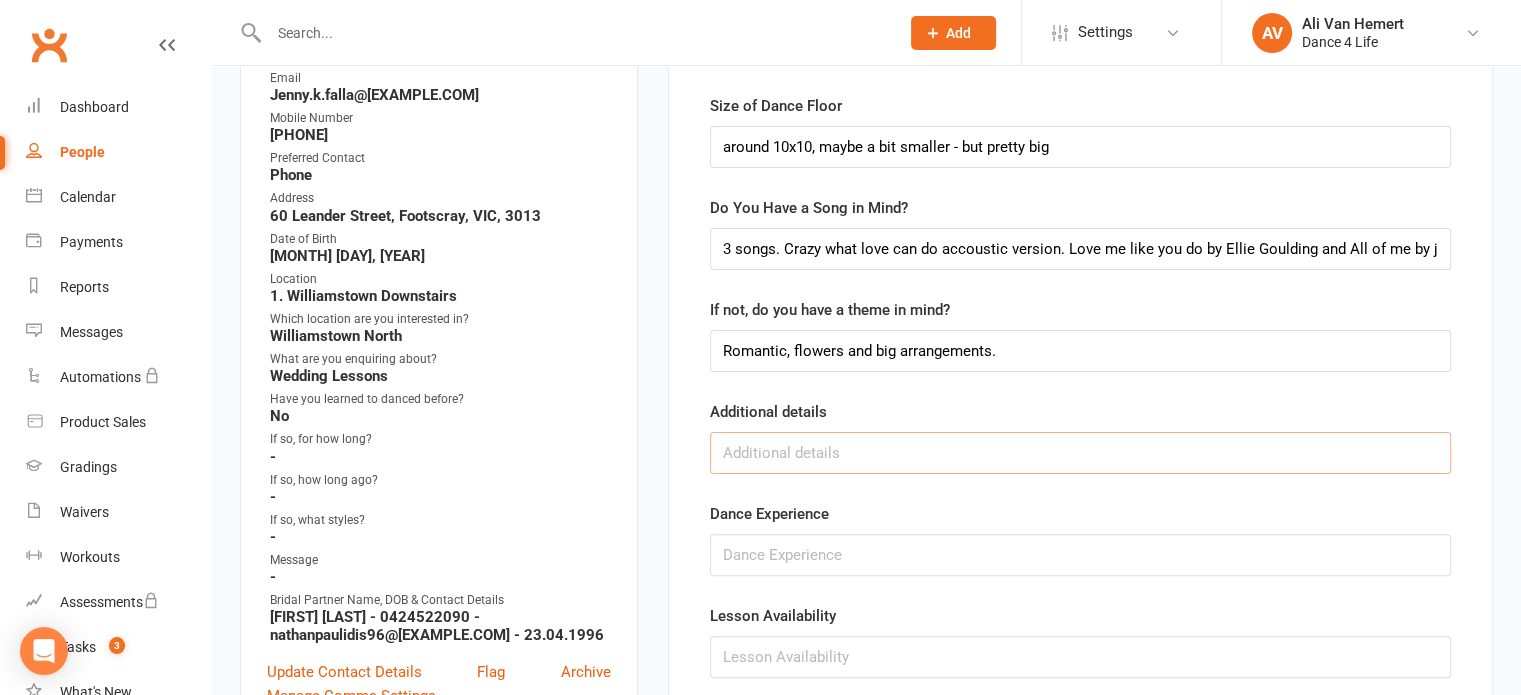 click at bounding box center (1080, 453) 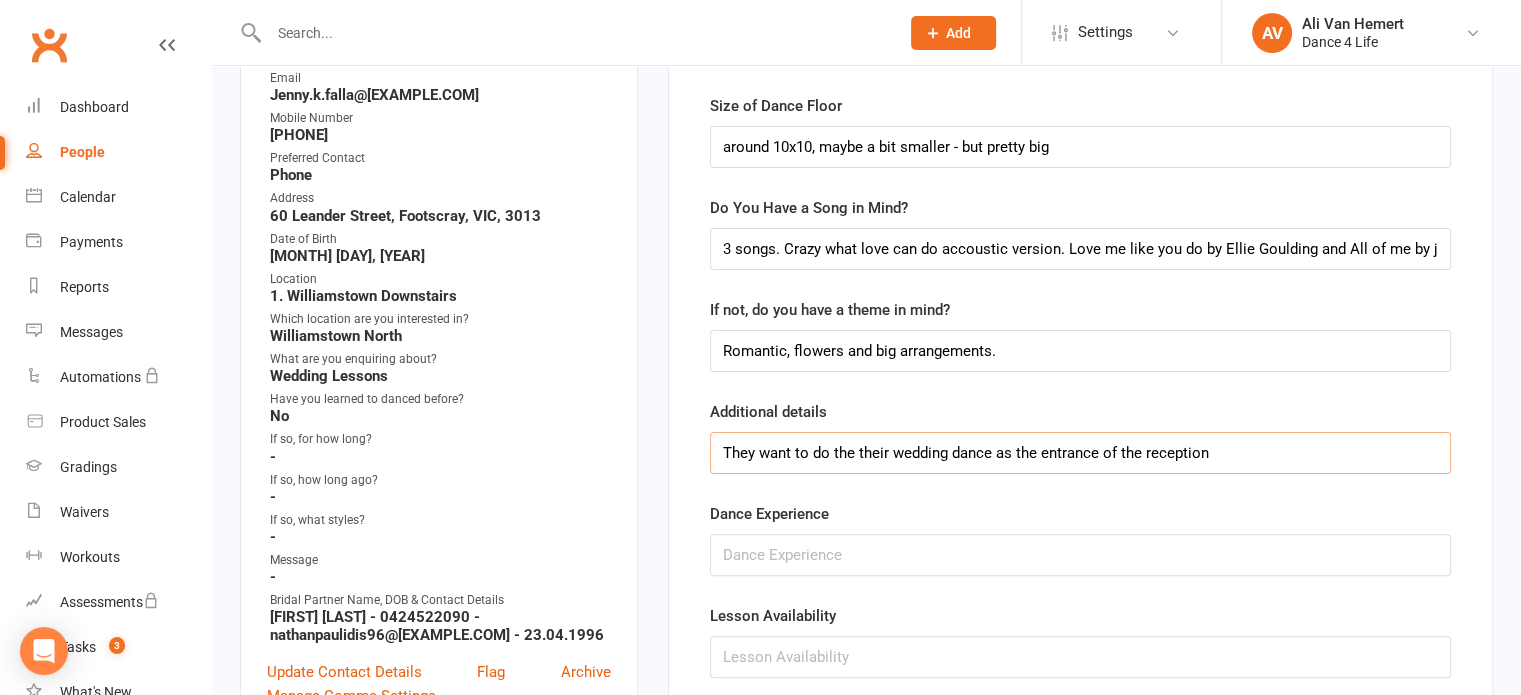 type on "They want to do the their wedding dance as the entrance of the reception" 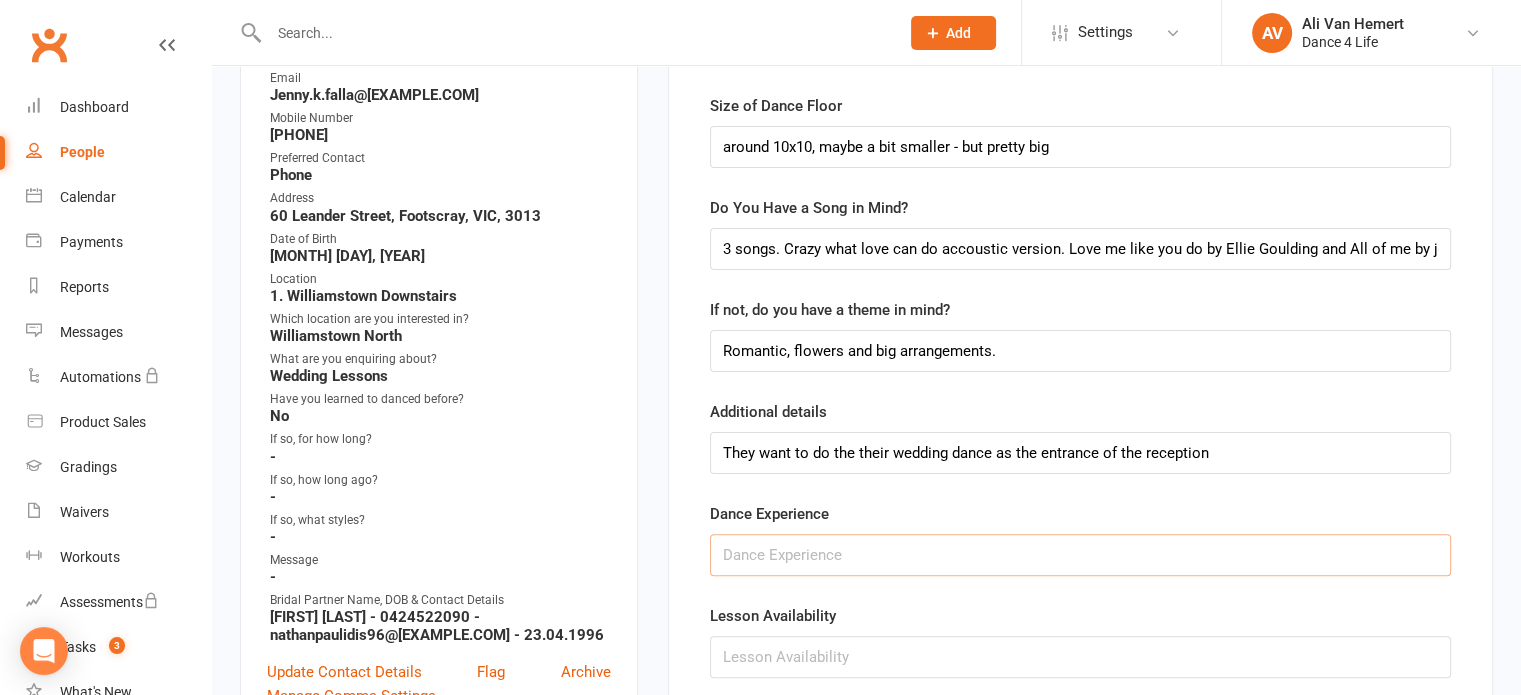 click at bounding box center (1080, 555) 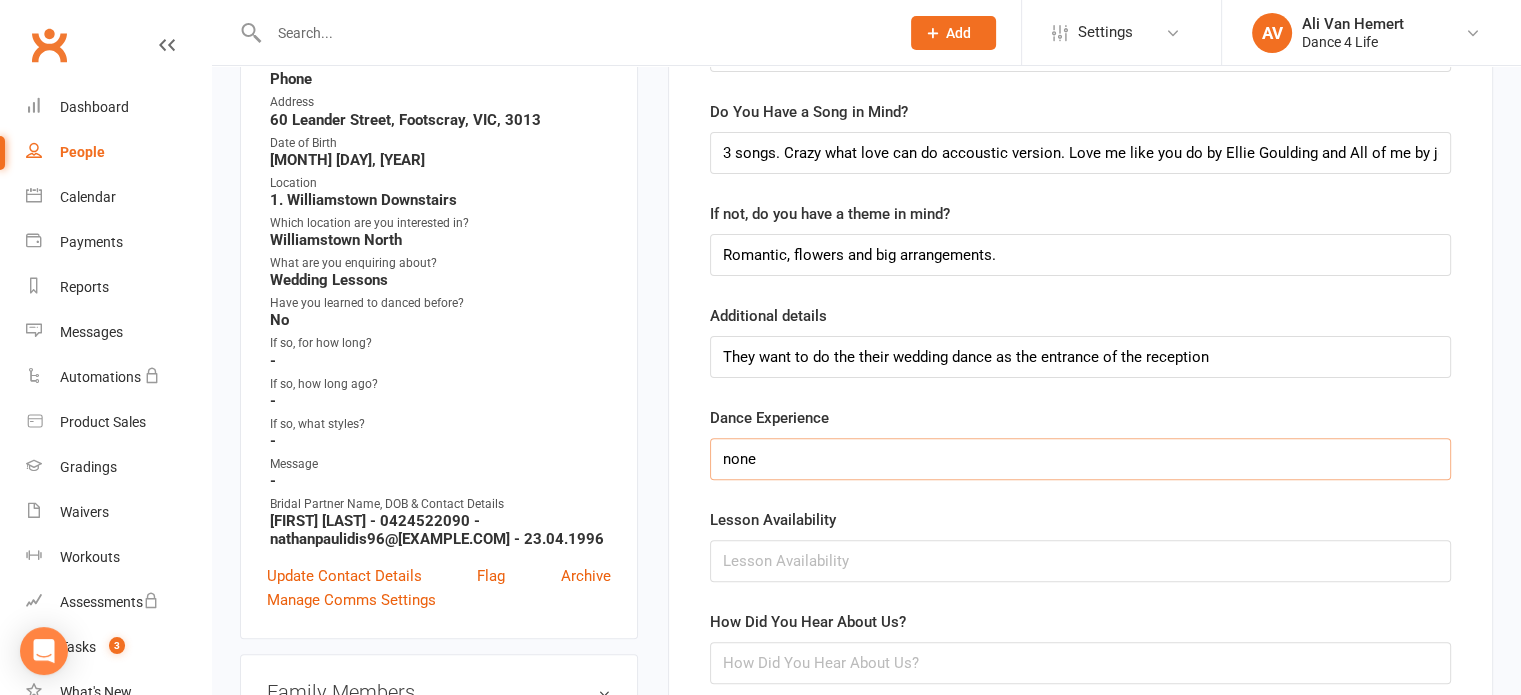 scroll, scrollTop: 637, scrollLeft: 0, axis: vertical 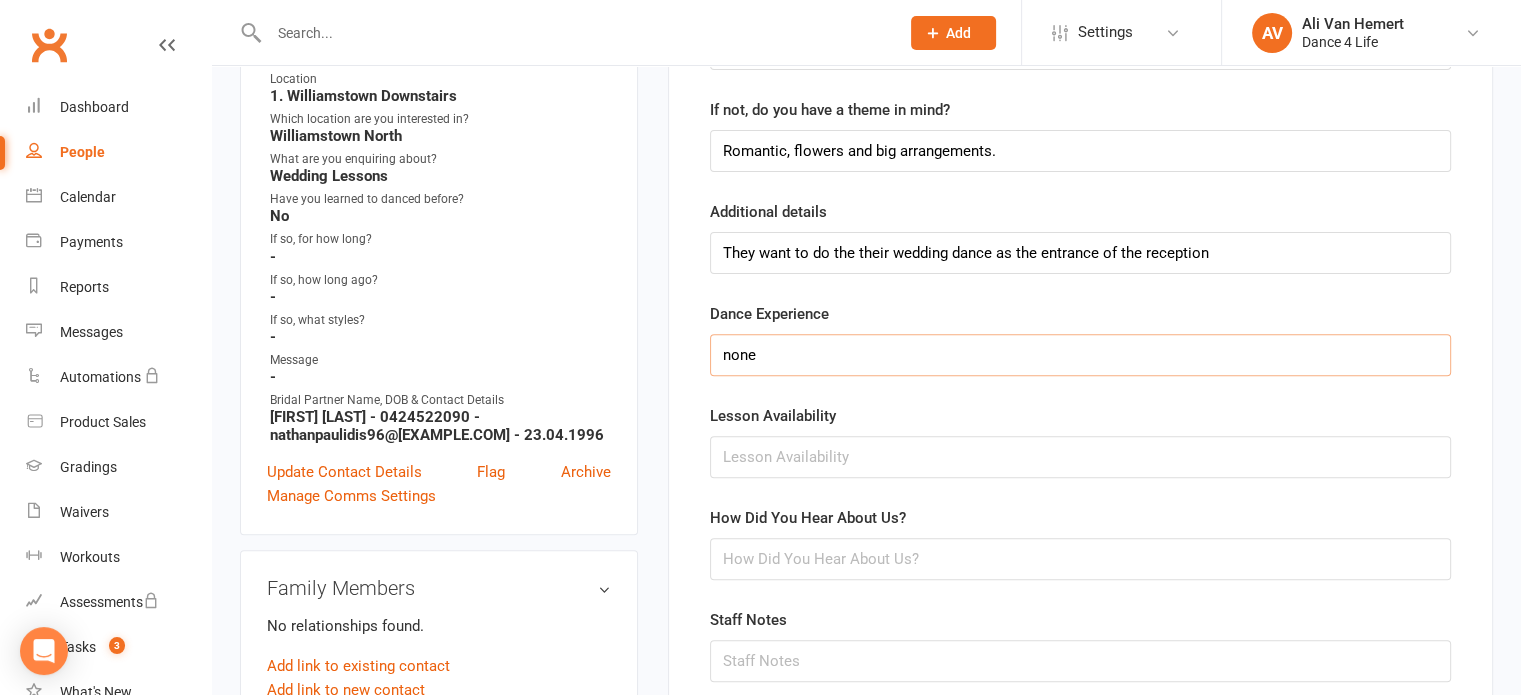 type on "none" 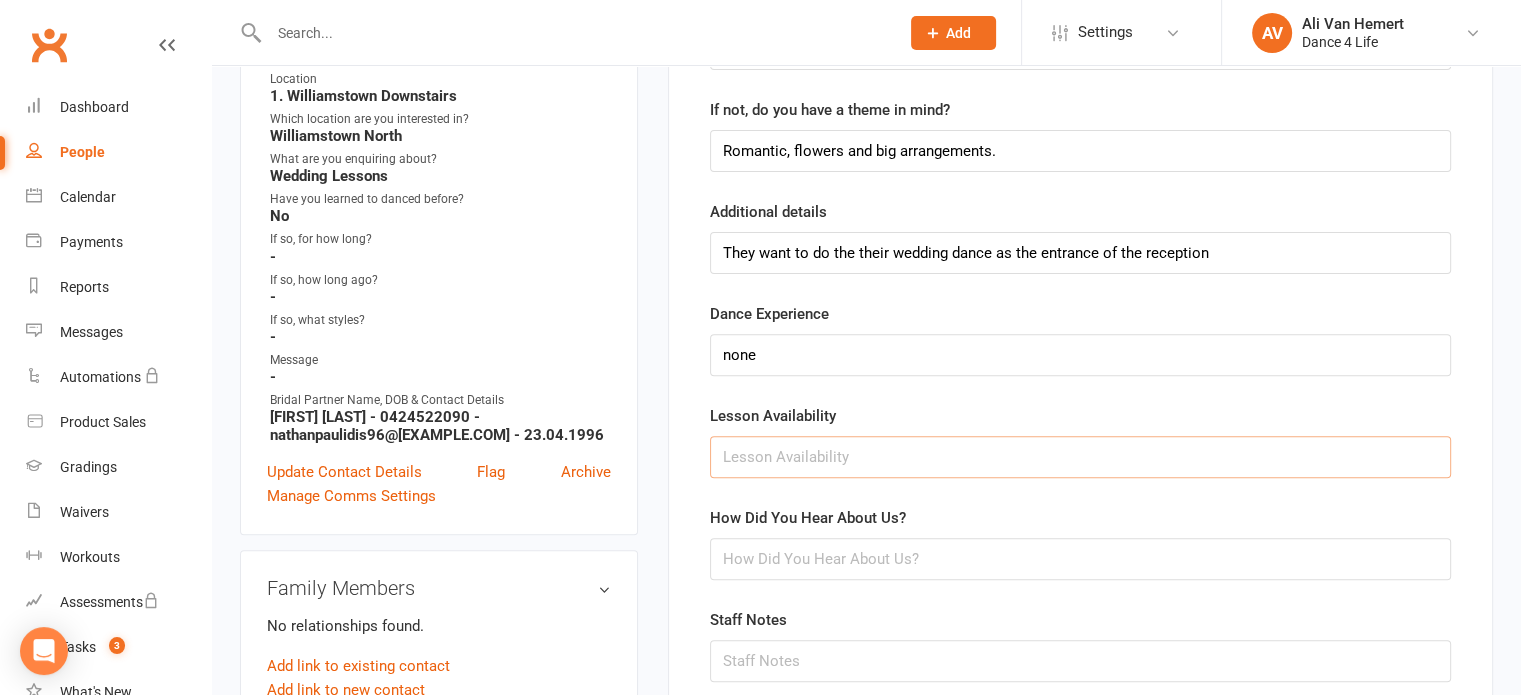 click at bounding box center (1080, 457) 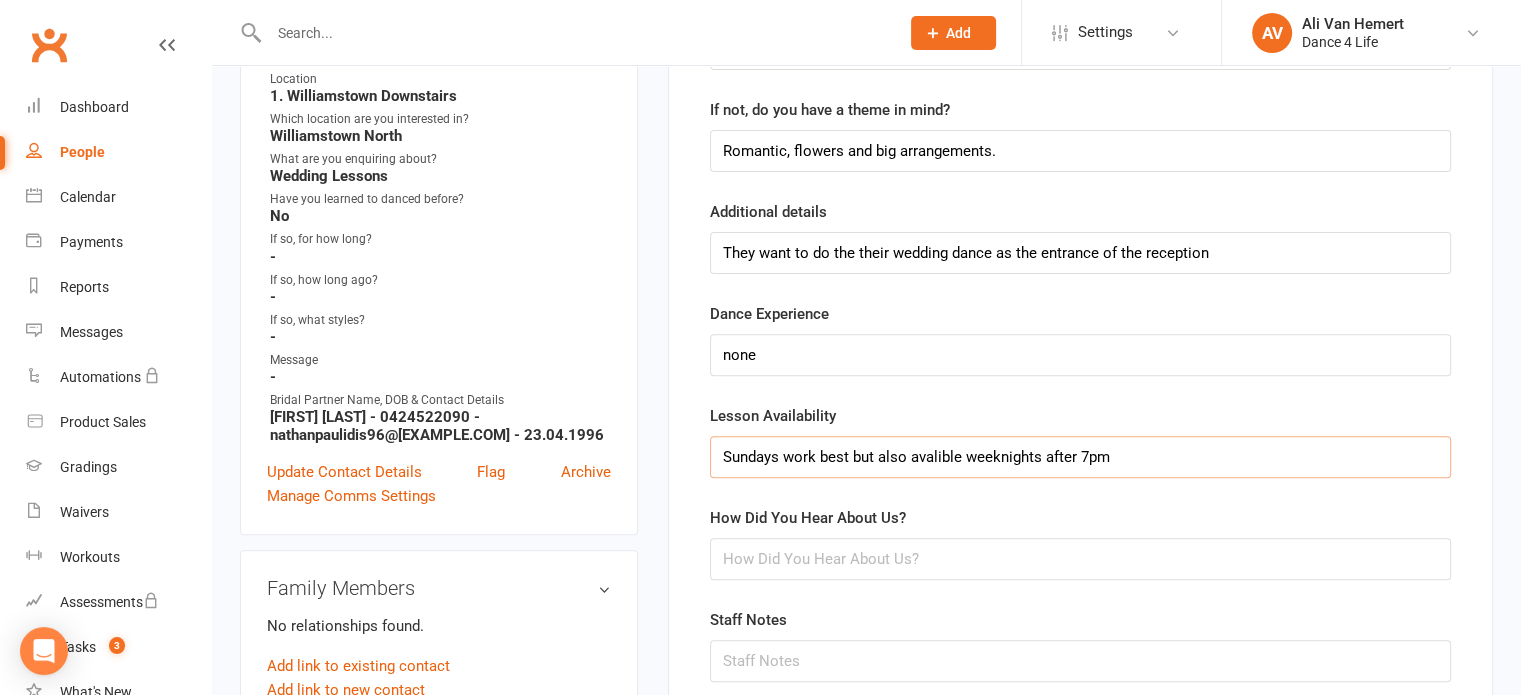 type on "Sundays work best but also avalible weeknights after 7pm" 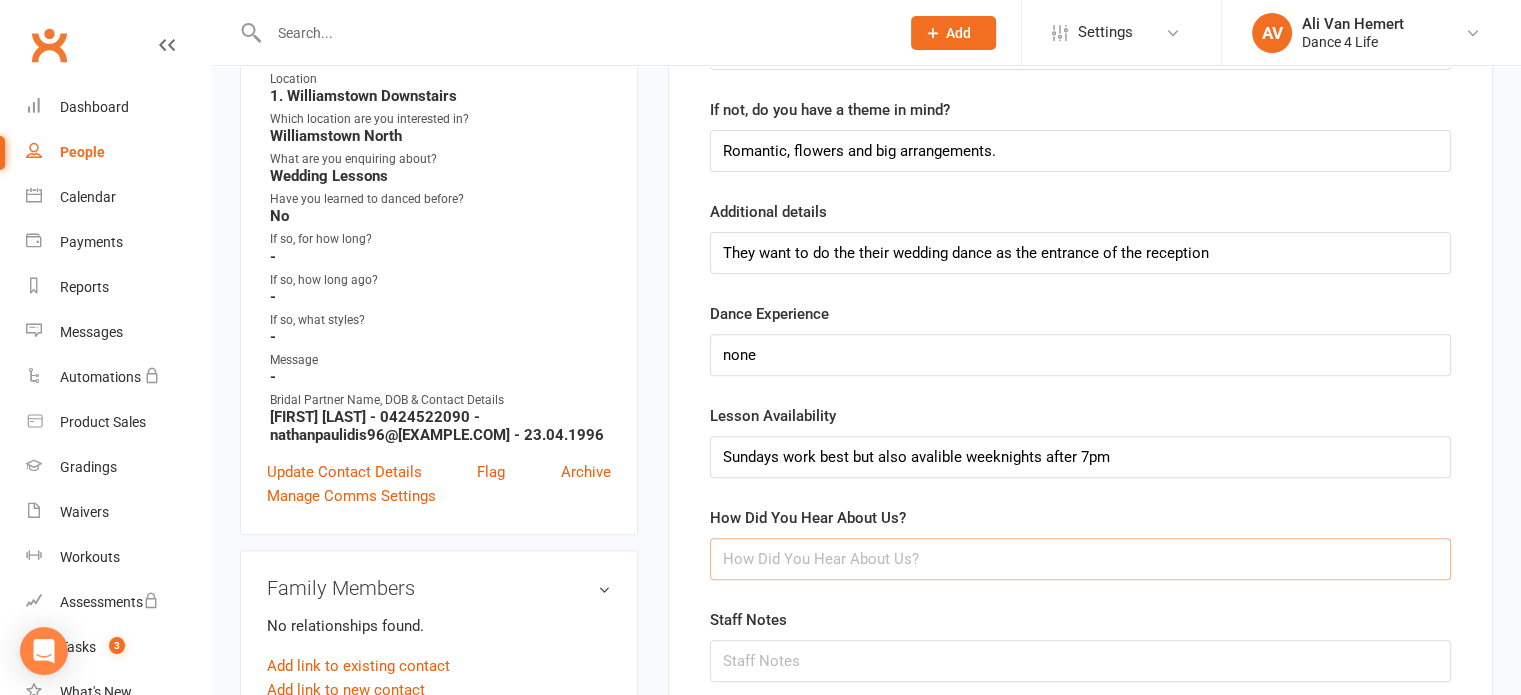 click at bounding box center (1080, 559) 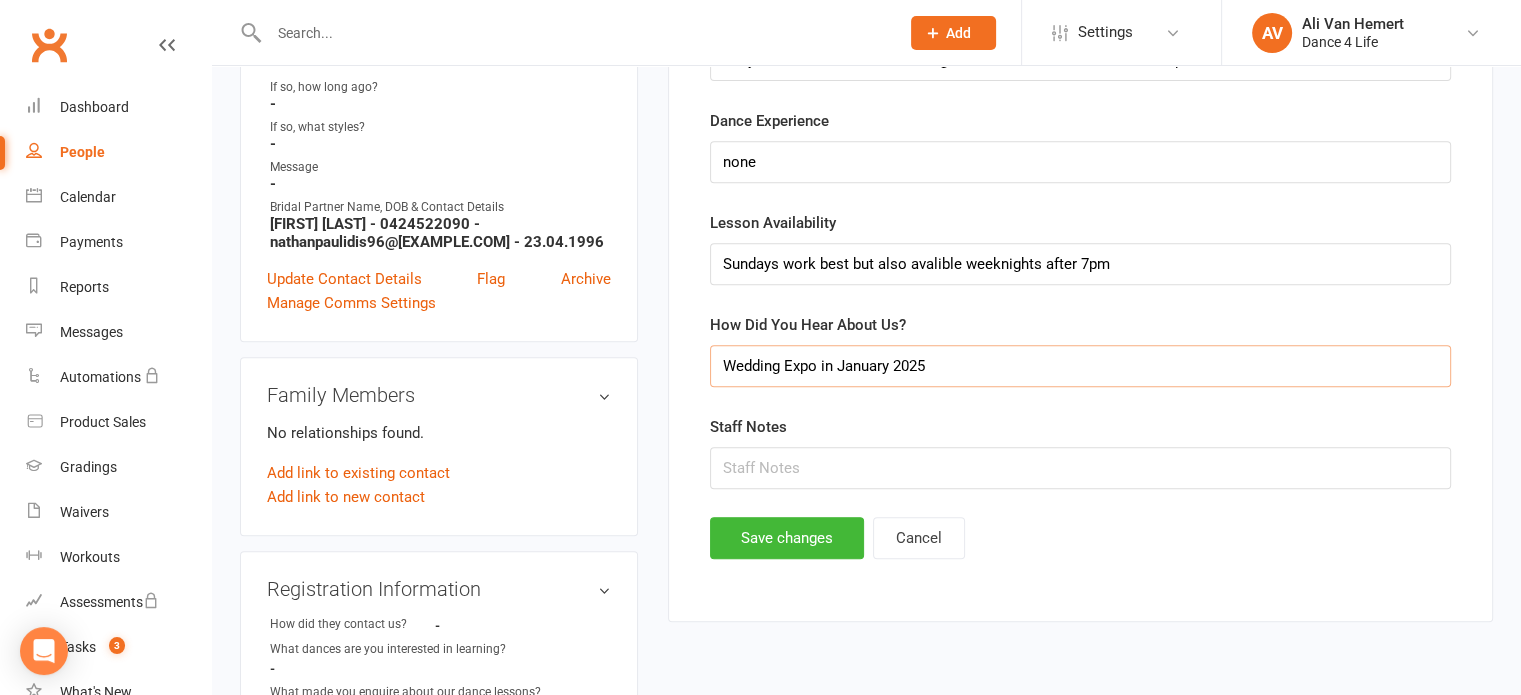 scroll, scrollTop: 837, scrollLeft: 0, axis: vertical 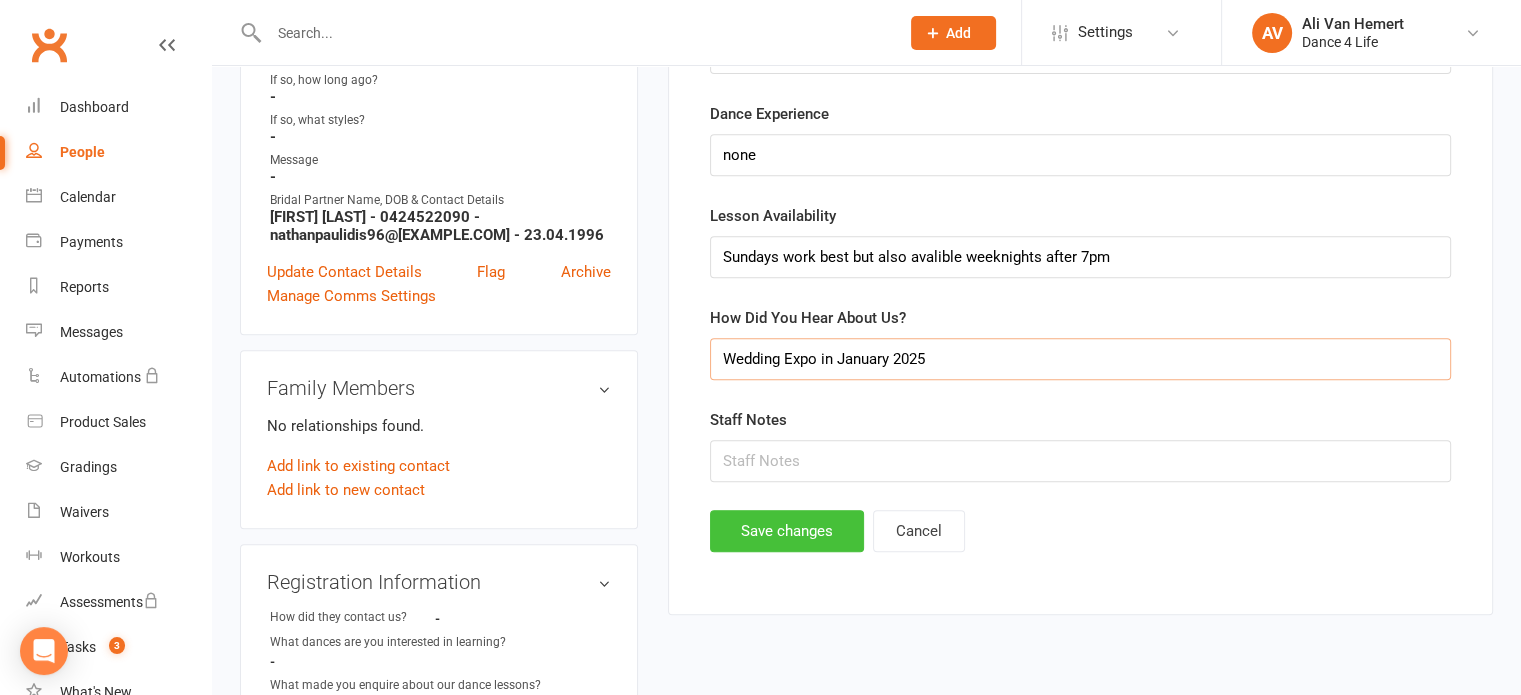 type on "Wedding Expo in January 2025" 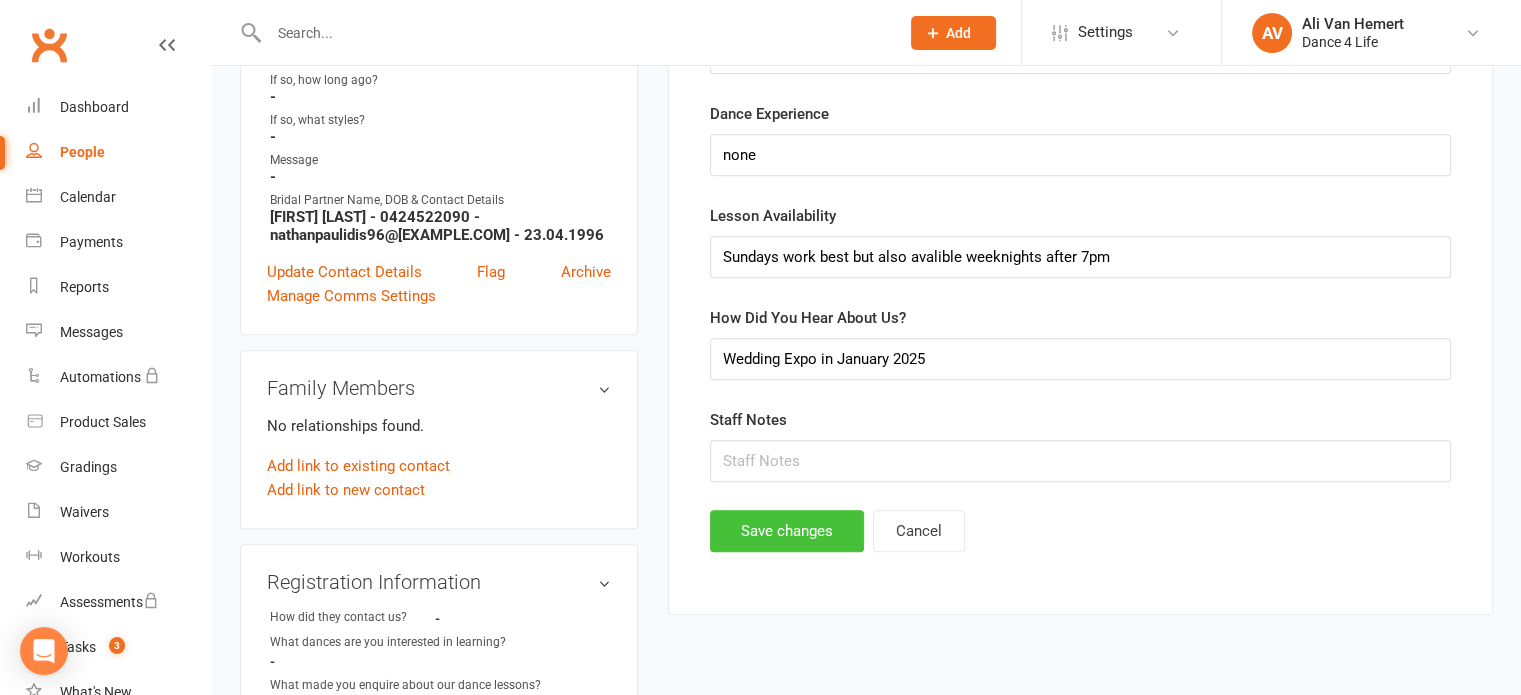 click on "Save changes" at bounding box center (787, 531) 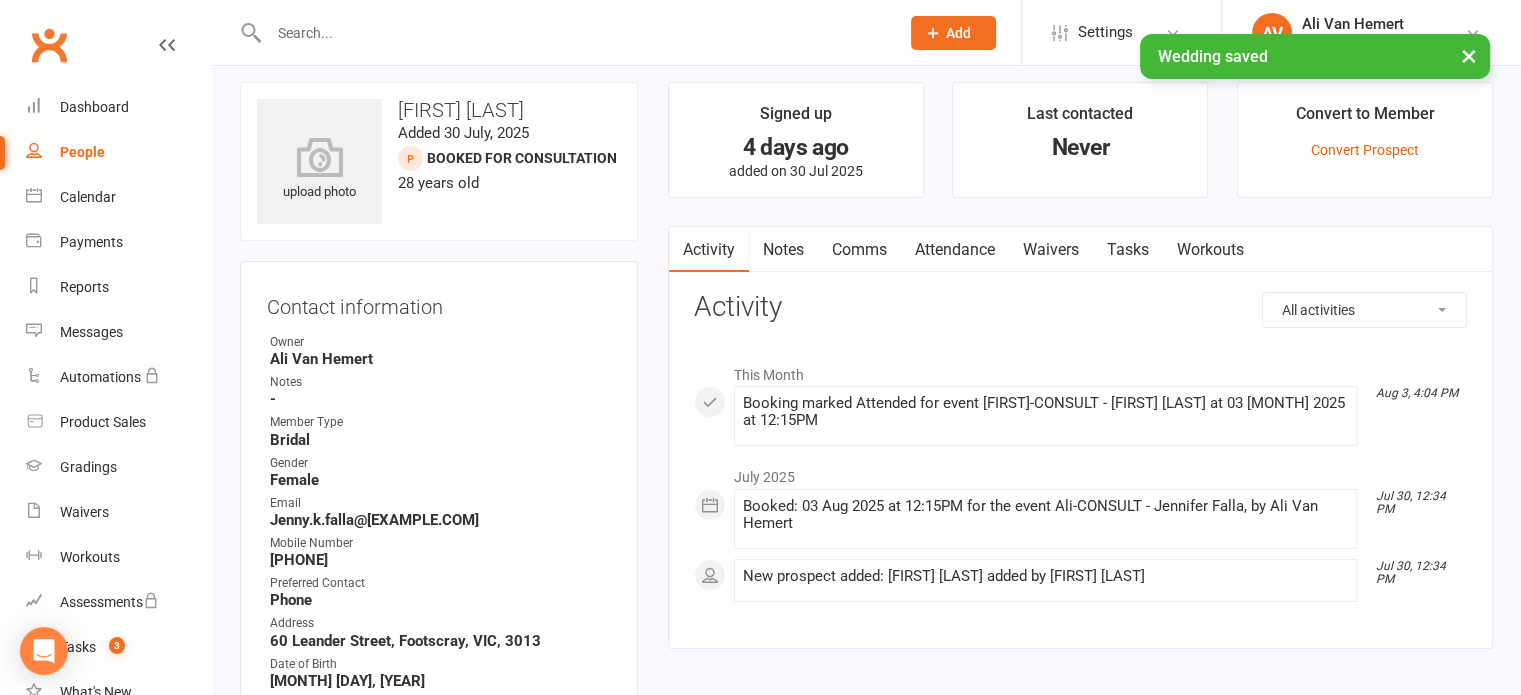 scroll, scrollTop: 0, scrollLeft: 0, axis: both 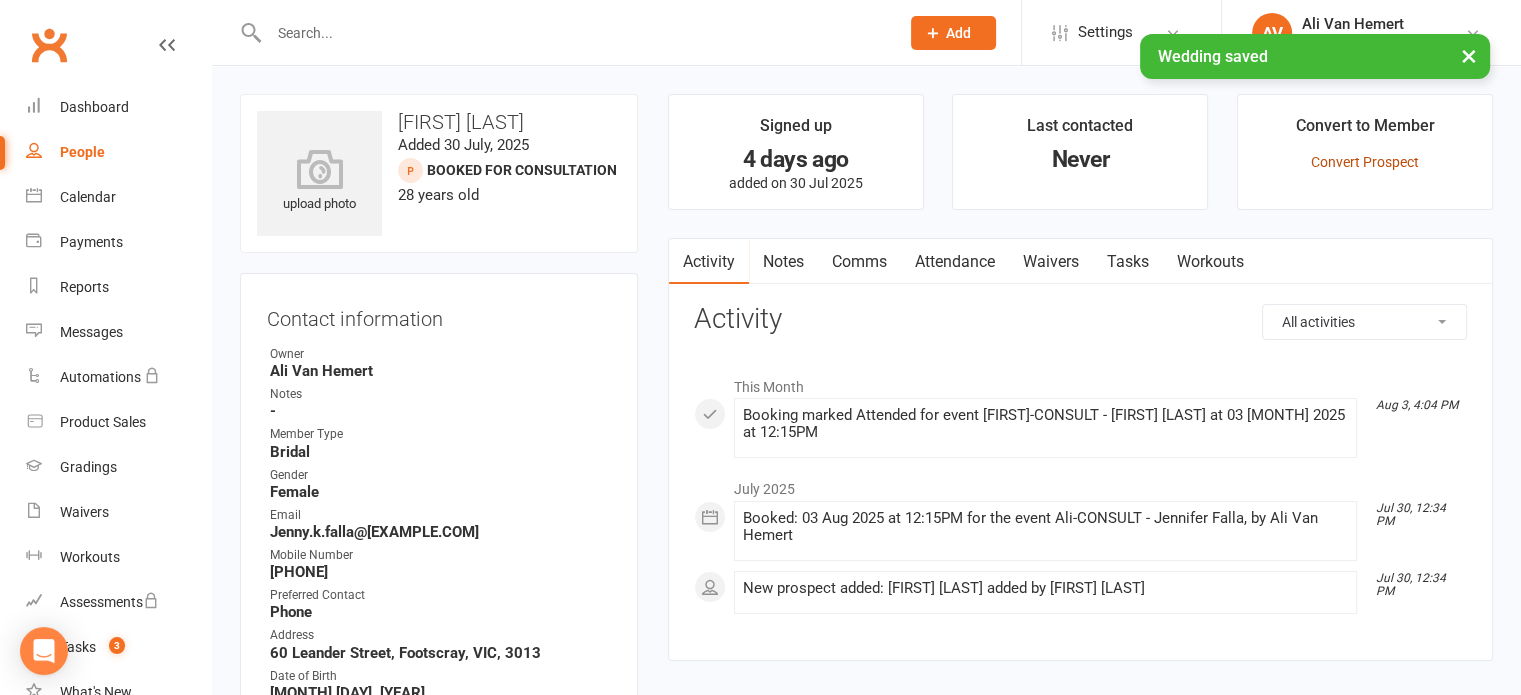 click on "Convert Prospect" at bounding box center (1365, 162) 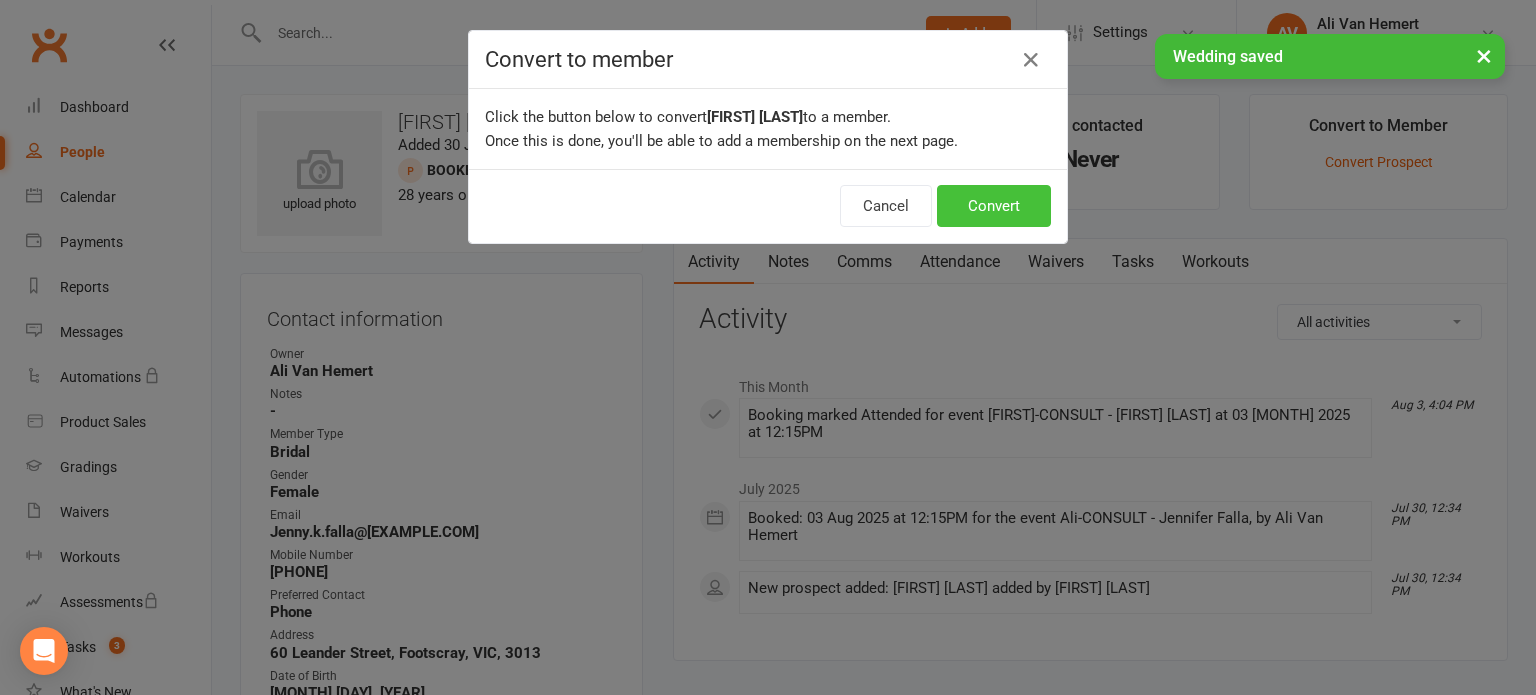 click on "Convert" at bounding box center (994, 206) 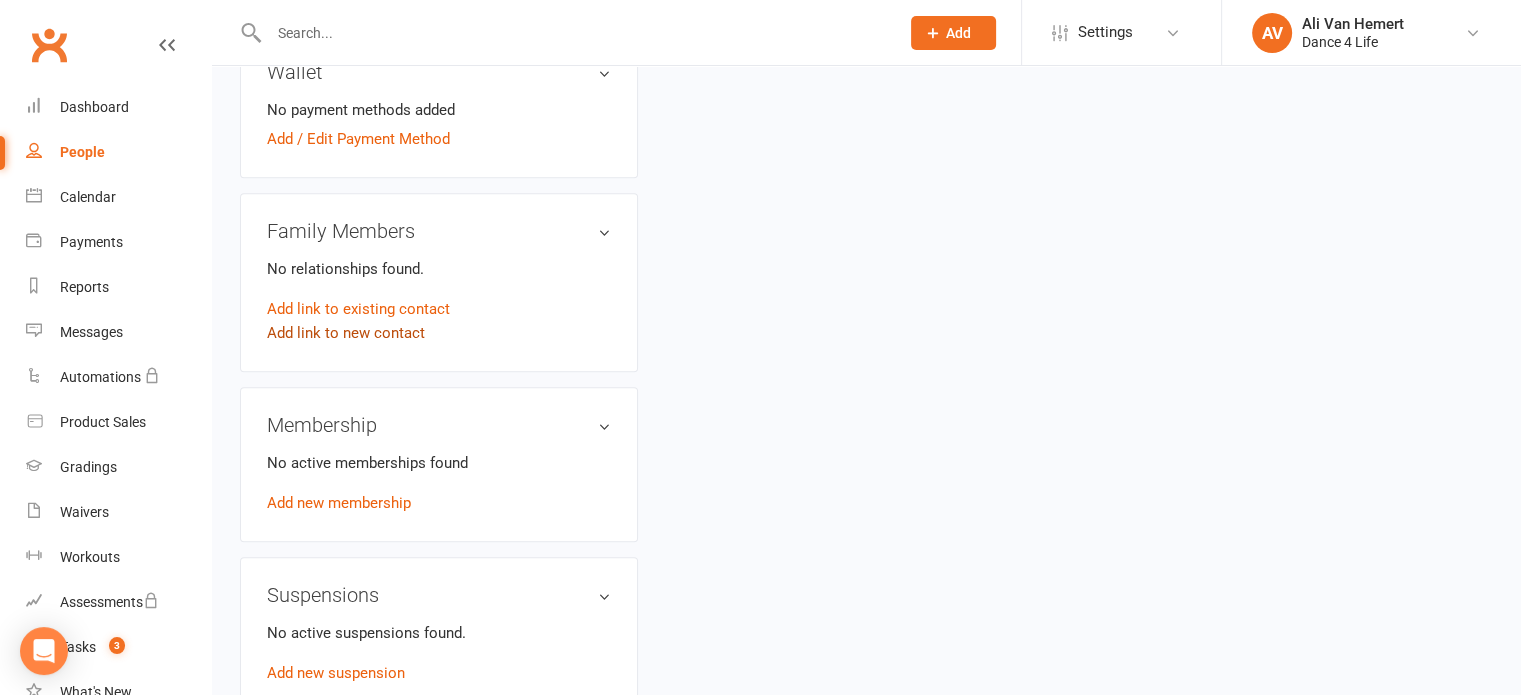 scroll, scrollTop: 1000, scrollLeft: 0, axis: vertical 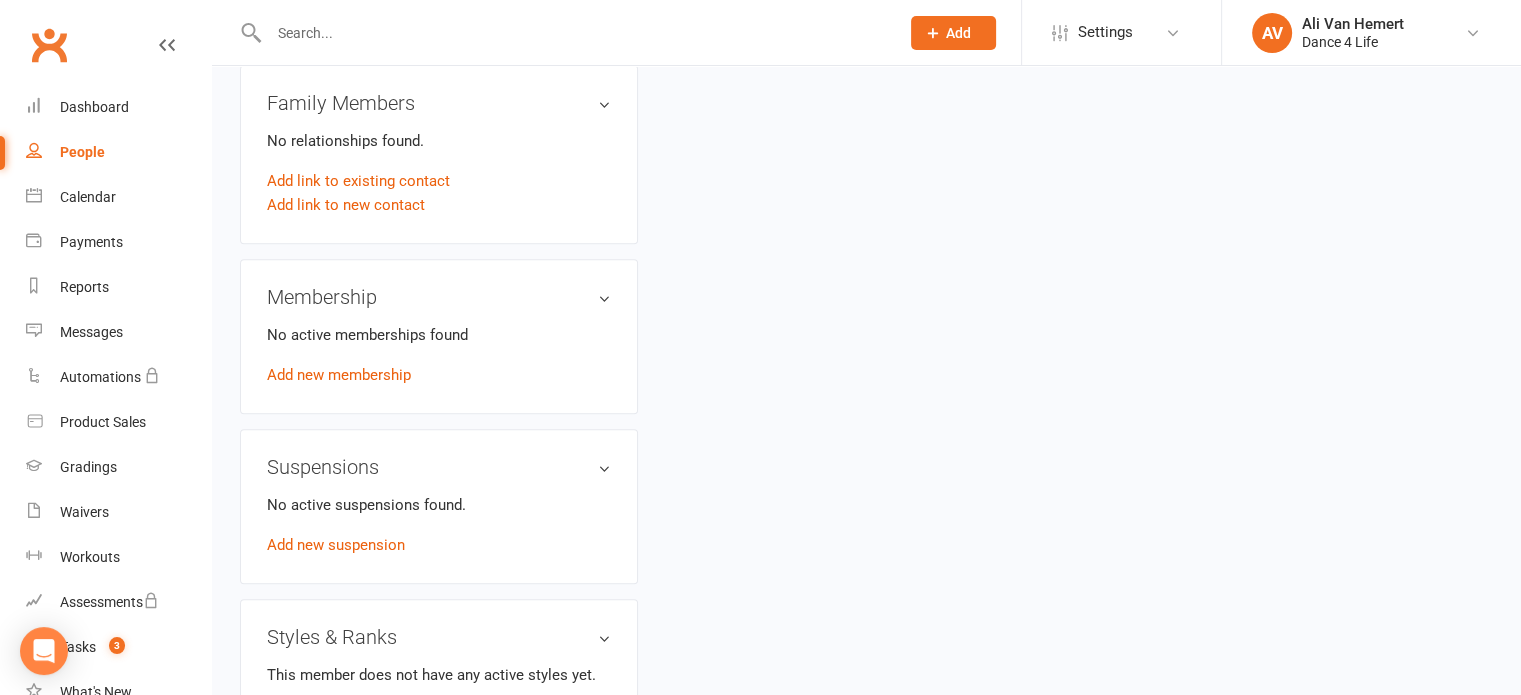 click on "Add new membership" at bounding box center (339, 375) 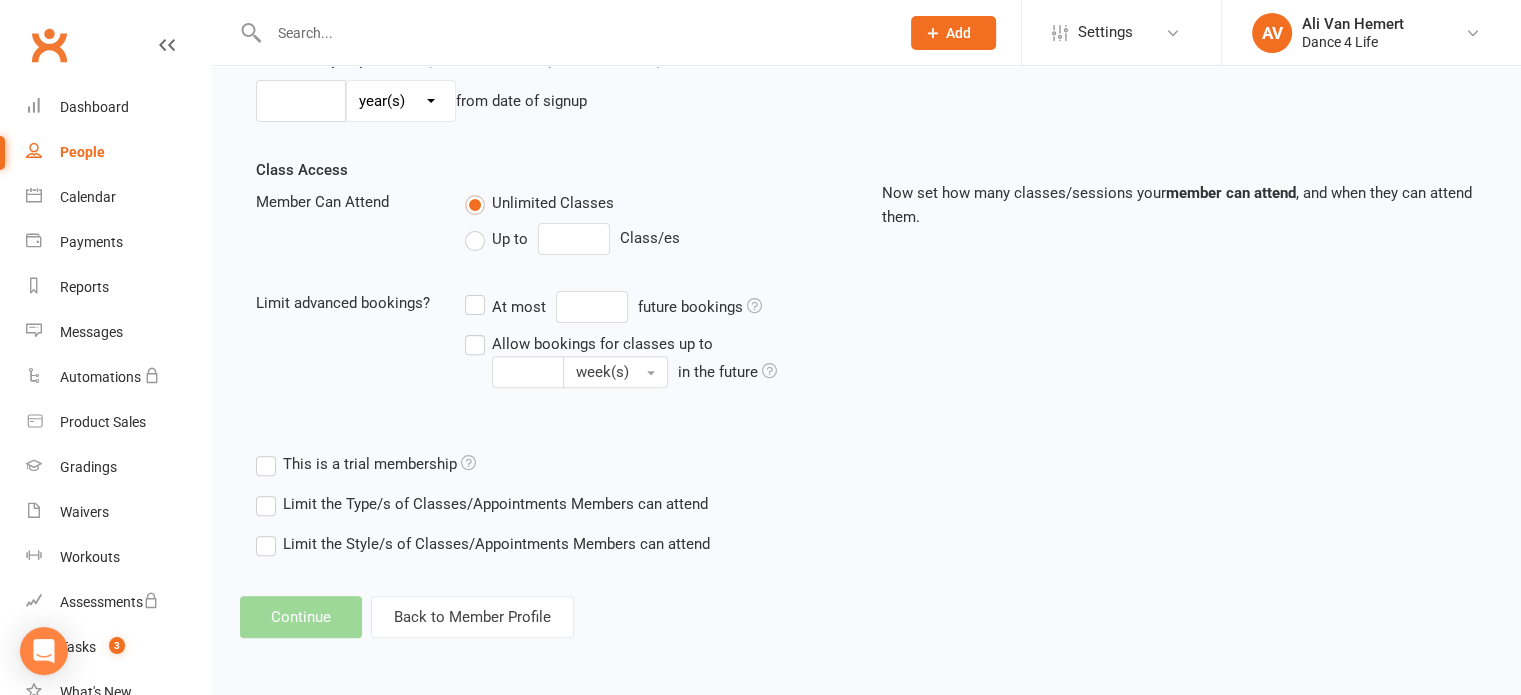 scroll, scrollTop: 0, scrollLeft: 0, axis: both 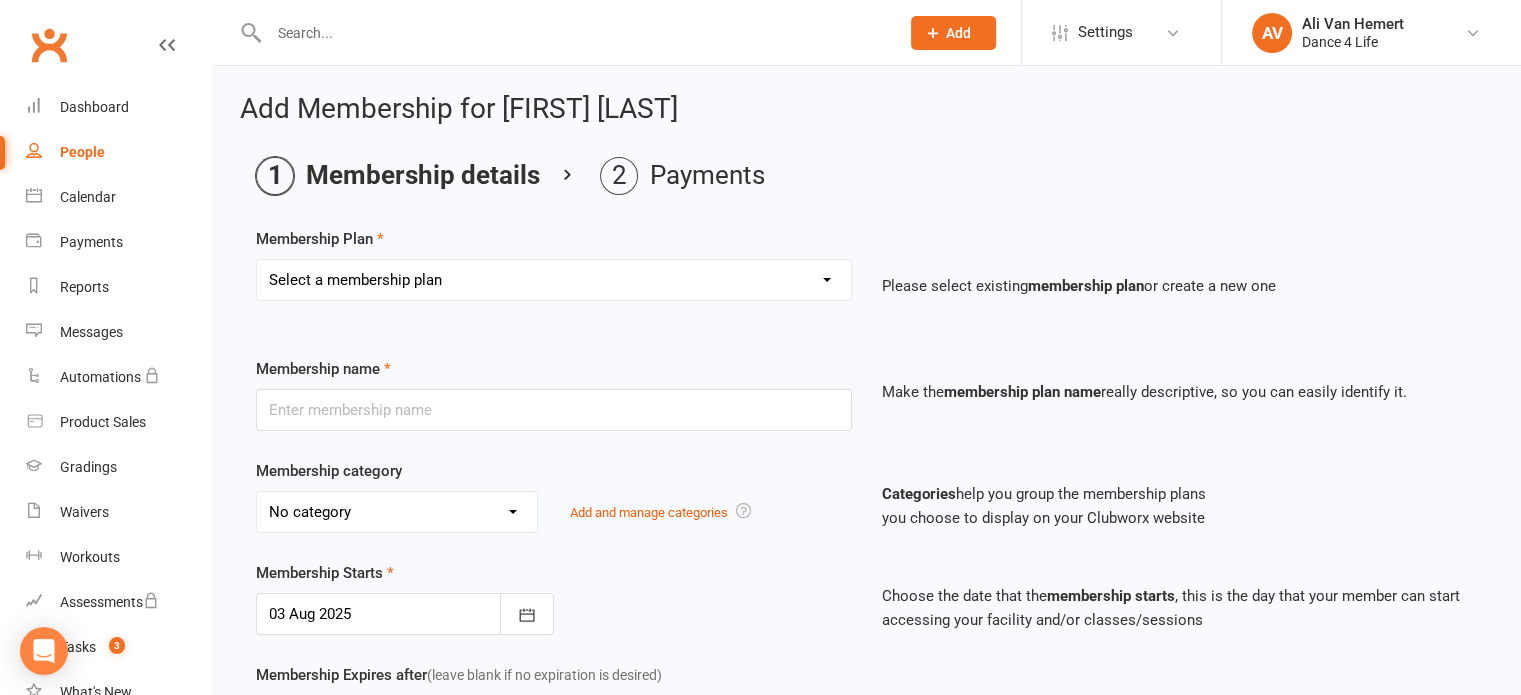 click on "Select a membership plan Create new Membership Plan [1a] ---------- BRIDAL ---------- [1b] Bridal Package (5 Lessons) [1c] Additional Bridal Lessons (X Lessons) ($85 per lesson) [1d] Expo Discount Bridal Package PAID IN FULL (5 Lessons + Complimentary Consult) [1e] Expo 20% Discount Bridal Package $50 DEPOSIT [1f] Expo 20% Discount Bridal Package $290 BALANCE (5 Lessons + Complimentary Consult) [2a] ---------- INTRODUCTORY MEMBERSHIPS ---------- [2b1] Voucher for 3-Week INDIVIDUAL Introductory Membership (New students only)(Date range) [2b2] Voucher for 3-Week COUPLE's Introductory Membership (New students only)(Date range) [2c1a] INDIVIDUAL CLASSIC 3-Week Introductory Membership (New students only)(Date range) [2c2a] COUPLE's CLASSIC 3-Week Introductory Membership (New students only)(Date Range) (primary check-in contact) [2c3a] PARTNER's CLASSIC 3-Week Introductory Membership (New students only)(Date Range) (non-primary check-in contact)(foundations class bookings) [3b0] INDIVIDUAL Base Portal Membership" at bounding box center [554, 280] 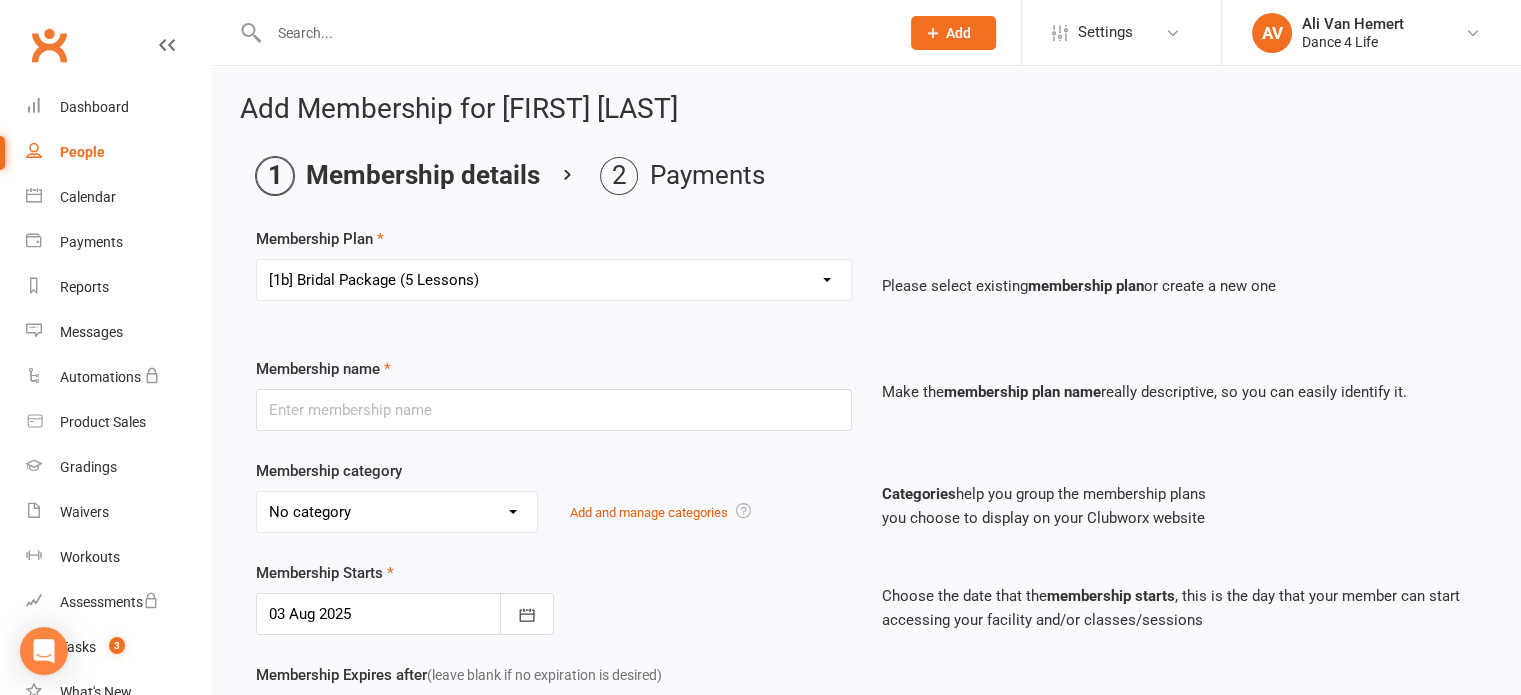 click on "Select a membership plan Create new Membership Plan [1a] ---------- BRIDAL ---------- [1b] Bridal Package (5 Lessons) [1c] Additional Bridal Lessons (X Lessons) ($85 per lesson) [1d] Expo Discount Bridal Package PAID IN FULL (5 Lessons + Complimentary Consult) [1e] Expo 20% Discount Bridal Package $50 DEPOSIT [1f] Expo 20% Discount Bridal Package $290 BALANCE (5 Lessons + Complimentary Consult) [2a] ---------- INTRODUCTORY MEMBERSHIPS ---------- [2b1] Voucher for 3-Week INDIVIDUAL Introductory Membership (New students only)(Date range) [2b2] Voucher for 3-Week COUPLE's Introductory Membership (New students only)(Date range) [2c1a] INDIVIDUAL CLASSIC 3-Week Introductory Membership (New students only)(Date range) [2c2a] COUPLE's CLASSIC 3-Week Introductory Membership (New students only)(Date Range) (primary check-in contact) [2c3a] PARTNER's CLASSIC 3-Week Introductory Membership (New students only)(Date Range) (non-primary check-in contact)(foundations class bookings) [3b0] INDIVIDUAL Base Portal Membership" at bounding box center (554, 280) 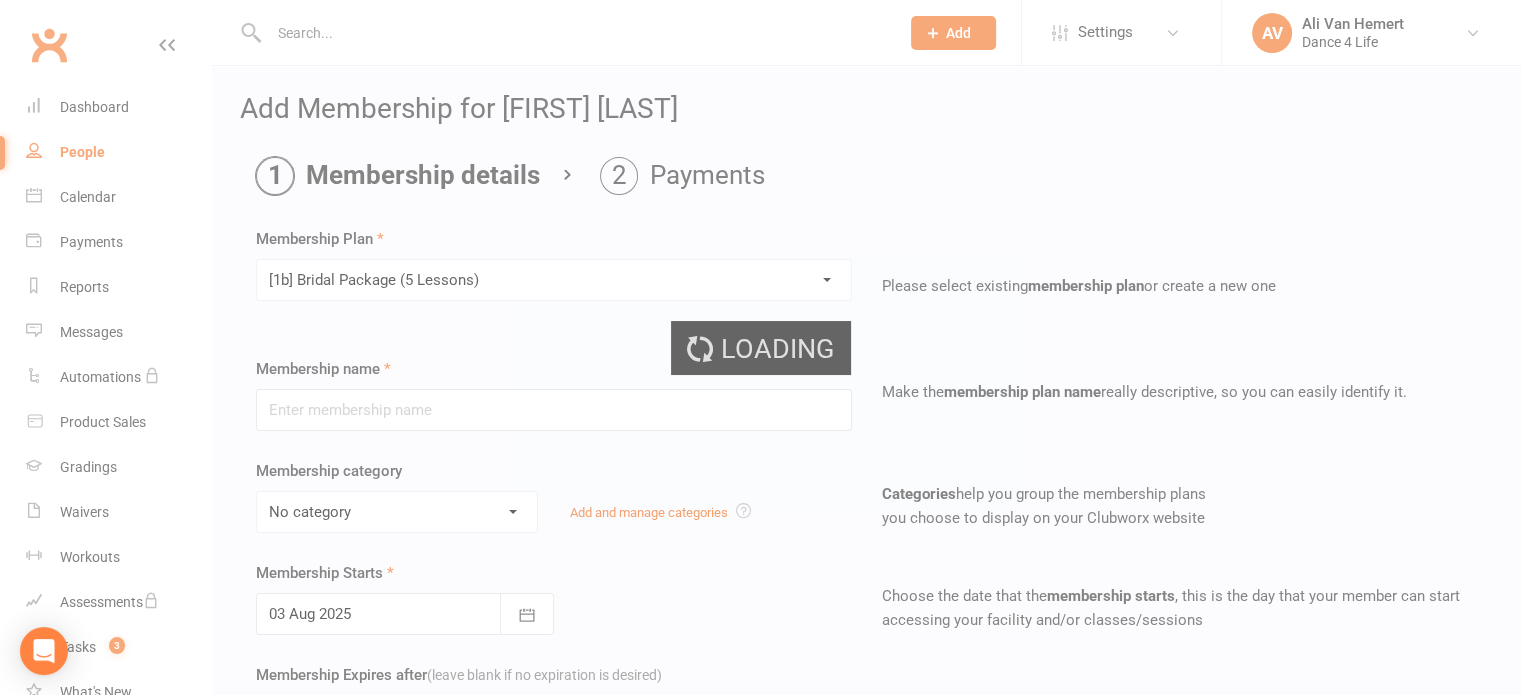 type on "[1b] Bridal  Package (5 Lessons)" 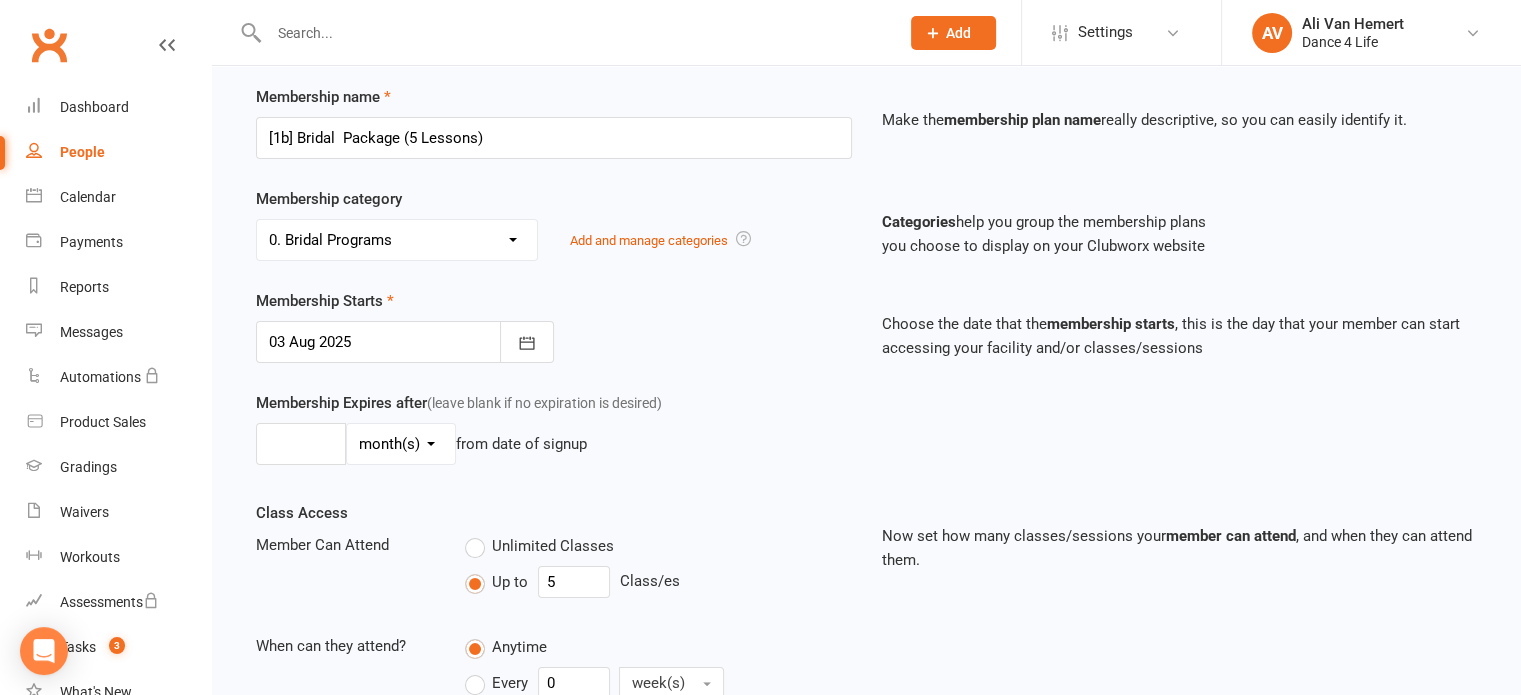 scroll, scrollTop: 300, scrollLeft: 0, axis: vertical 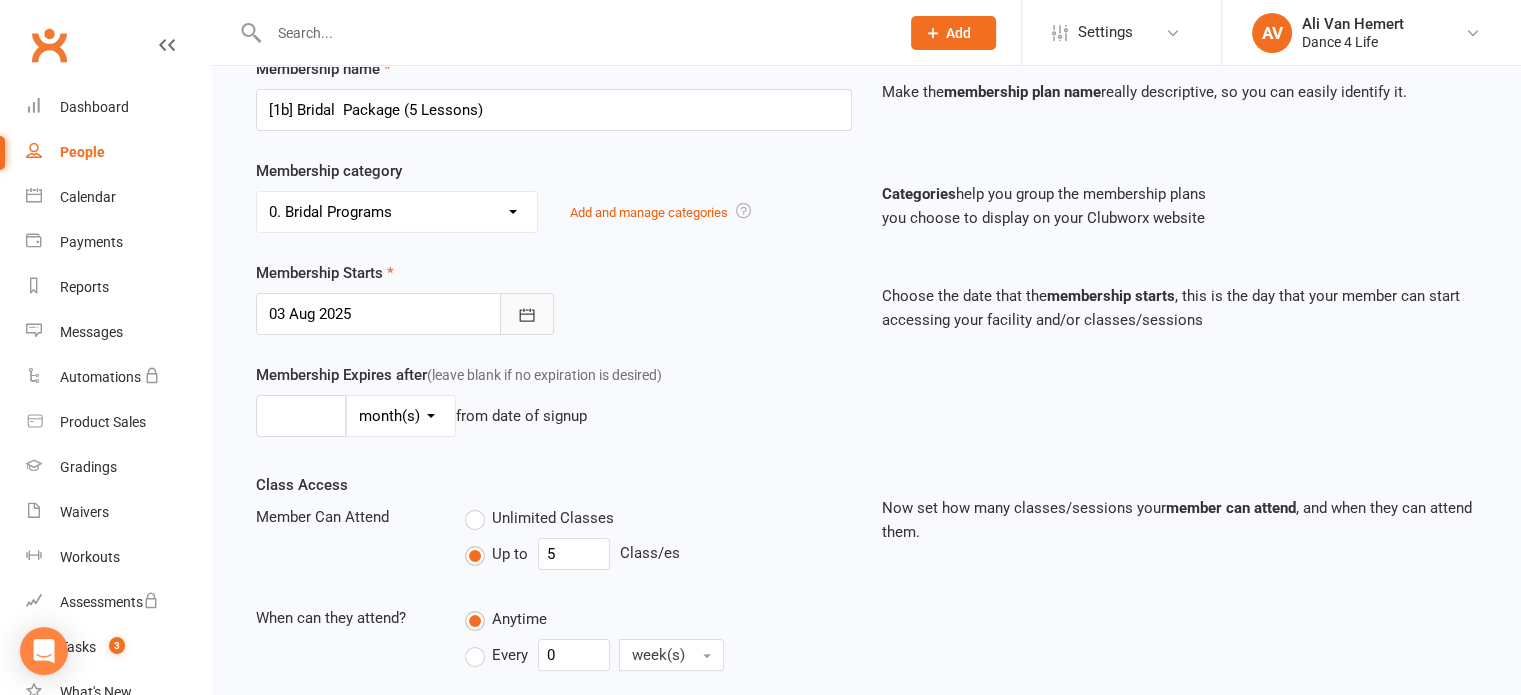click 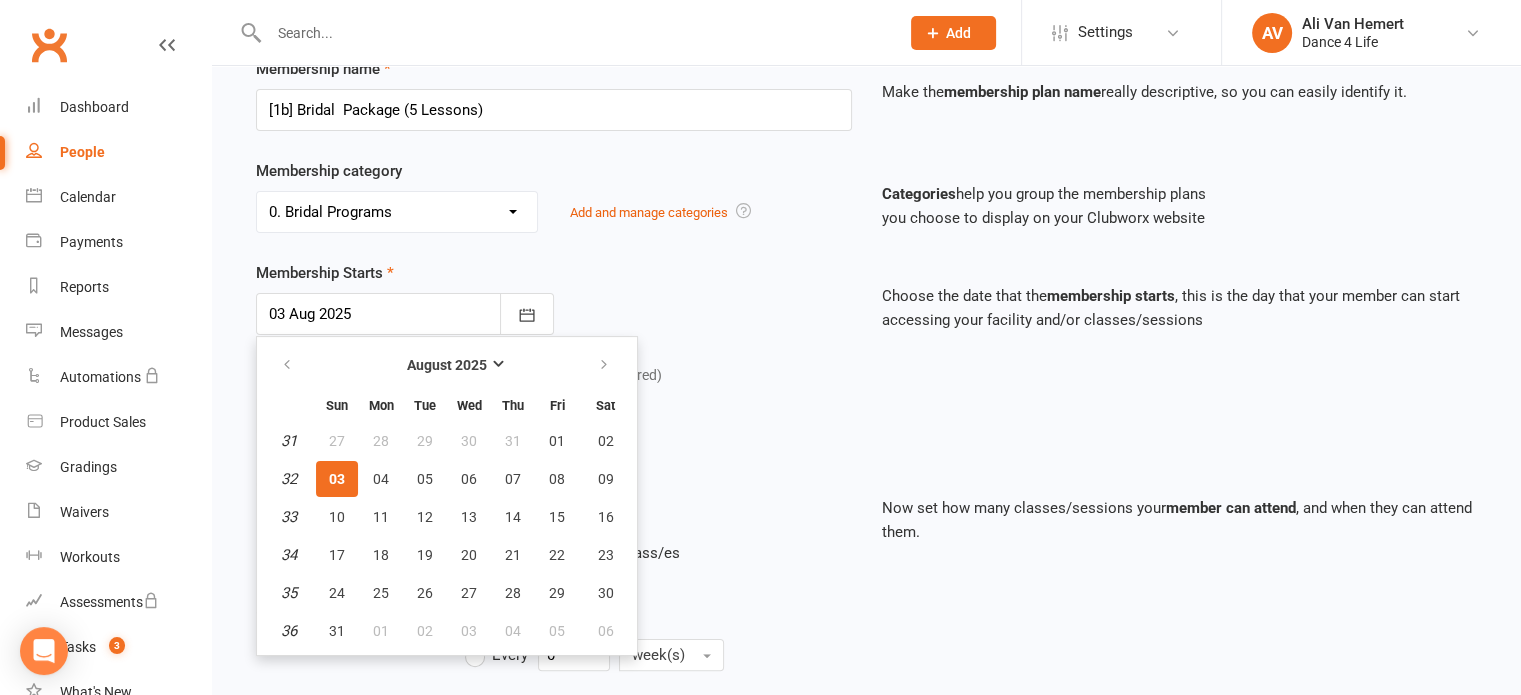 drag, startPoint x: 344, startPoint y: 479, endPoint x: 488, endPoint y: 358, distance: 188.08774 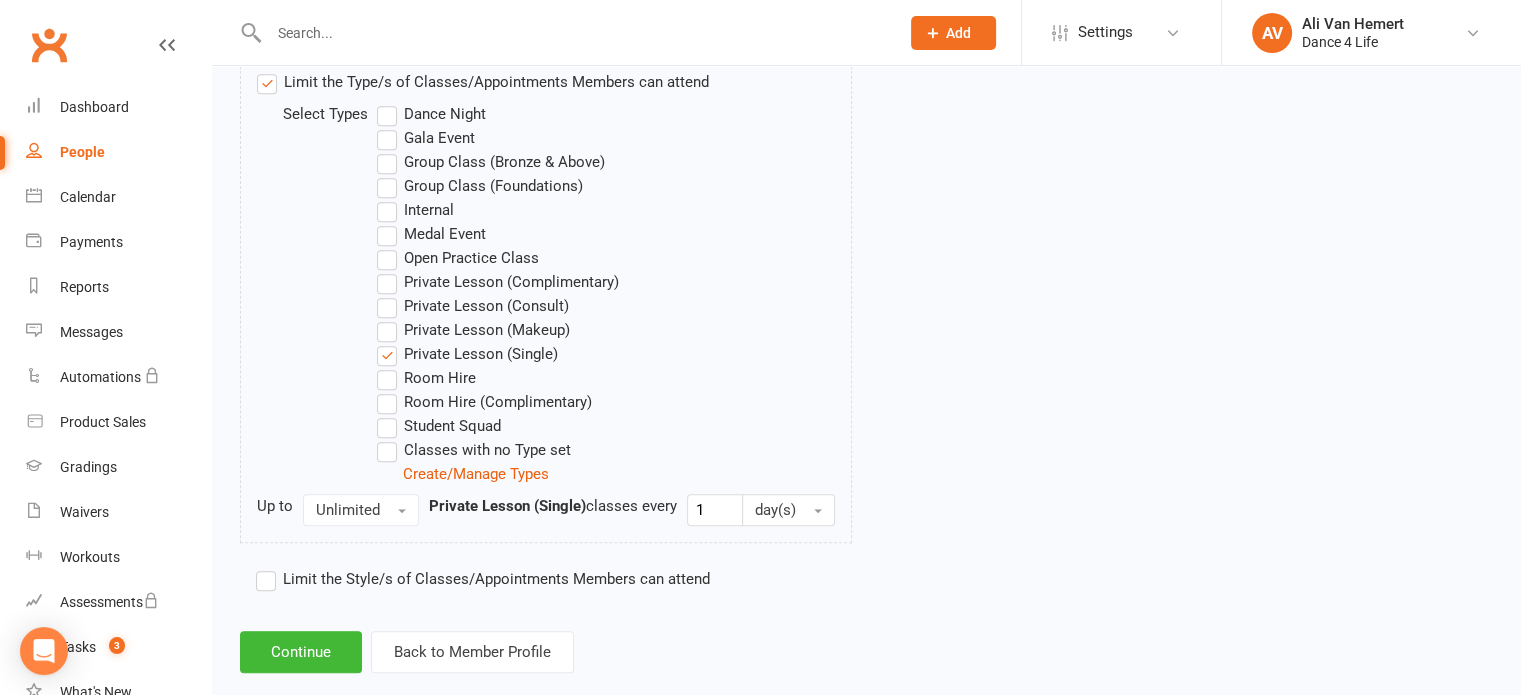scroll, scrollTop: 1044, scrollLeft: 0, axis: vertical 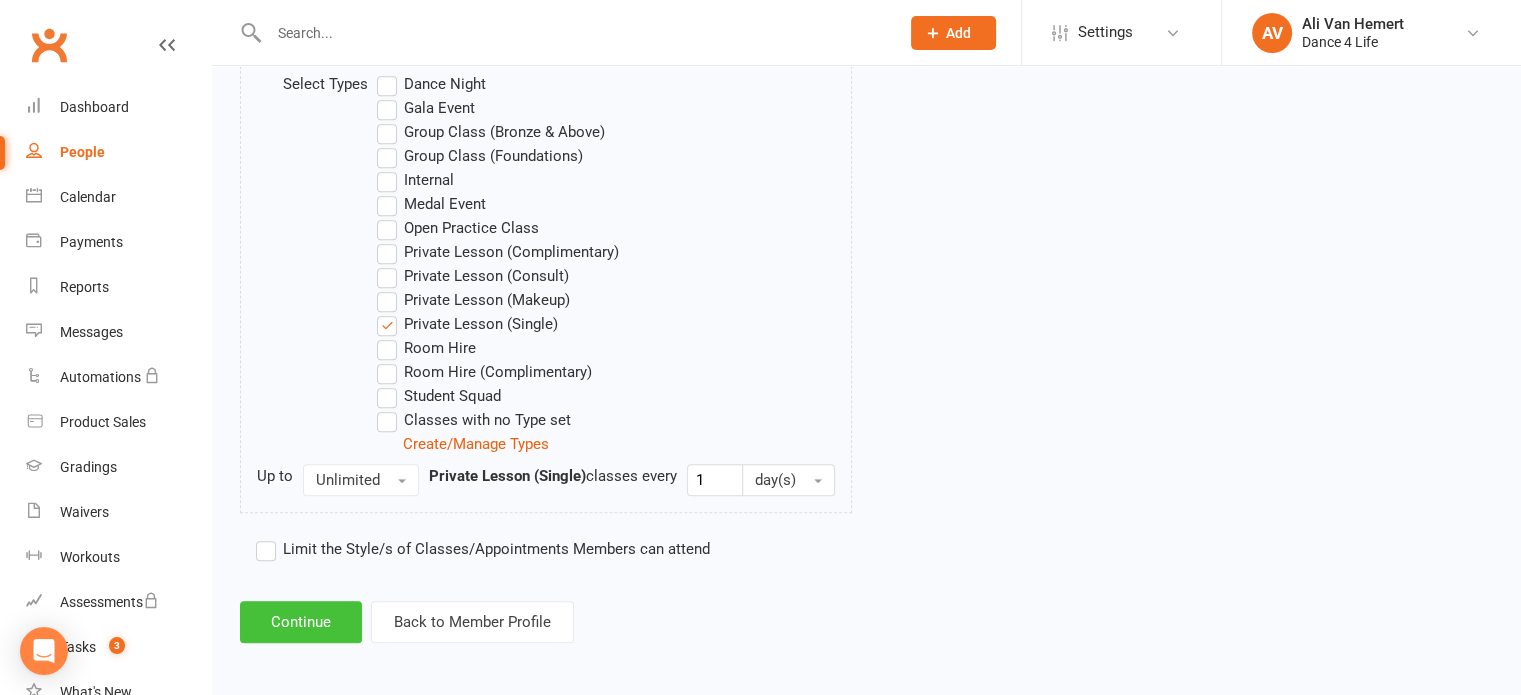 click on "Continue" at bounding box center (301, 622) 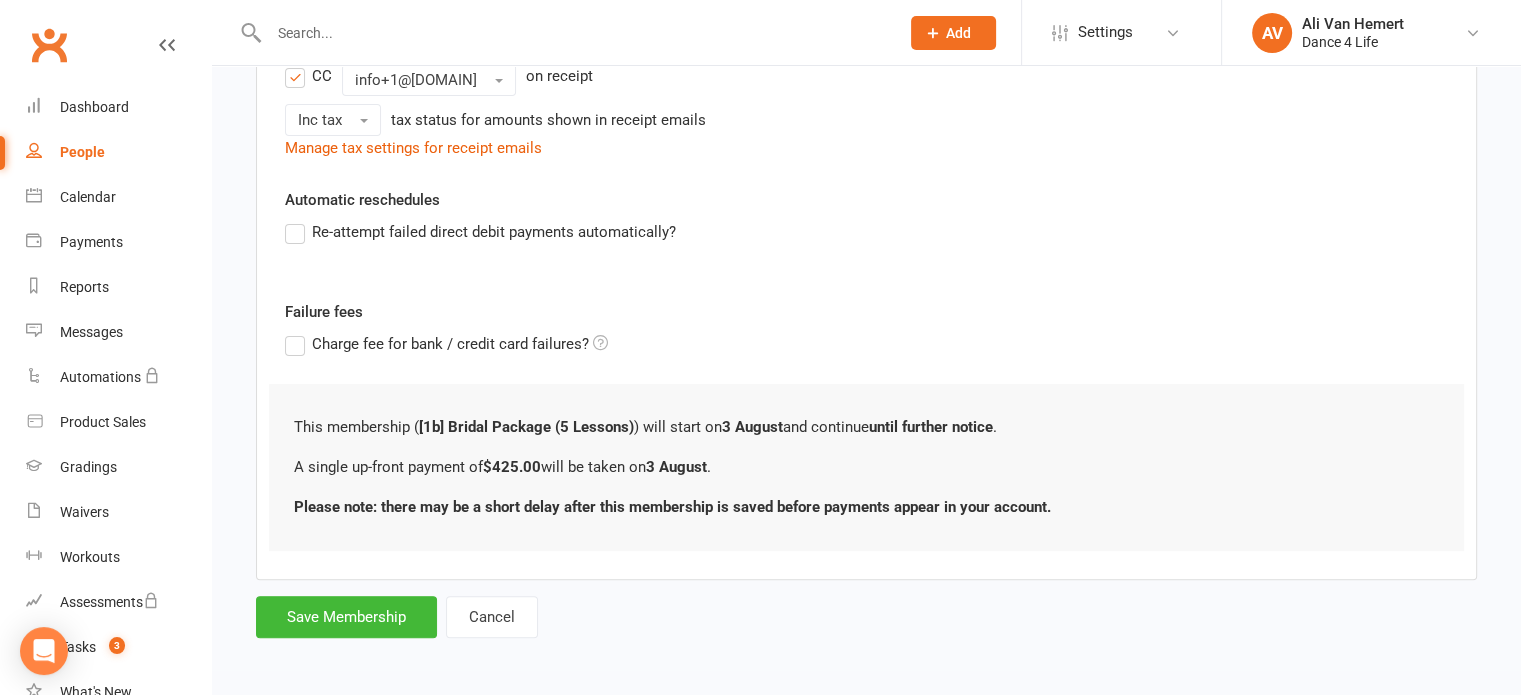 scroll, scrollTop: 472, scrollLeft: 0, axis: vertical 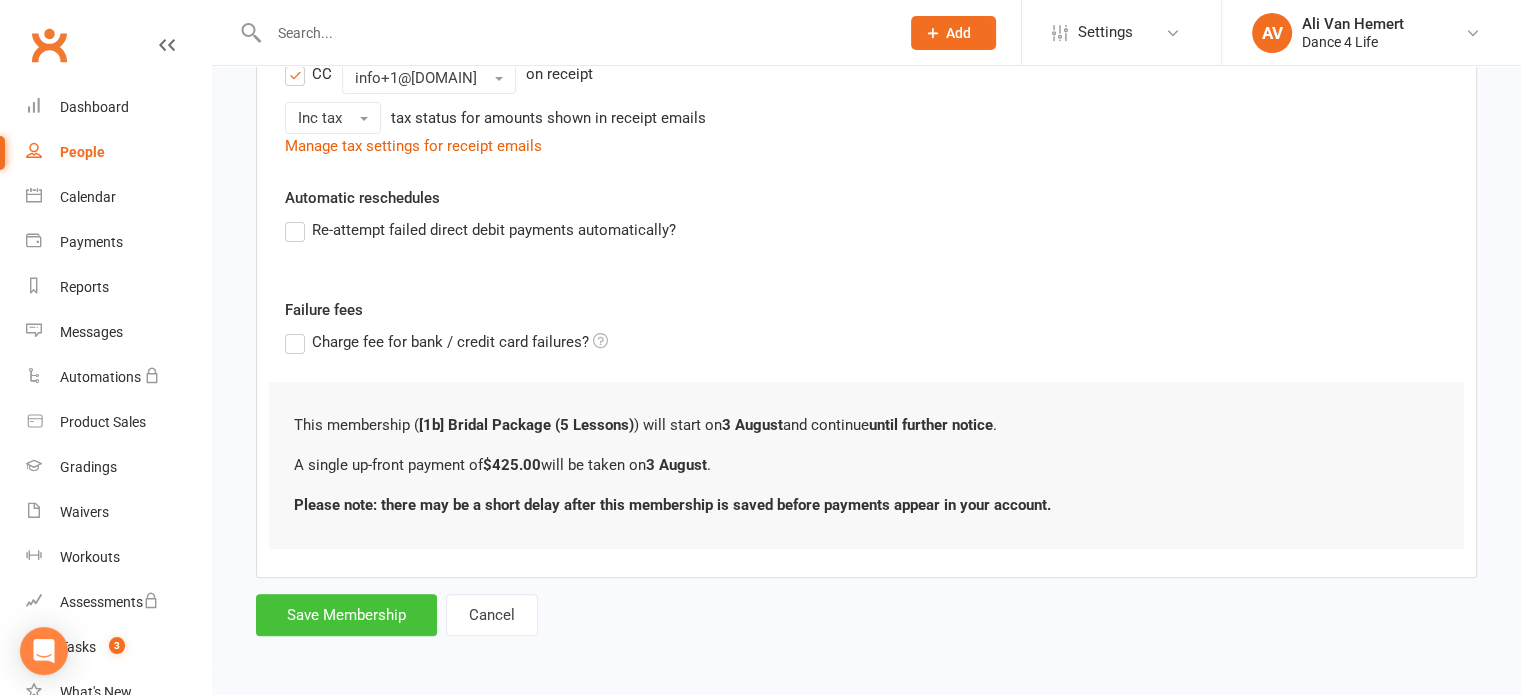 click on "Save Membership" at bounding box center (346, 615) 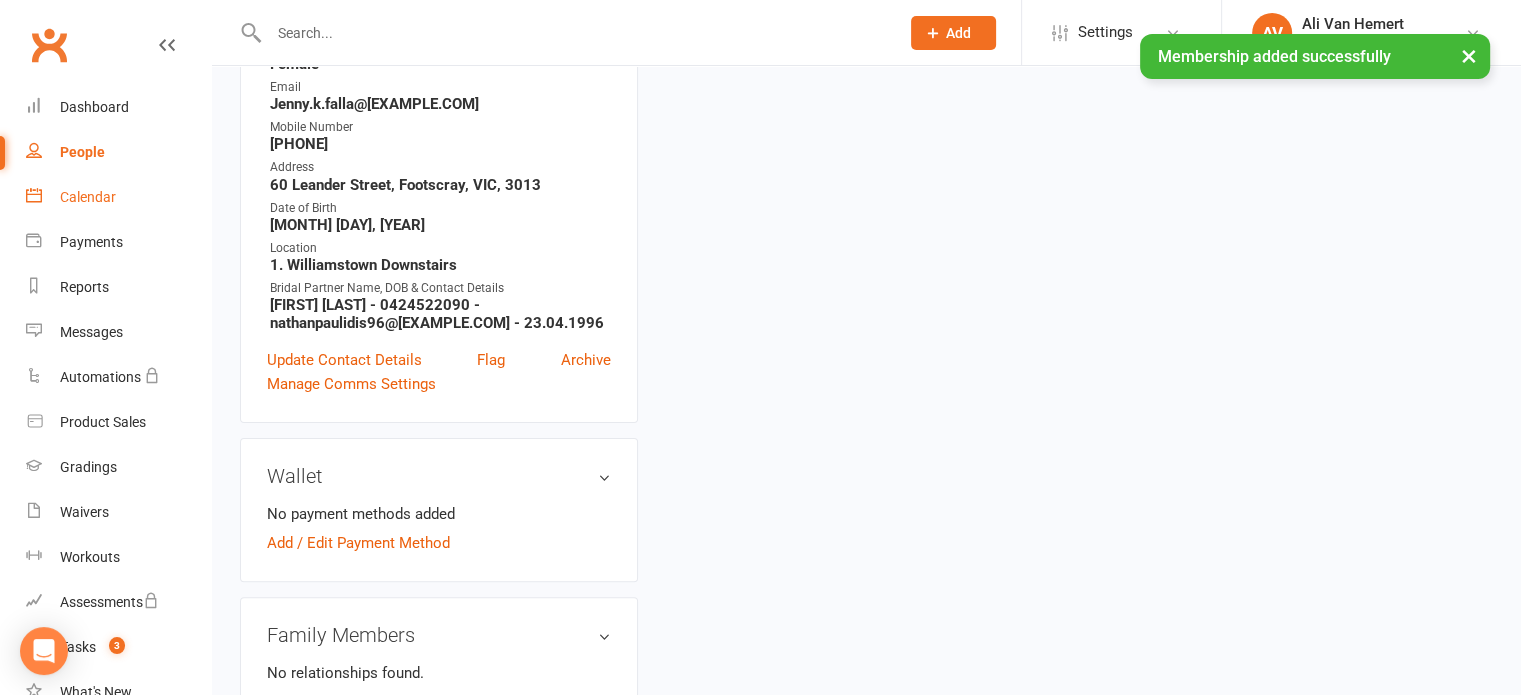 scroll, scrollTop: 0, scrollLeft: 0, axis: both 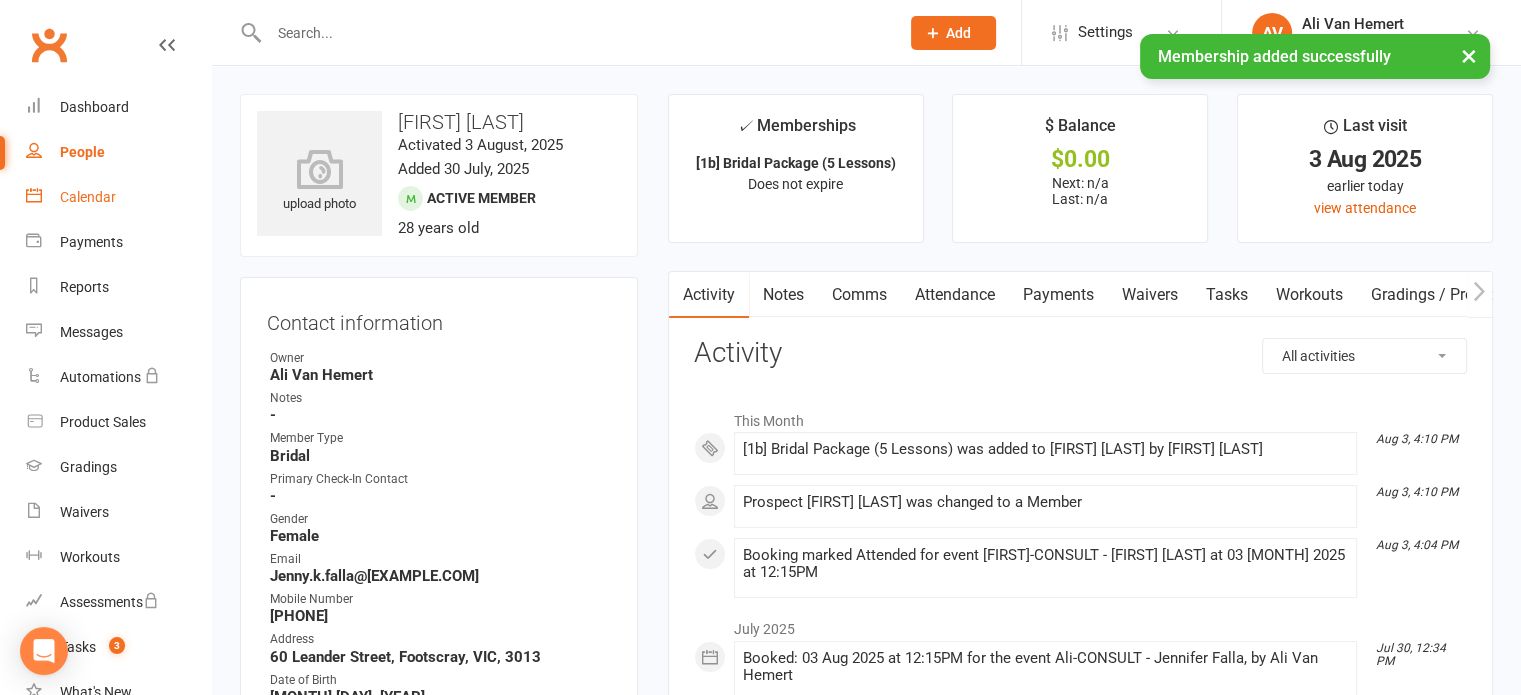 click on "Calendar" at bounding box center (88, 197) 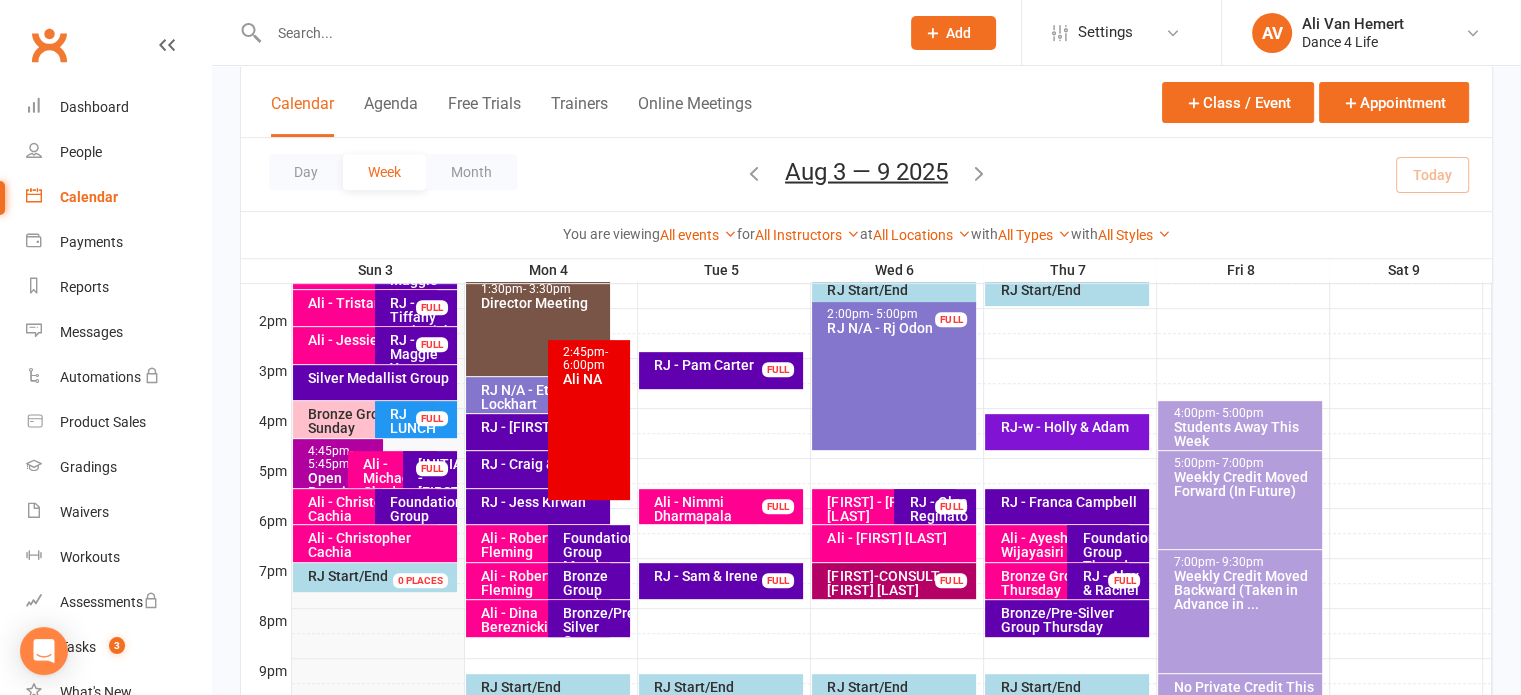 scroll, scrollTop: 800, scrollLeft: 0, axis: vertical 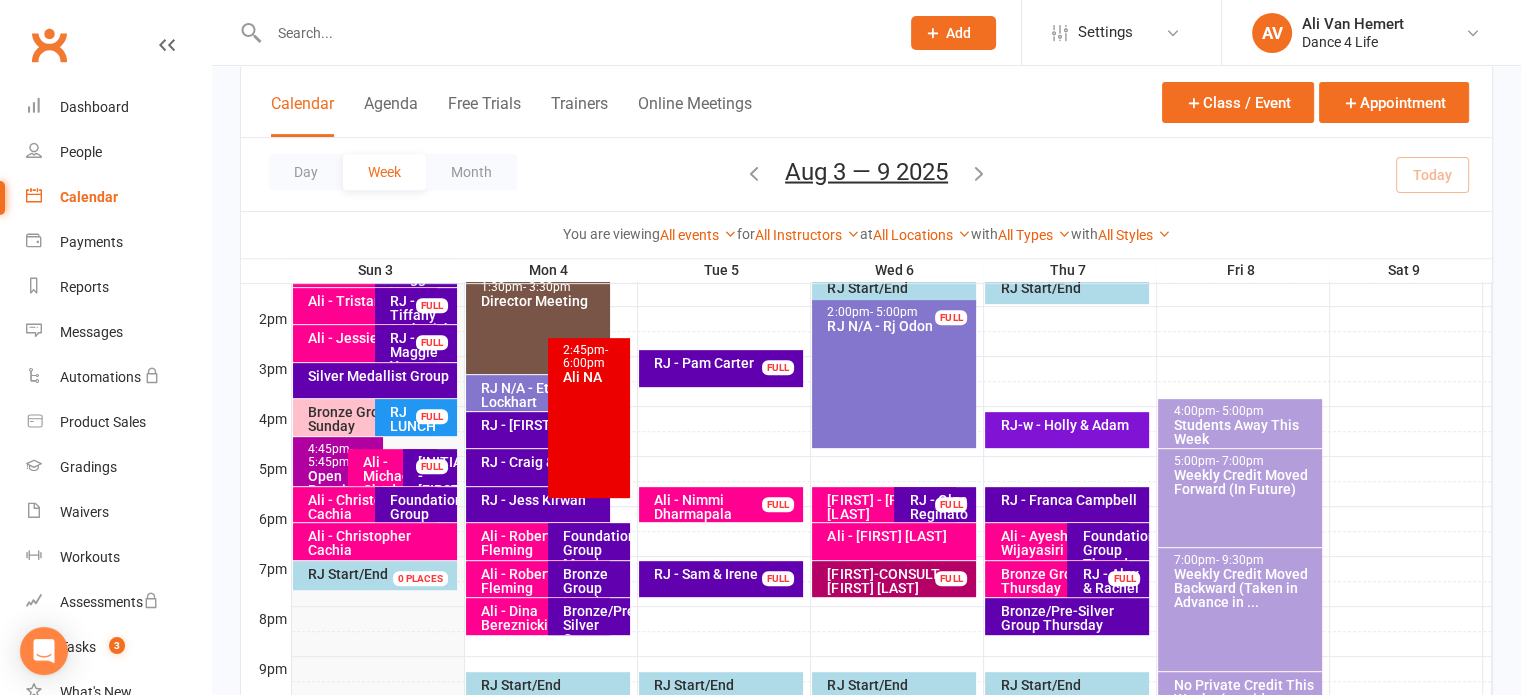 click on "[INITIALS] - [FIRST] [LAST]" at bounding box center (435, 483) 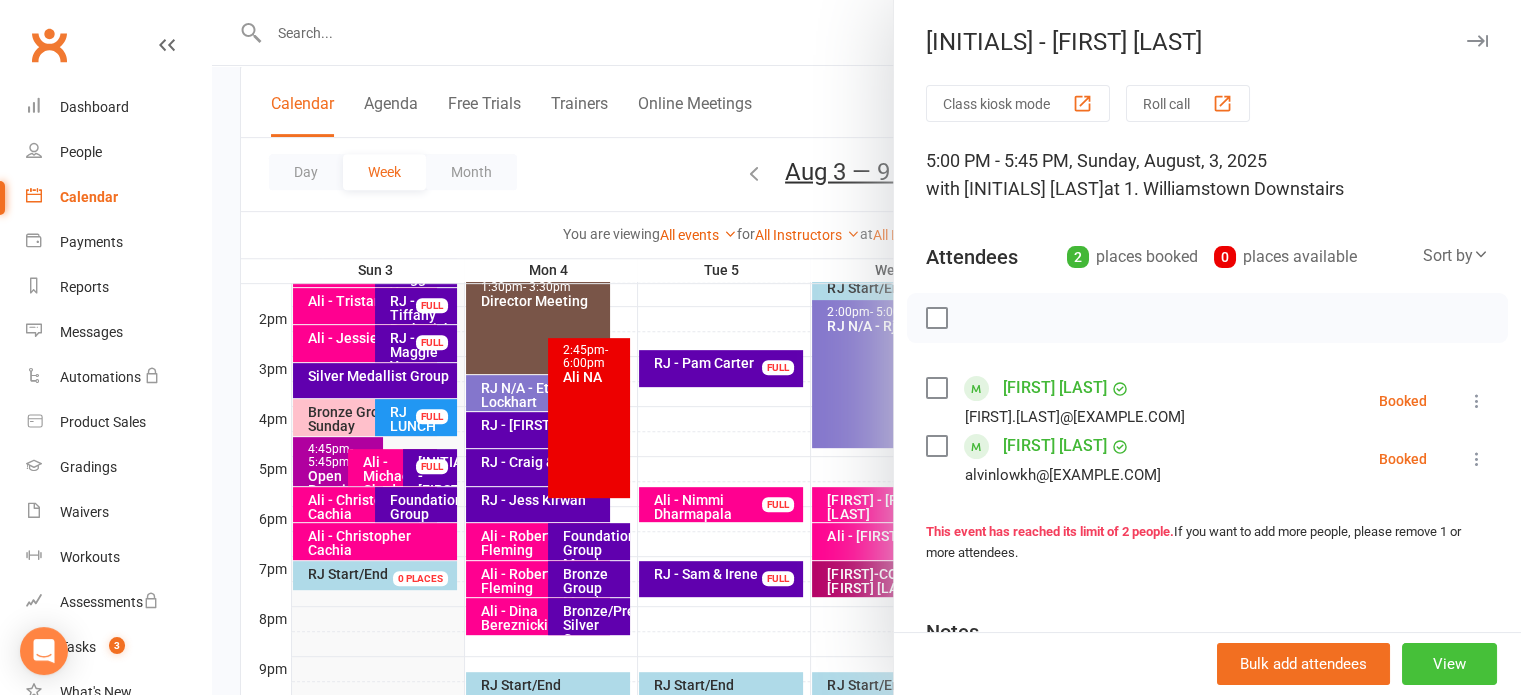 click on "View" at bounding box center [1449, 664] 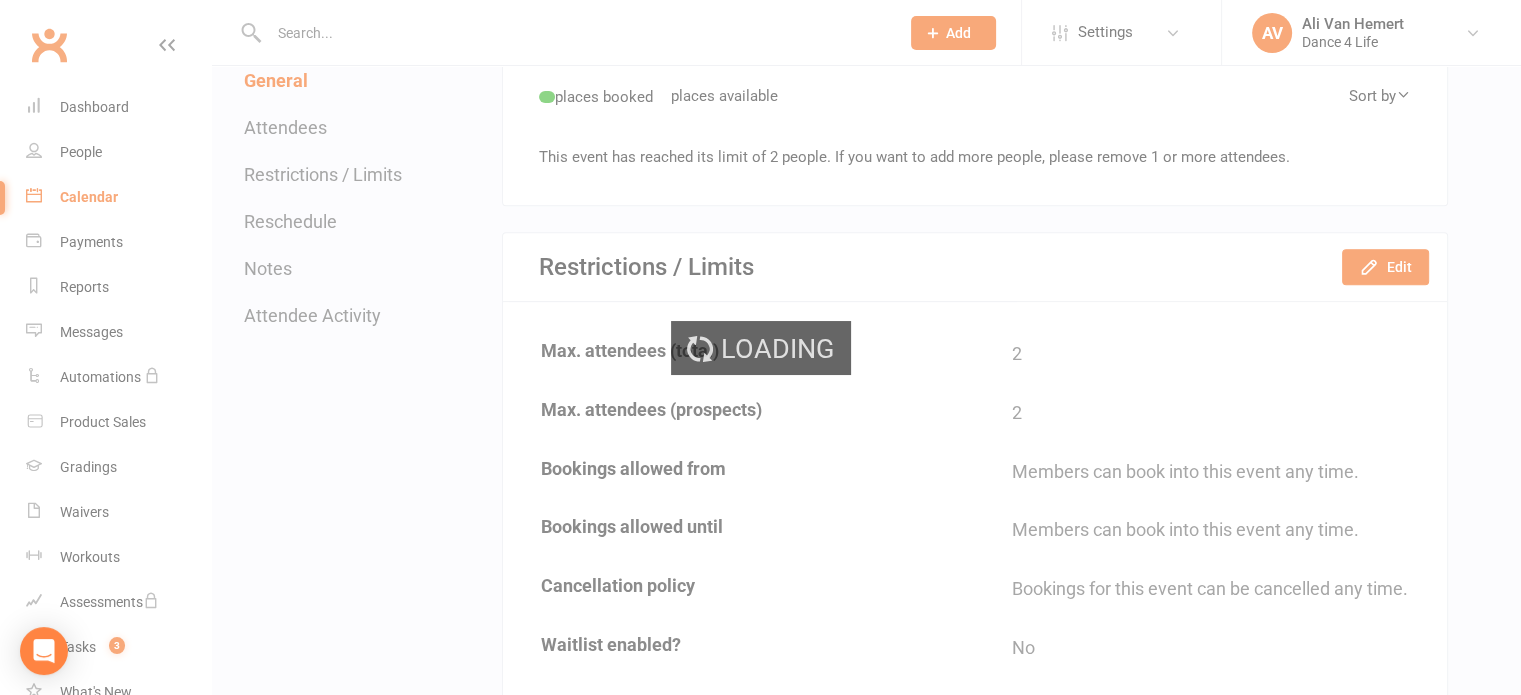 scroll, scrollTop: 0, scrollLeft: 0, axis: both 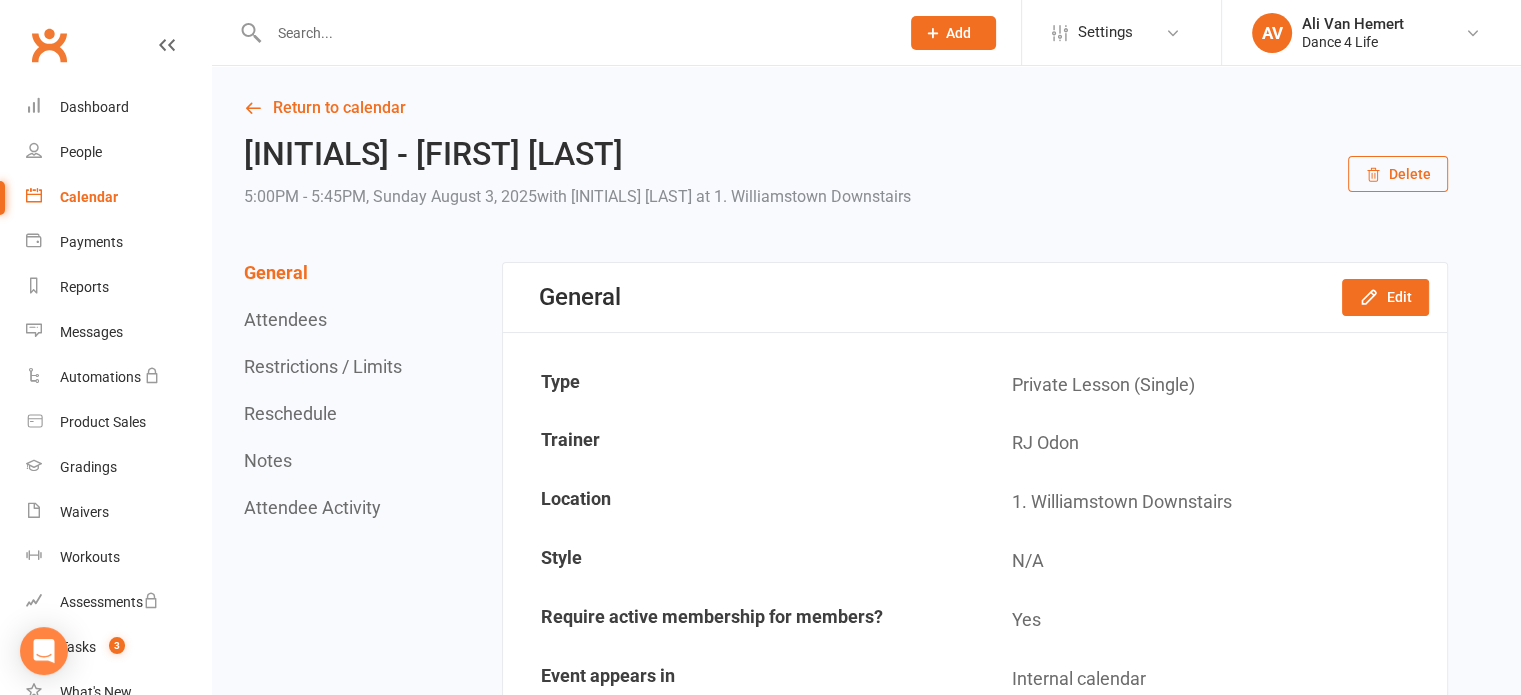 click on "Delete" at bounding box center (1398, 174) 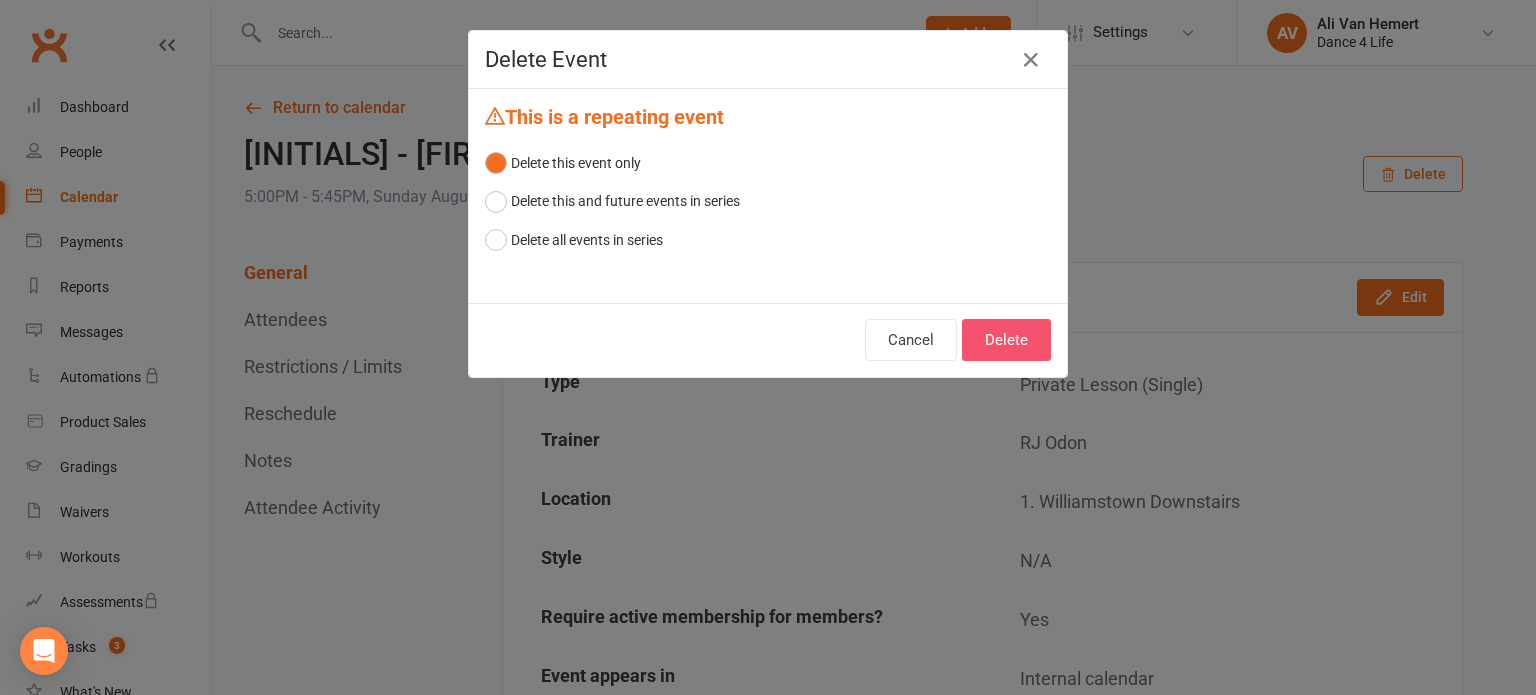 click on "Delete" at bounding box center (1006, 340) 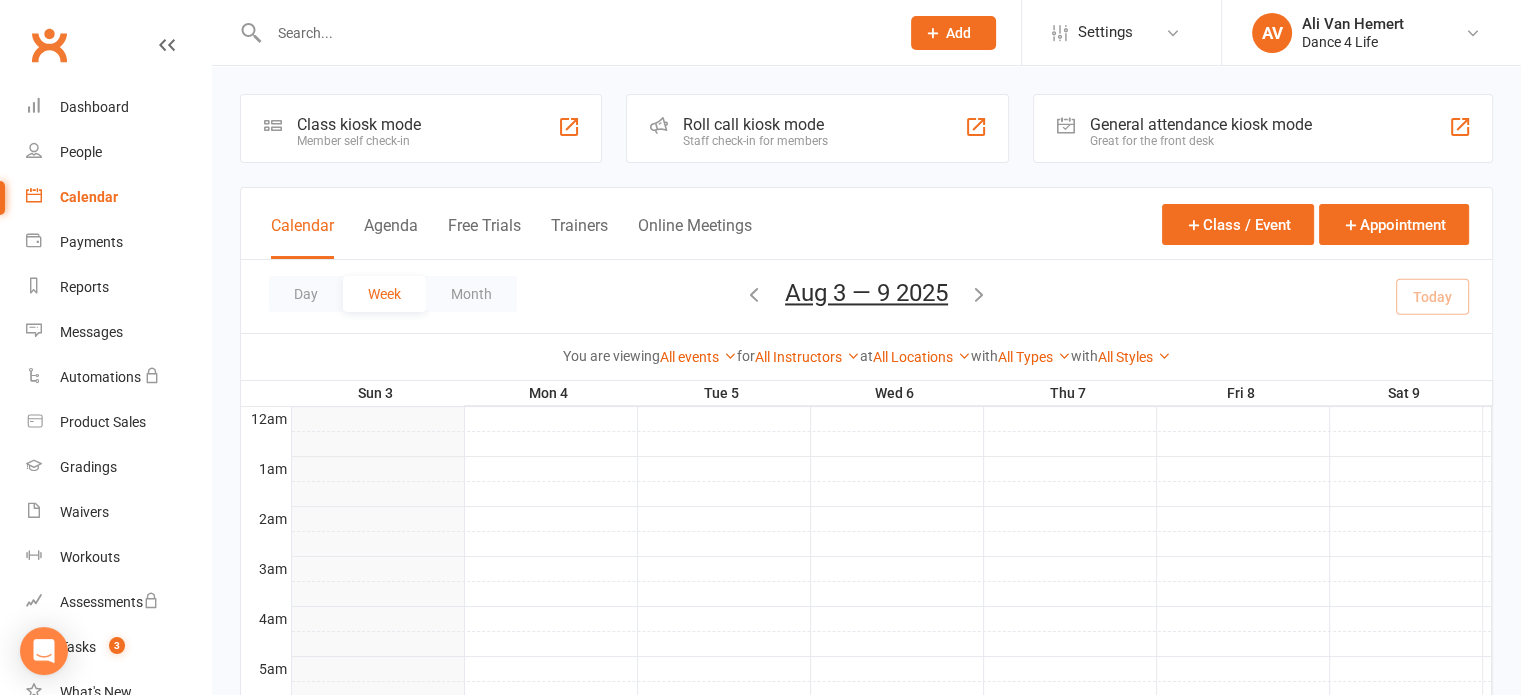 click on "Calendar" at bounding box center (89, 197) 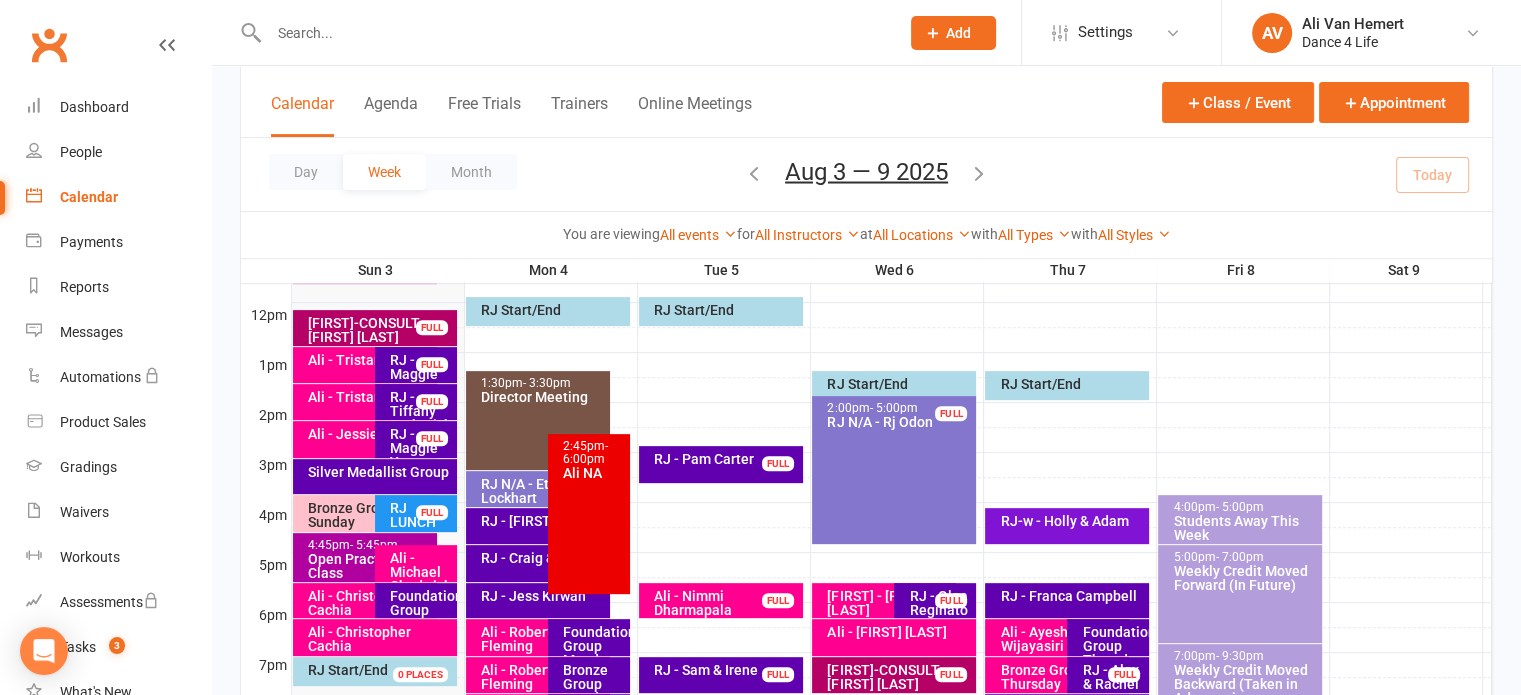 scroll, scrollTop: 700, scrollLeft: 0, axis: vertical 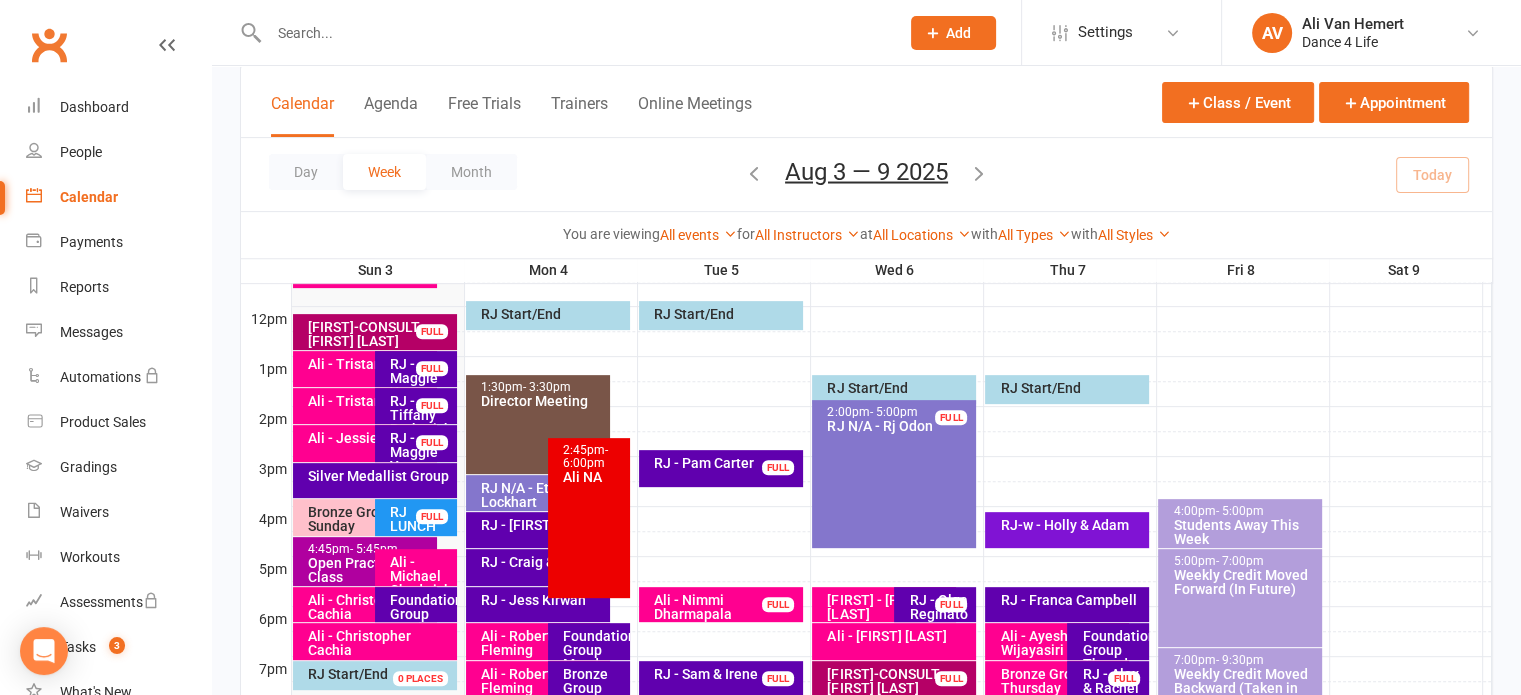 click at bounding box center [574, 33] 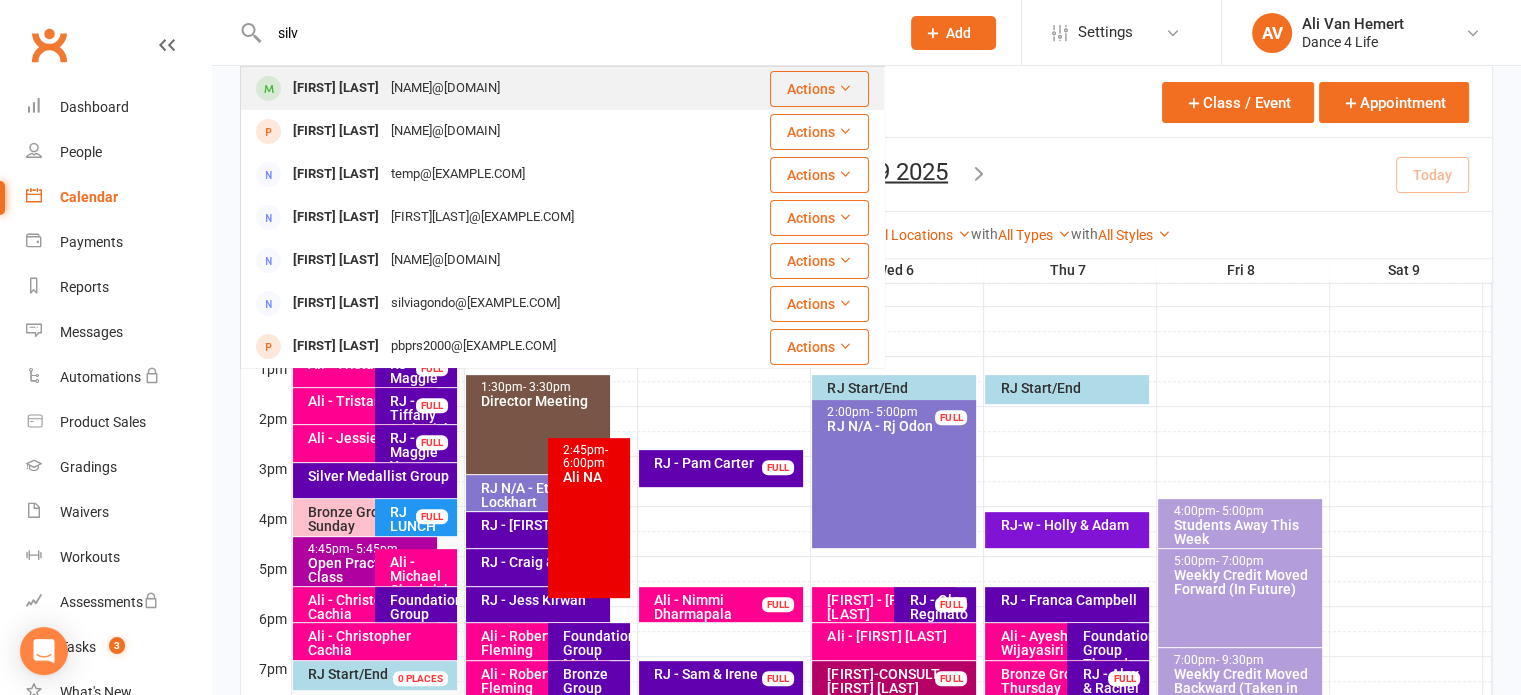 type on "silv" 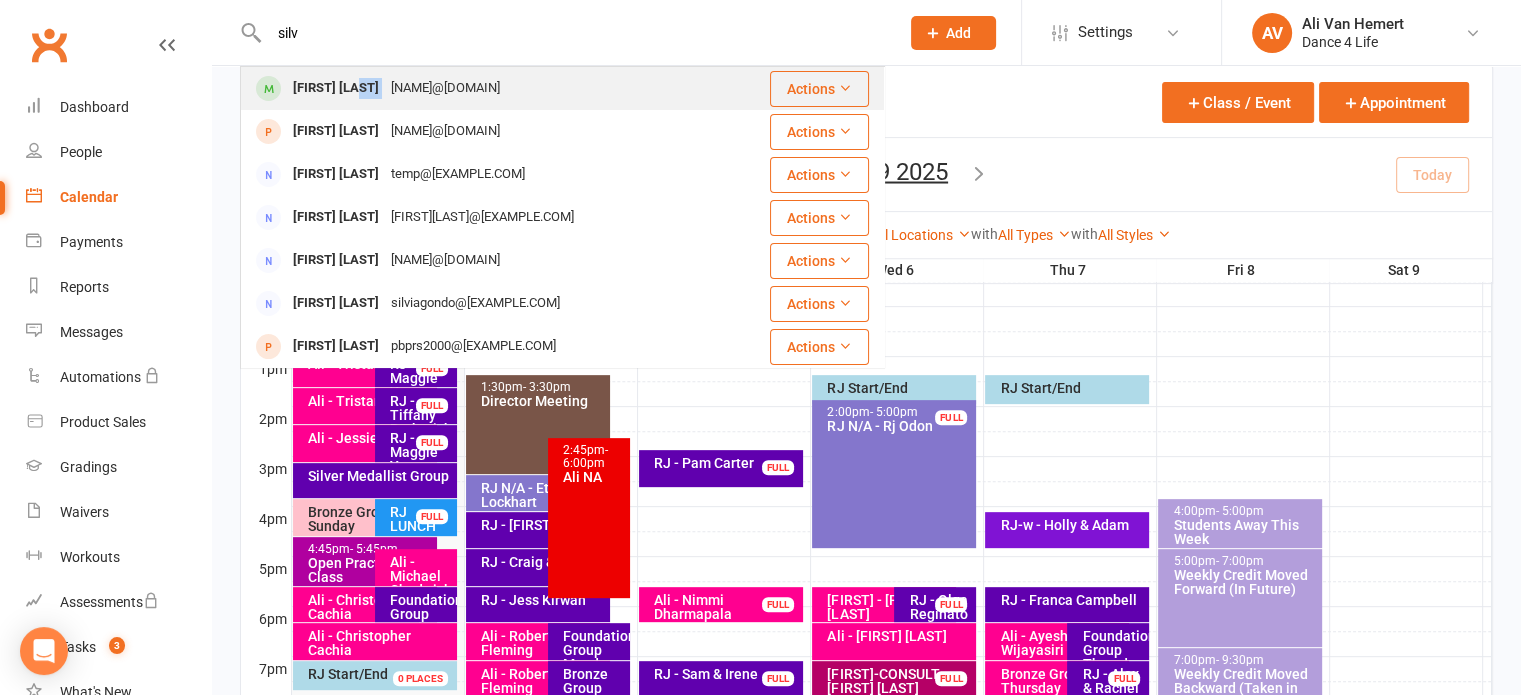 click on "[FIRST] [LAST] [NAME]@[DOMAIN]" at bounding box center (396, 88) 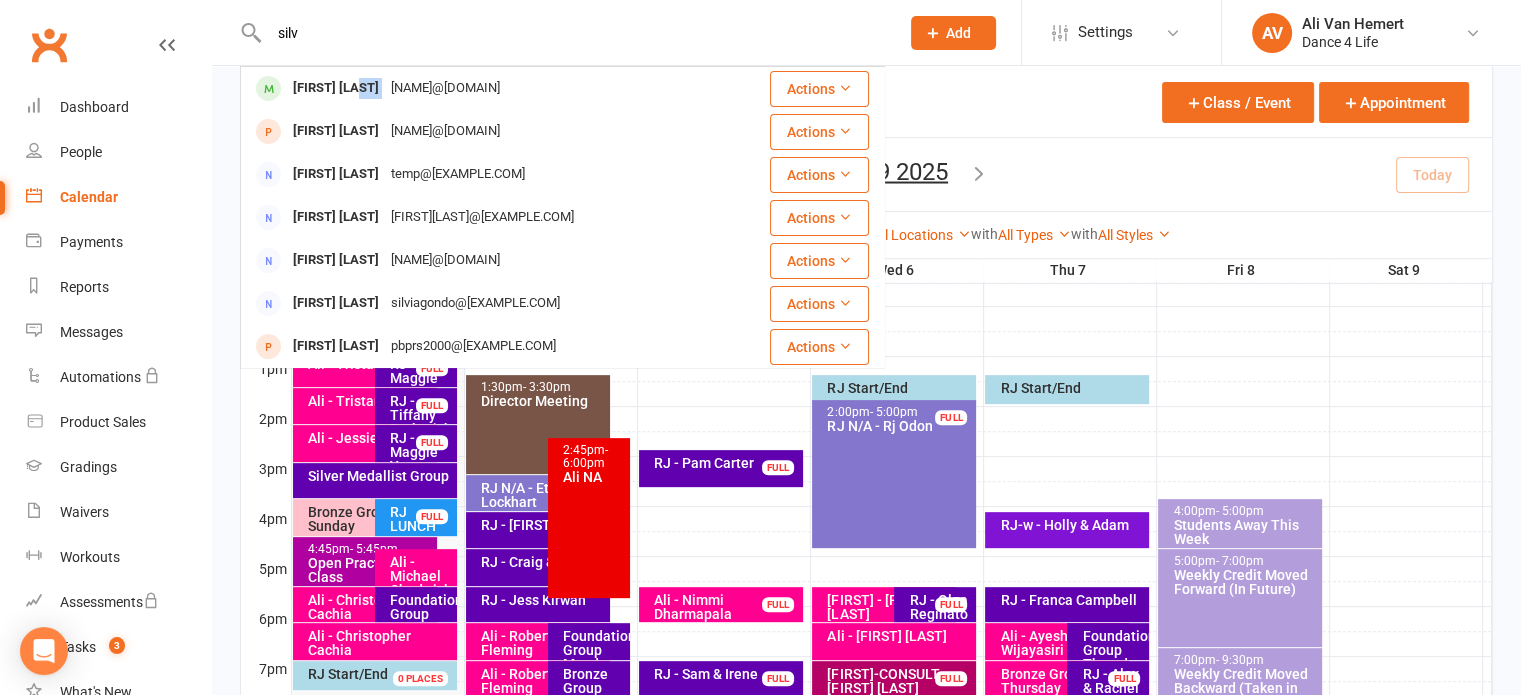 type 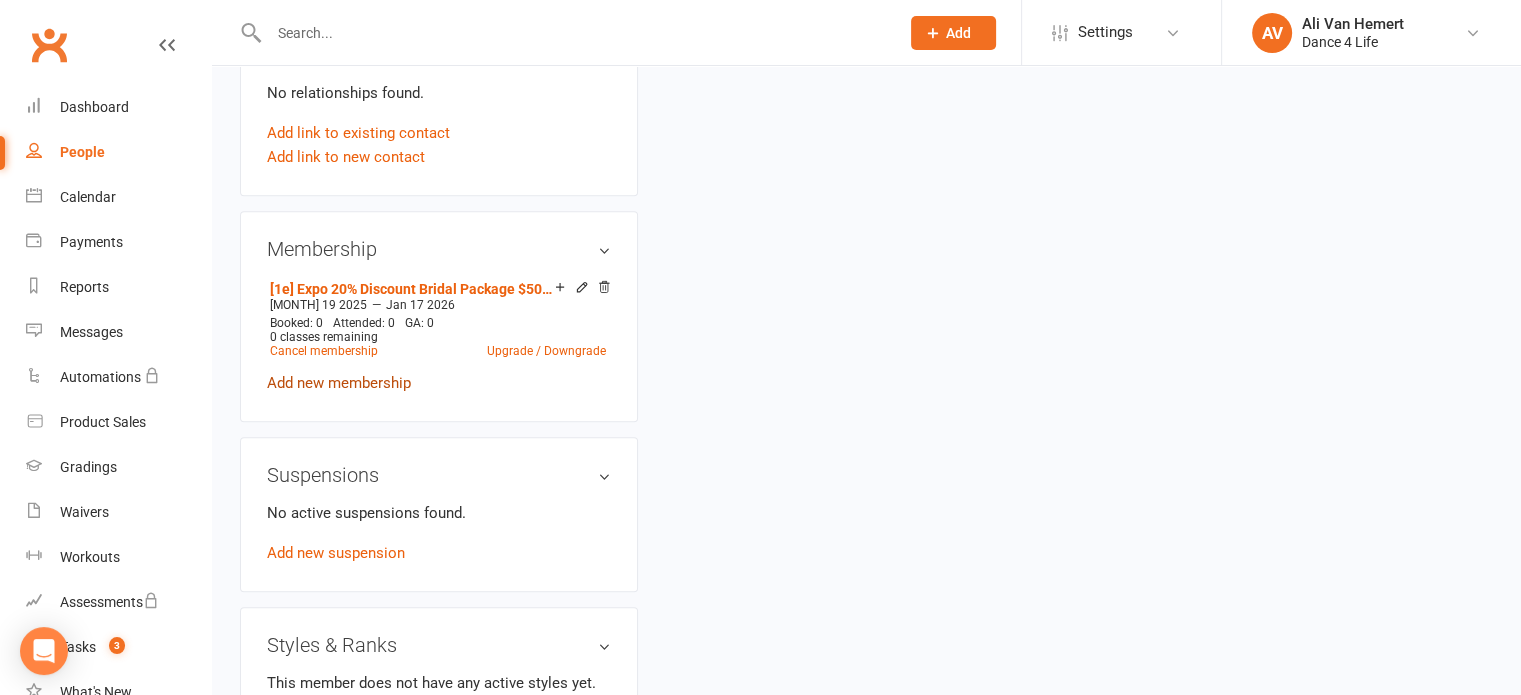scroll, scrollTop: 1100, scrollLeft: 0, axis: vertical 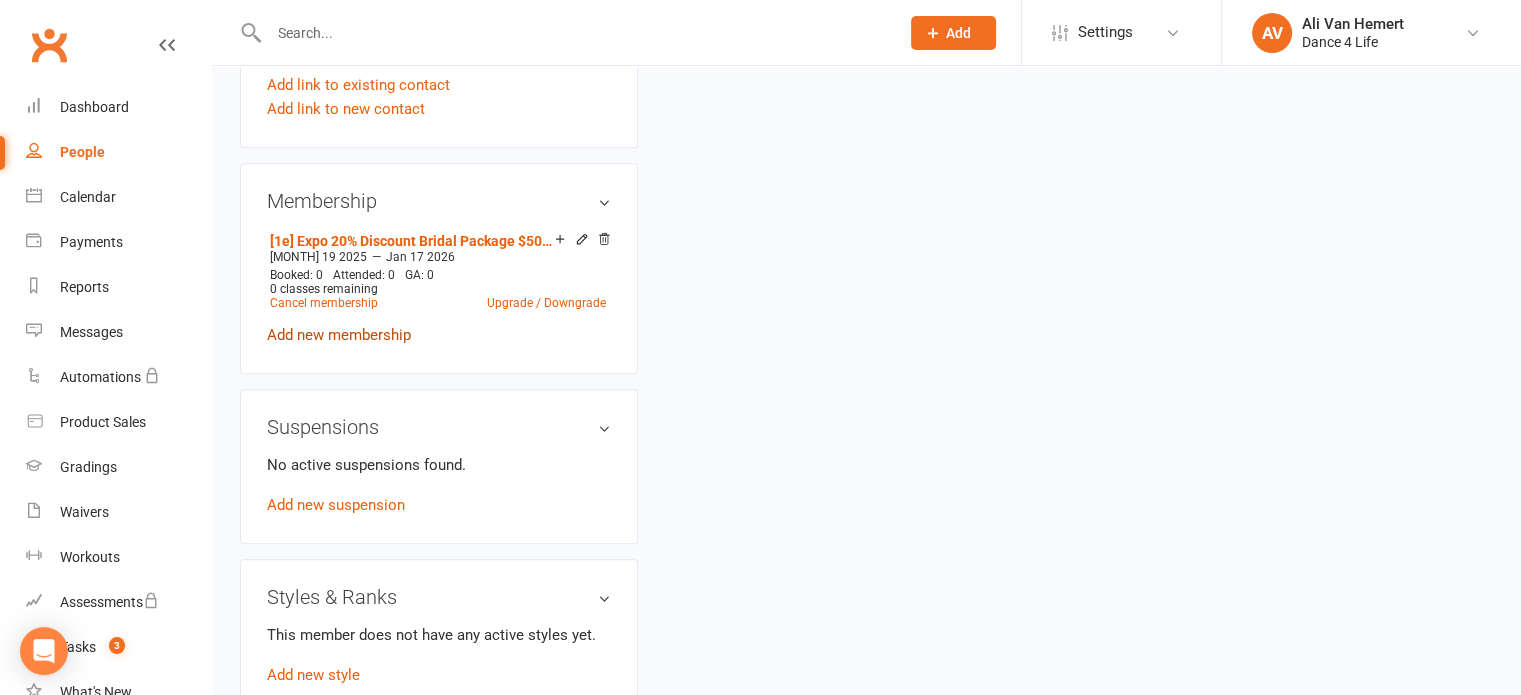 click on "Add new membership" at bounding box center [339, 335] 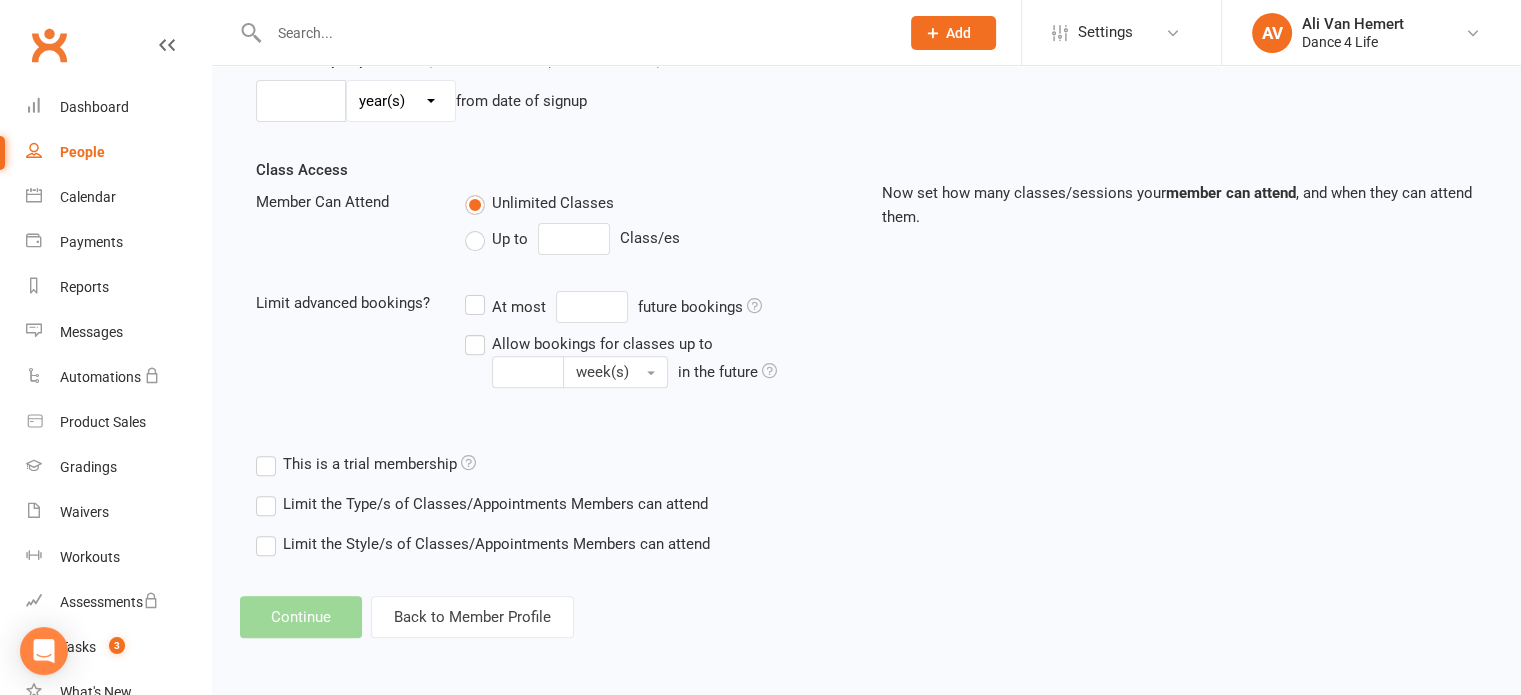 scroll, scrollTop: 0, scrollLeft: 0, axis: both 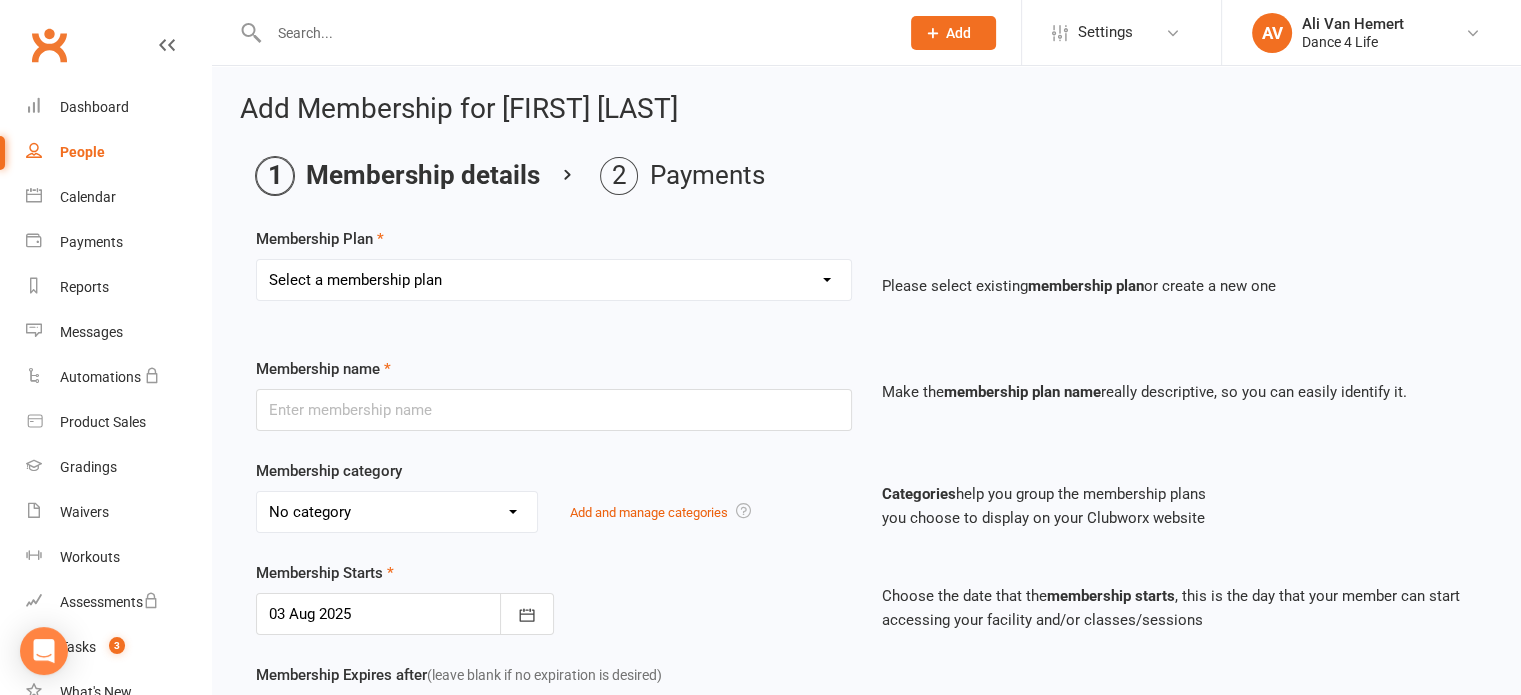 click on "Select a membership plan Create new Membership Plan [1a] ---------- BRIDAL ---------- [1b] Bridal Package (5 Lessons) [1c] Additional Bridal Lessons (X Lessons) ($85 per lesson) [1d] Expo Discount Bridal Package PAID IN FULL (5 Lessons + Complimentary Consult) [1e] Expo 20% Discount Bridal Package $50 DEPOSIT [1f] Expo 20% Discount Bridal Package $290 BALANCE (5 Lessons + Complimentary Consult) [2a] ---------- INTRODUCTORY MEMBERSHIPS ---------- [2b1] Voucher for 3-Week INDIVIDUAL Introductory Membership (New students only)(Date range) [2b2] Voucher for 3-Week COUPLE's Introductory Membership (New students only)(Date range) [2c1a] INDIVIDUAL CLASSIC 3-Week Introductory Membership (New students only)(Date range) [2c2a] COUPLE's CLASSIC 3-Week Introductory Membership (New students only)(Date Range) (primary check-in contact) [2c3a] PARTNER's CLASSIC 3-Week Introductory Membership (New students only)(Date Range) (non-primary check-in contact)(foundations class bookings) [3b0] INDIVIDUAL Base Portal Membership" at bounding box center (554, 280) 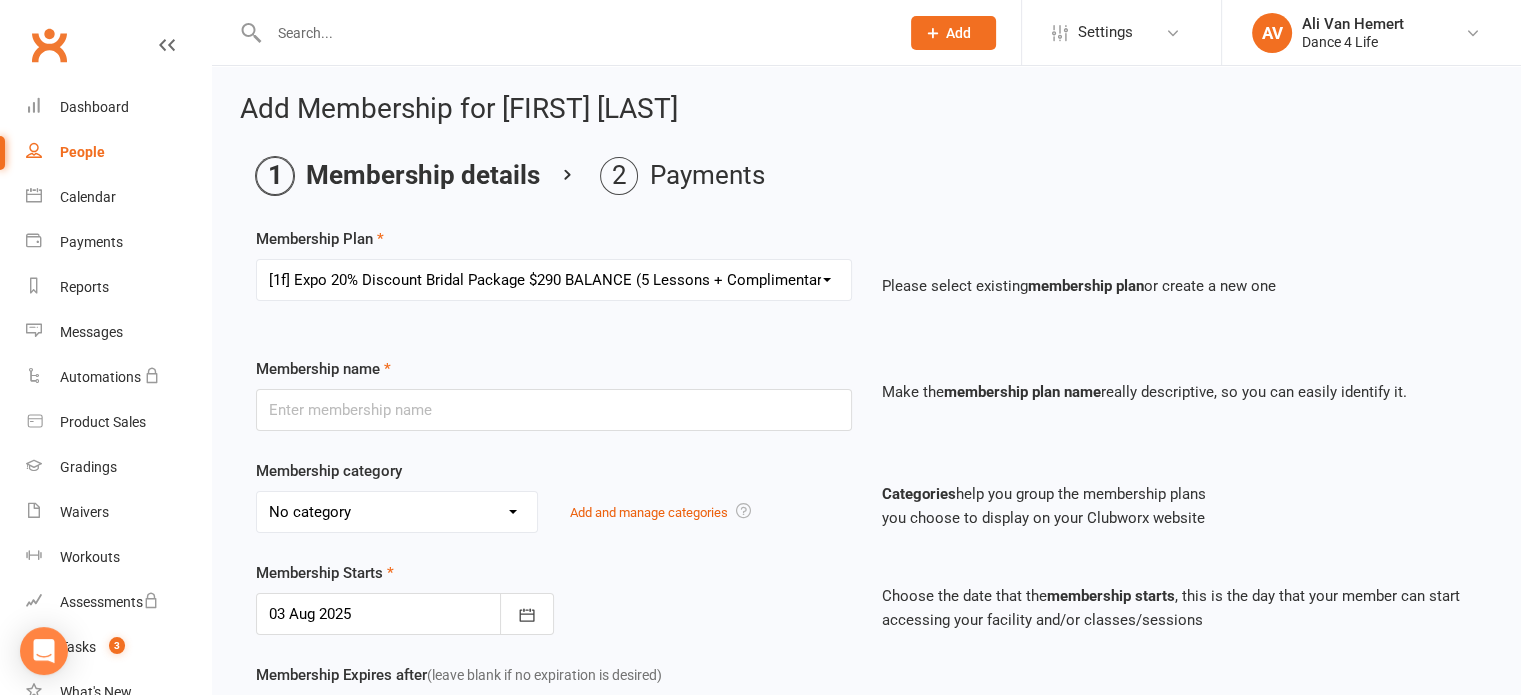 click on "Select a membership plan Create new Membership Plan [1a] ---------- BRIDAL ---------- [1b] Bridal Package (5 Lessons) [1c] Additional Bridal Lessons (X Lessons) ($85 per lesson) [1d] Expo Discount Bridal Package PAID IN FULL (5 Lessons + Complimentary Consult) [1e] Expo 20% Discount Bridal Package $50 DEPOSIT [1f] Expo 20% Discount Bridal Package $290 BALANCE (5 Lessons + Complimentary Consult) [2a] ---------- INTRODUCTORY MEMBERSHIPS ---------- [2b1] Voucher for 3-Week INDIVIDUAL Introductory Membership (New students only)(Date range) [2b2] Voucher for 3-Week COUPLE's Introductory Membership (New students only)(Date range) [2c1a] INDIVIDUAL CLASSIC 3-Week Introductory Membership (New students only)(Date range) [2c2a] COUPLE's CLASSIC 3-Week Introductory Membership (New students only)(Date Range) (primary check-in contact) [2c3a] PARTNER's CLASSIC 3-Week Introductory Membership (New students only)(Date Range) (non-primary check-in contact)(foundations class bookings) [3b0] INDIVIDUAL Base Portal Membership" at bounding box center [554, 280] 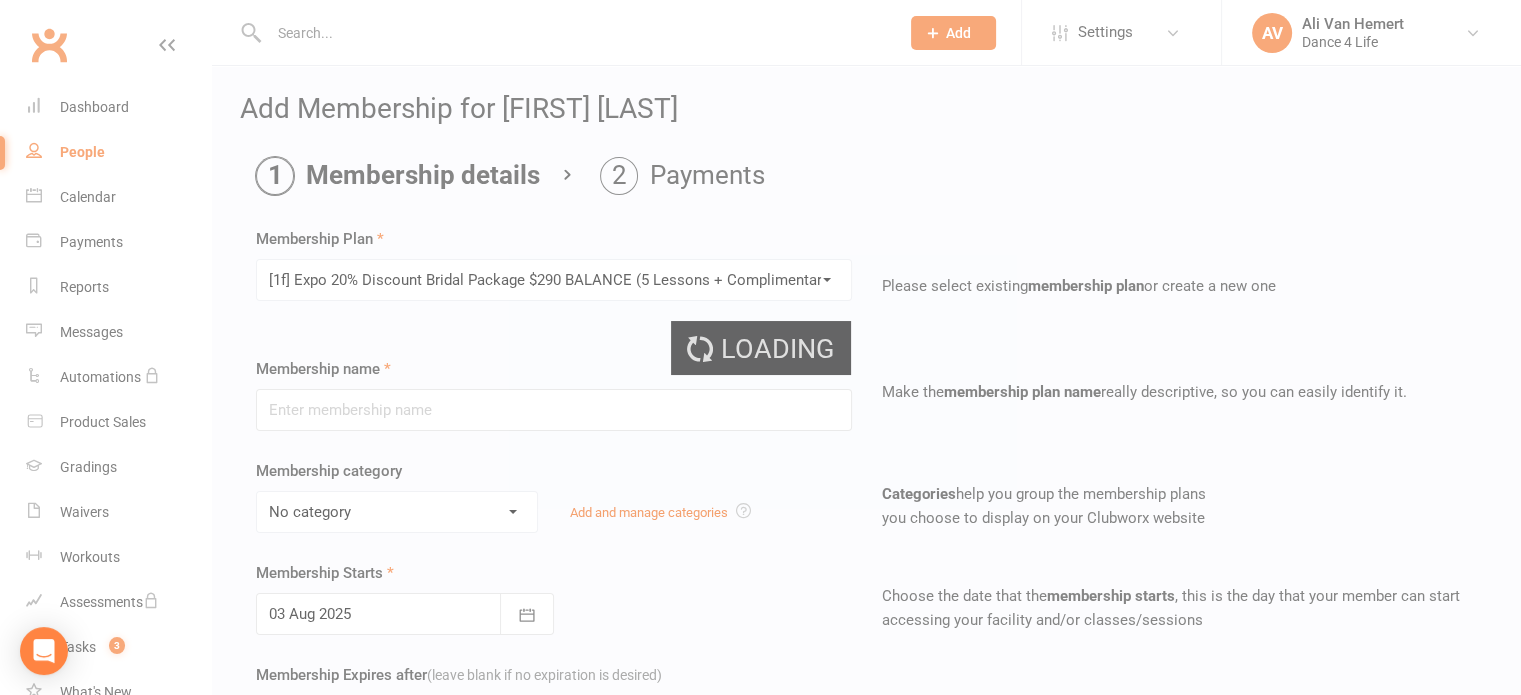 type on "[1f] Expo 20% Discount Bridal Package $290 BALANCE (5 Lessons + Complimentary Consult)" 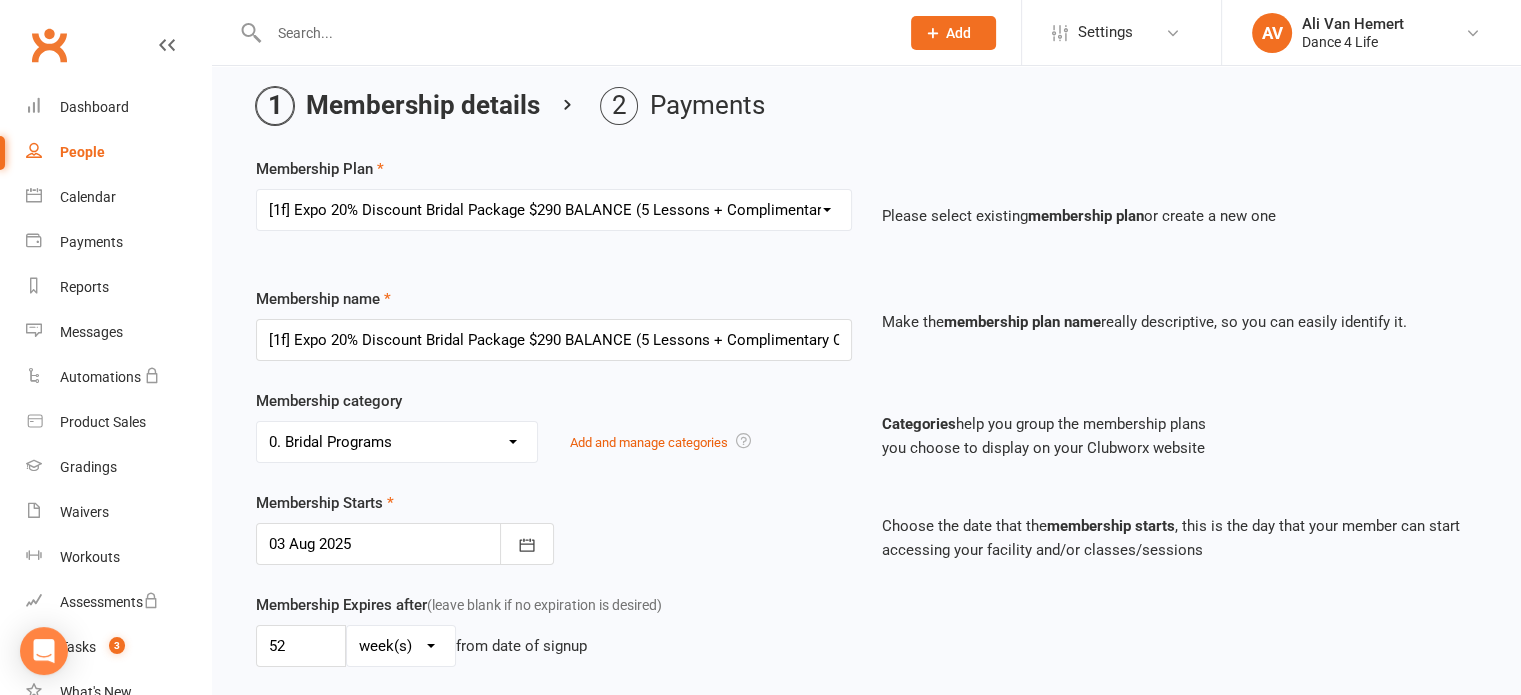 scroll, scrollTop: 400, scrollLeft: 0, axis: vertical 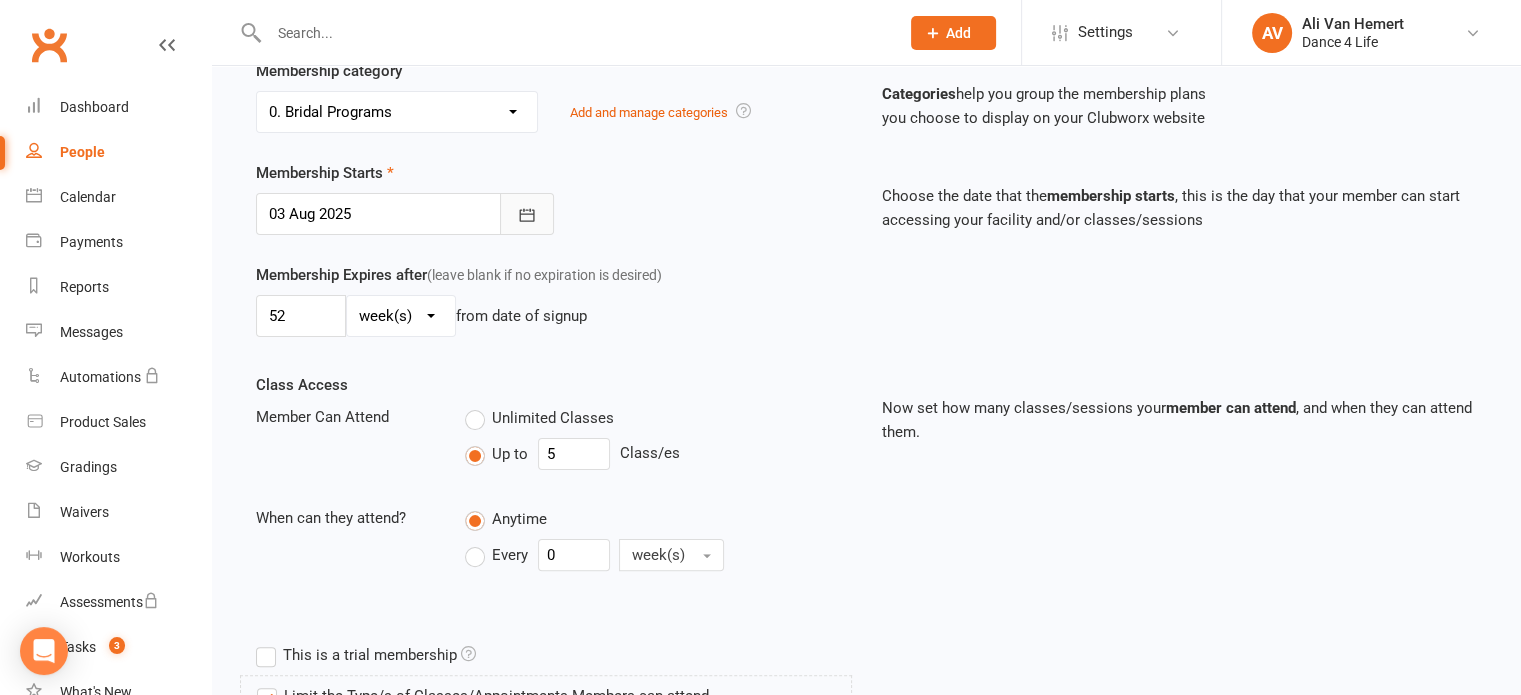click 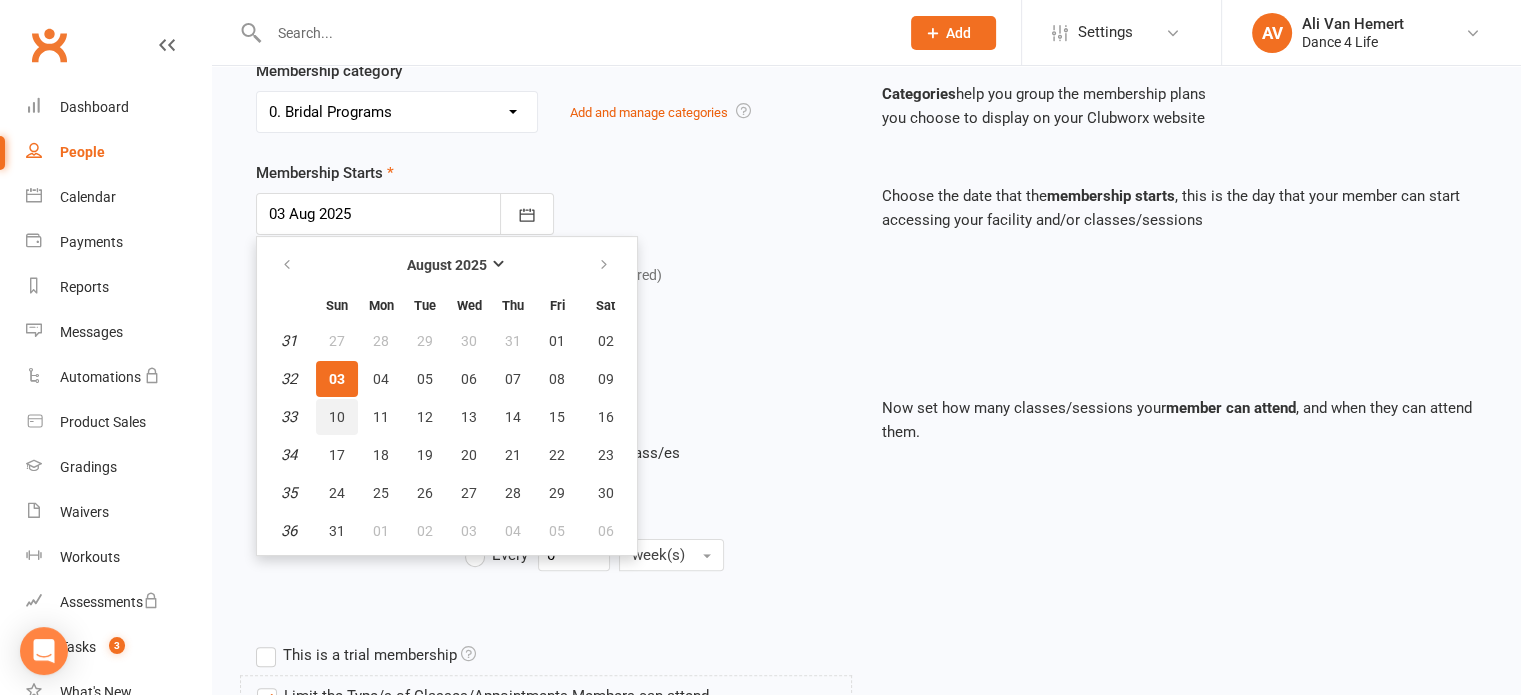 click on "10" at bounding box center [337, 417] 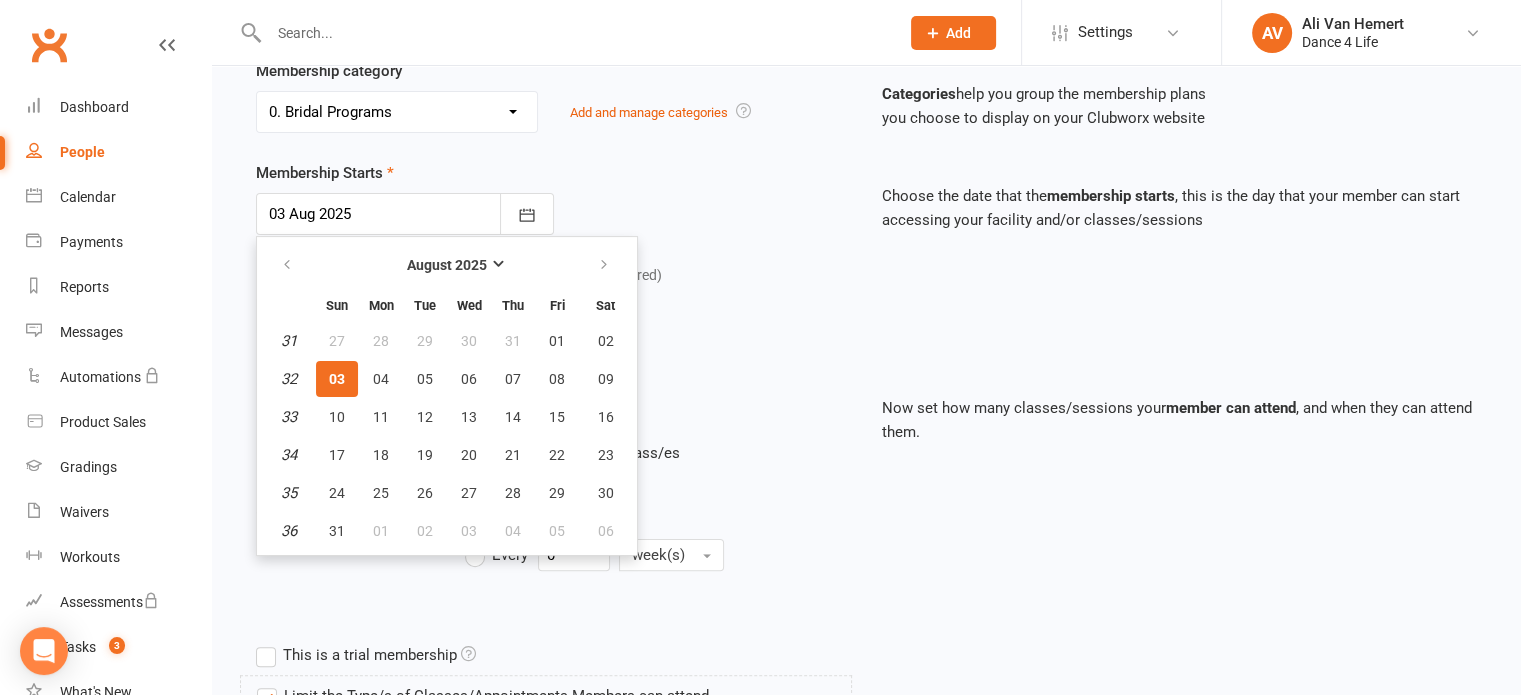 type on "10 Aug 2025" 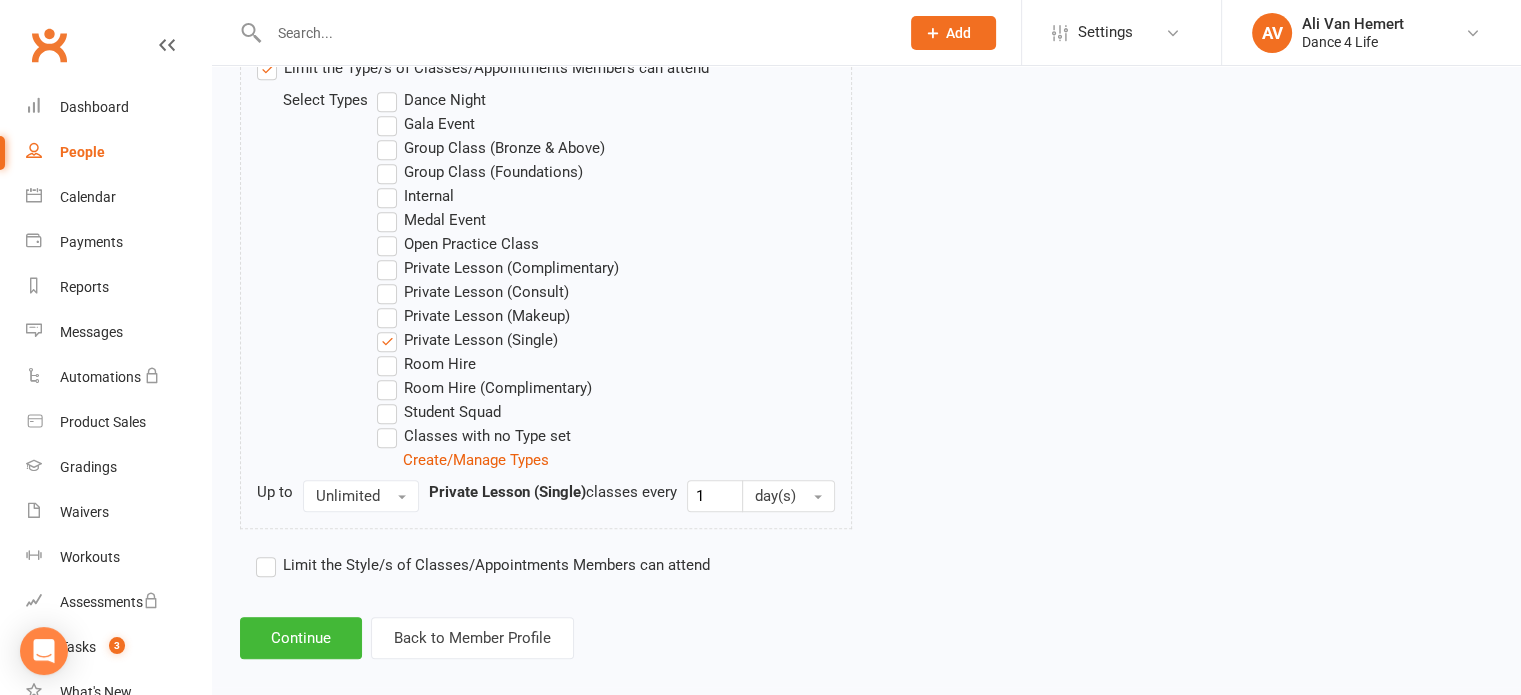 scroll, scrollTop: 1044, scrollLeft: 0, axis: vertical 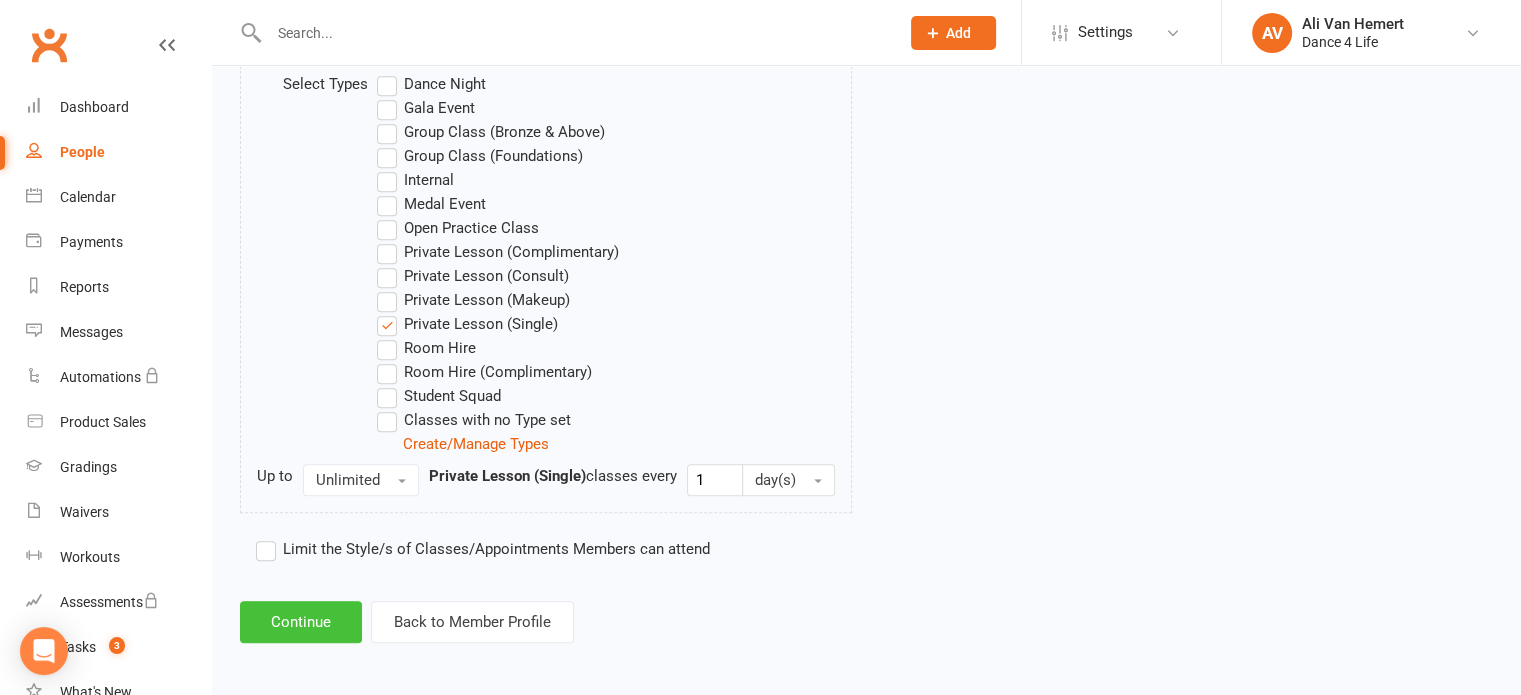 click on "Continue" at bounding box center [301, 622] 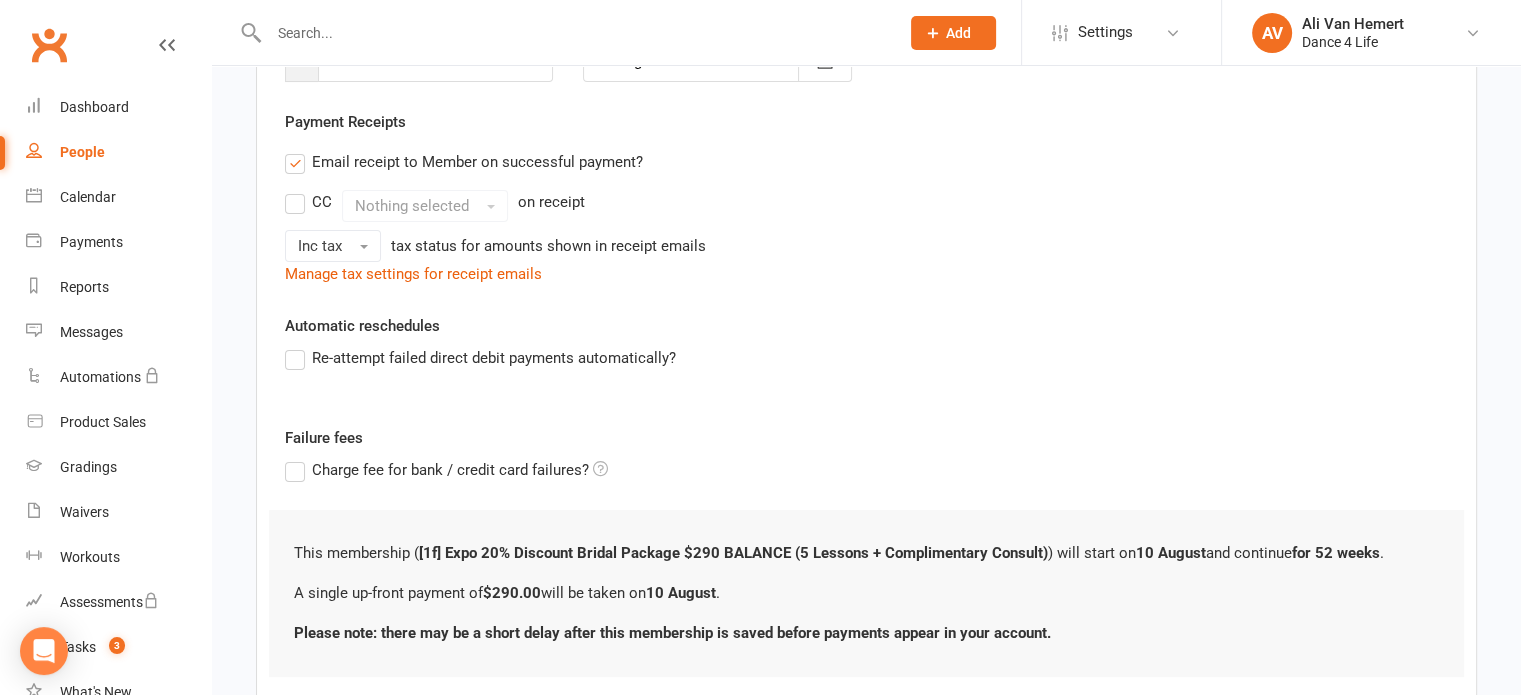 scroll, scrollTop: 472, scrollLeft: 0, axis: vertical 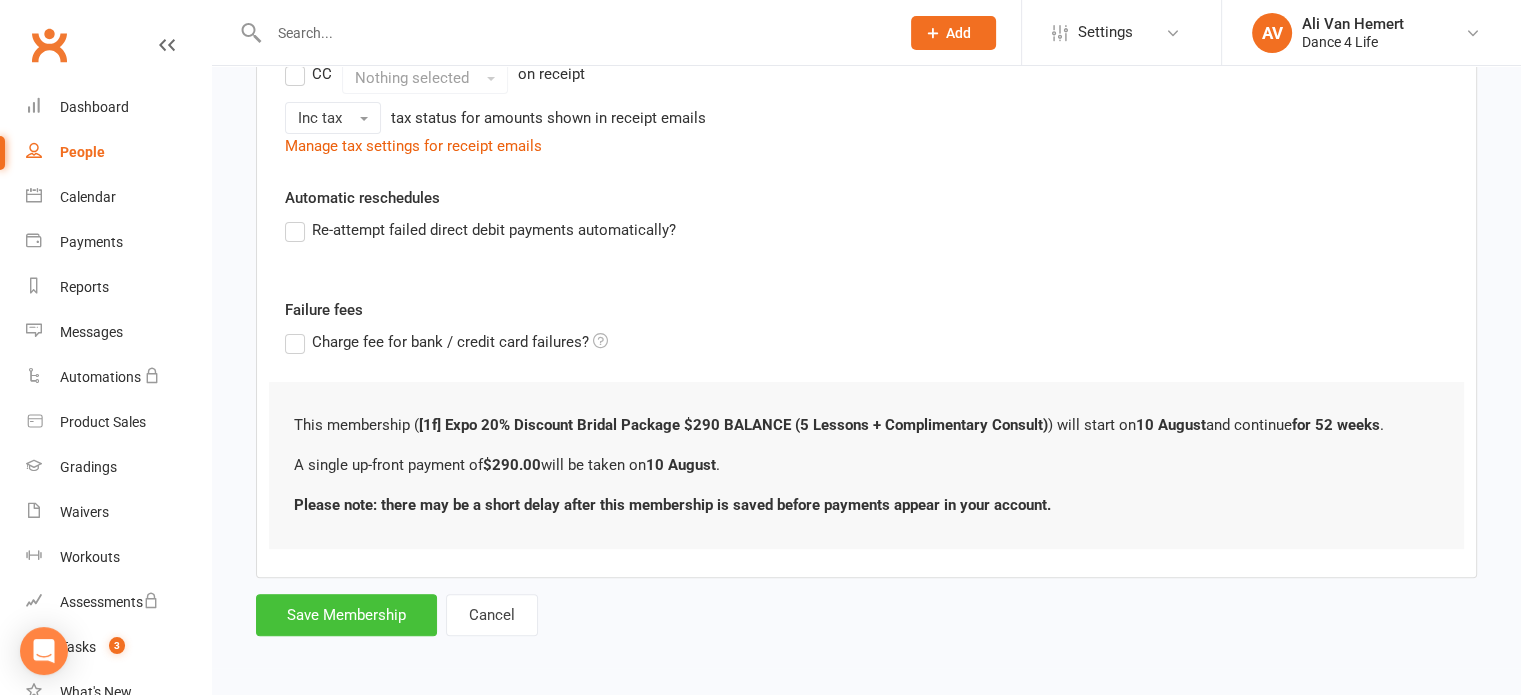 drag, startPoint x: 381, startPoint y: 611, endPoint x: 401, endPoint y: 587, distance: 31.241 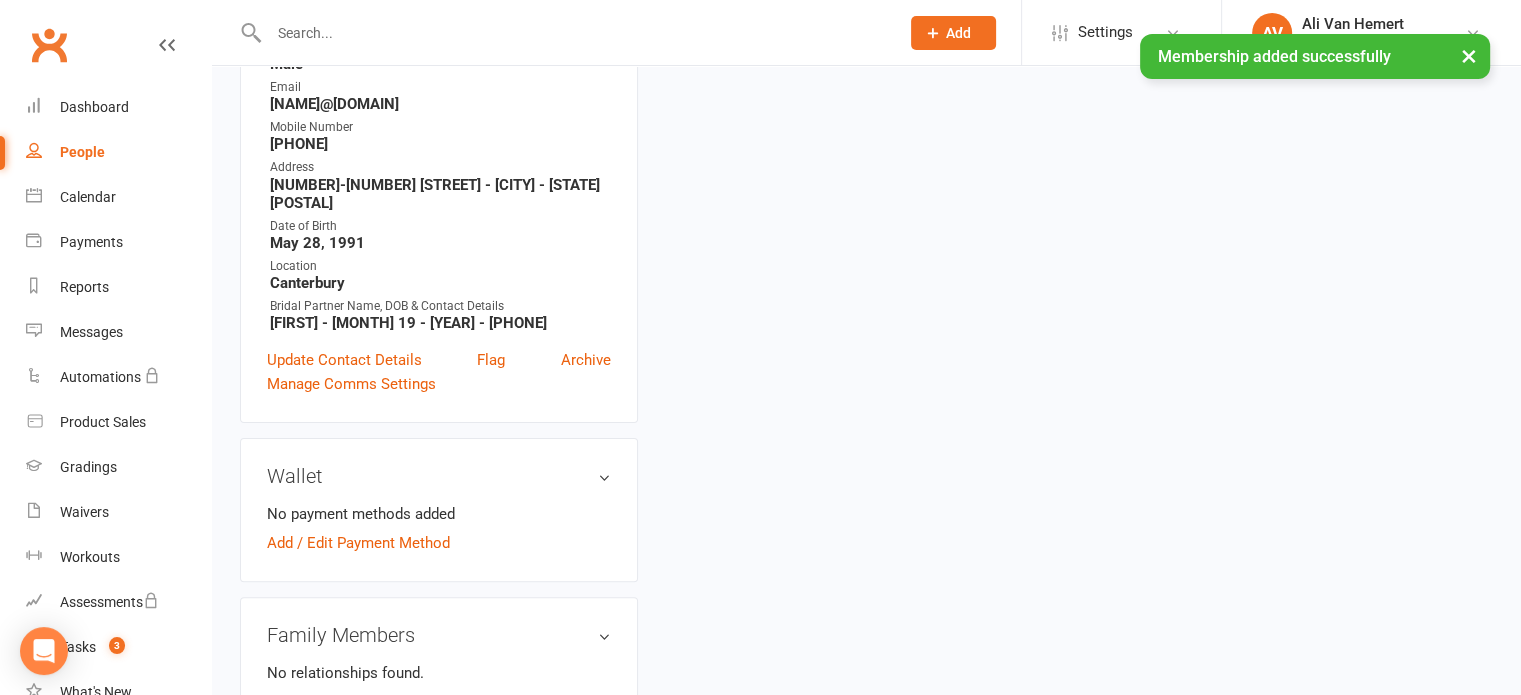 scroll, scrollTop: 0, scrollLeft: 0, axis: both 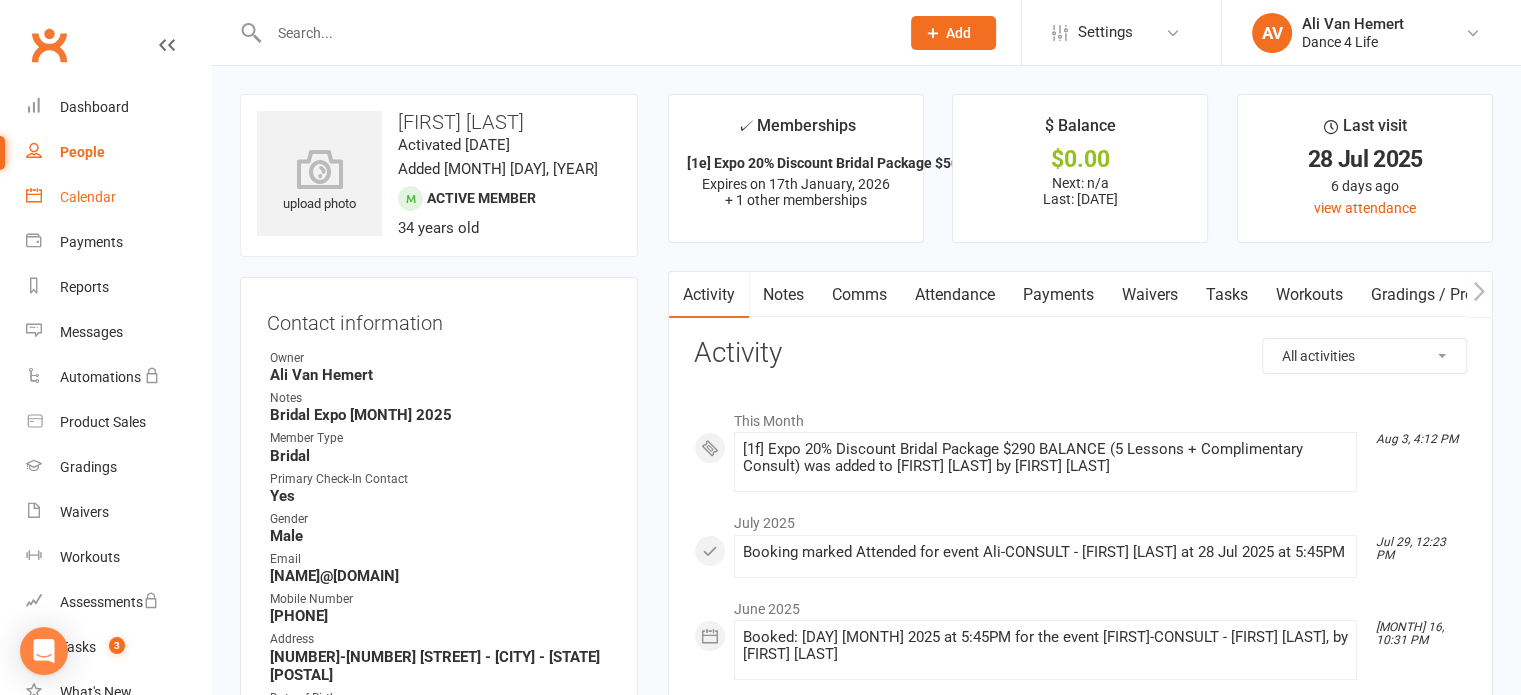 click on "Calendar" at bounding box center [88, 197] 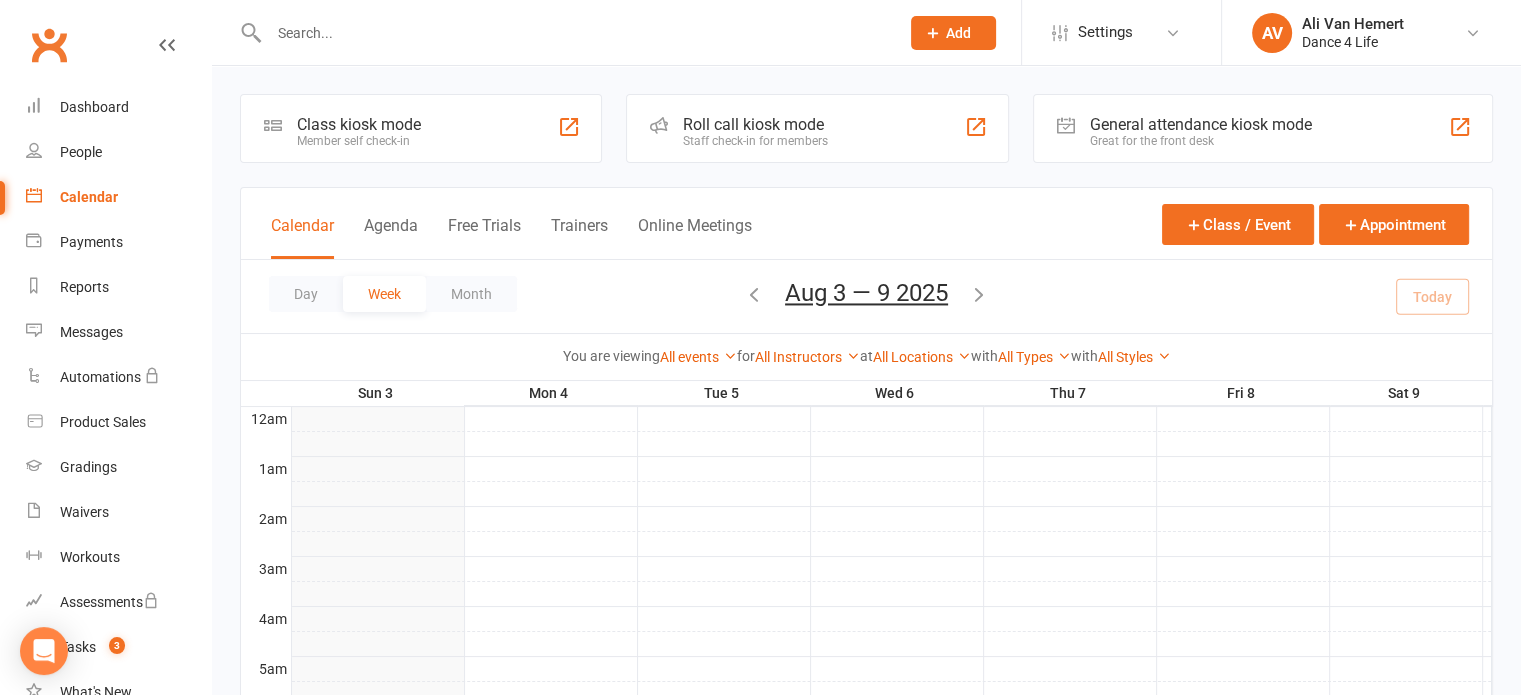 scroll, scrollTop: 700, scrollLeft: 0, axis: vertical 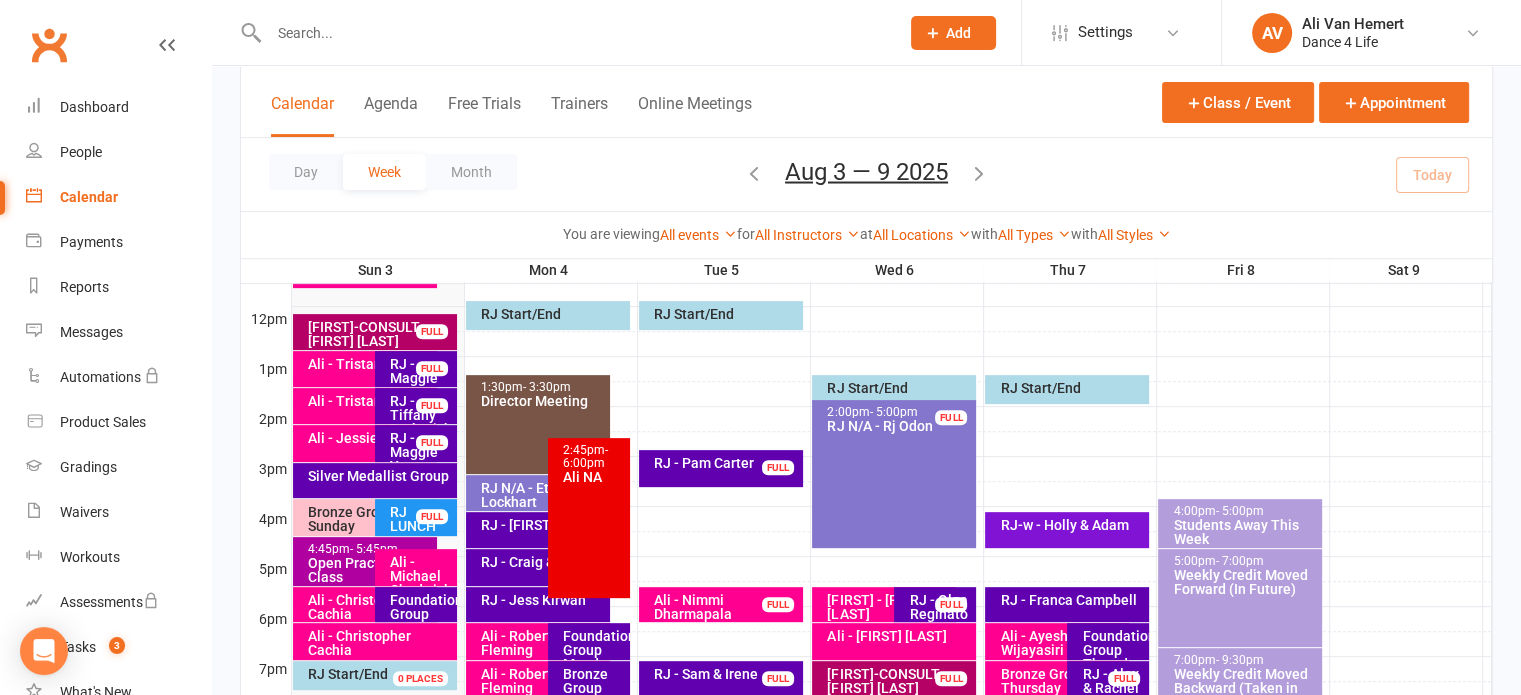 click on "[FIRST]-CONSULT - [FIRST] [LAST]" at bounding box center (380, 334) 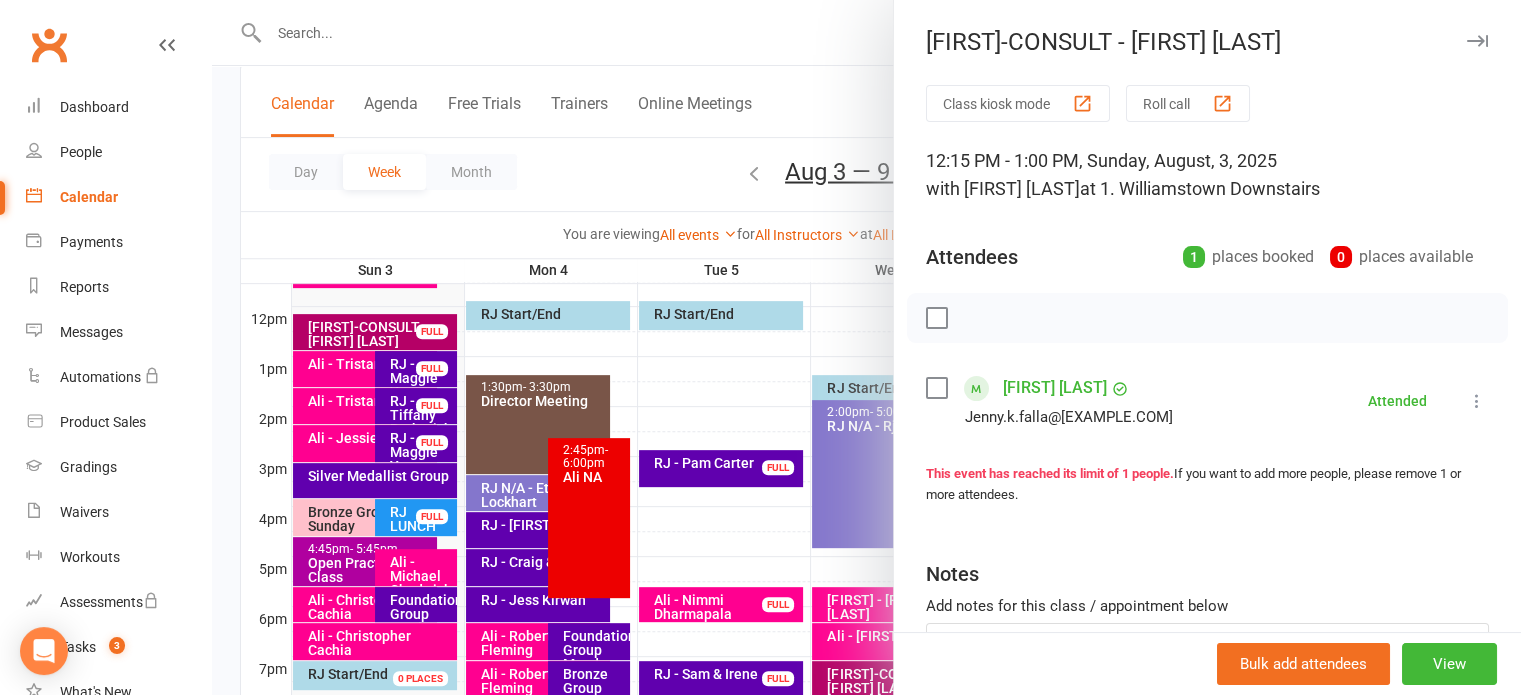 click on "[FIRST] [LAST]" at bounding box center (1055, 388) 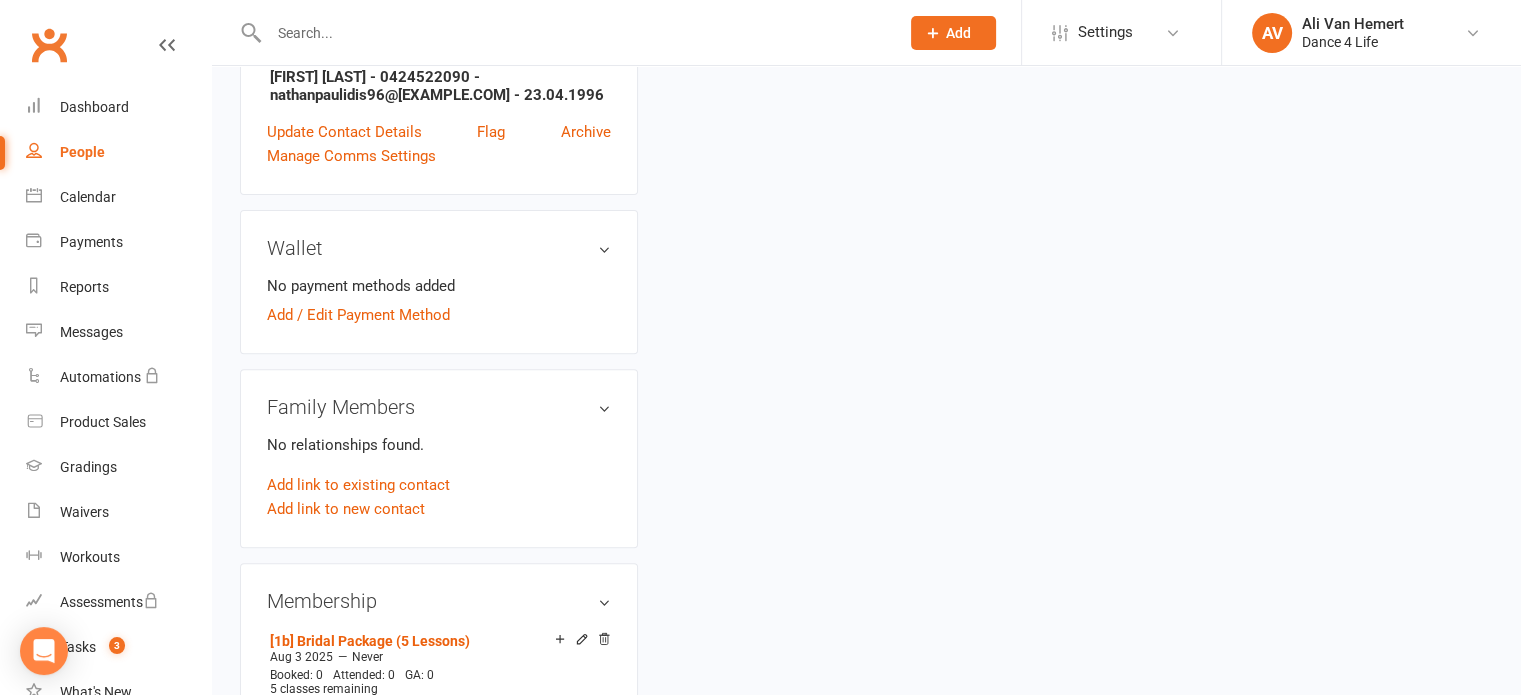 scroll, scrollTop: 0, scrollLeft: 0, axis: both 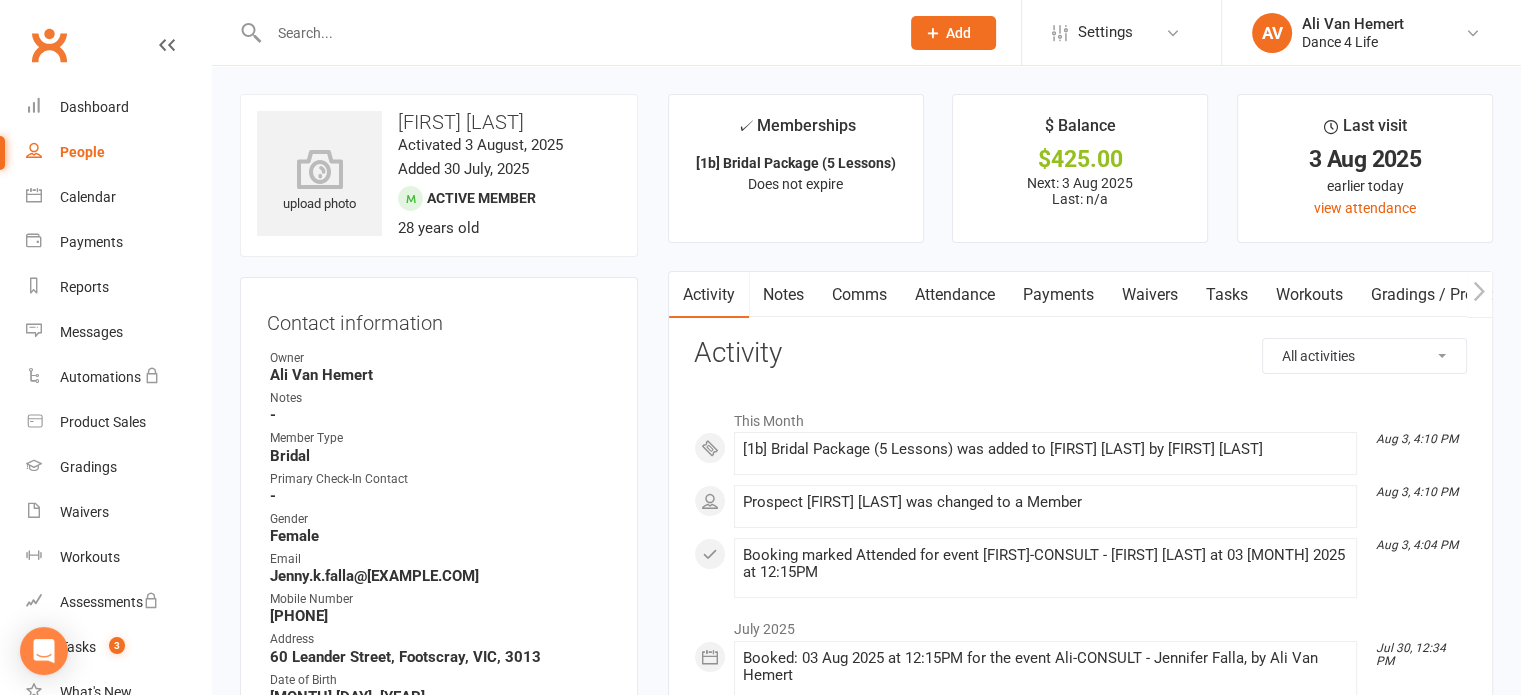 click on "Payments" at bounding box center (1058, 295) 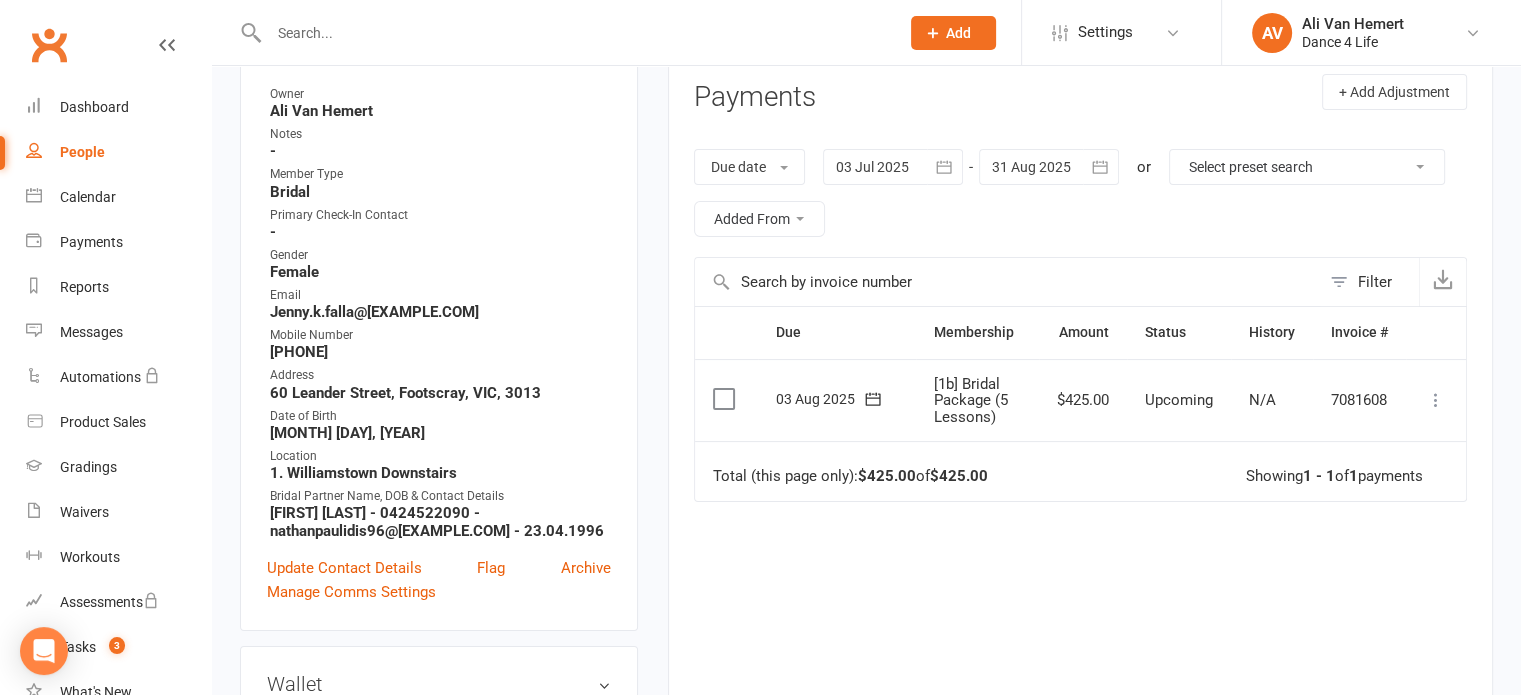 scroll, scrollTop: 300, scrollLeft: 0, axis: vertical 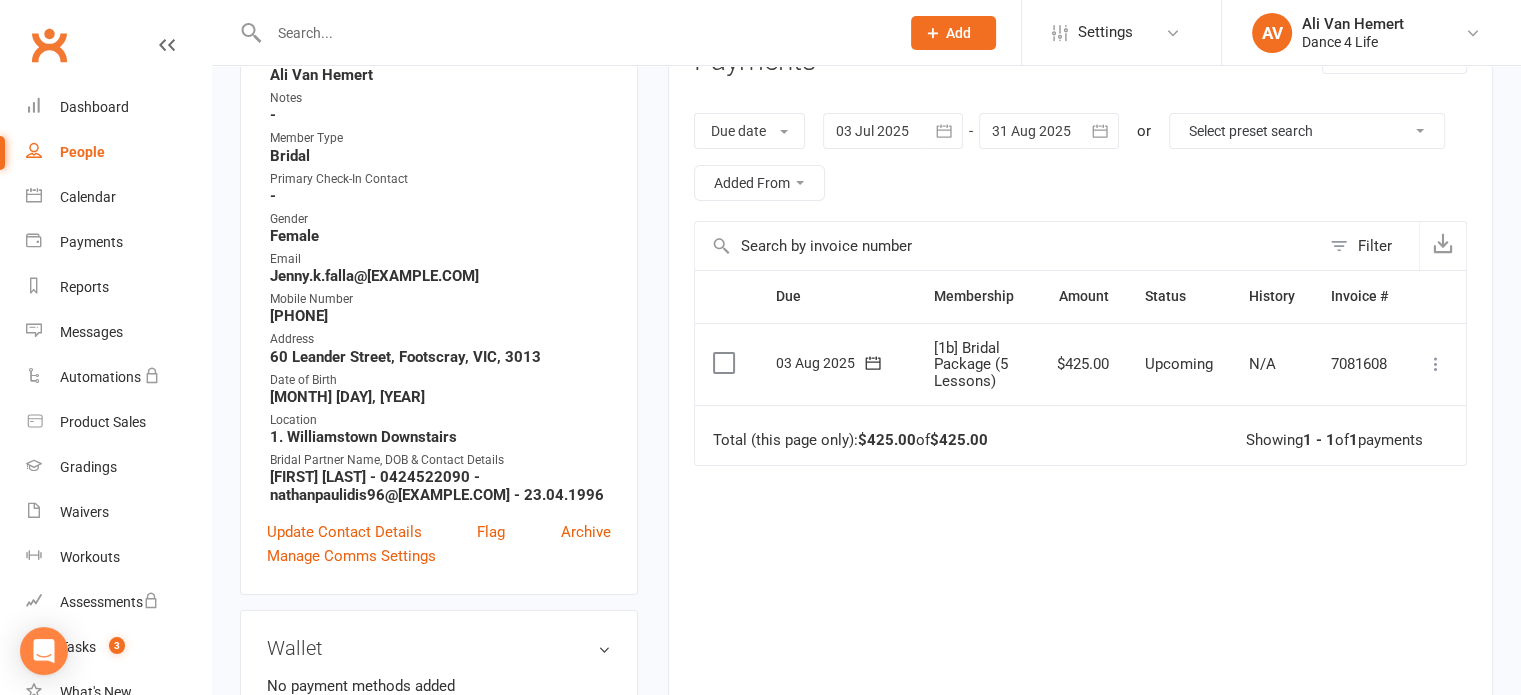 click at bounding box center [726, 363] 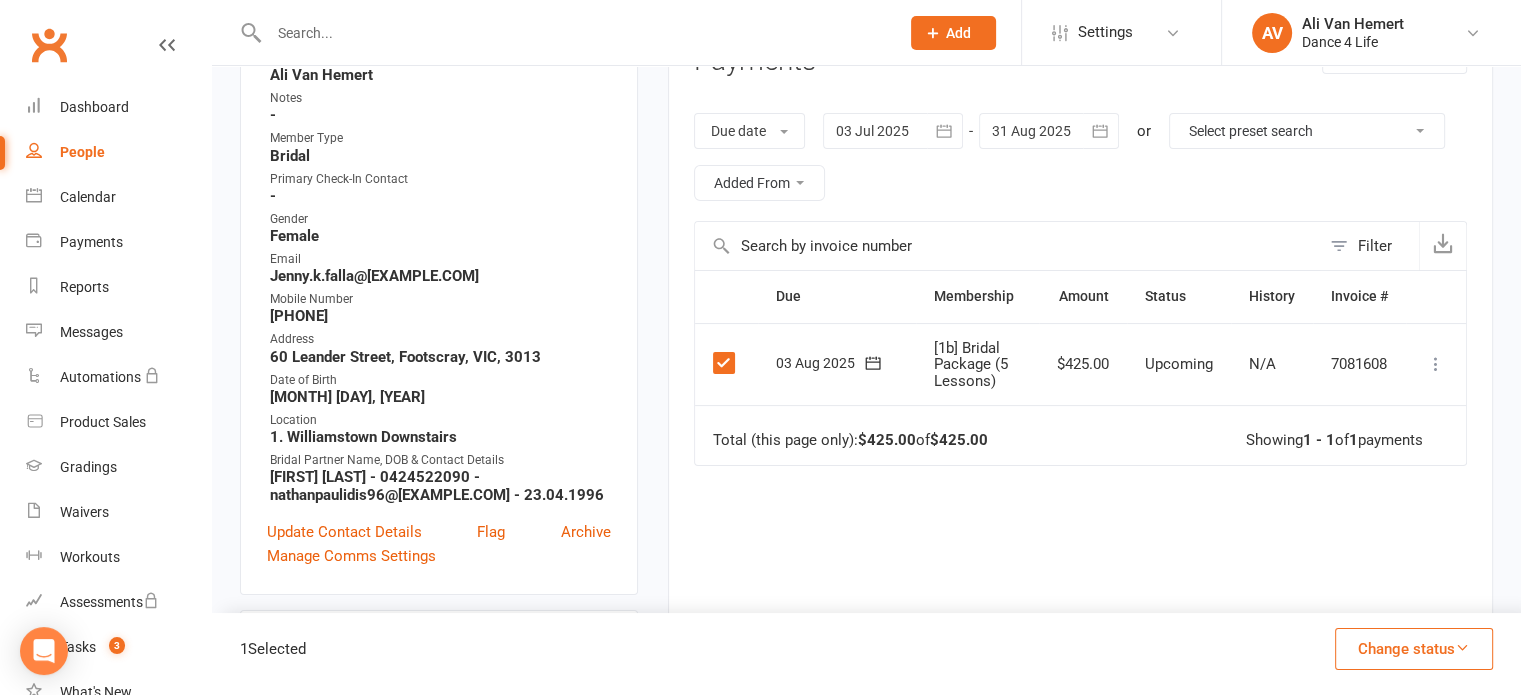 click at bounding box center (1436, 364) 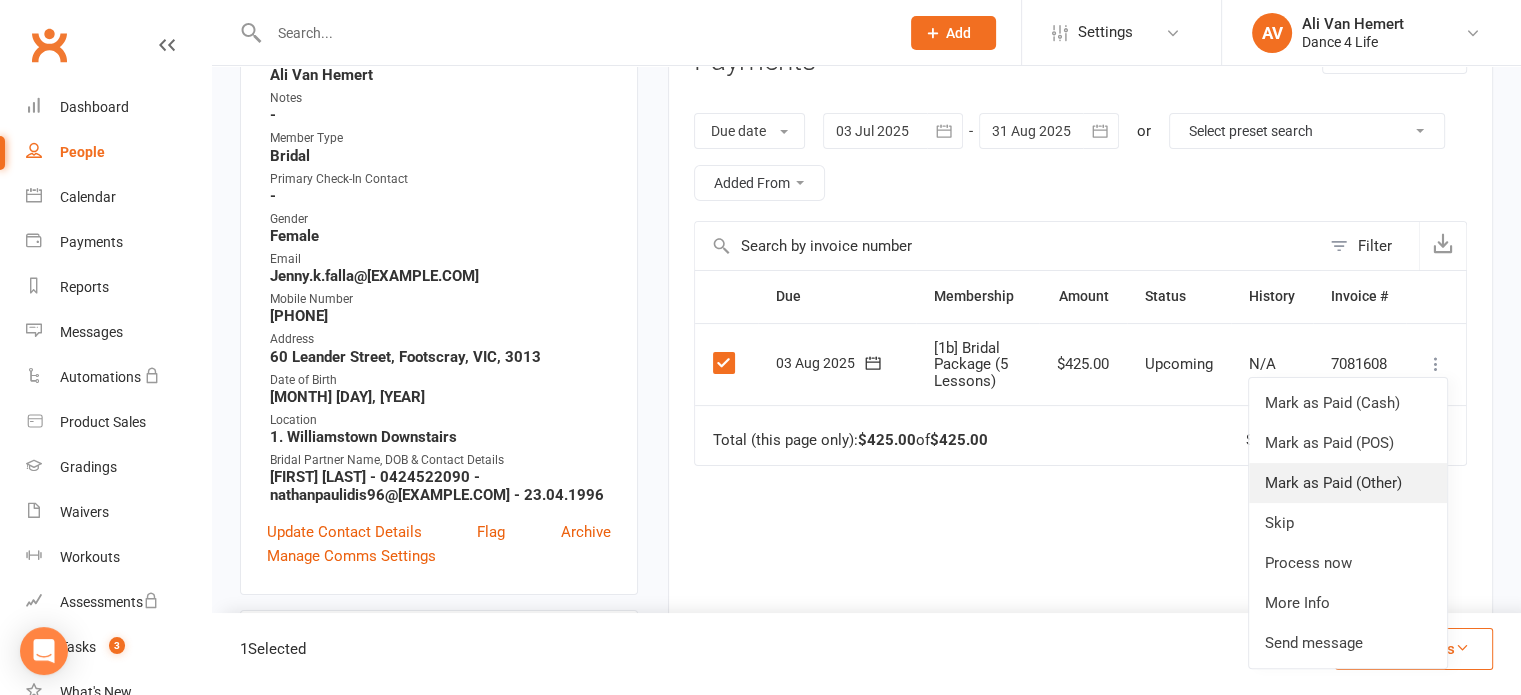 click on "Mark as Paid (Other)" at bounding box center [1348, 483] 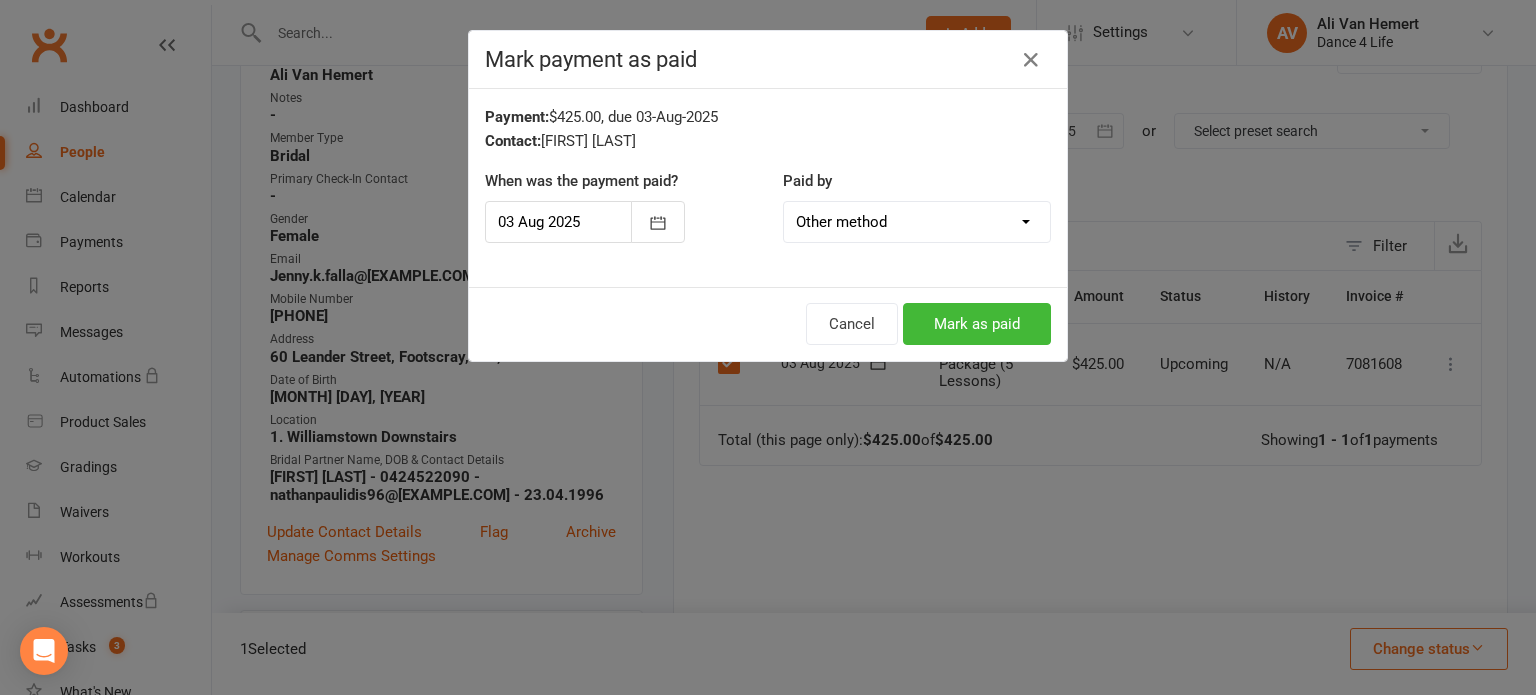 click on "Cash POS Other method" at bounding box center [917, 222] 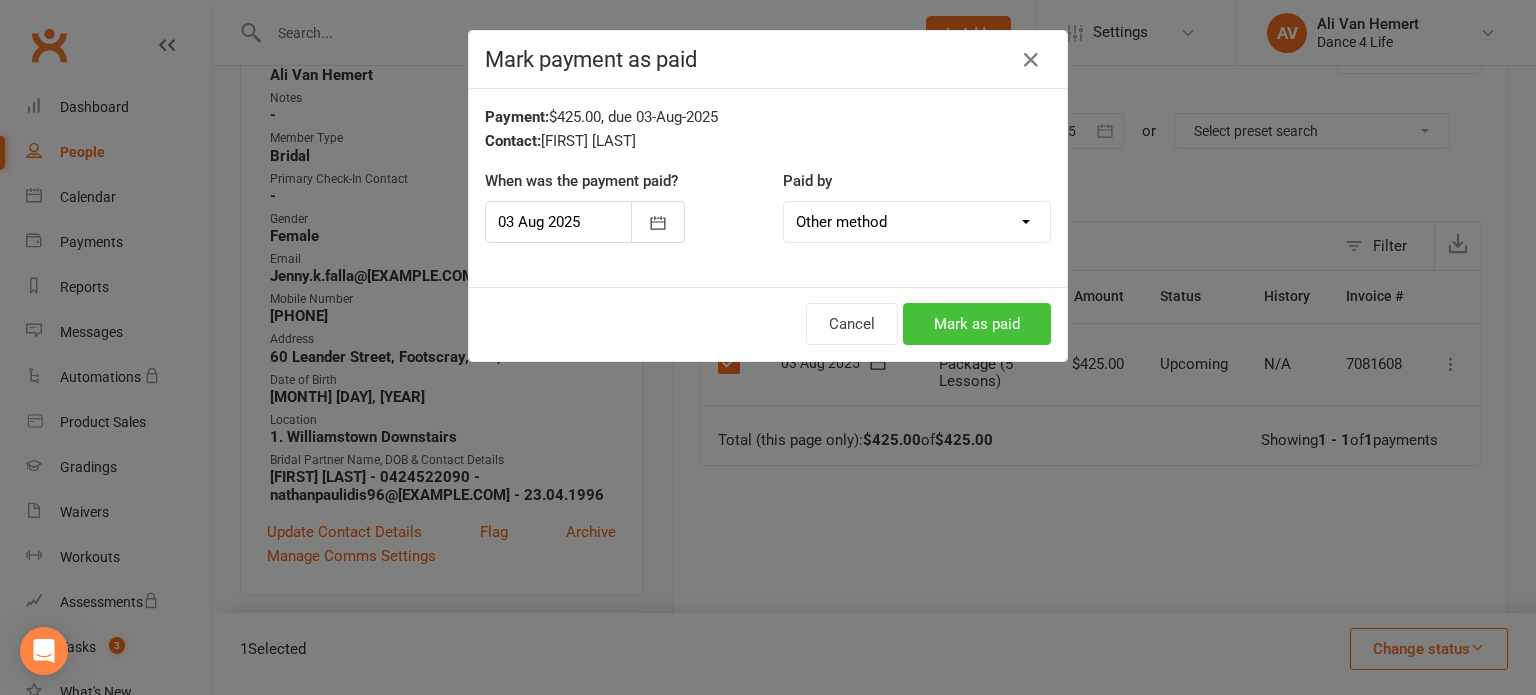 click on "Mark as paid" at bounding box center [977, 324] 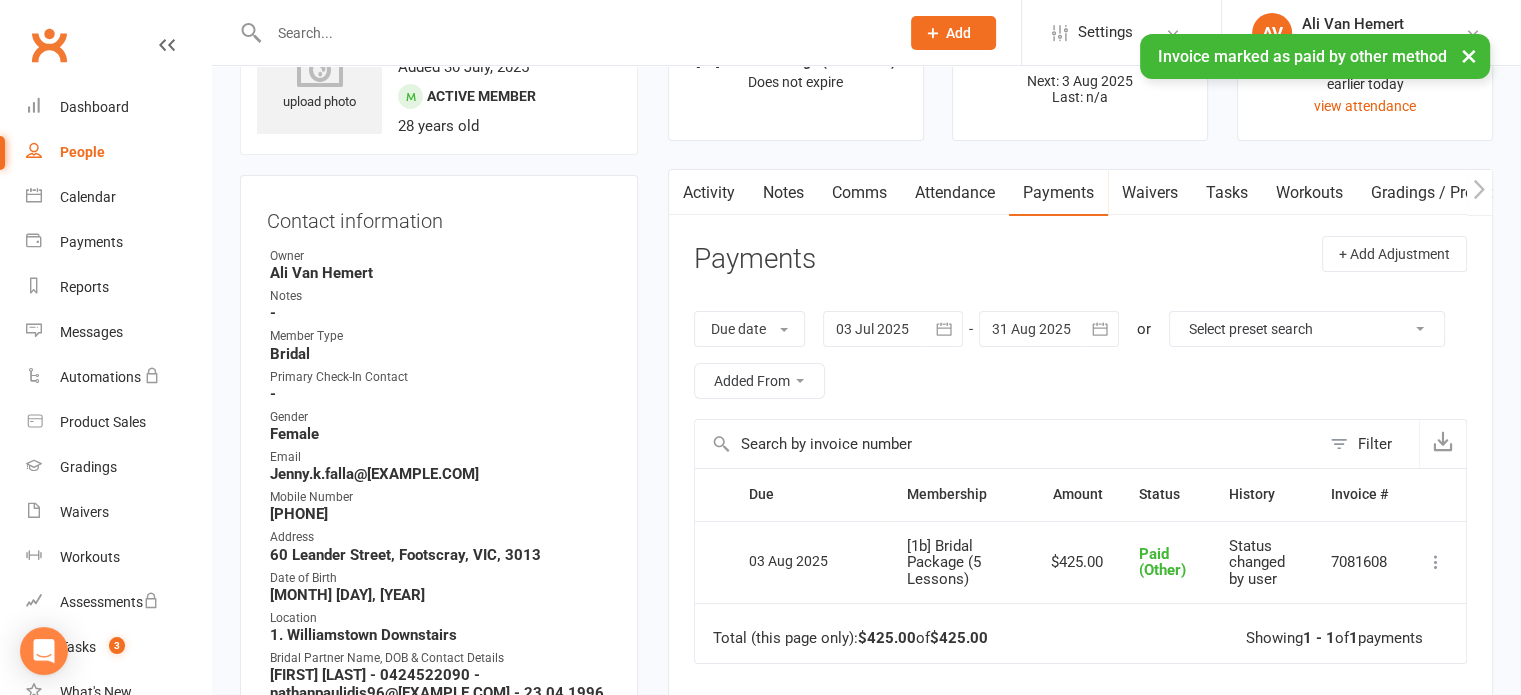 scroll, scrollTop: 0, scrollLeft: 0, axis: both 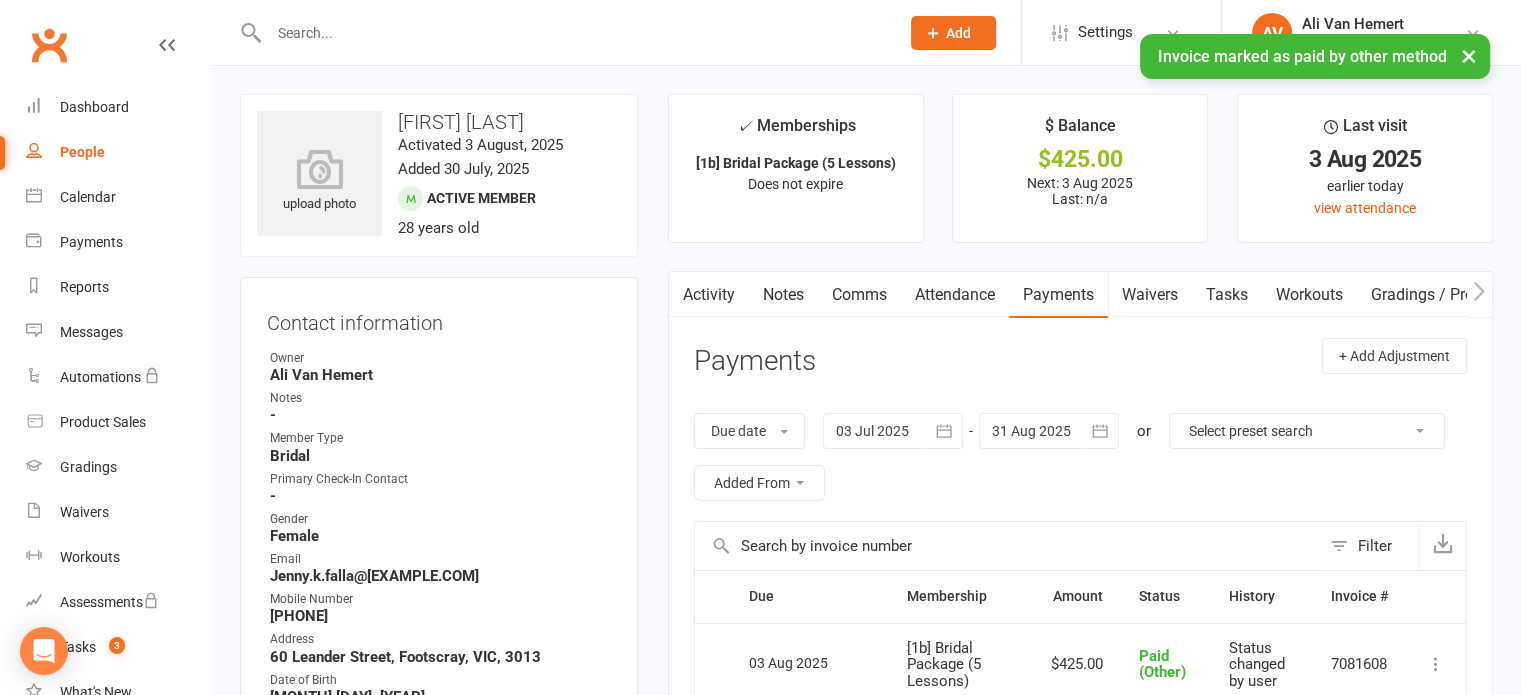 click on "Add" 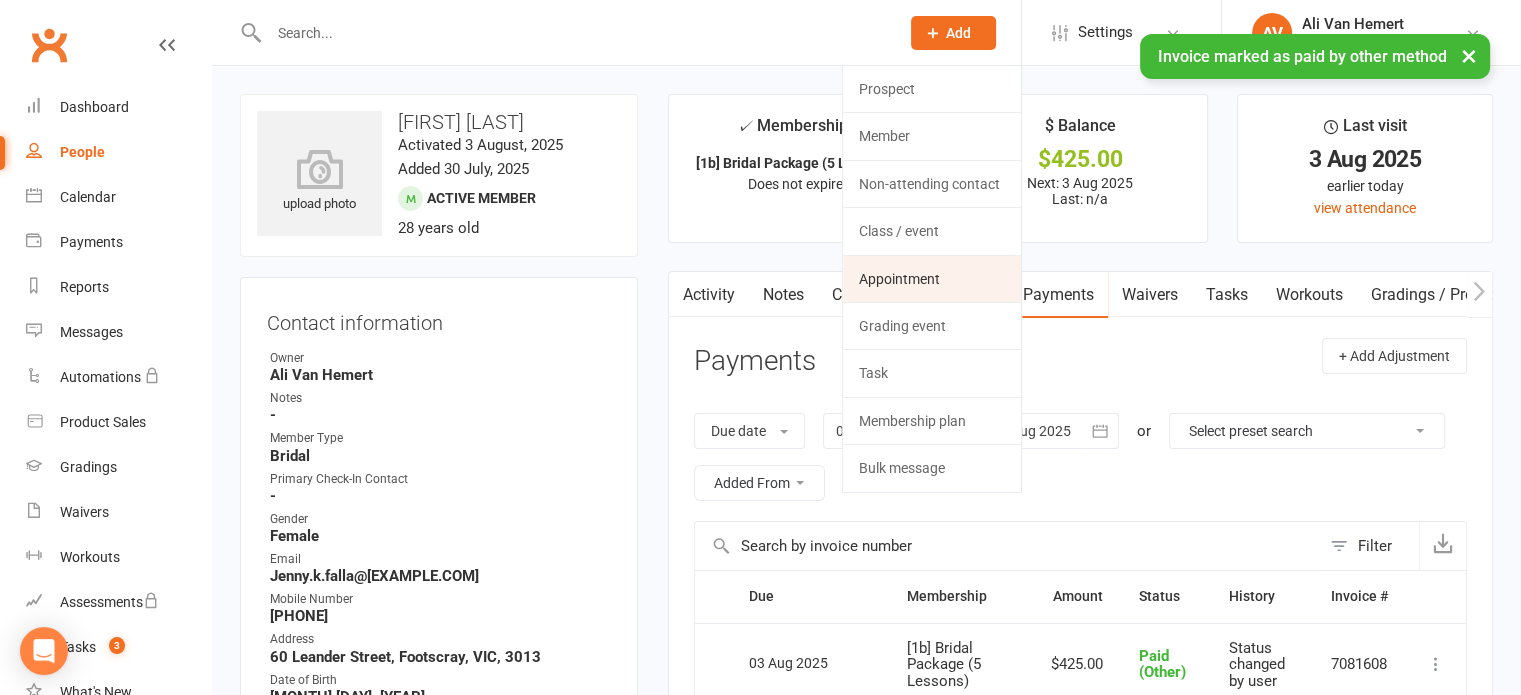 click on "Appointment" 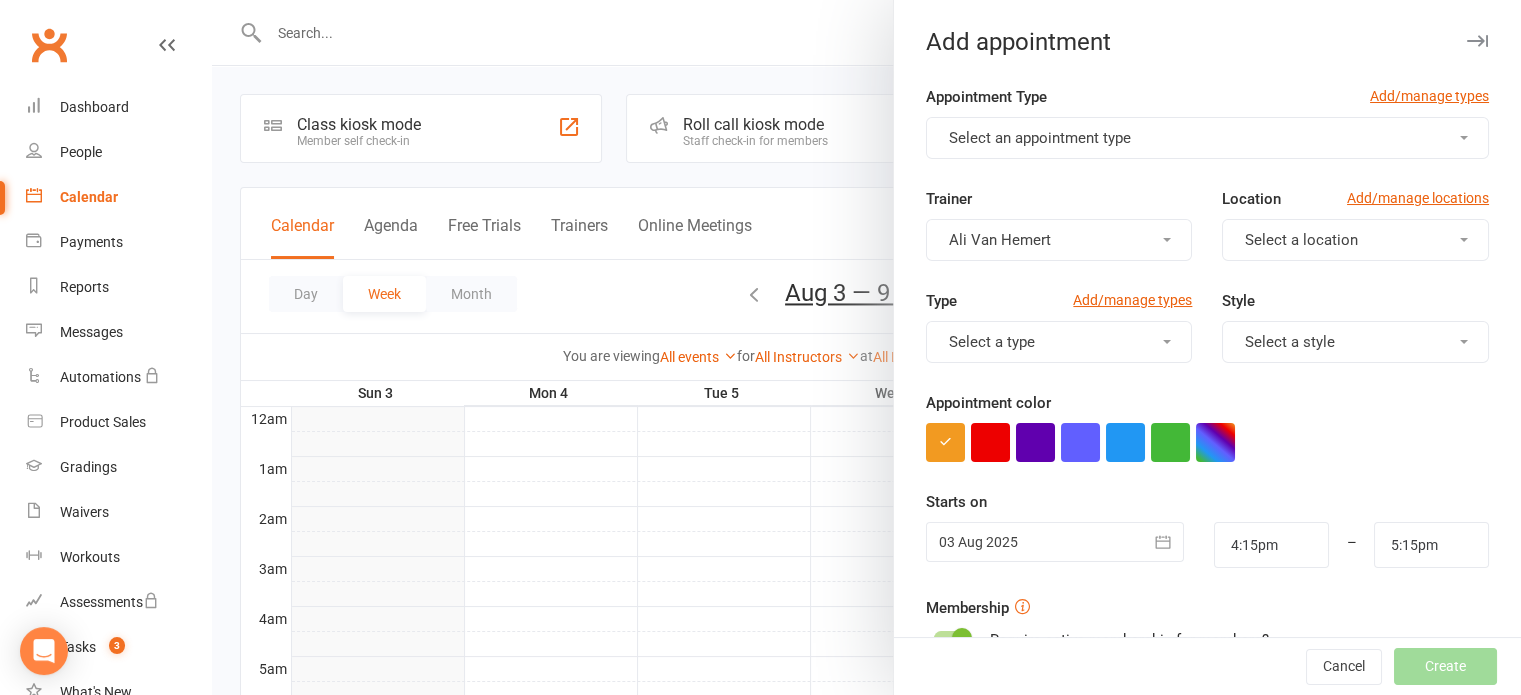click on "Select a location" at bounding box center [1301, 240] 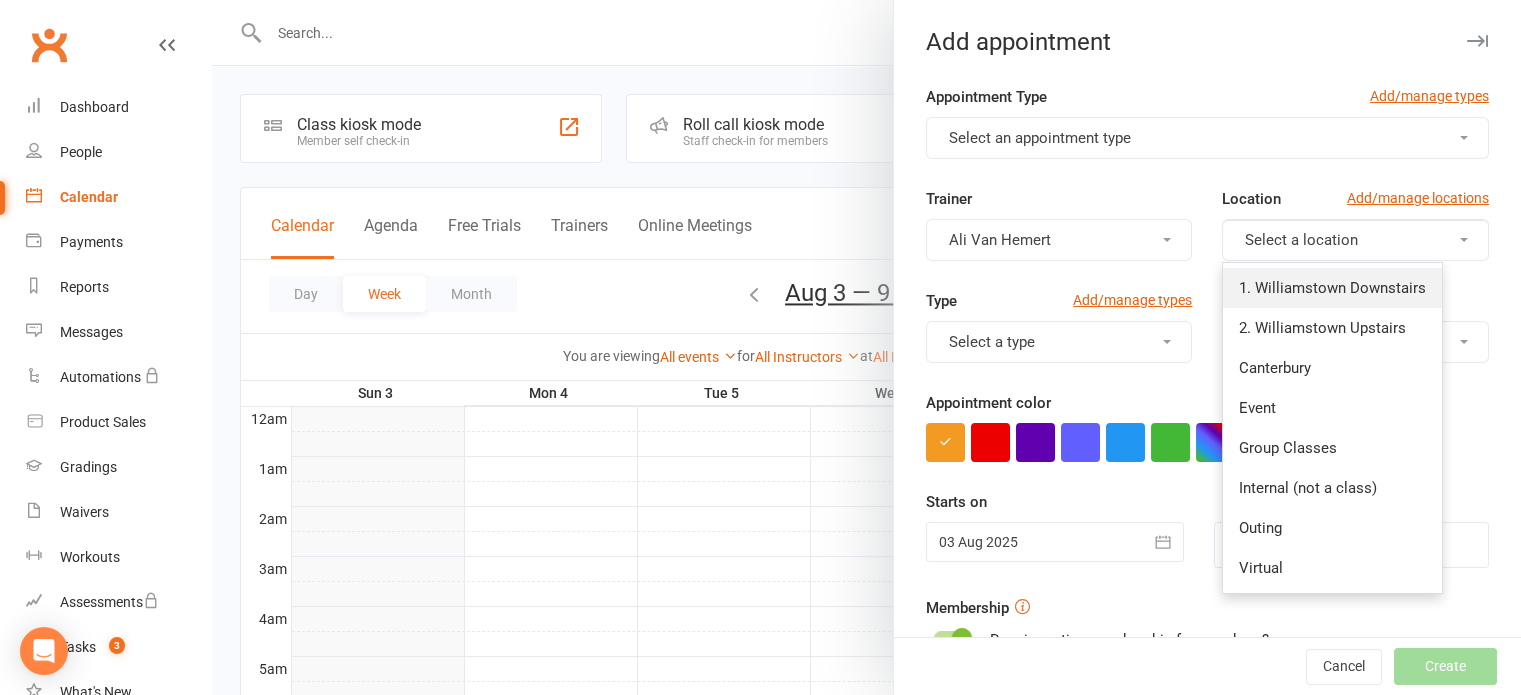 click on "1. Williamstown Downstairs" at bounding box center [1332, 288] 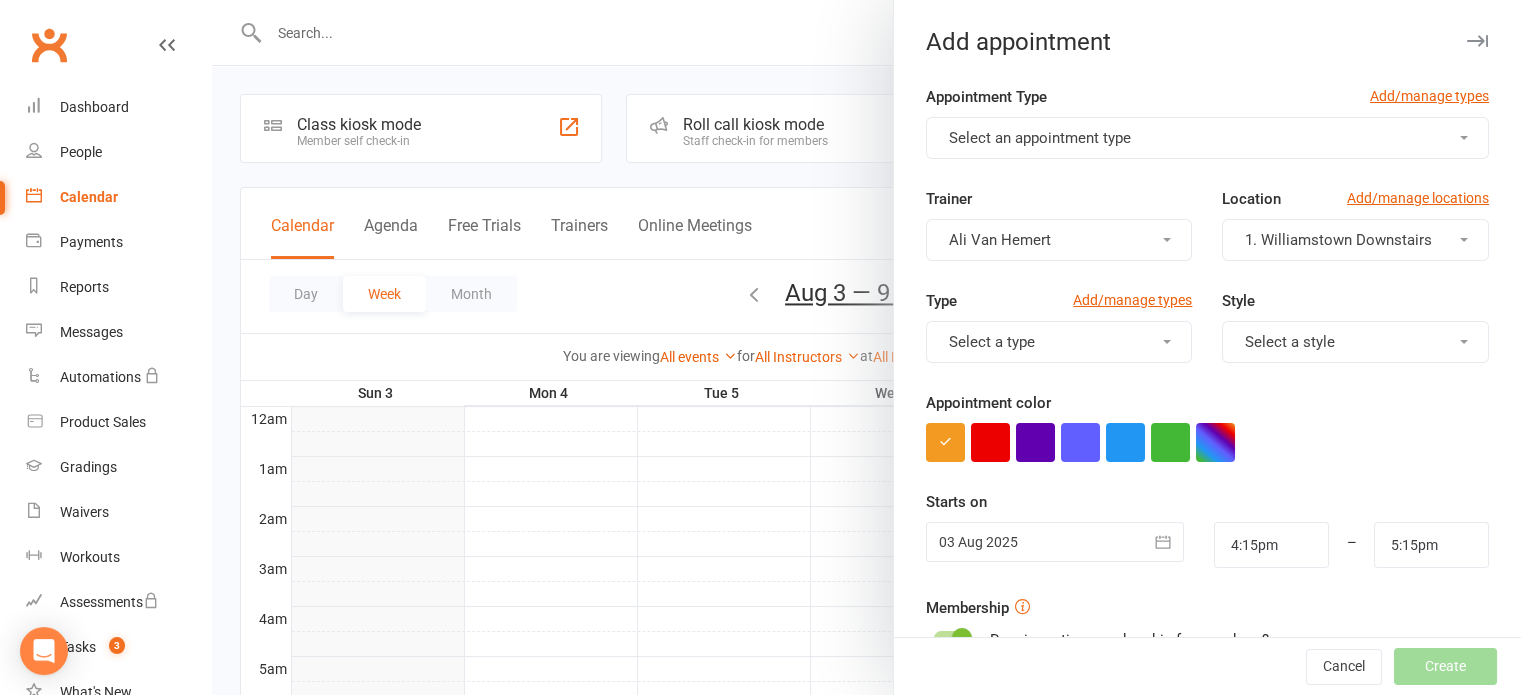 click on "Select a type" at bounding box center [992, 342] 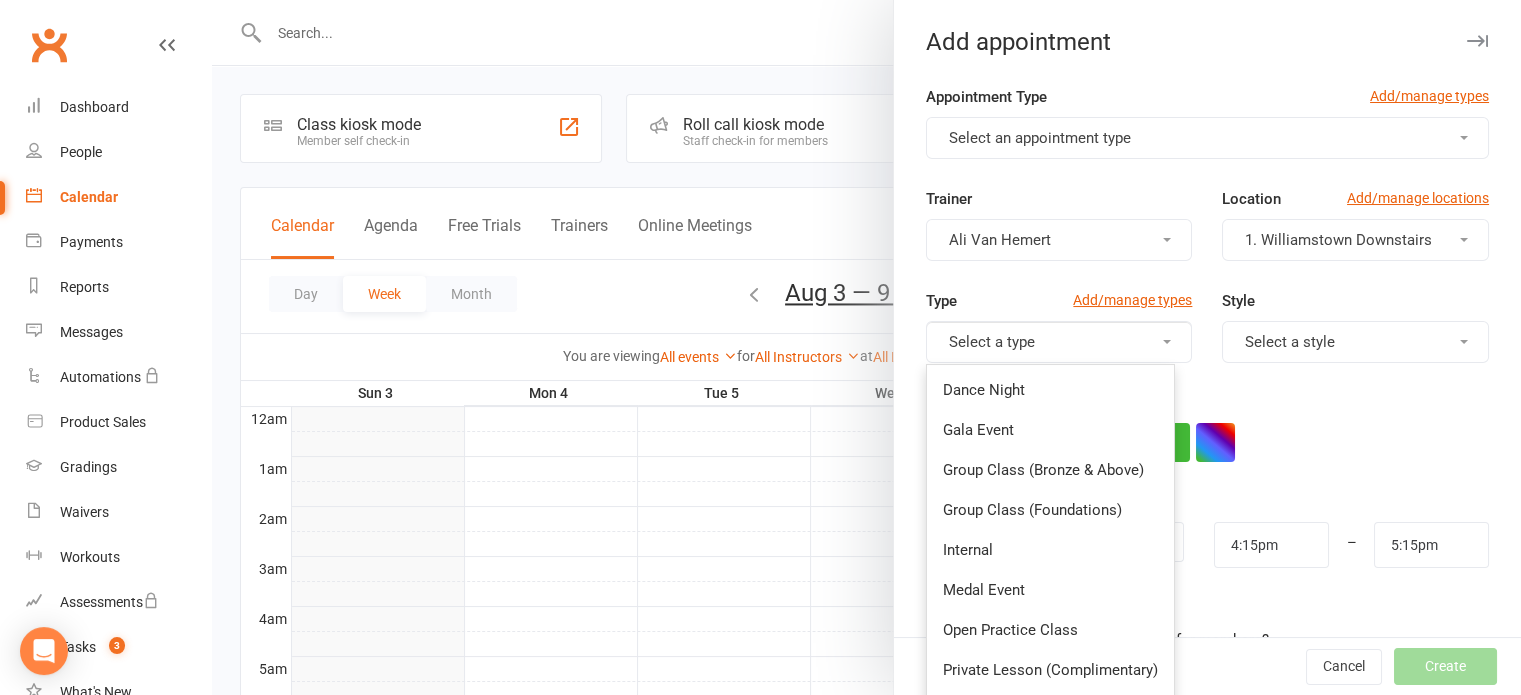 click on "Select a type" at bounding box center (992, 342) 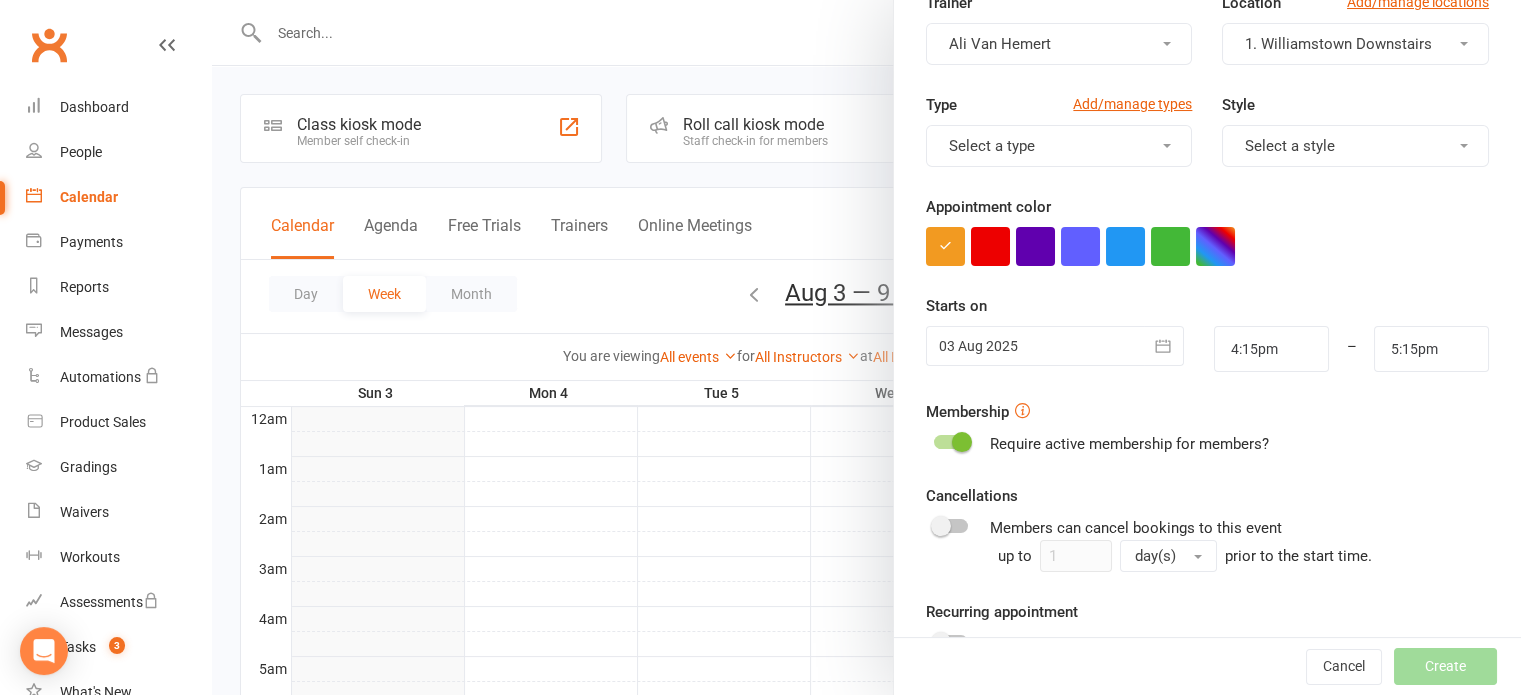 scroll, scrollTop: 200, scrollLeft: 0, axis: vertical 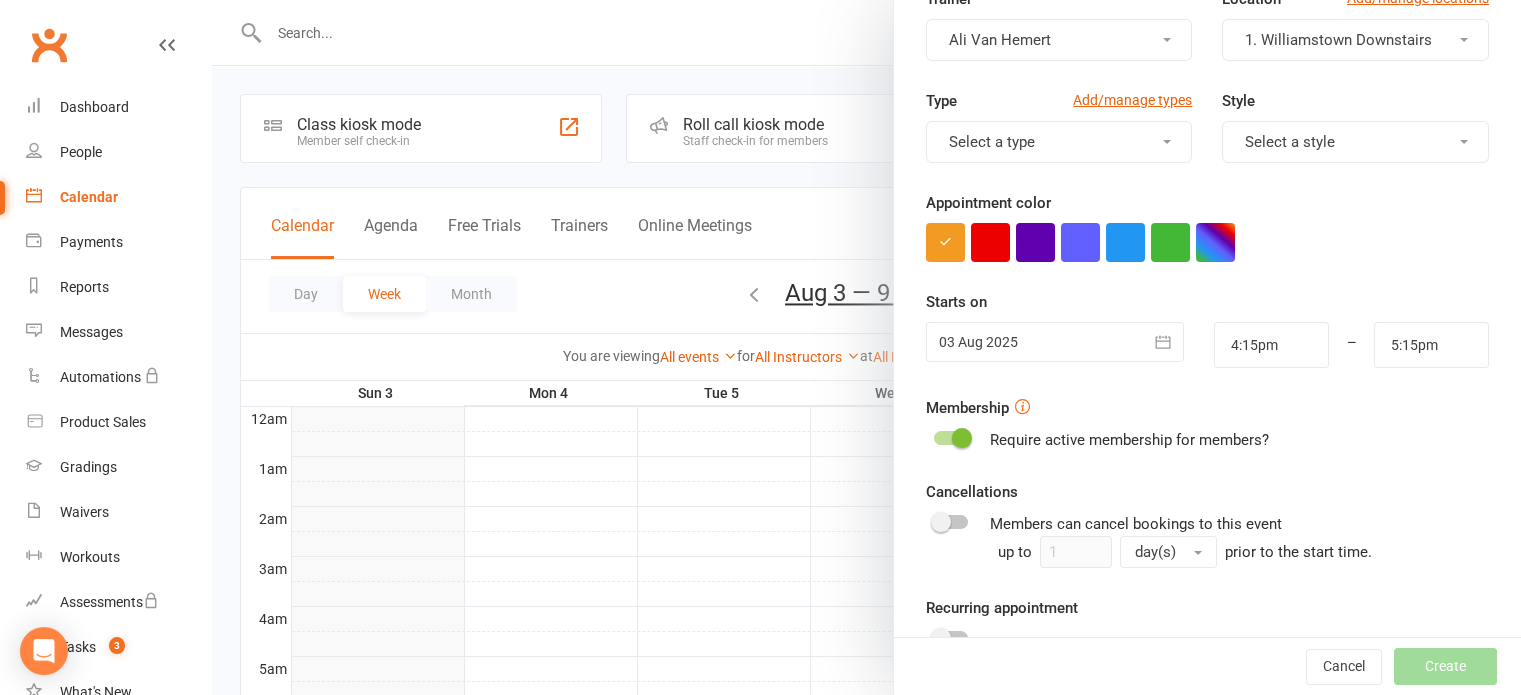click at bounding box center [1055, 342] 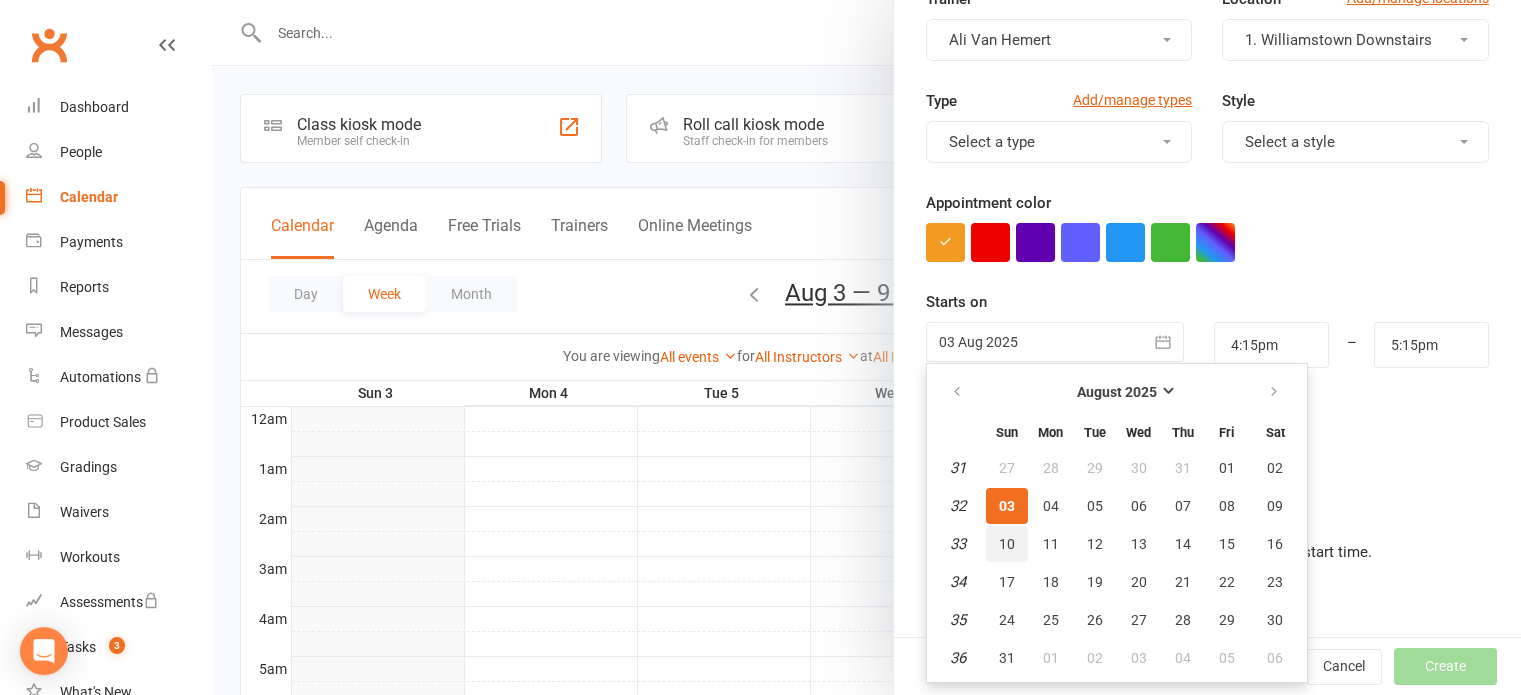 drag, startPoint x: 995, startPoint y: 543, endPoint x: 1035, endPoint y: 519, distance: 46.647614 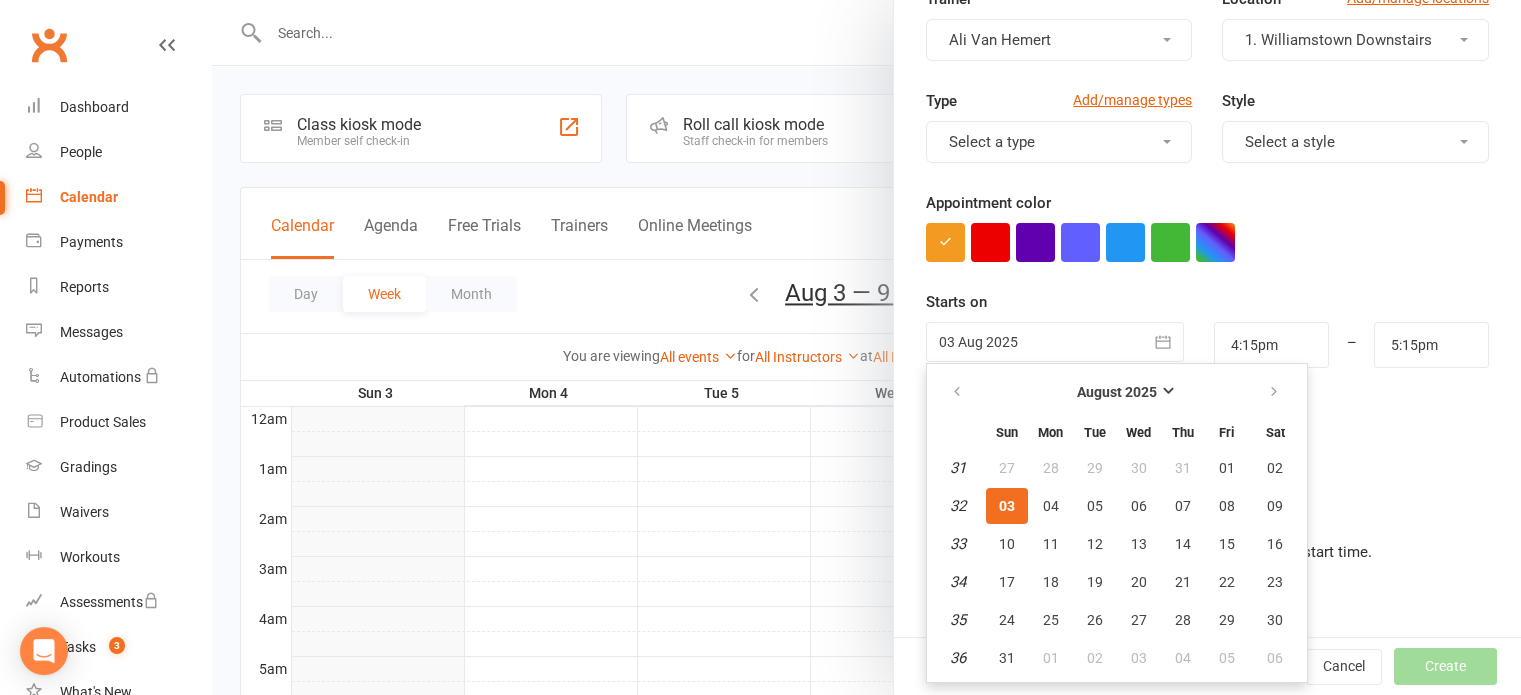 type on "10 Aug 2025" 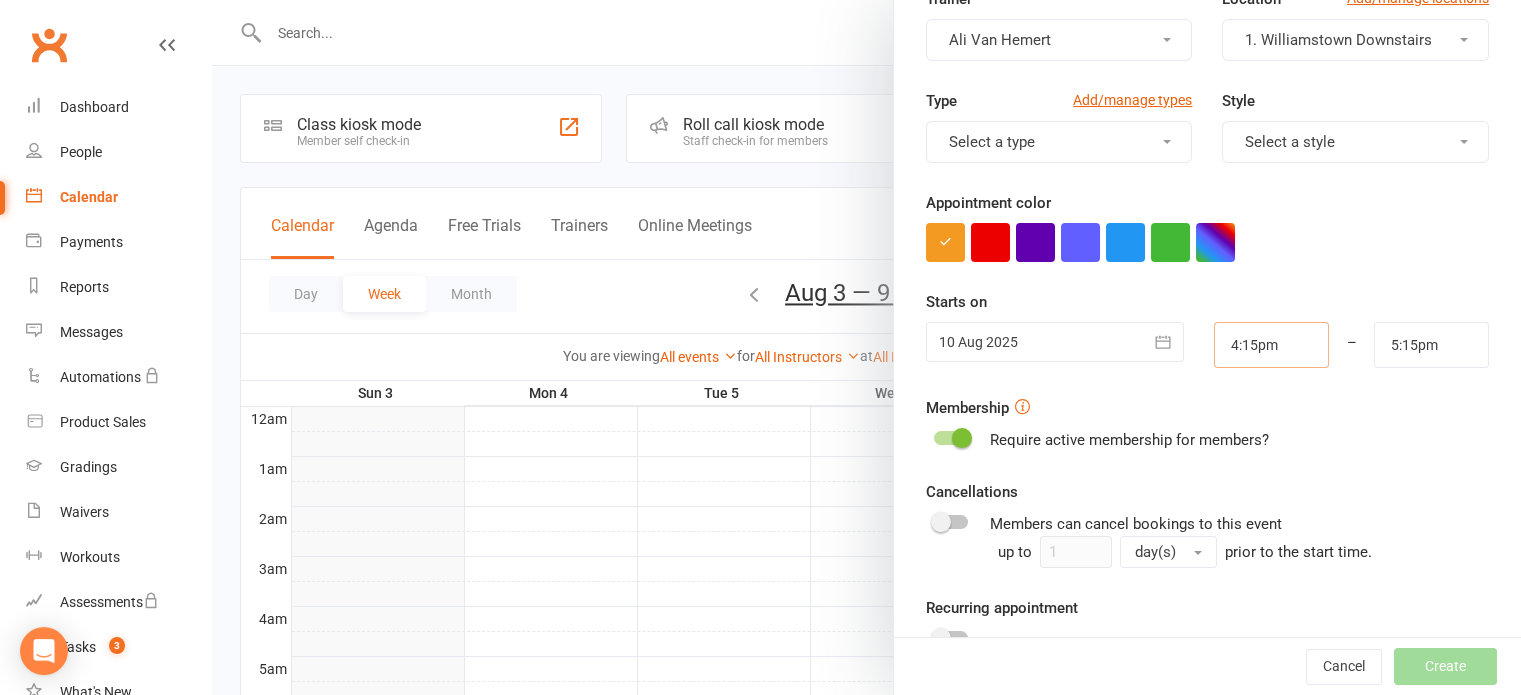 click on "4:15pm" at bounding box center [1271, 345] 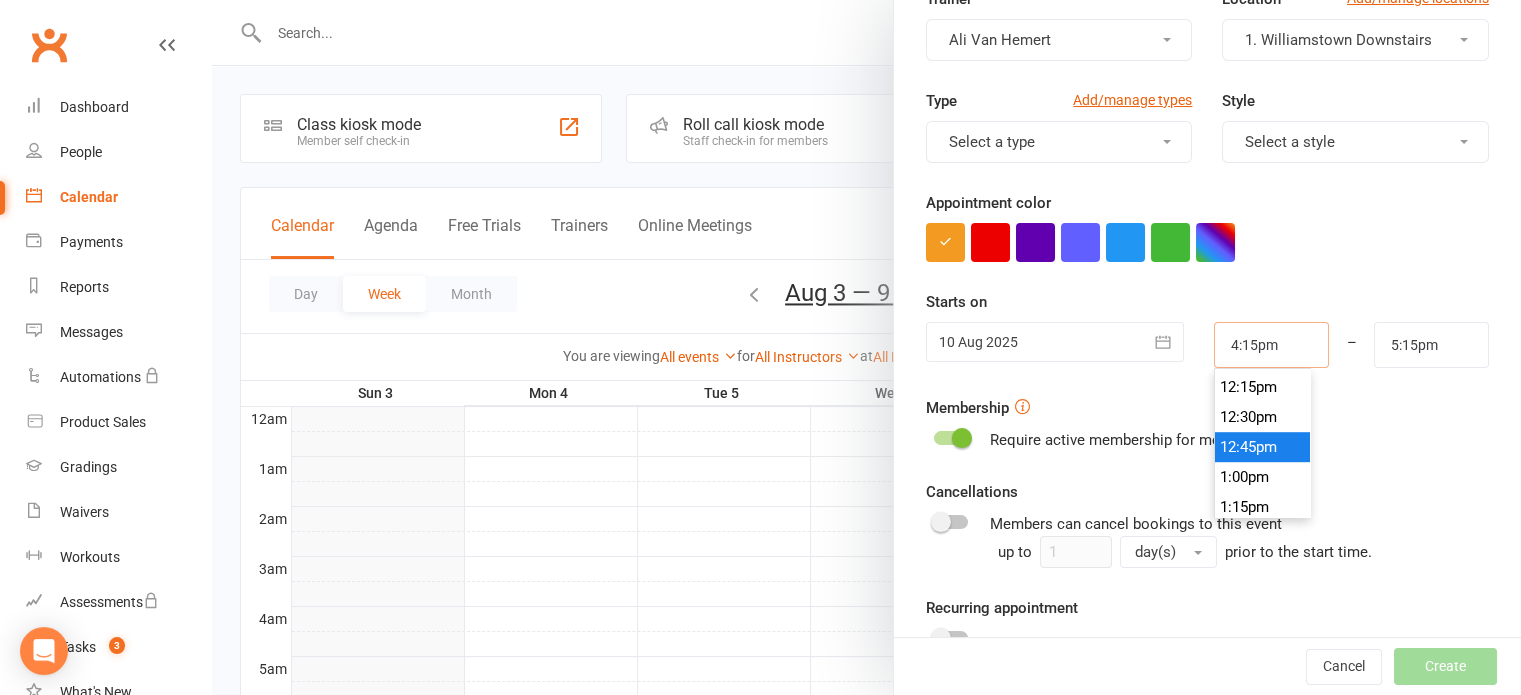 scroll, scrollTop: 1420, scrollLeft: 0, axis: vertical 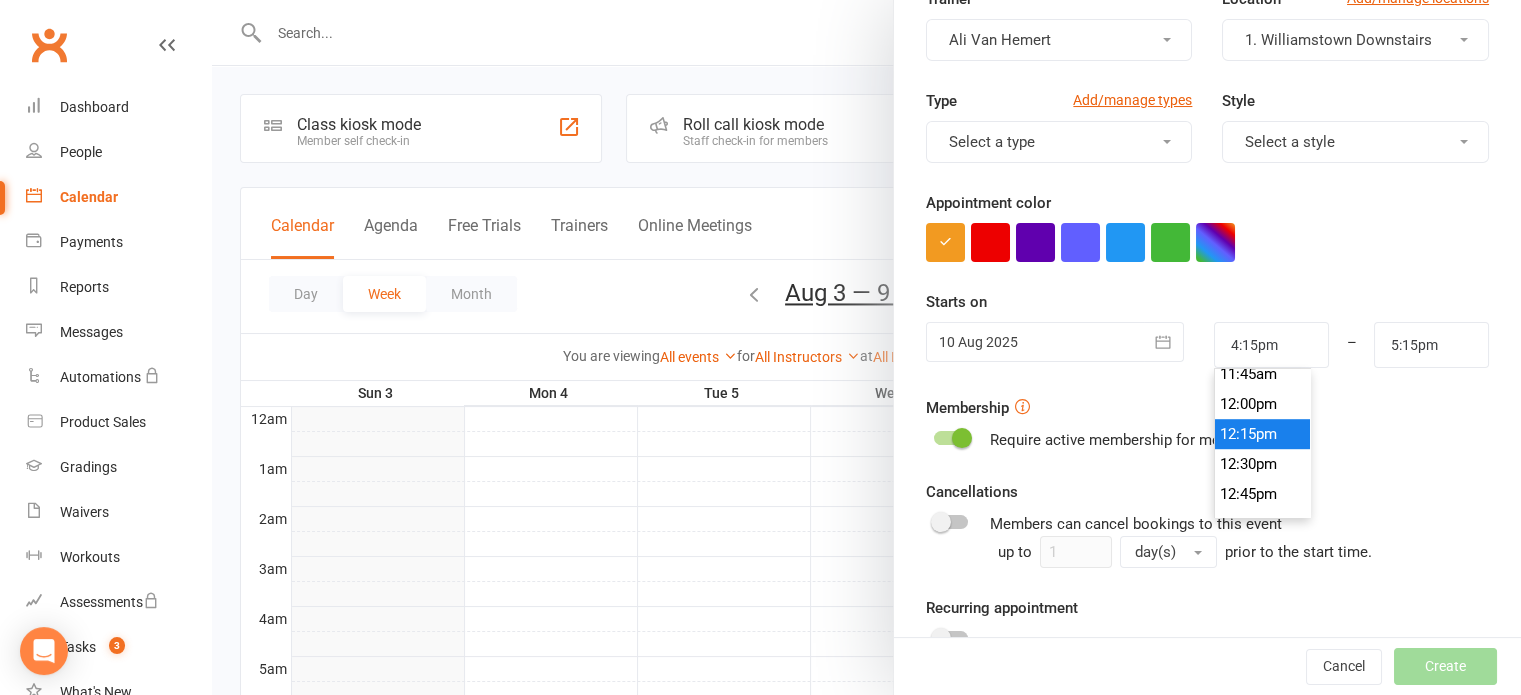 type on "12:15pm" 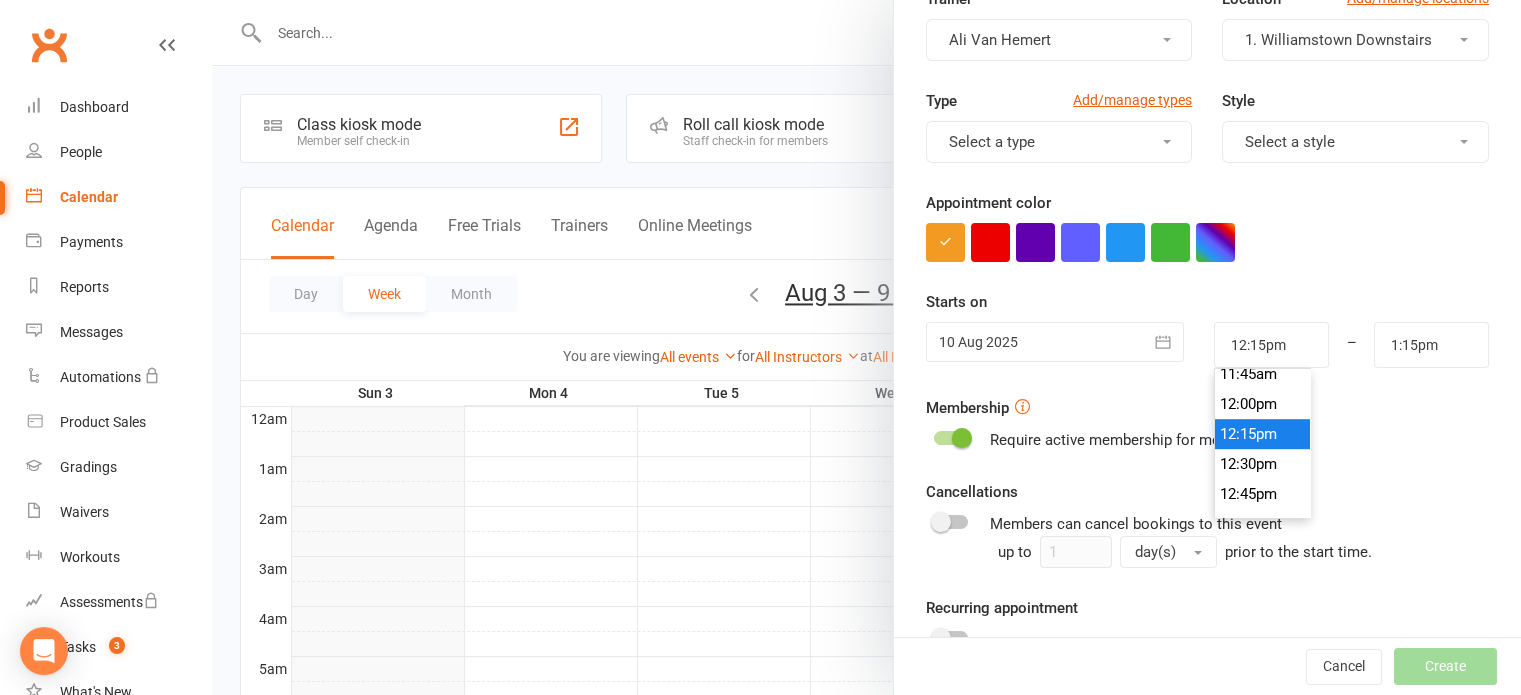 click on "12:15pm" at bounding box center (1263, 434) 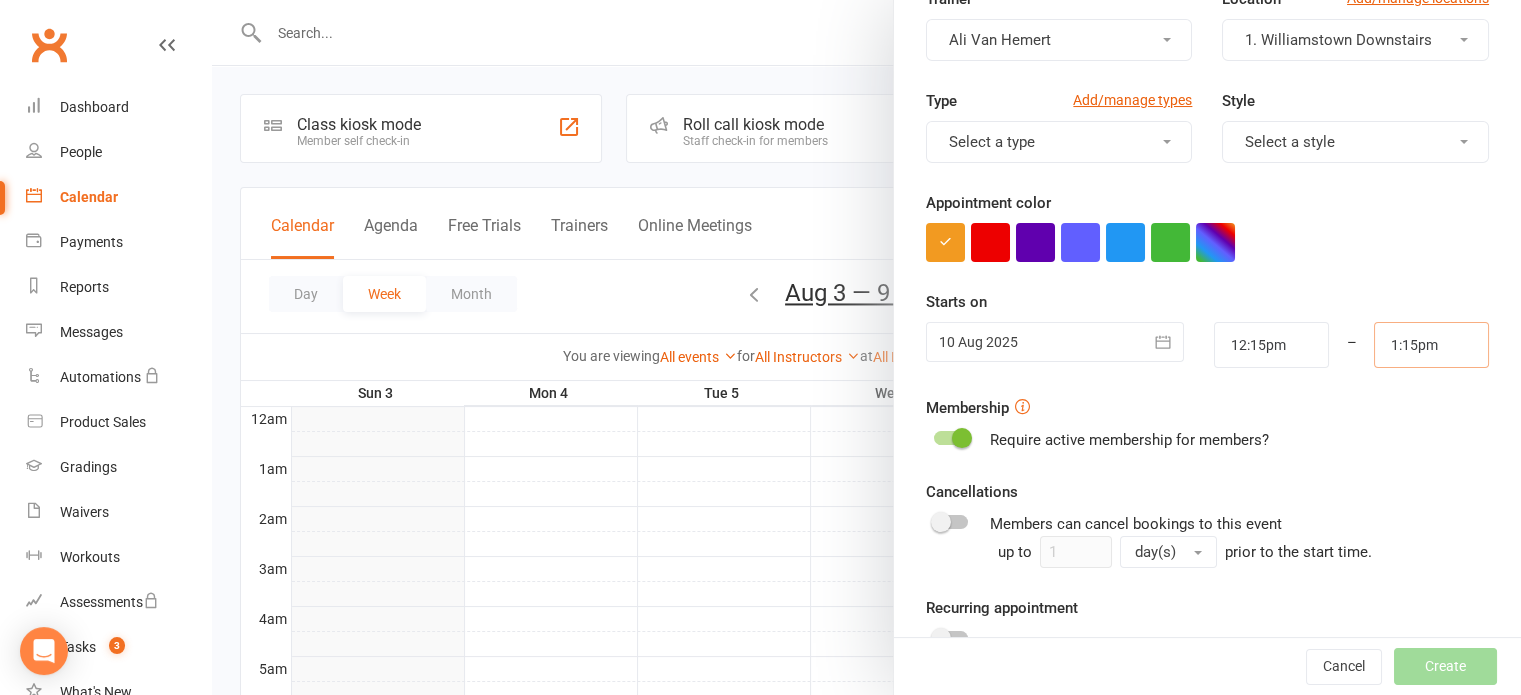 click on "1:15pm" at bounding box center (1431, 345) 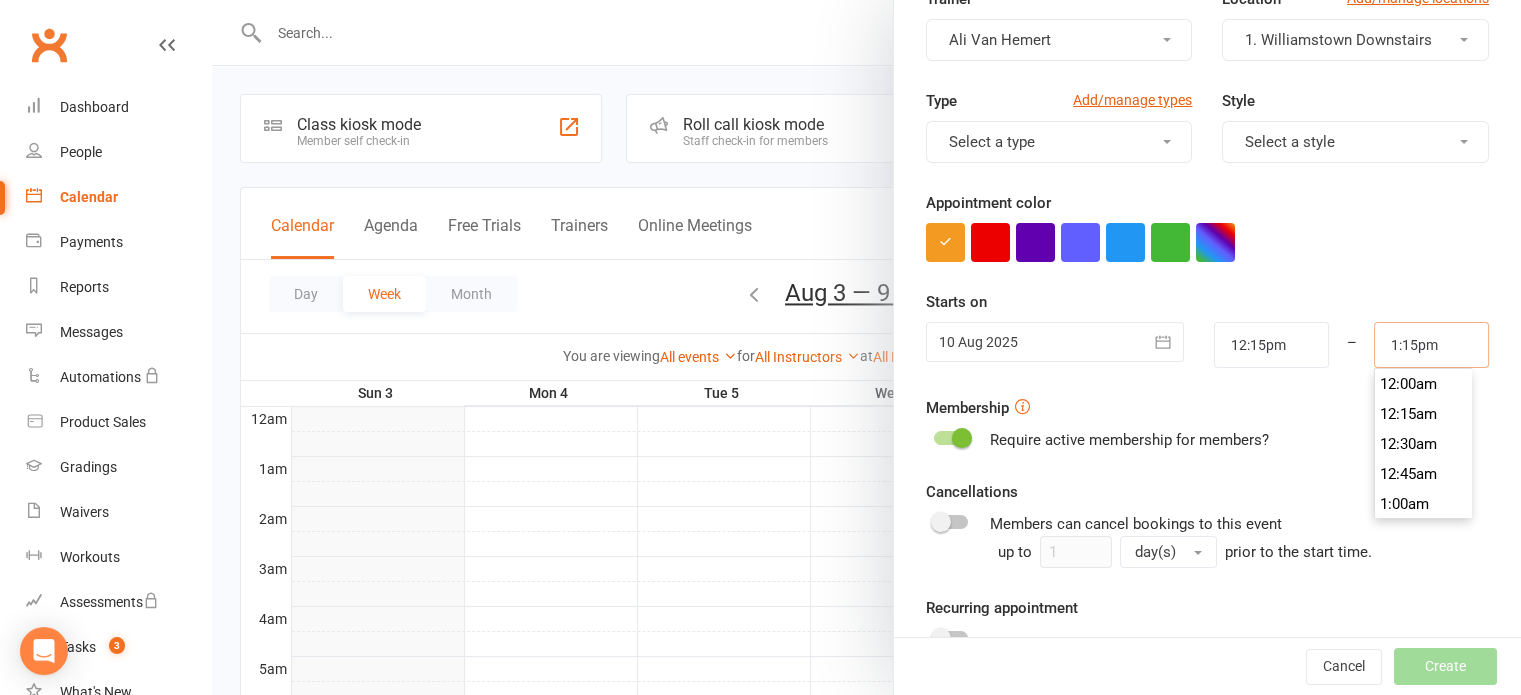 scroll, scrollTop: 1560, scrollLeft: 0, axis: vertical 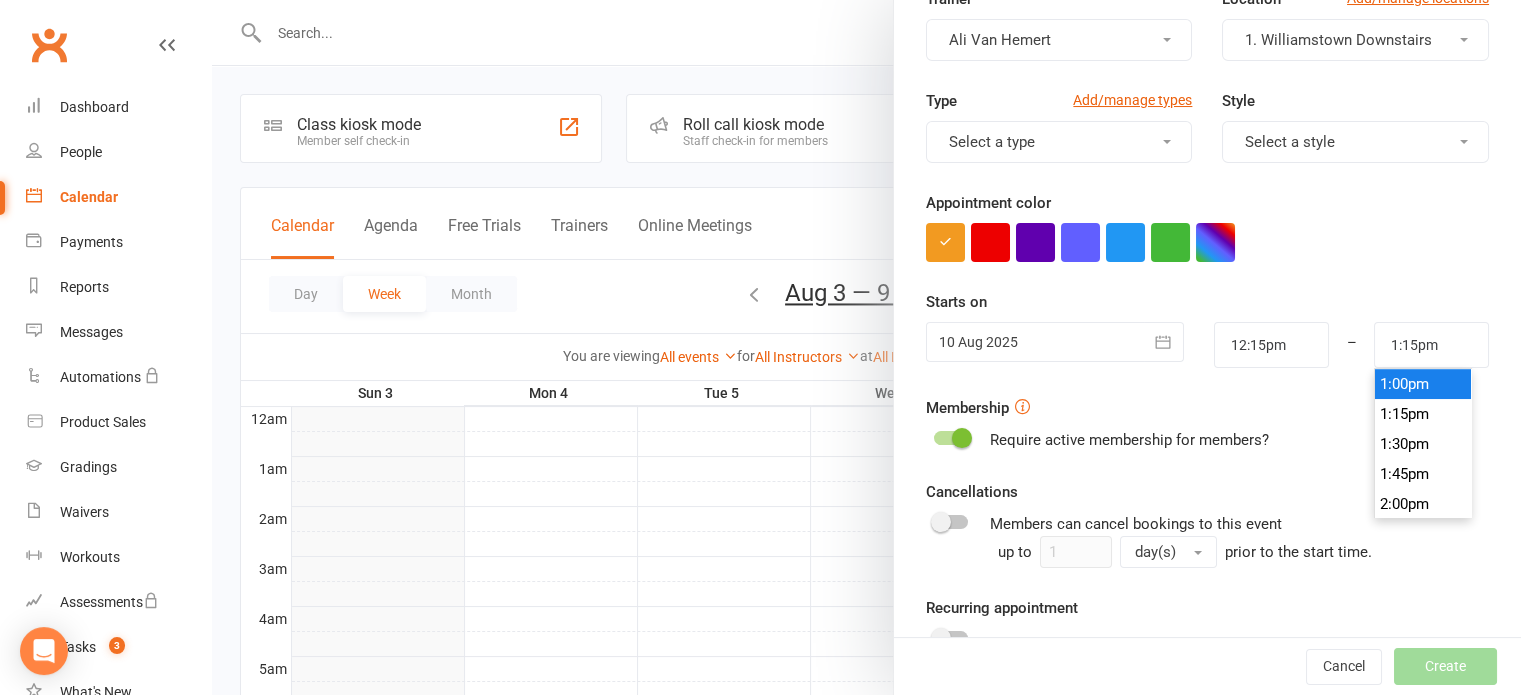 type on "1:00pm" 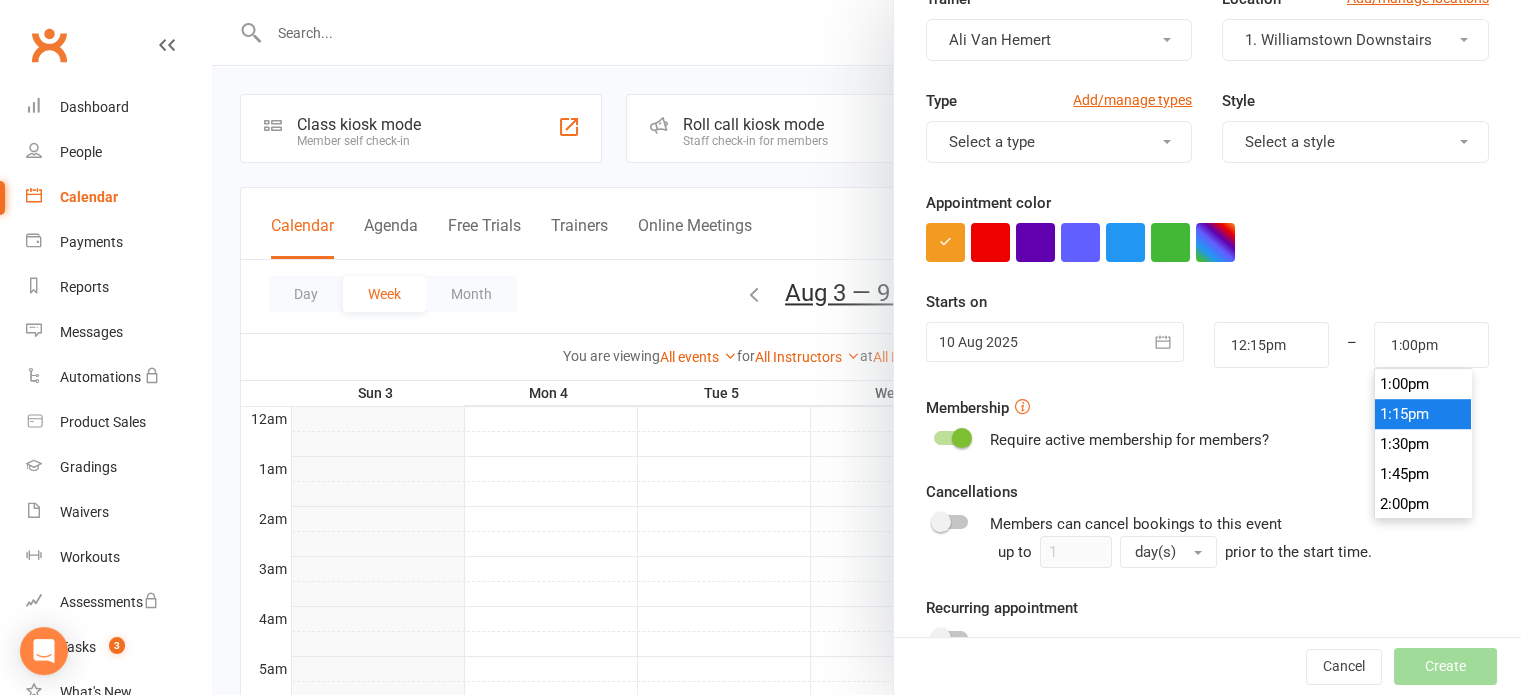 click on "1:00pm" at bounding box center [1423, 384] 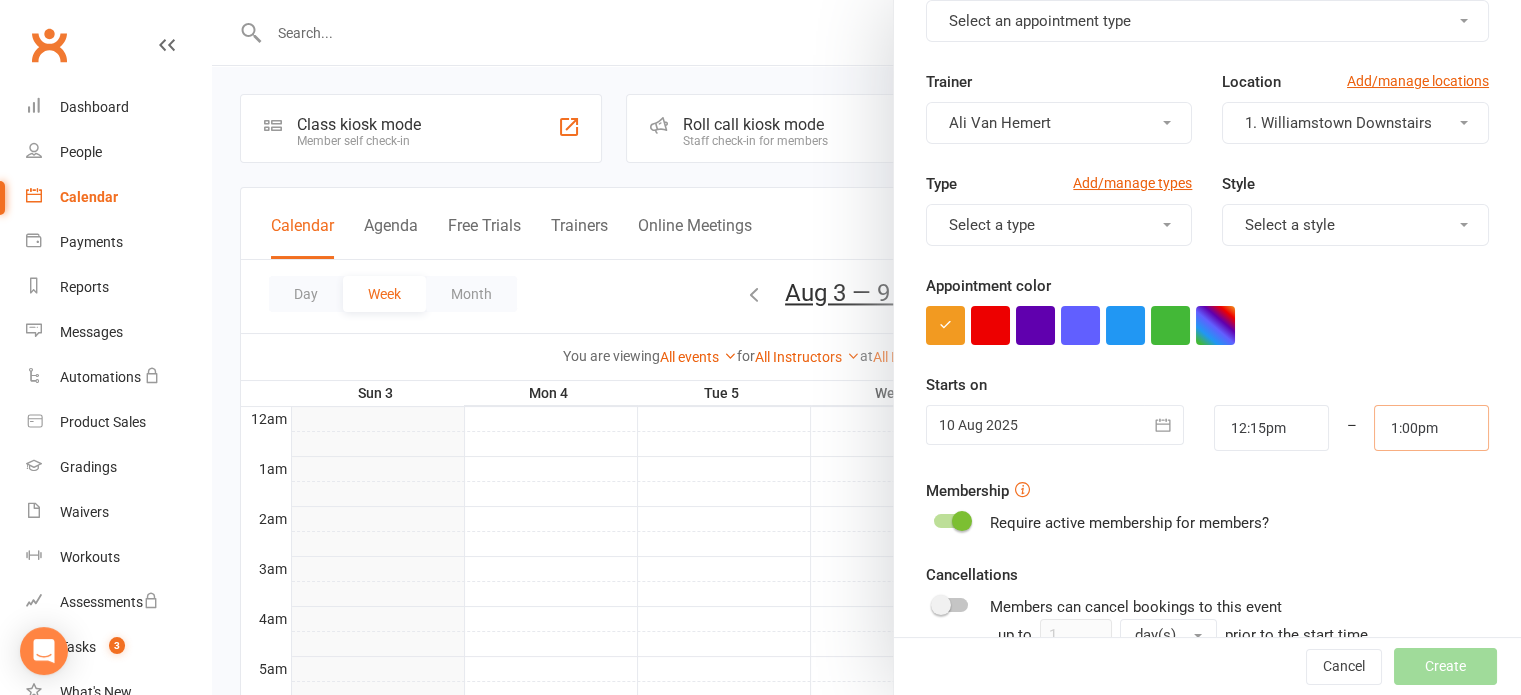 scroll, scrollTop: 0, scrollLeft: 0, axis: both 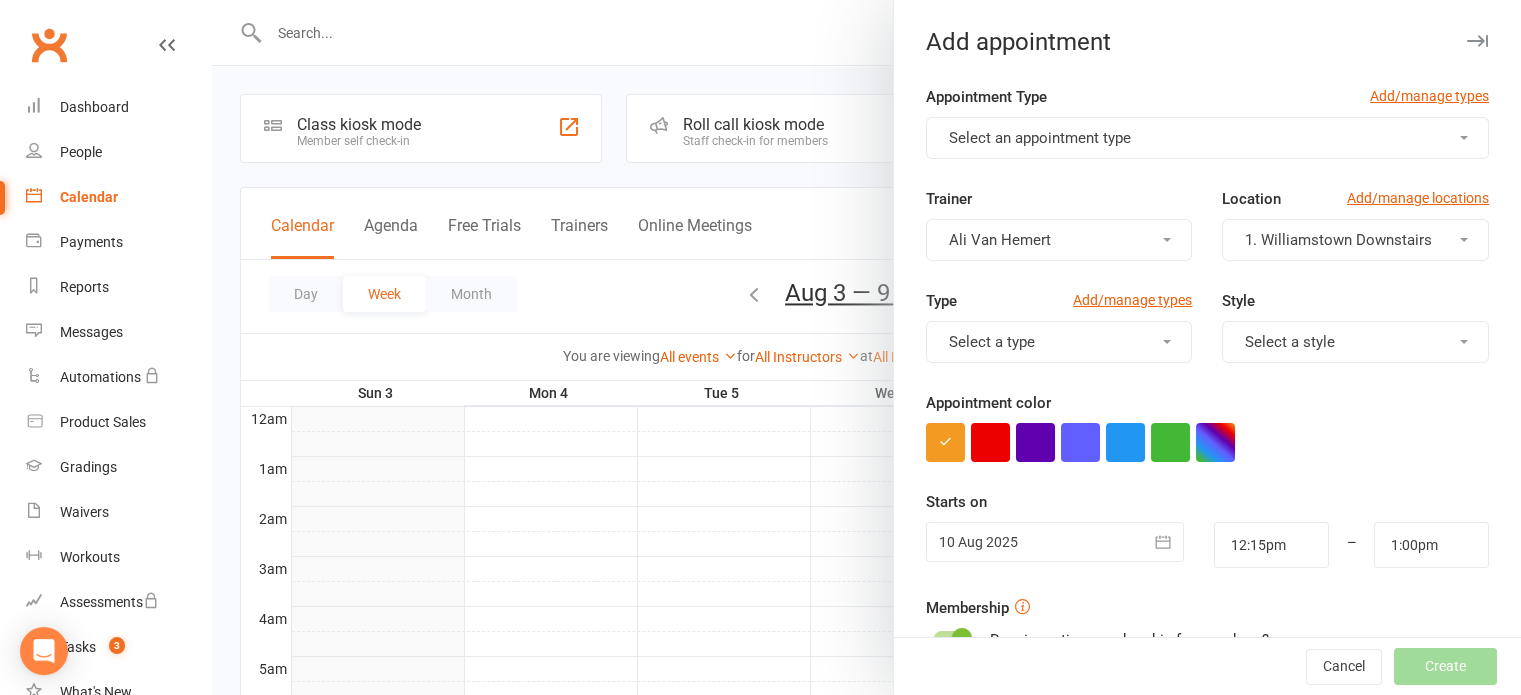 click on "Select an appointment type" at bounding box center (1040, 138) 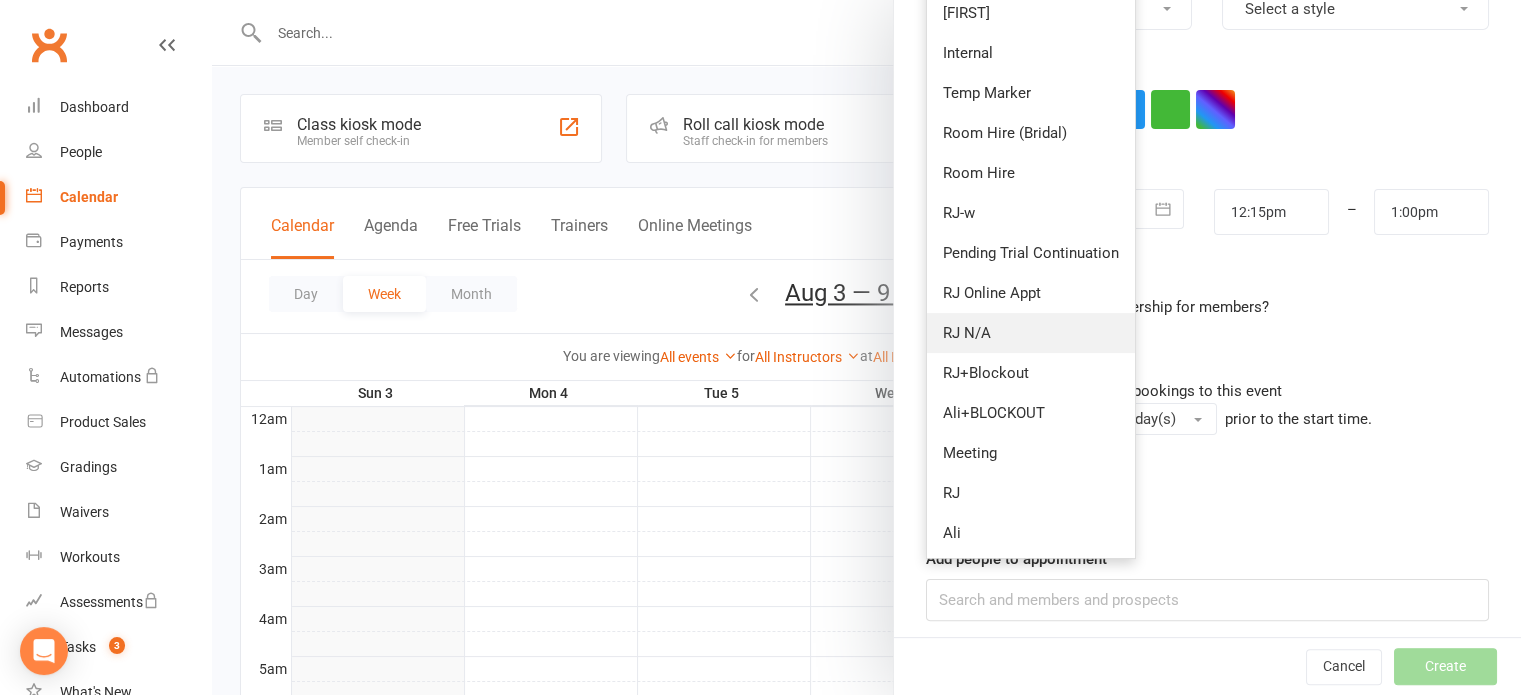 scroll, scrollTop: 342, scrollLeft: 0, axis: vertical 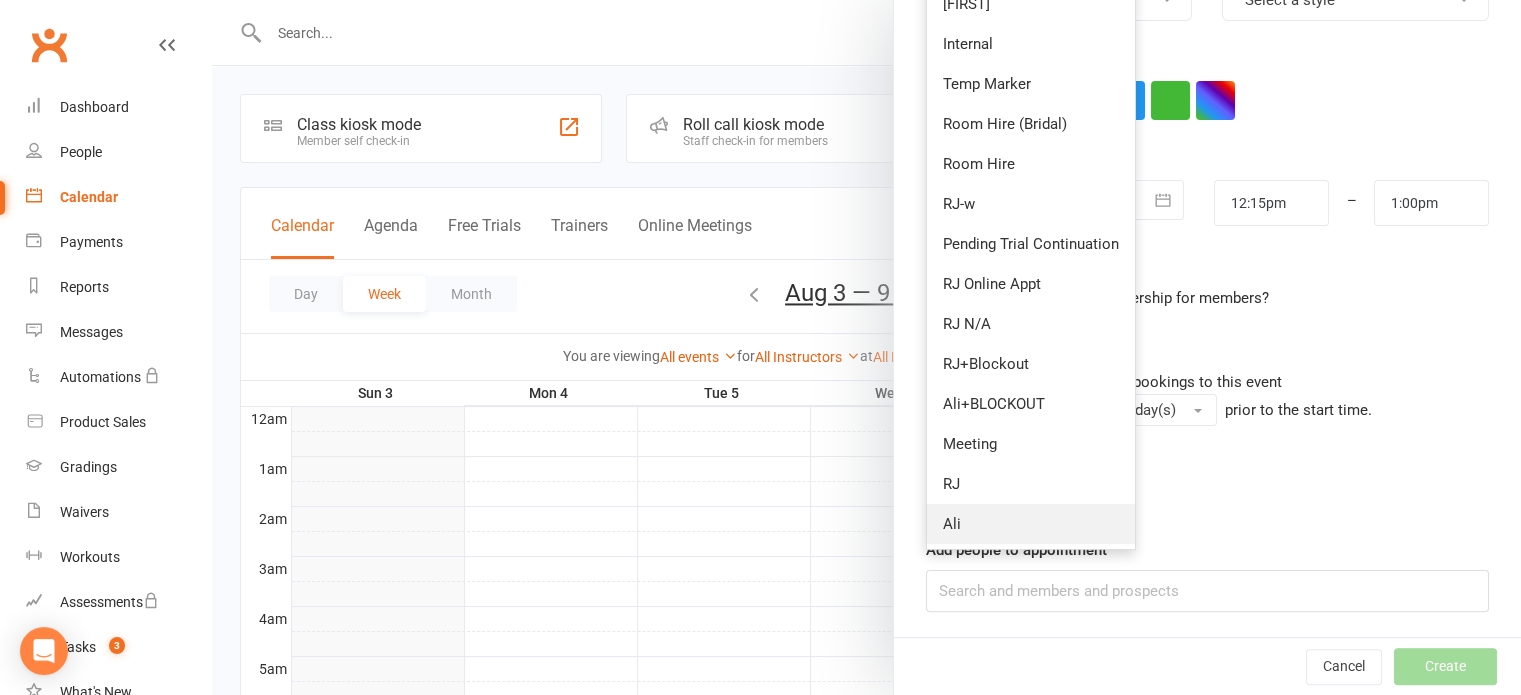 drag, startPoint x: 986, startPoint y: 527, endPoint x: 1046, endPoint y: 491, distance: 69.97142 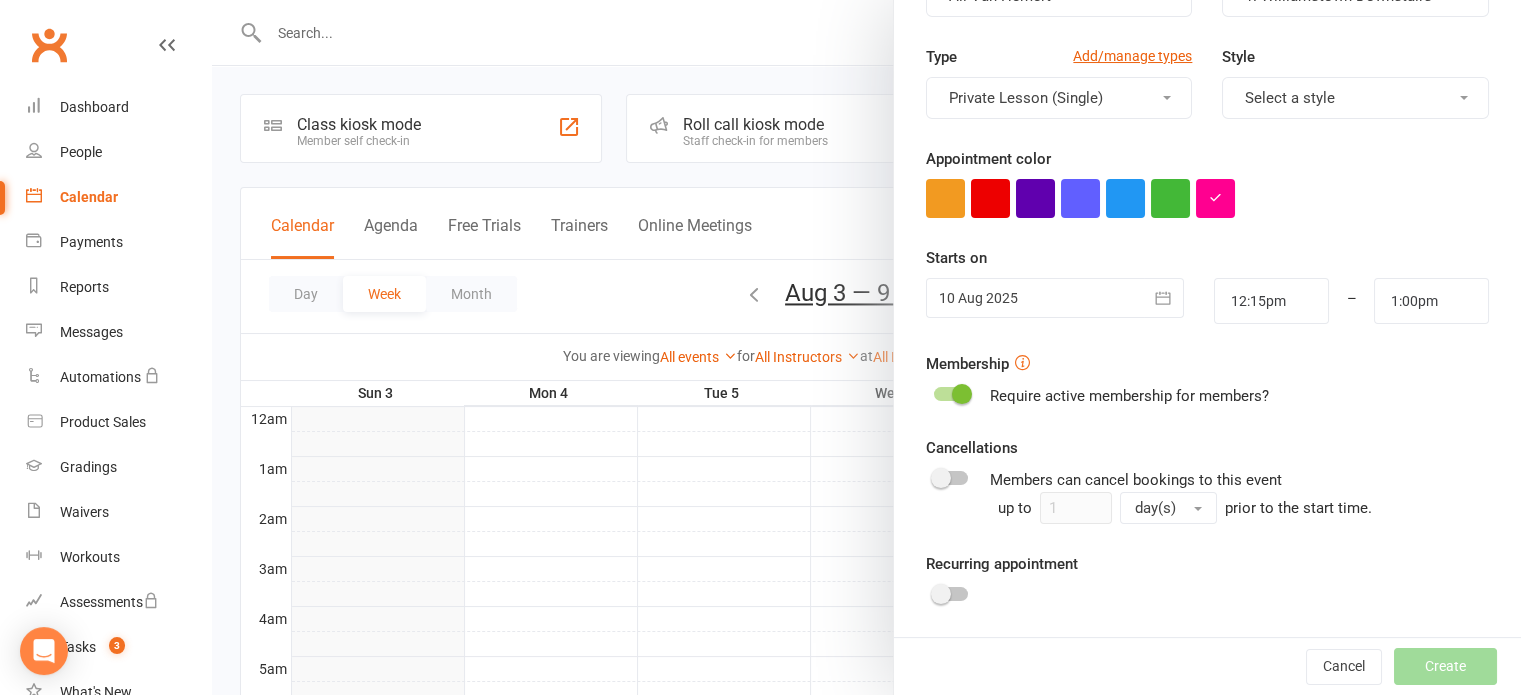 scroll, scrollTop: 342, scrollLeft: 0, axis: vertical 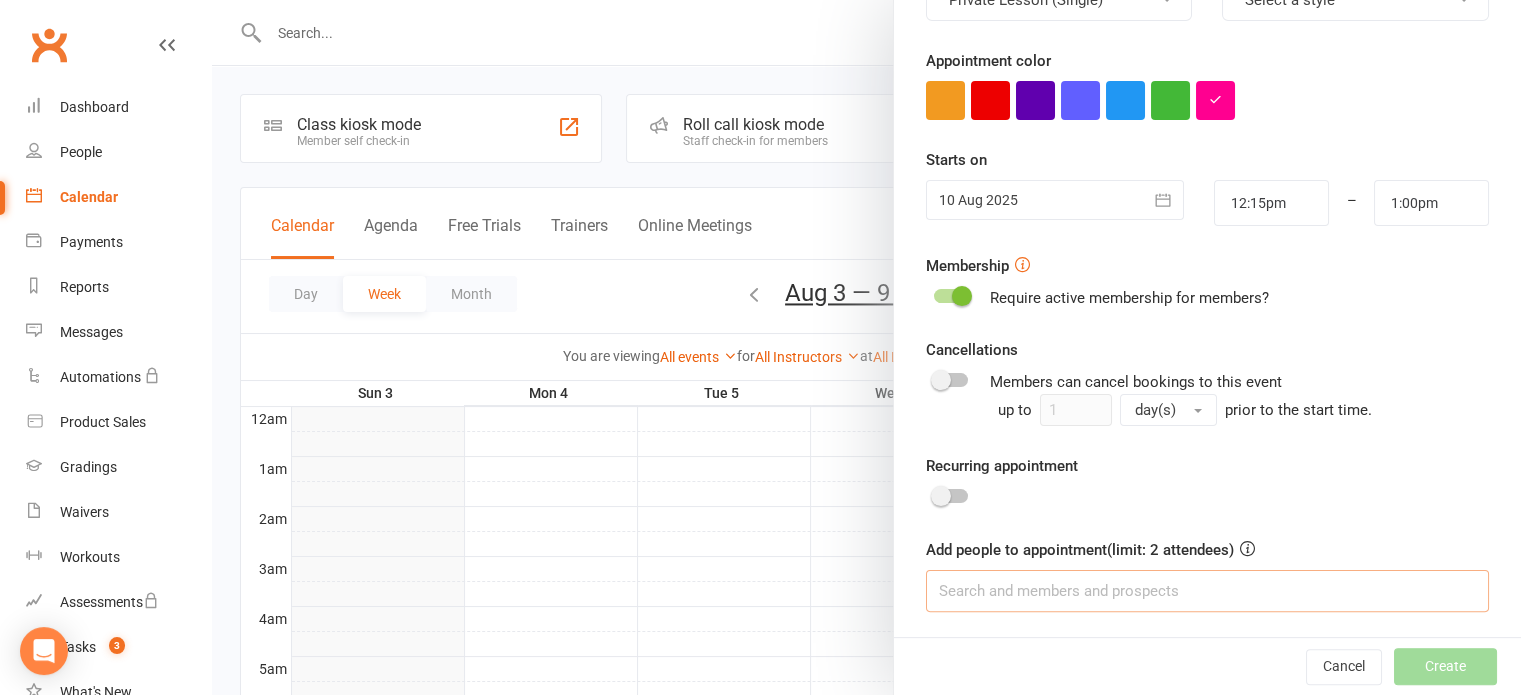 click at bounding box center (1207, 591) 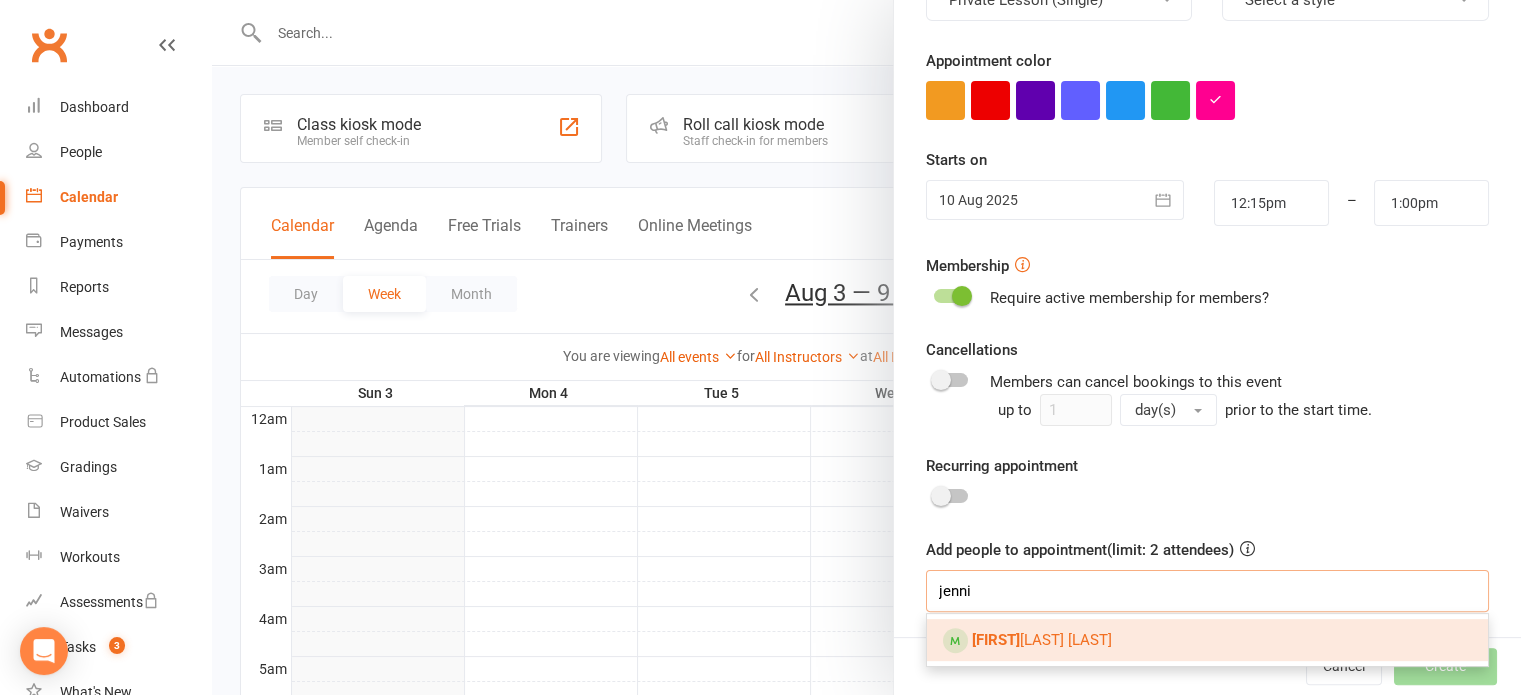 type on "jenni" 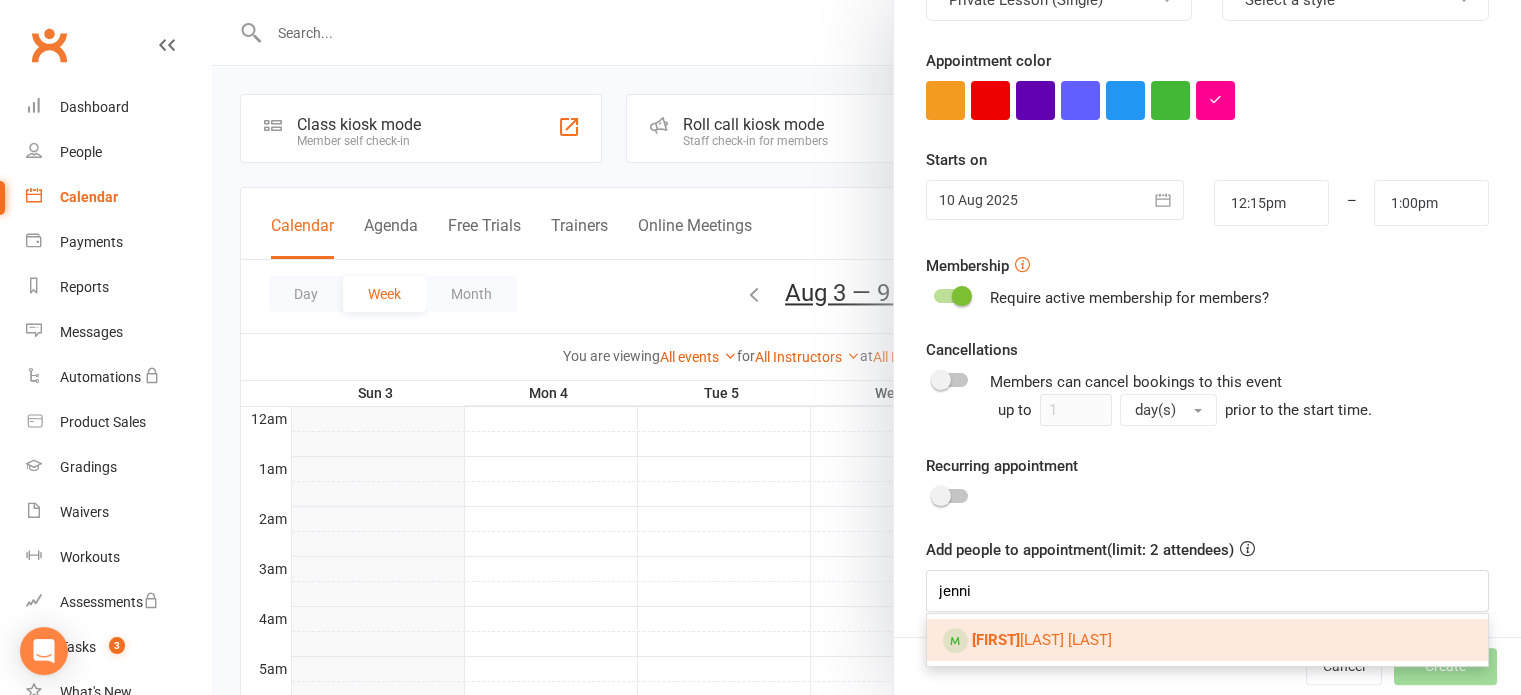drag, startPoint x: 1013, startPoint y: 646, endPoint x: 1040, endPoint y: 589, distance: 63.07139 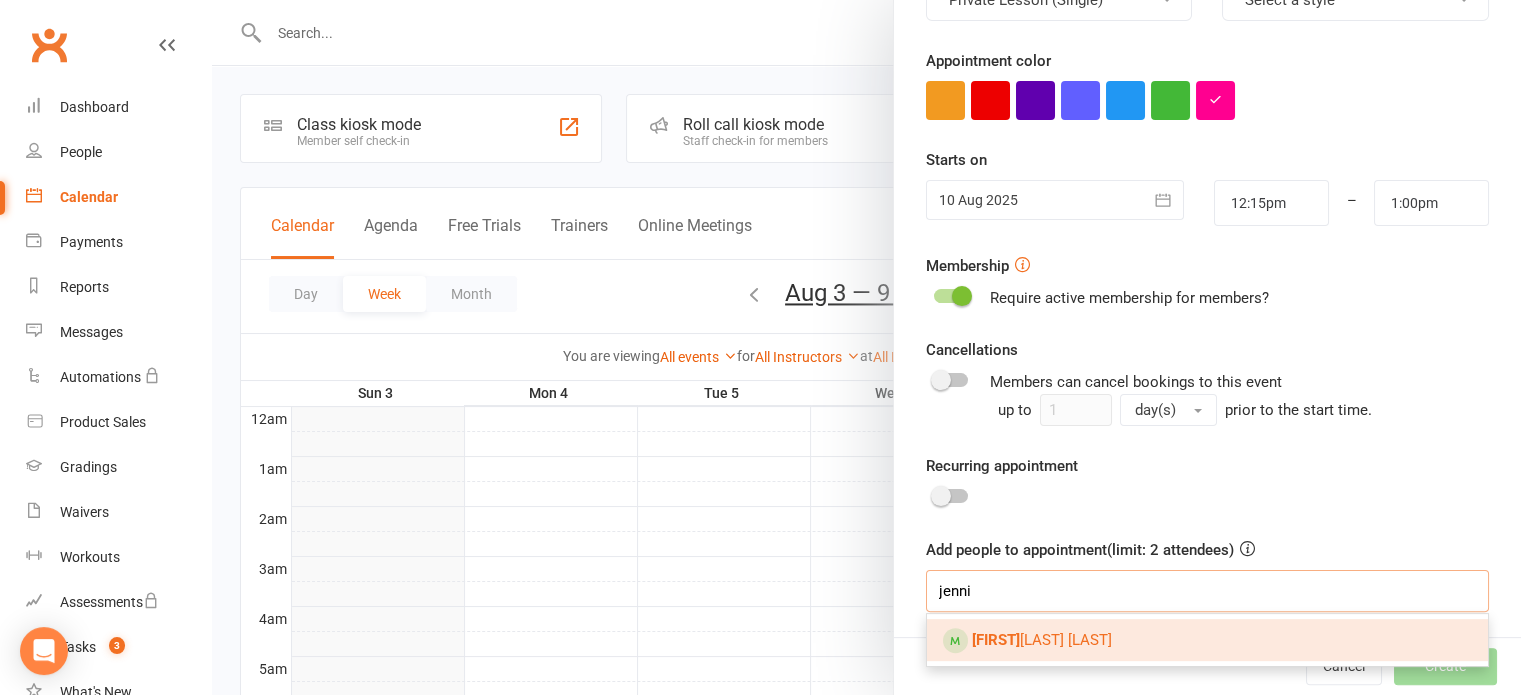 type 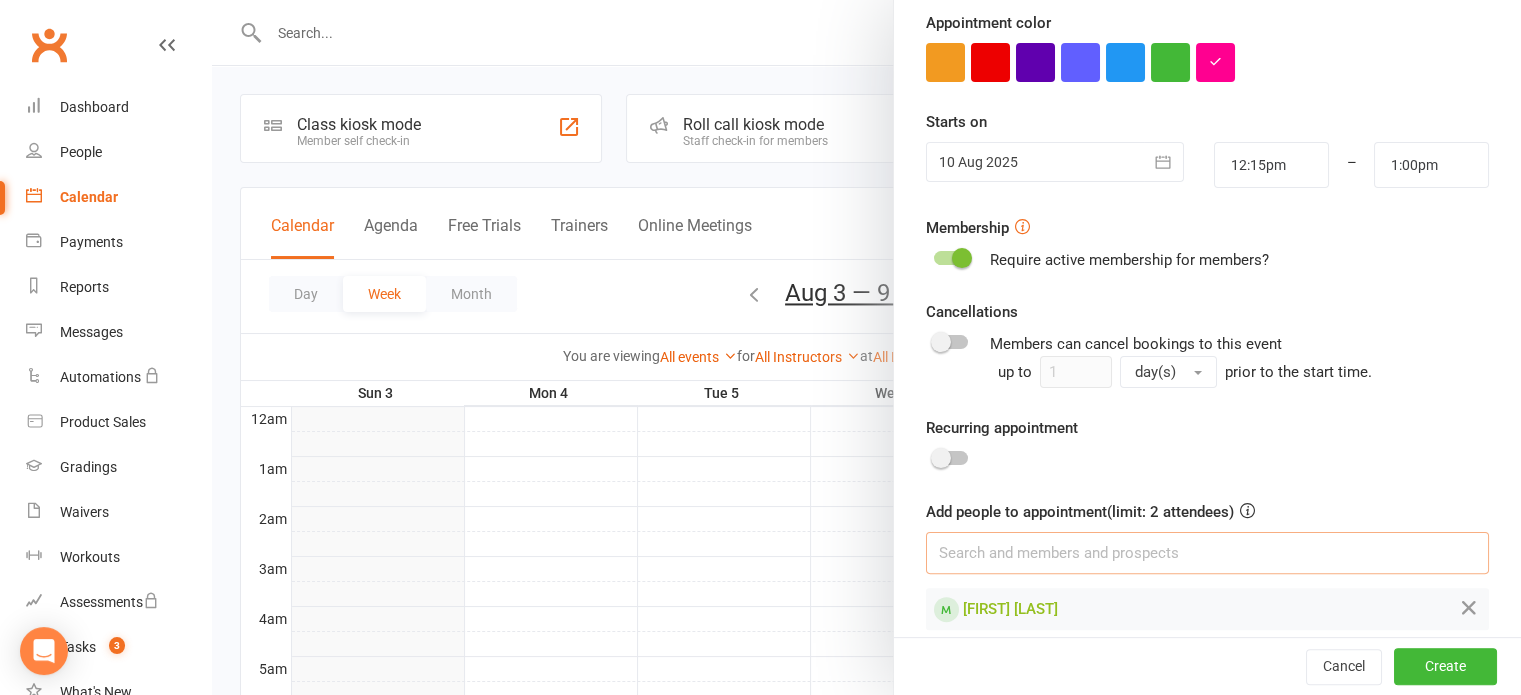 scroll, scrollTop: 398, scrollLeft: 0, axis: vertical 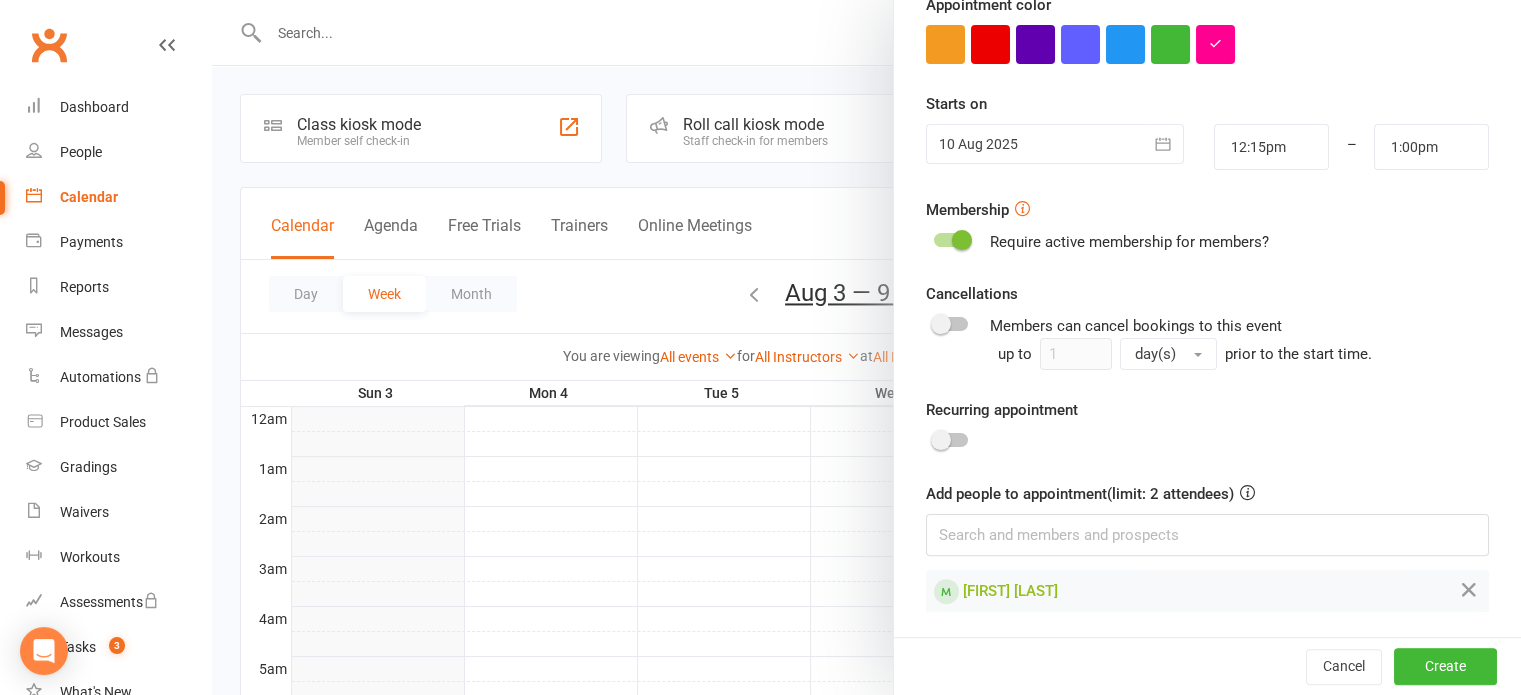 click at bounding box center [951, 440] 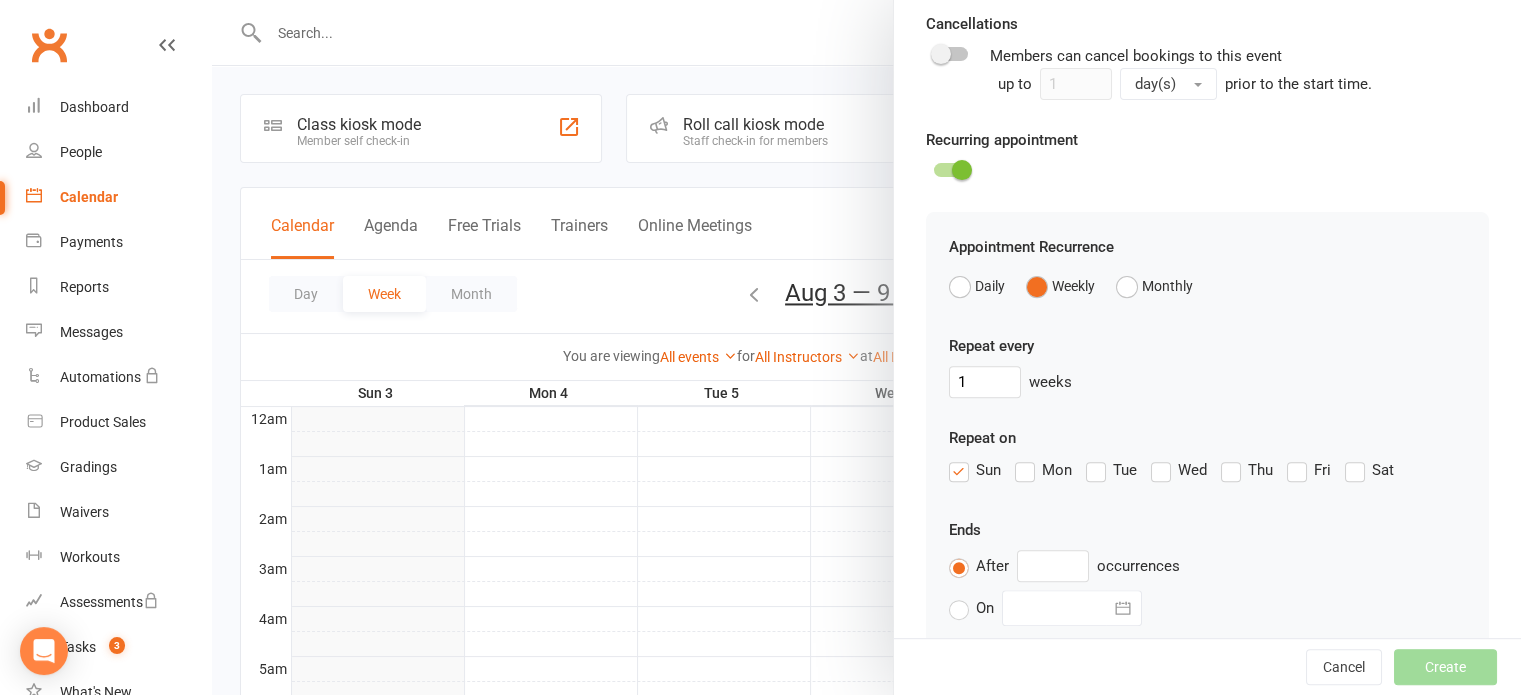 scroll, scrollTop: 698, scrollLeft: 0, axis: vertical 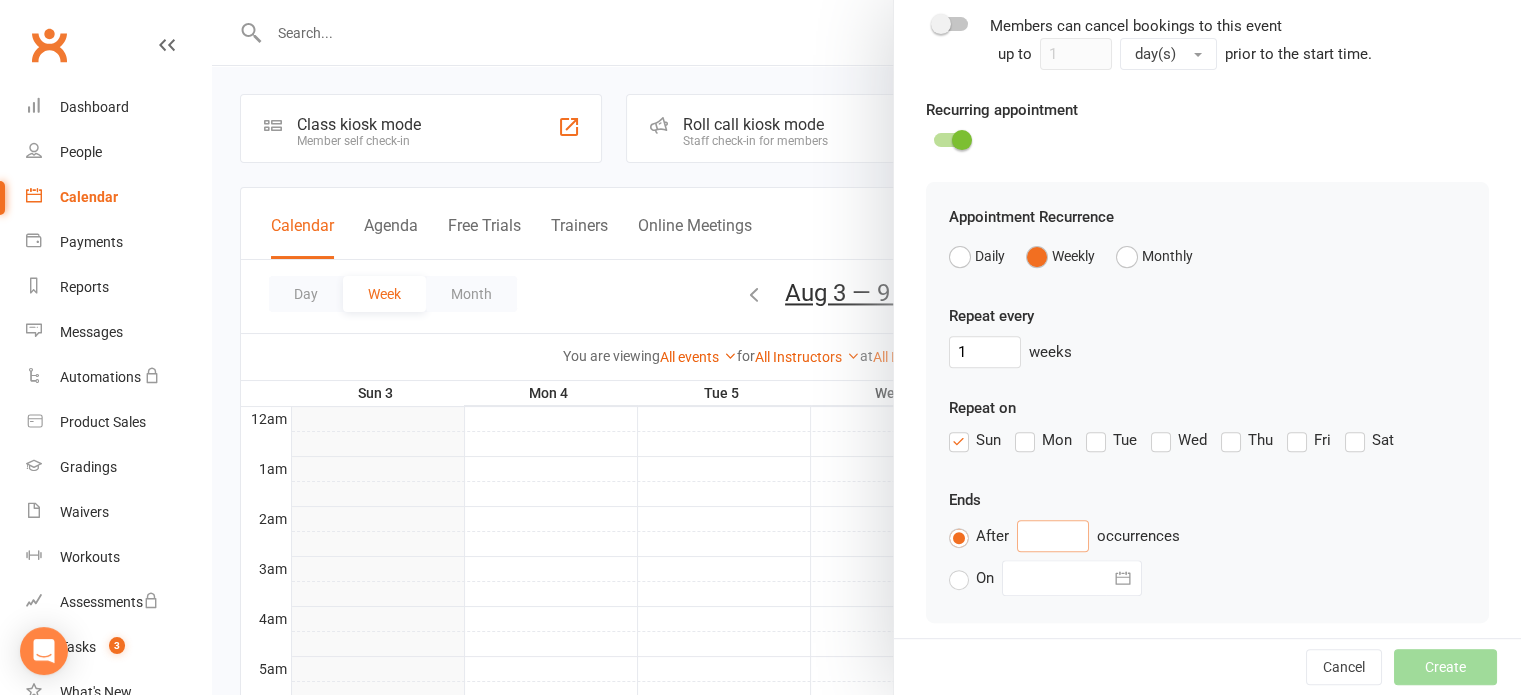 click at bounding box center [1053, 536] 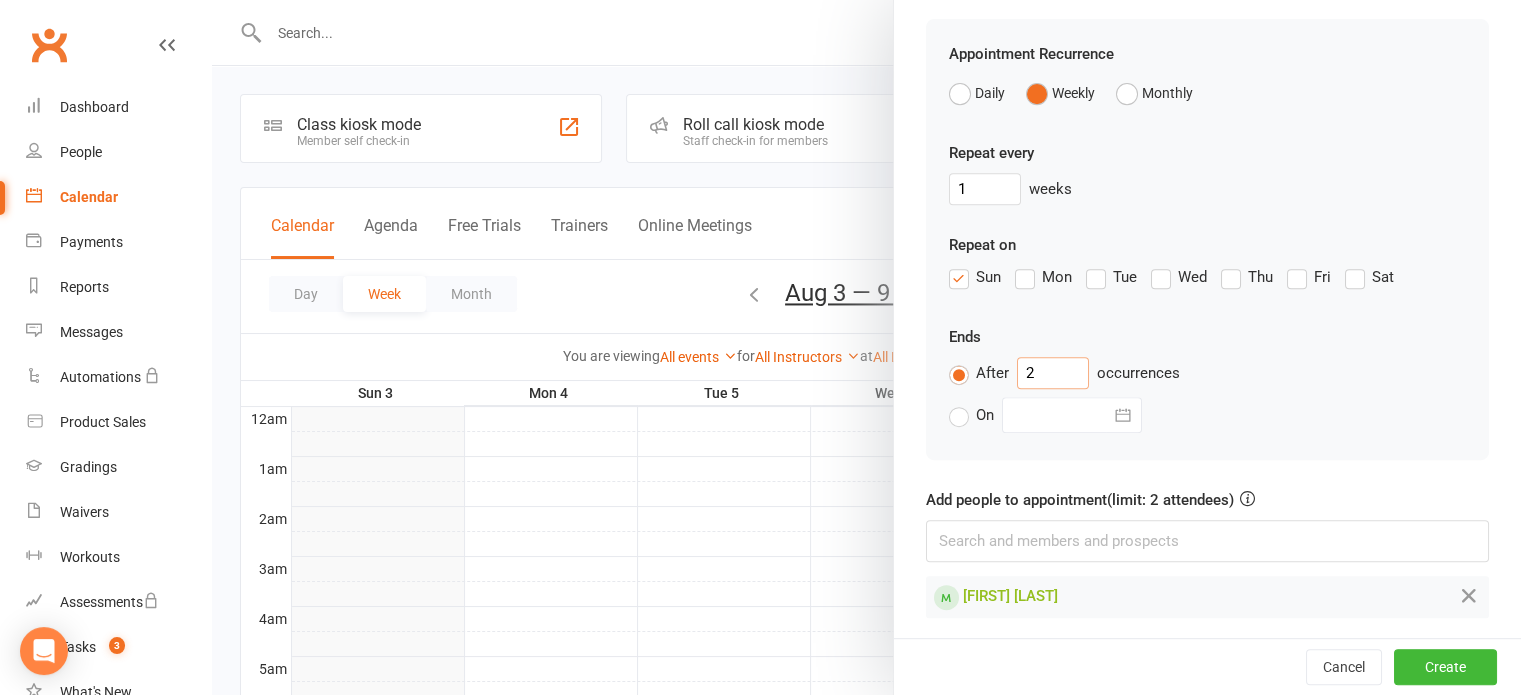 scroll, scrollTop: 866, scrollLeft: 0, axis: vertical 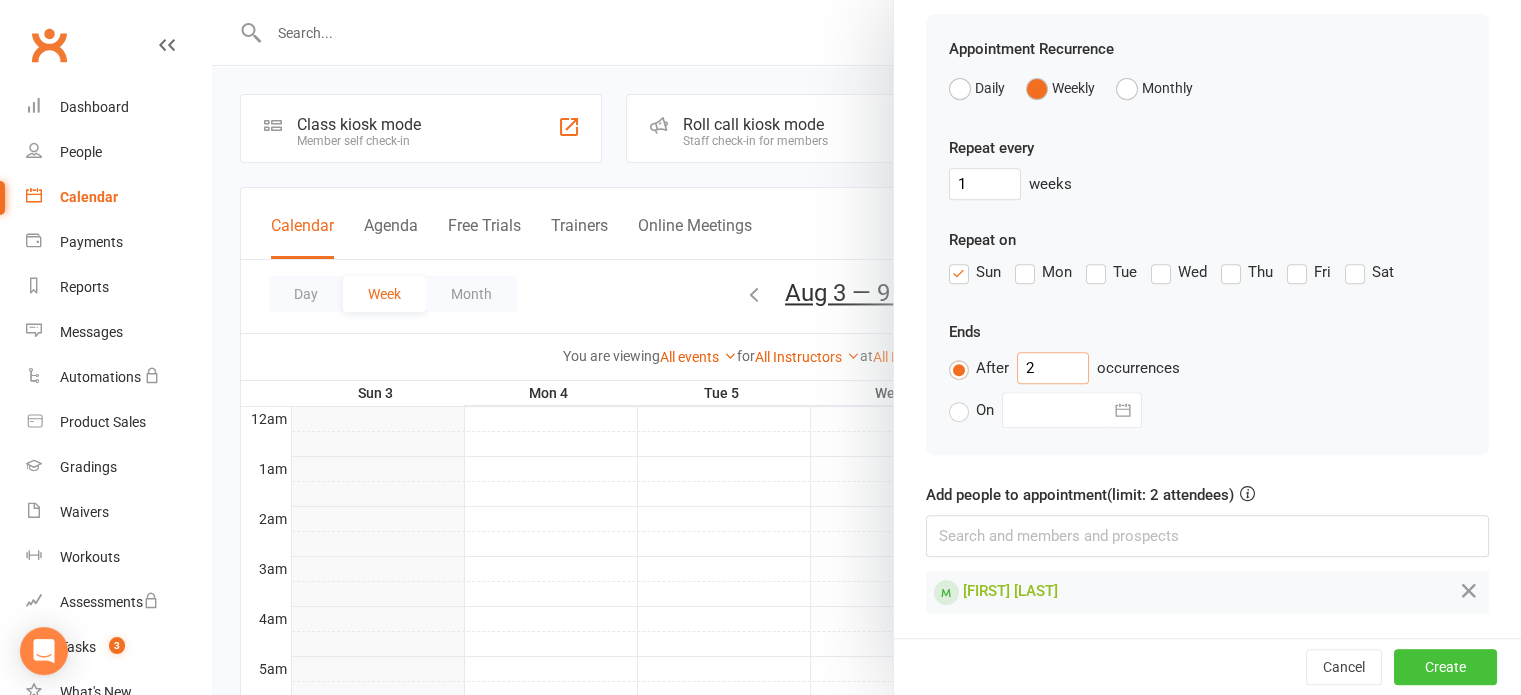 type on "2" 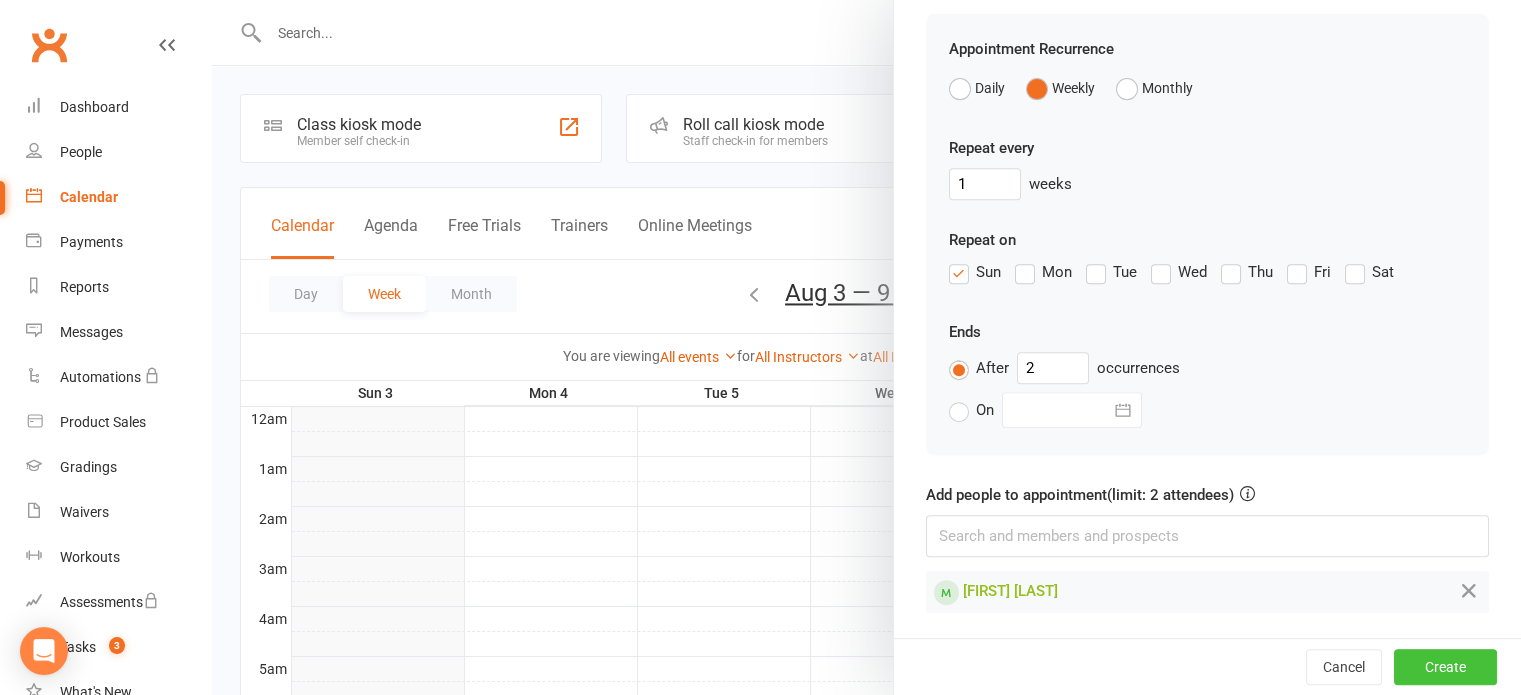 click on "Create" at bounding box center [1445, 667] 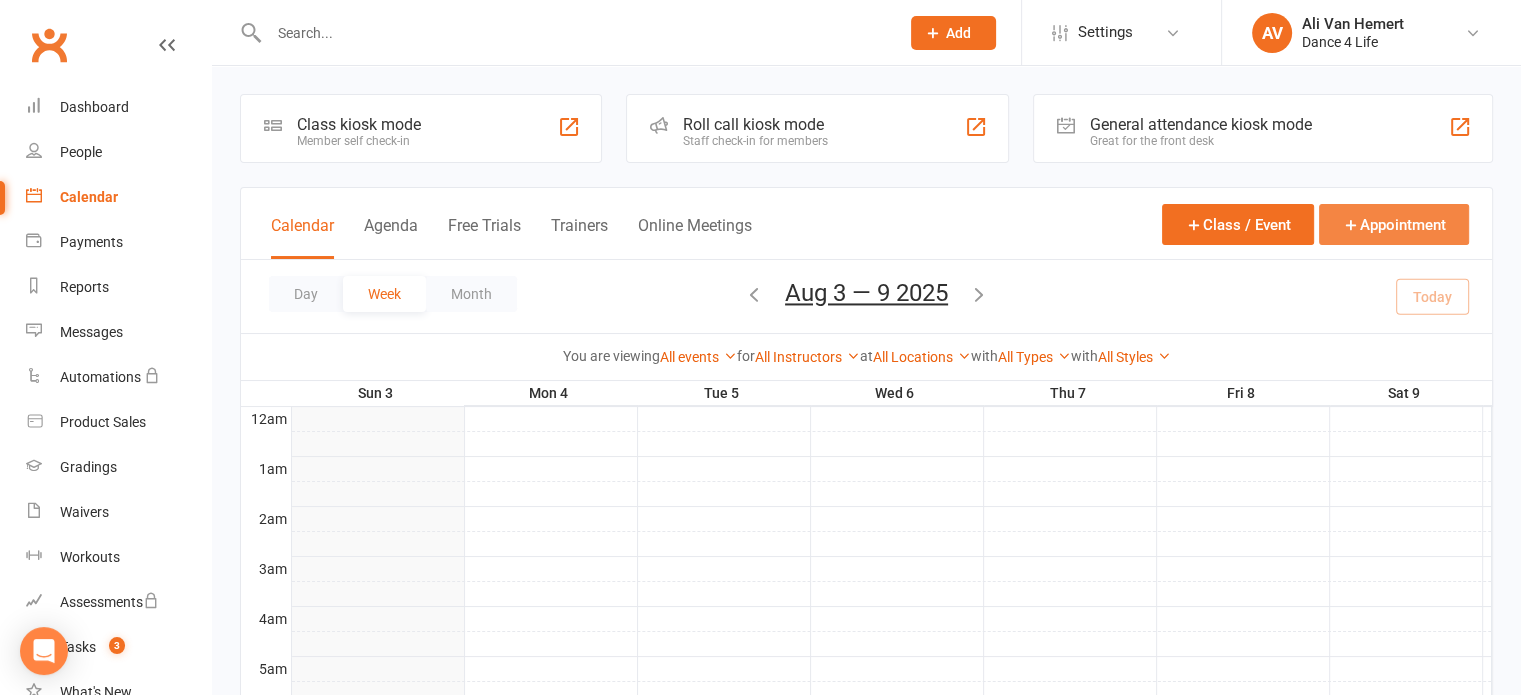 click on "Appointment" at bounding box center [1394, 224] 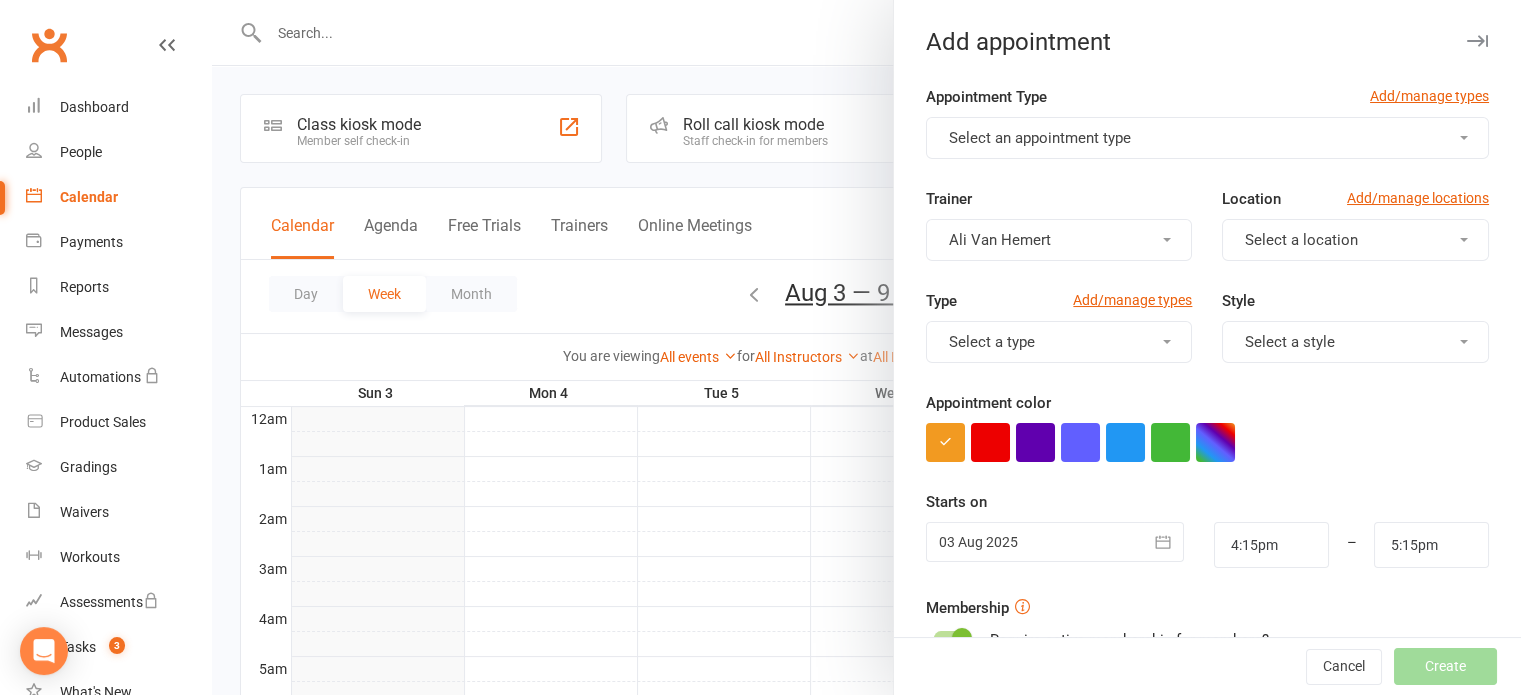 click on "Select an appointment type" at bounding box center (1207, 138) 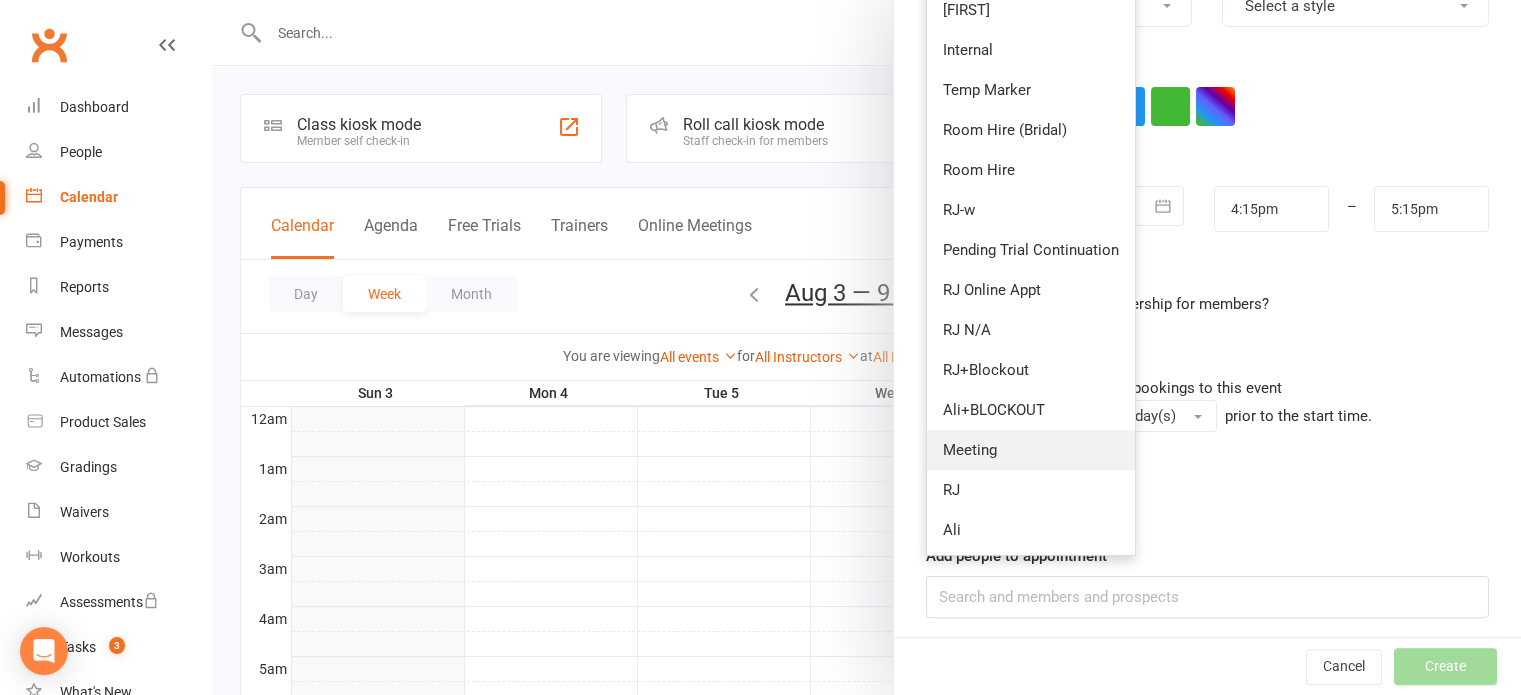 scroll, scrollTop: 342, scrollLeft: 0, axis: vertical 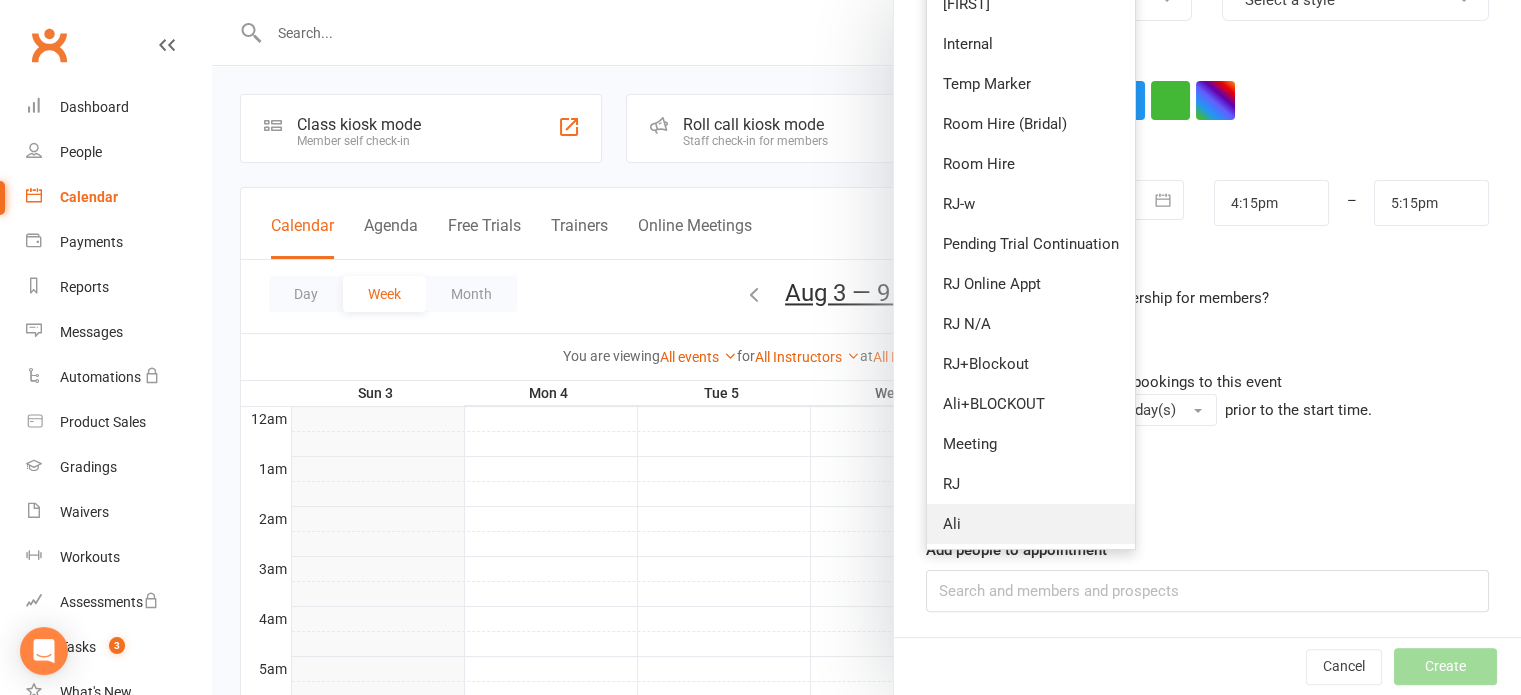 click on "Ali" at bounding box center (1031, 524) 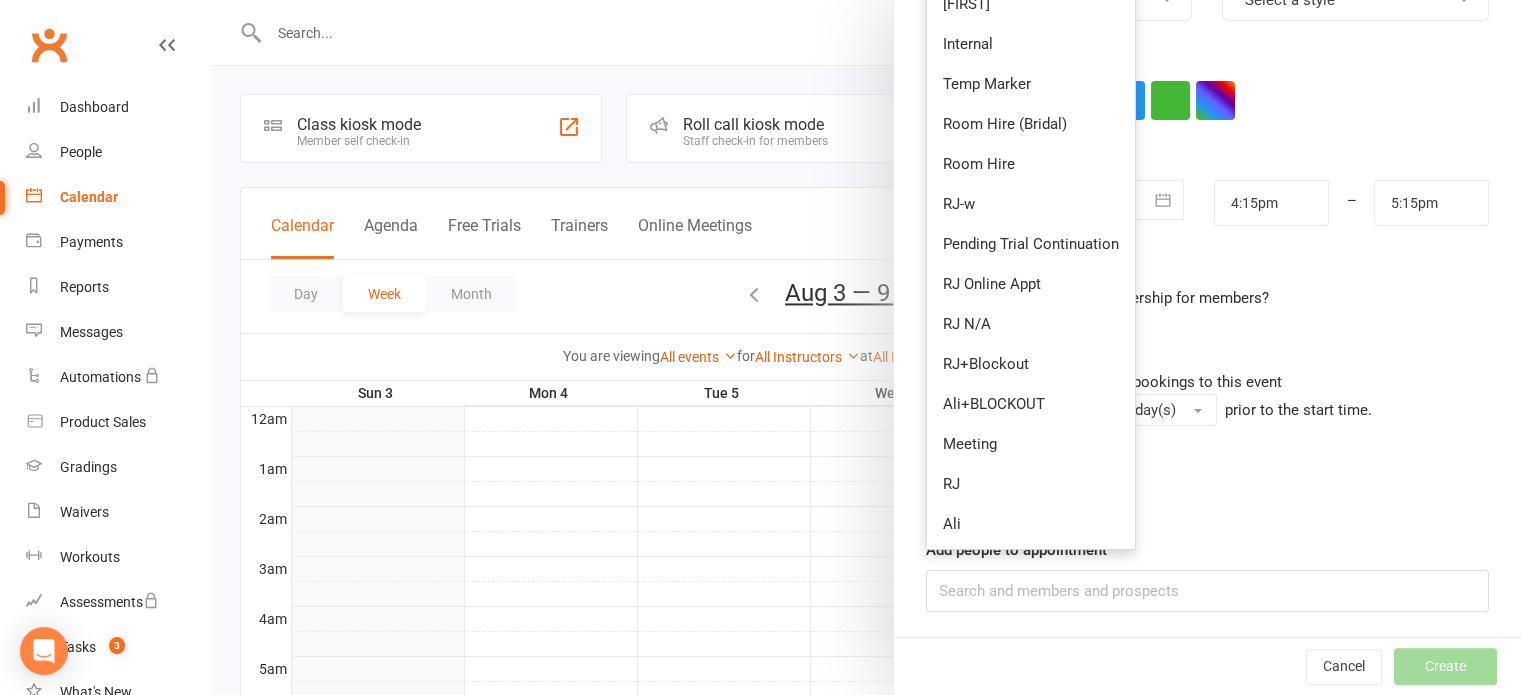 type on "5:00pm" 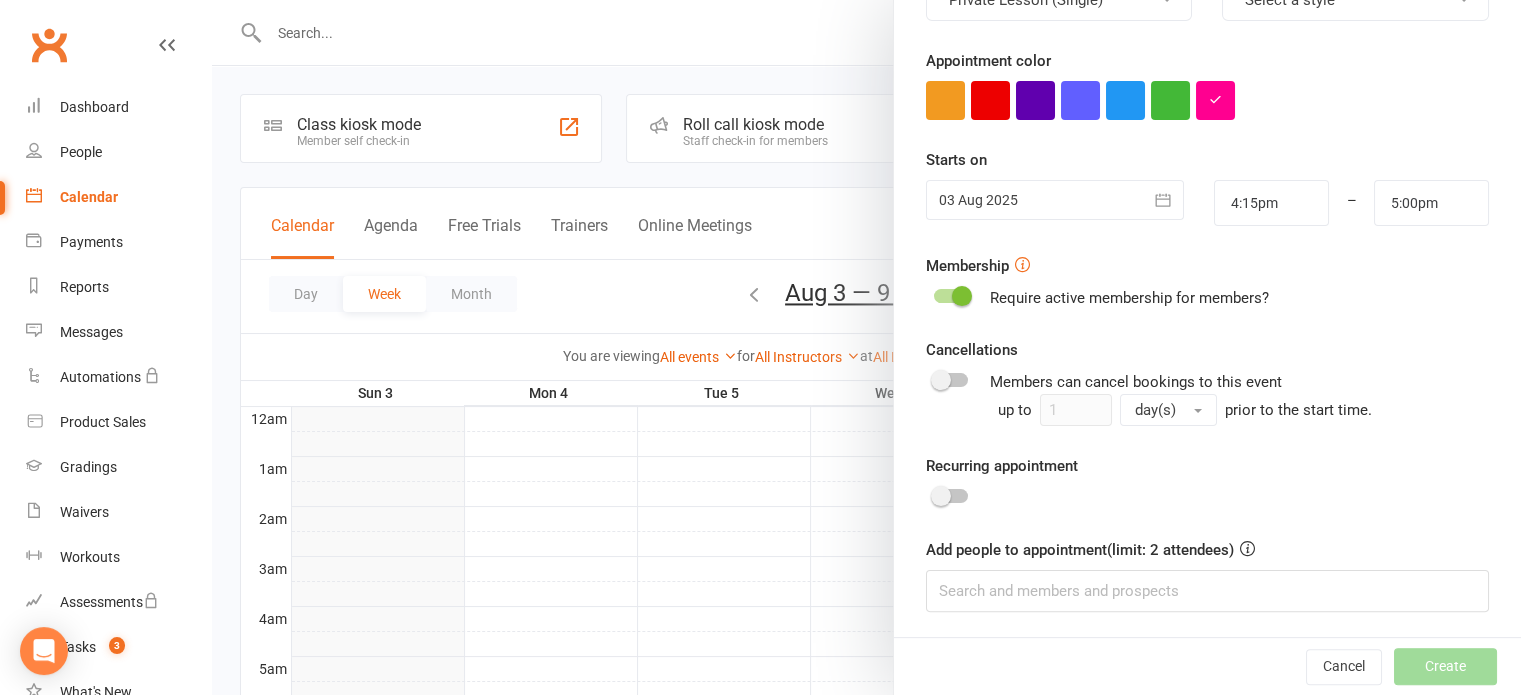 scroll, scrollTop: 0, scrollLeft: 0, axis: both 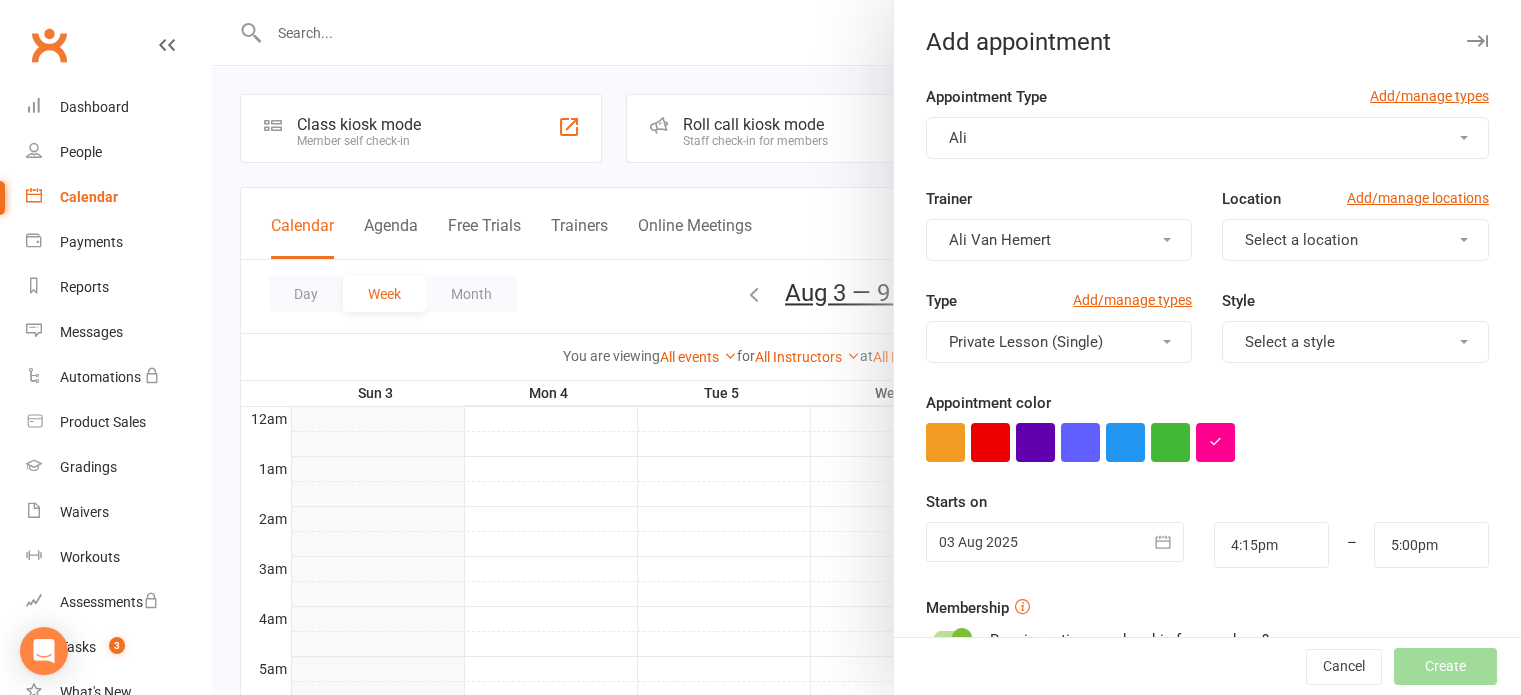 click on "Select a location" at bounding box center (1301, 240) 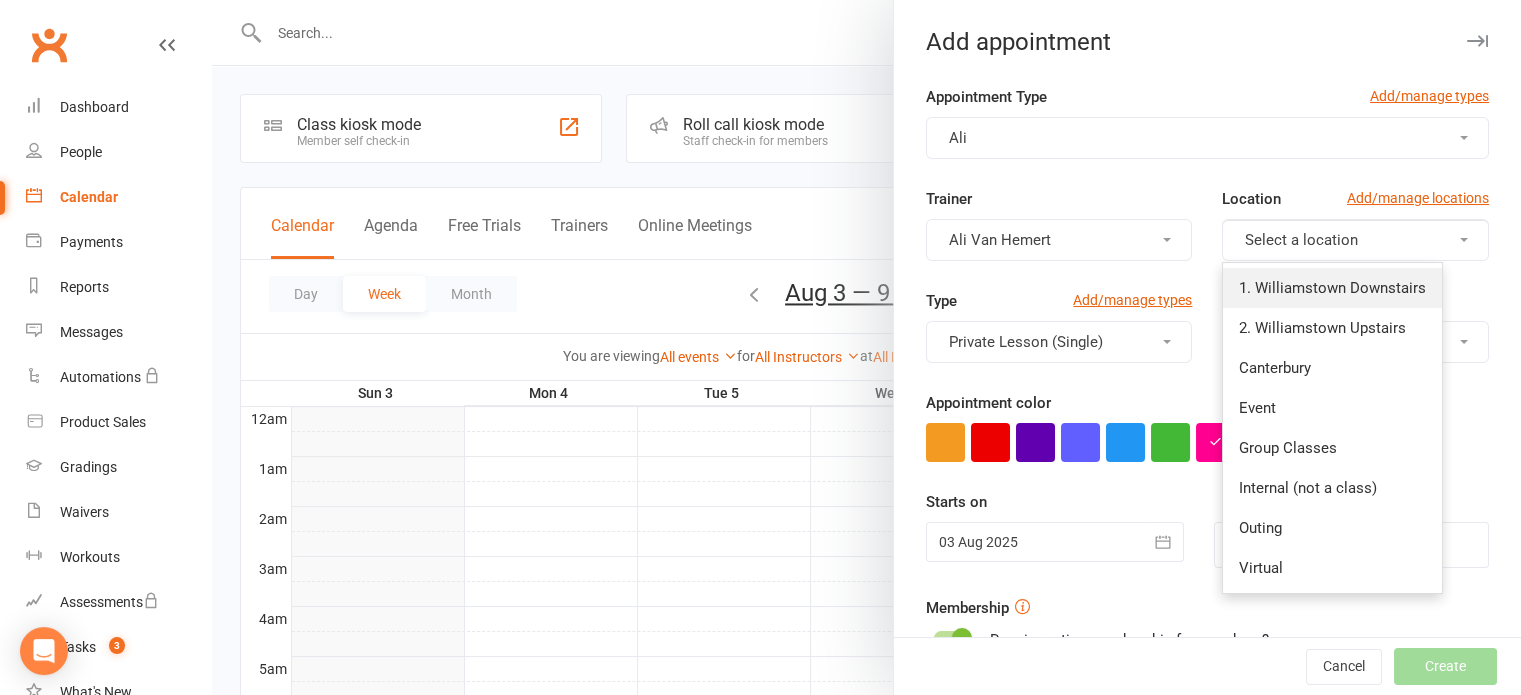 click on "1. Williamstown Downstairs" at bounding box center (1332, 288) 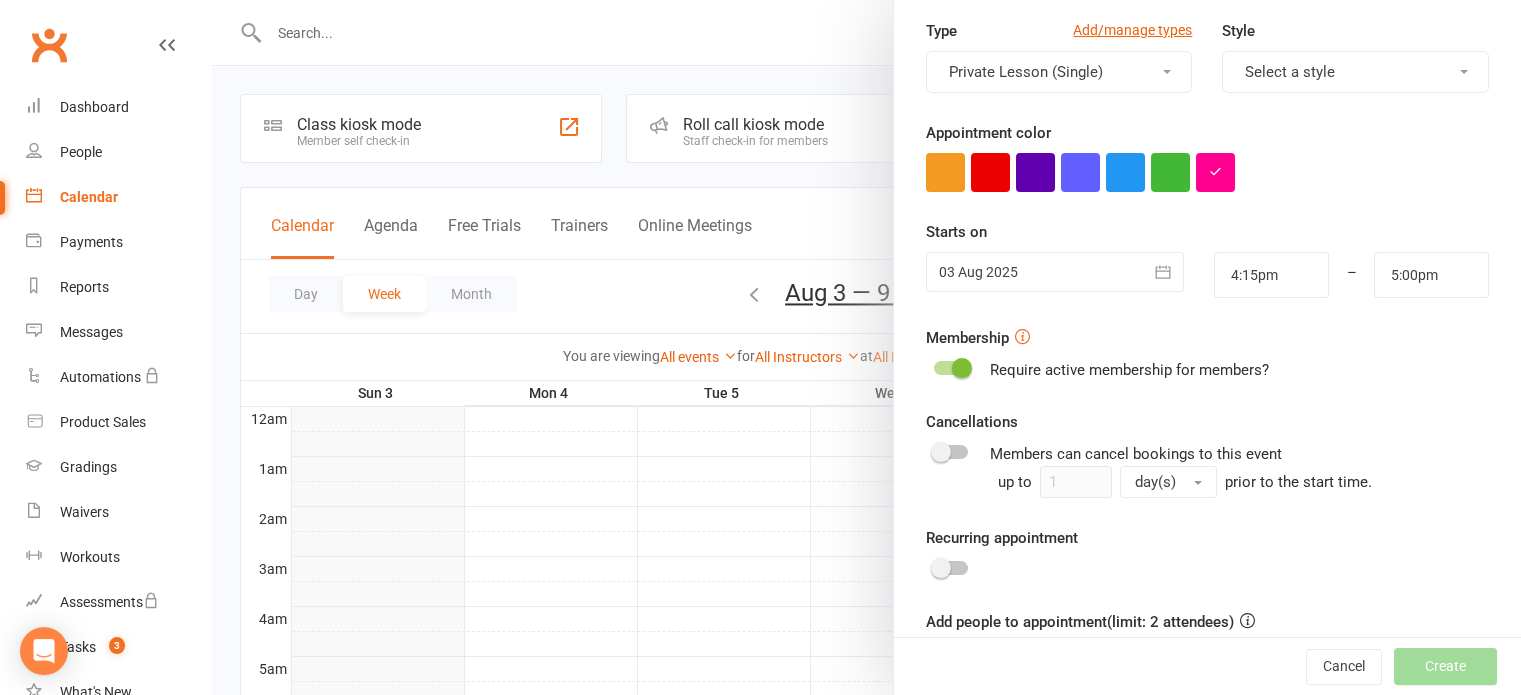 scroll, scrollTop: 300, scrollLeft: 0, axis: vertical 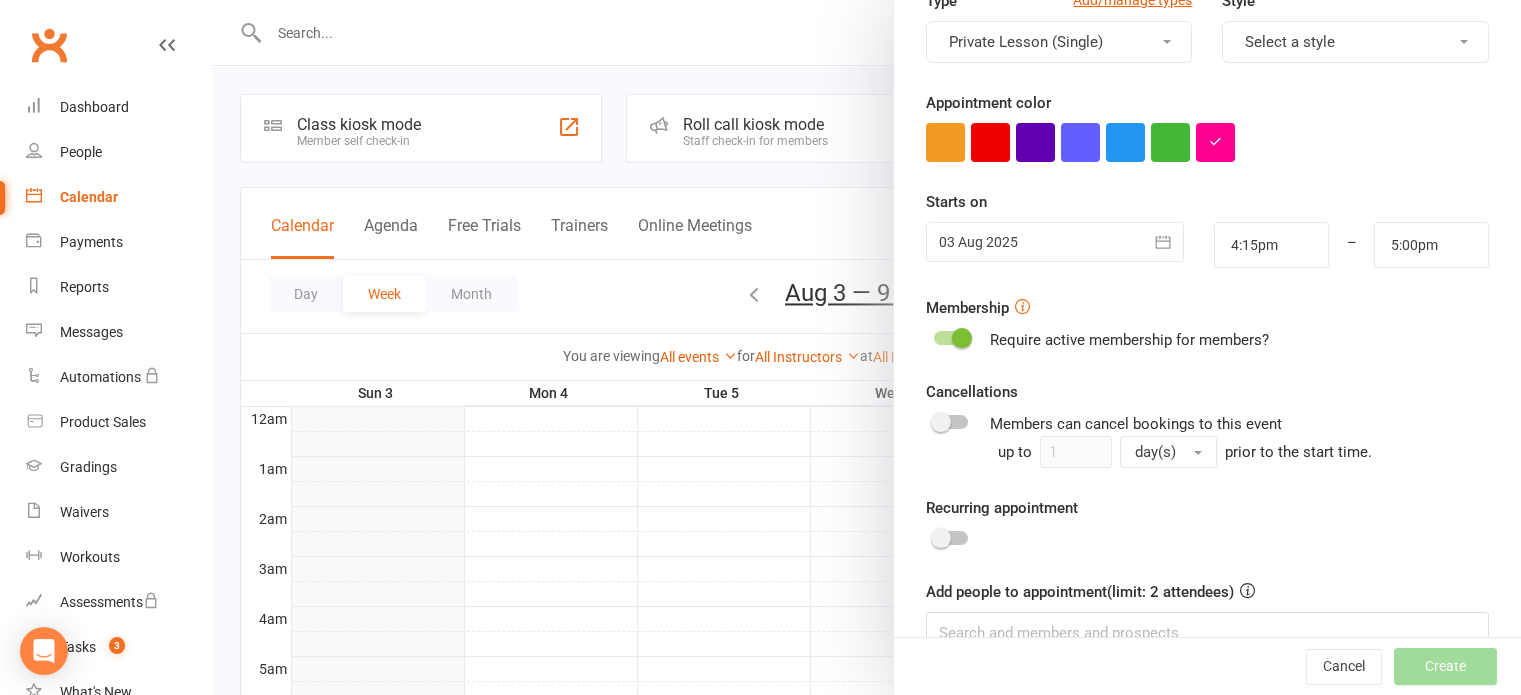click on "Appointment Type Add/manage types
[FIRST]
Trainer
[FIRST] [LAST]
Location Add/manage locations
1. [LOCATION]
Type Add/manage types
Private Lesson (Single)
Style
Select a style
Appointment color Time 4:15pm – 5:00pm Starts on 03 [MONTH] 2025
[MONTH] 2025
Sun Mon Tue Wed Thu Fri Sat
31
27
28
29
30
31
01
02
32
03
04
05
06
07
08
09
33" at bounding box center [1207, 219] 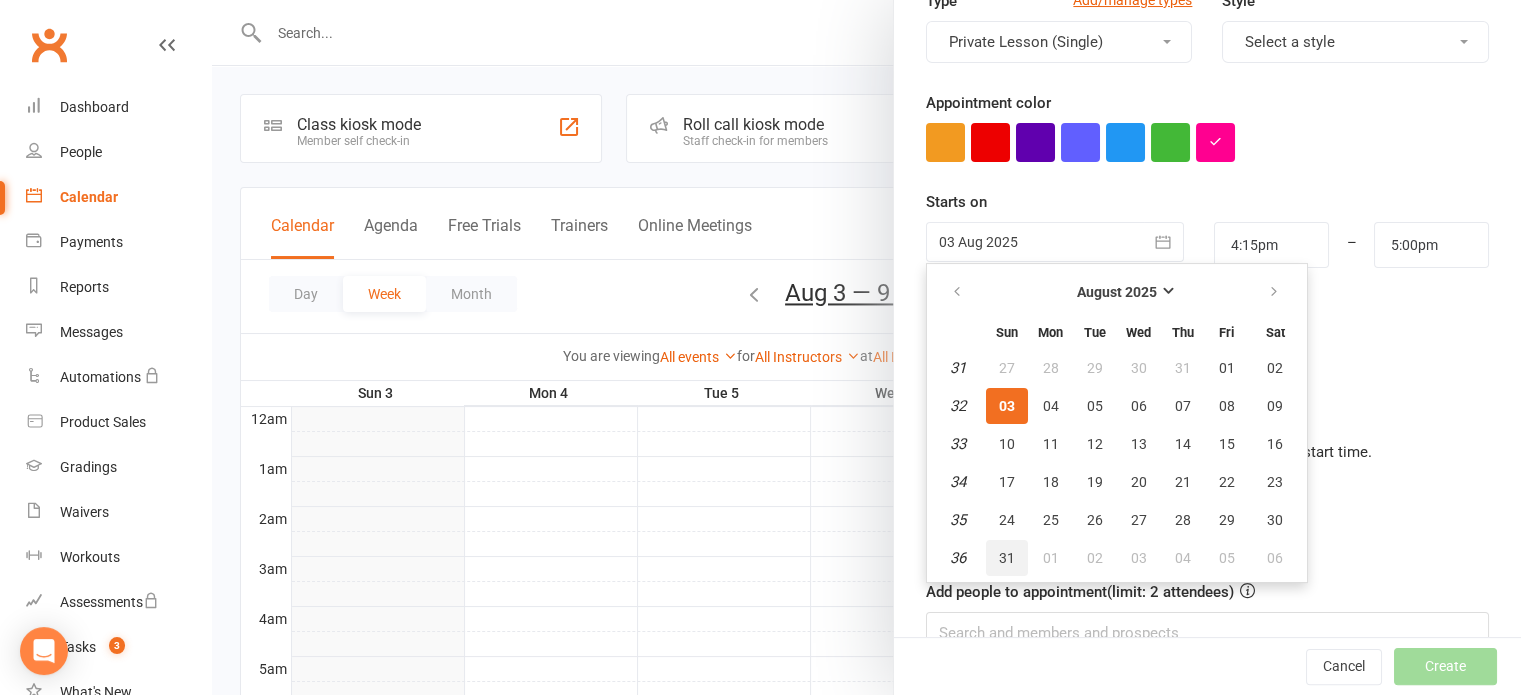 drag, startPoint x: 988, startPoint y: 561, endPoint x: 1081, endPoint y: 446, distance: 147.89862 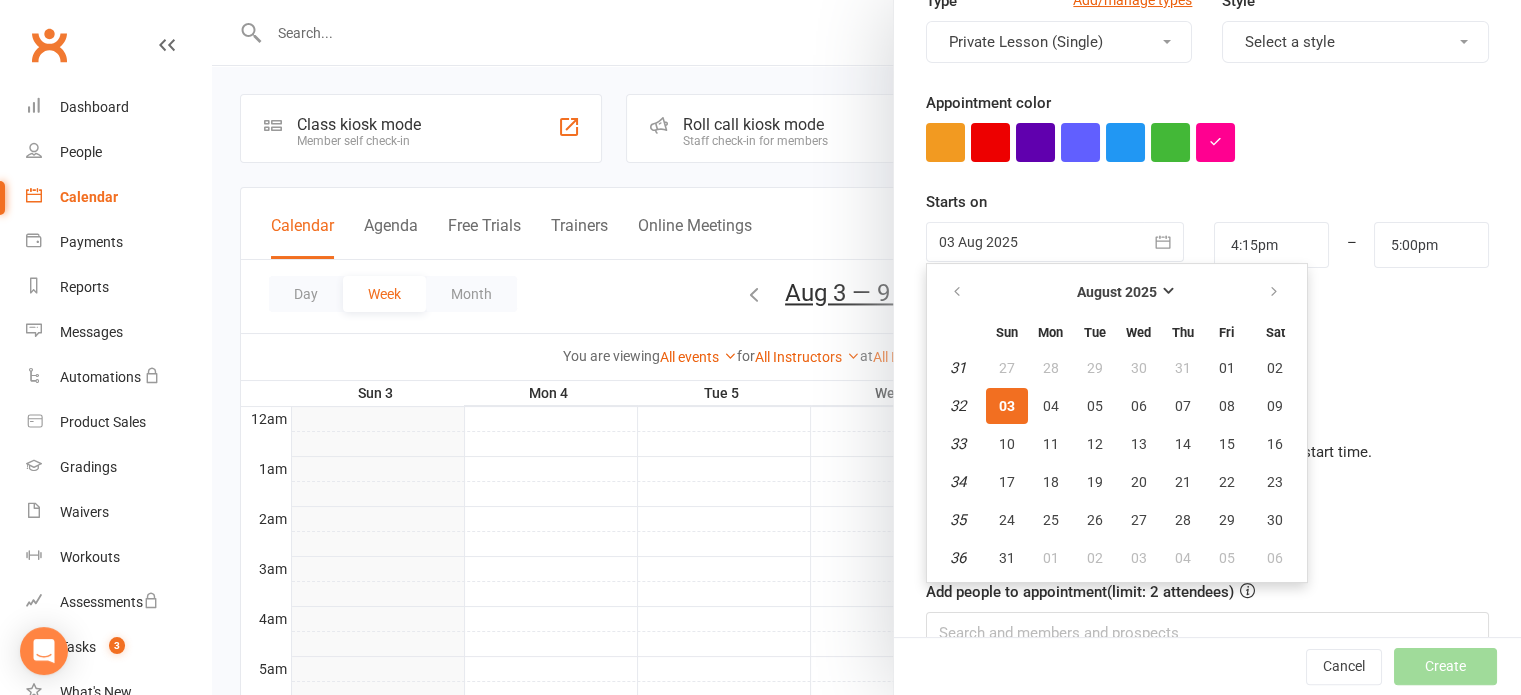type on "31 Aug 2025" 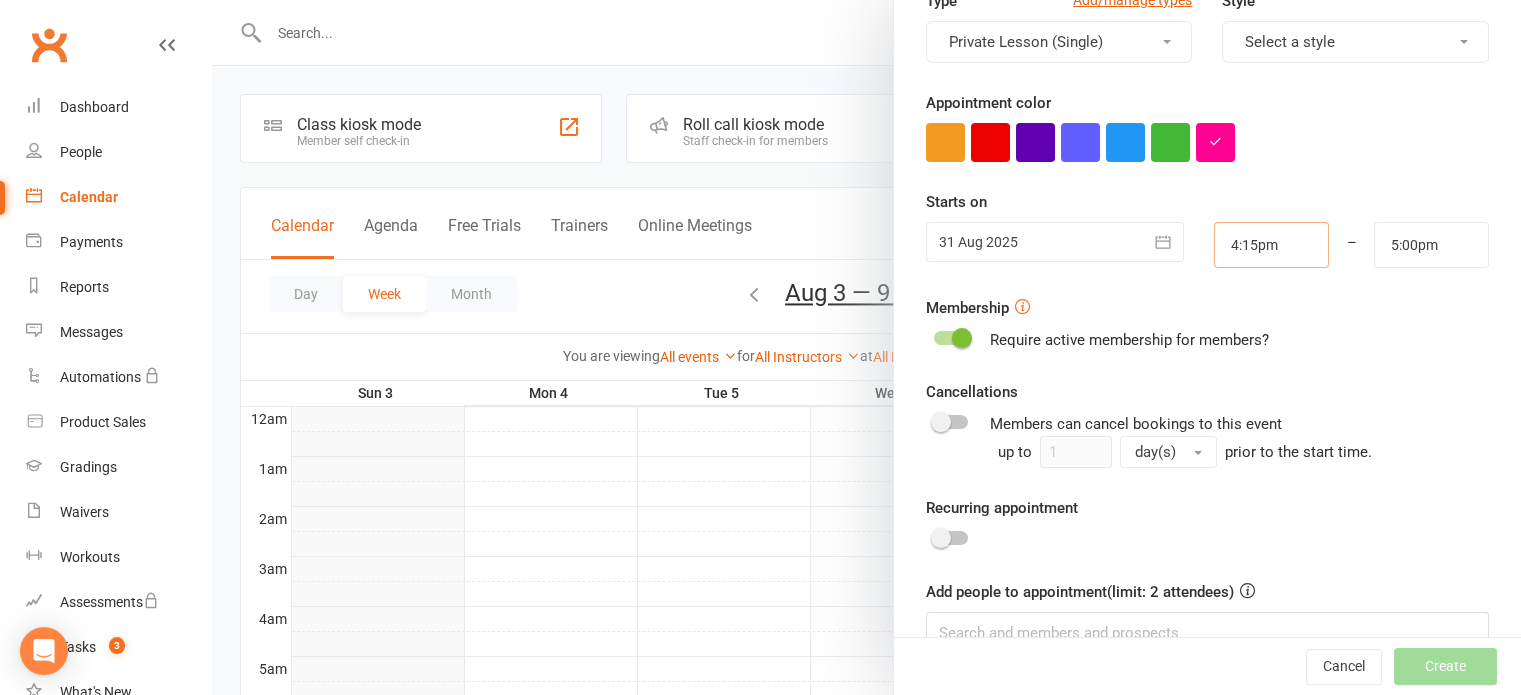 click on "4:15pm" at bounding box center (1271, 245) 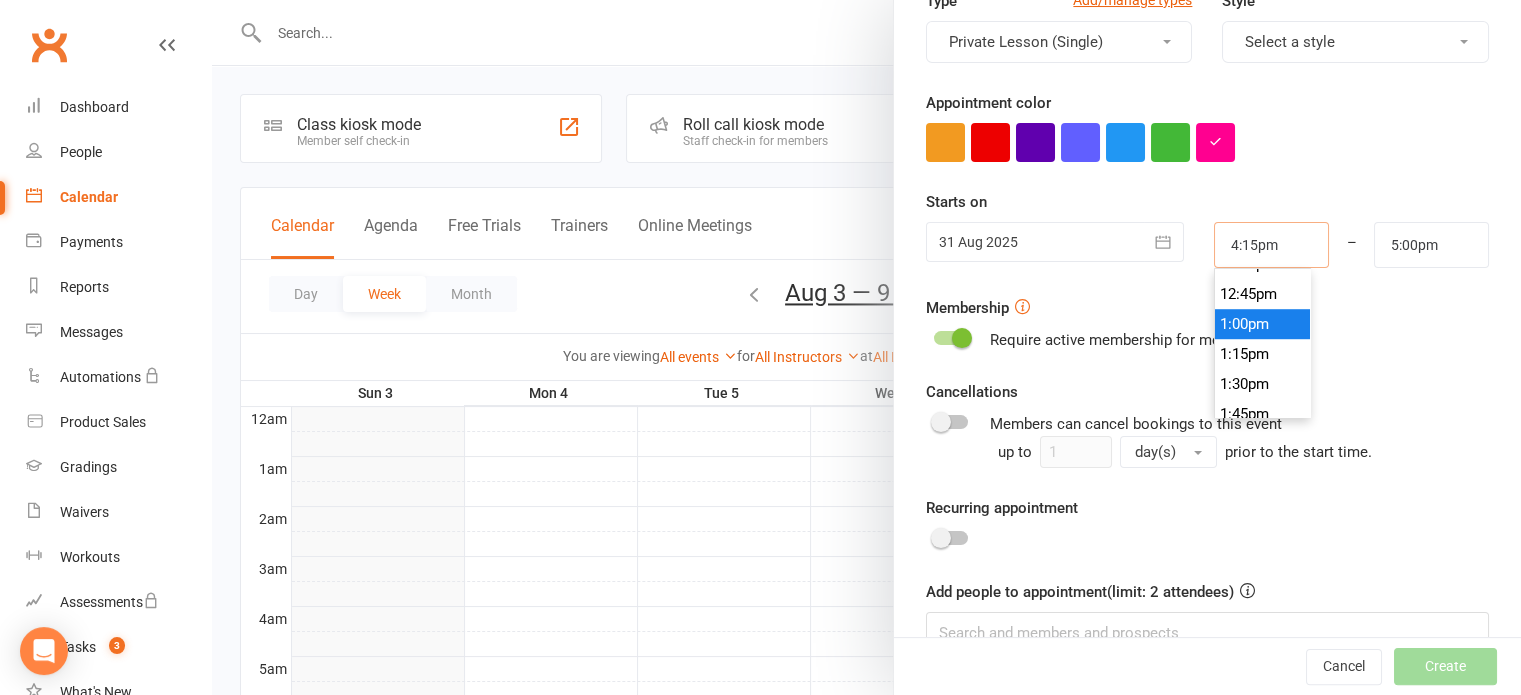 scroll, scrollTop: 1420, scrollLeft: 0, axis: vertical 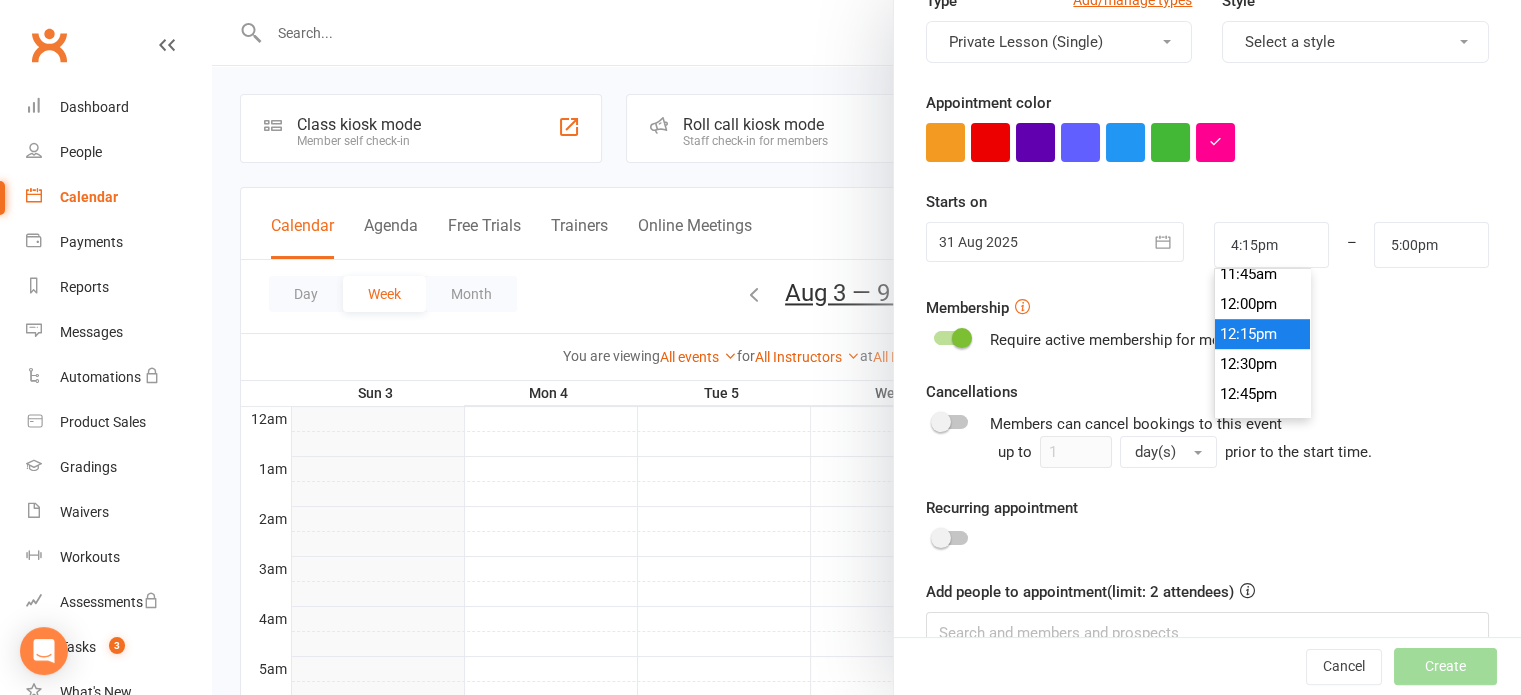 type on "12:15pm" 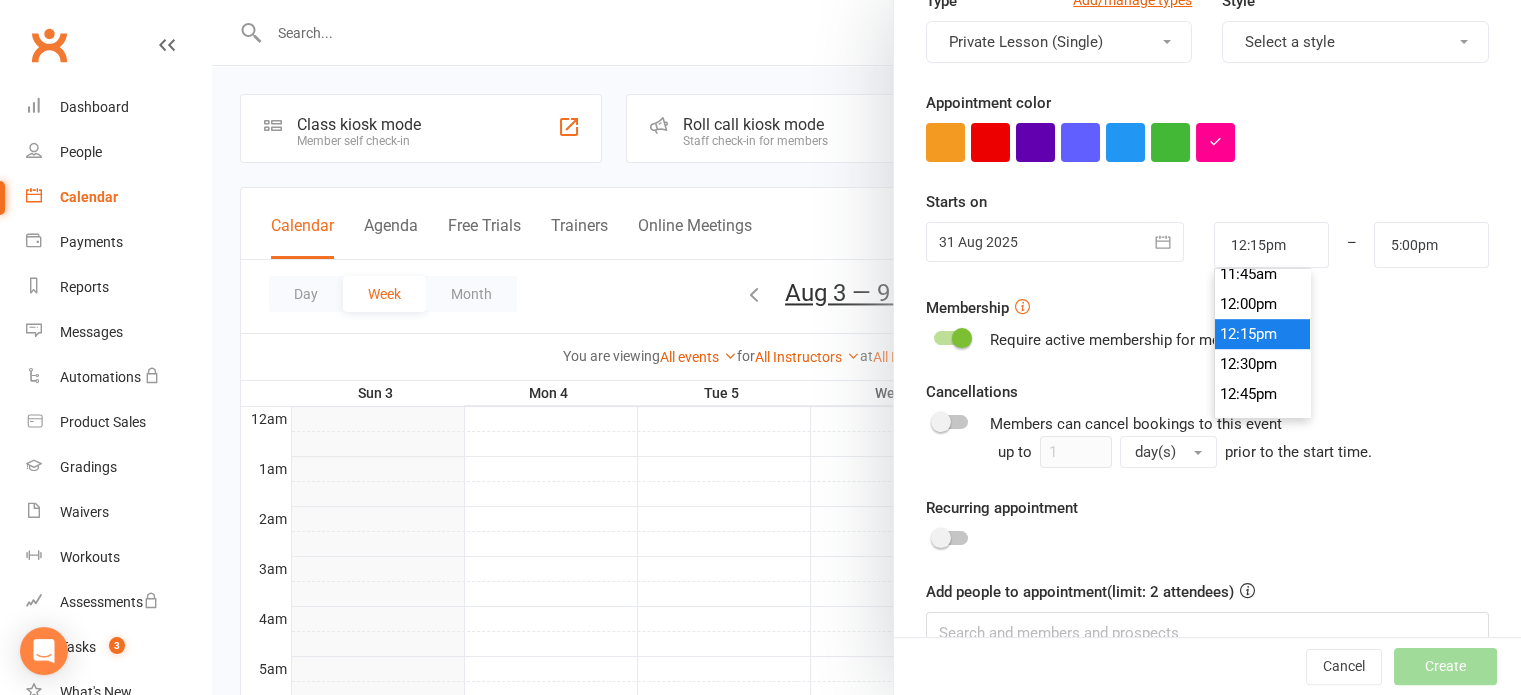 click on "12:15pm" at bounding box center [1263, 334] 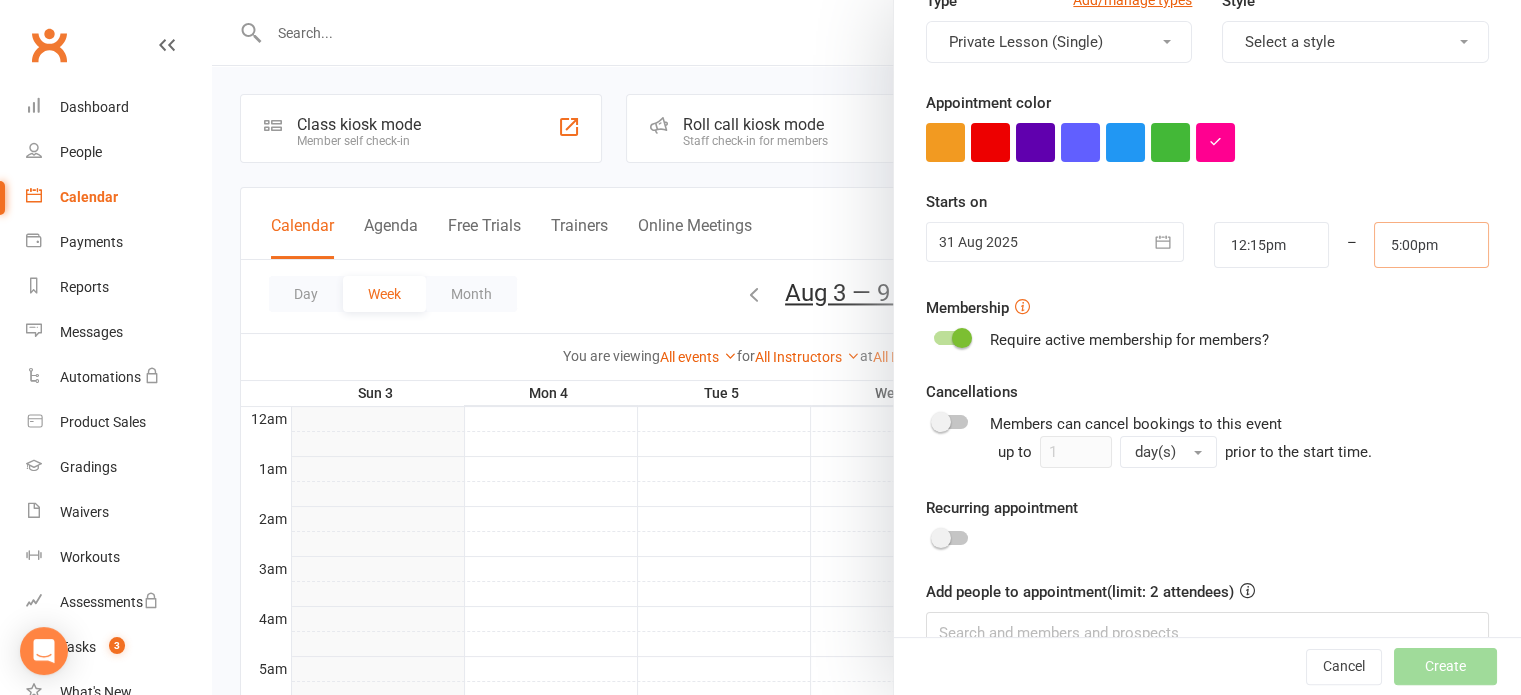 click on "5:00pm" at bounding box center [1431, 245] 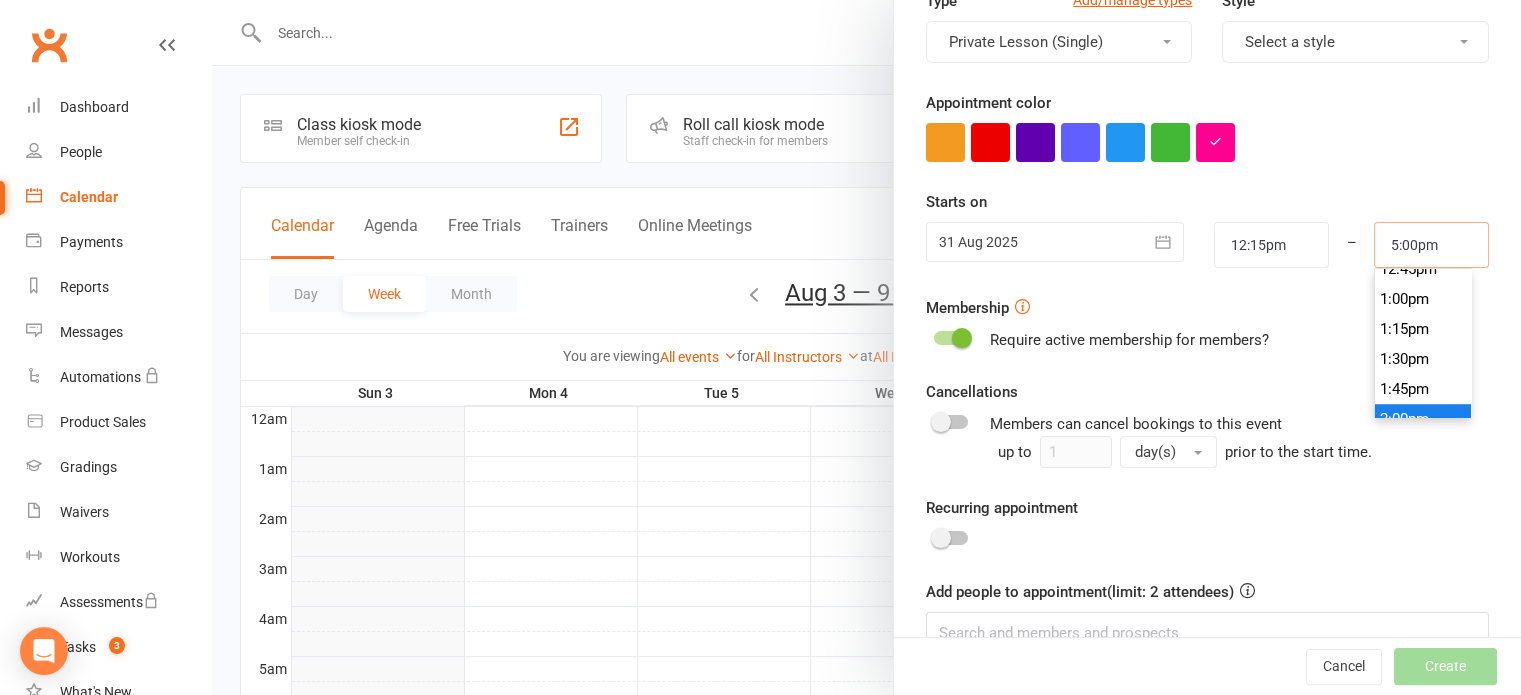 scroll, scrollTop: 1510, scrollLeft: 0, axis: vertical 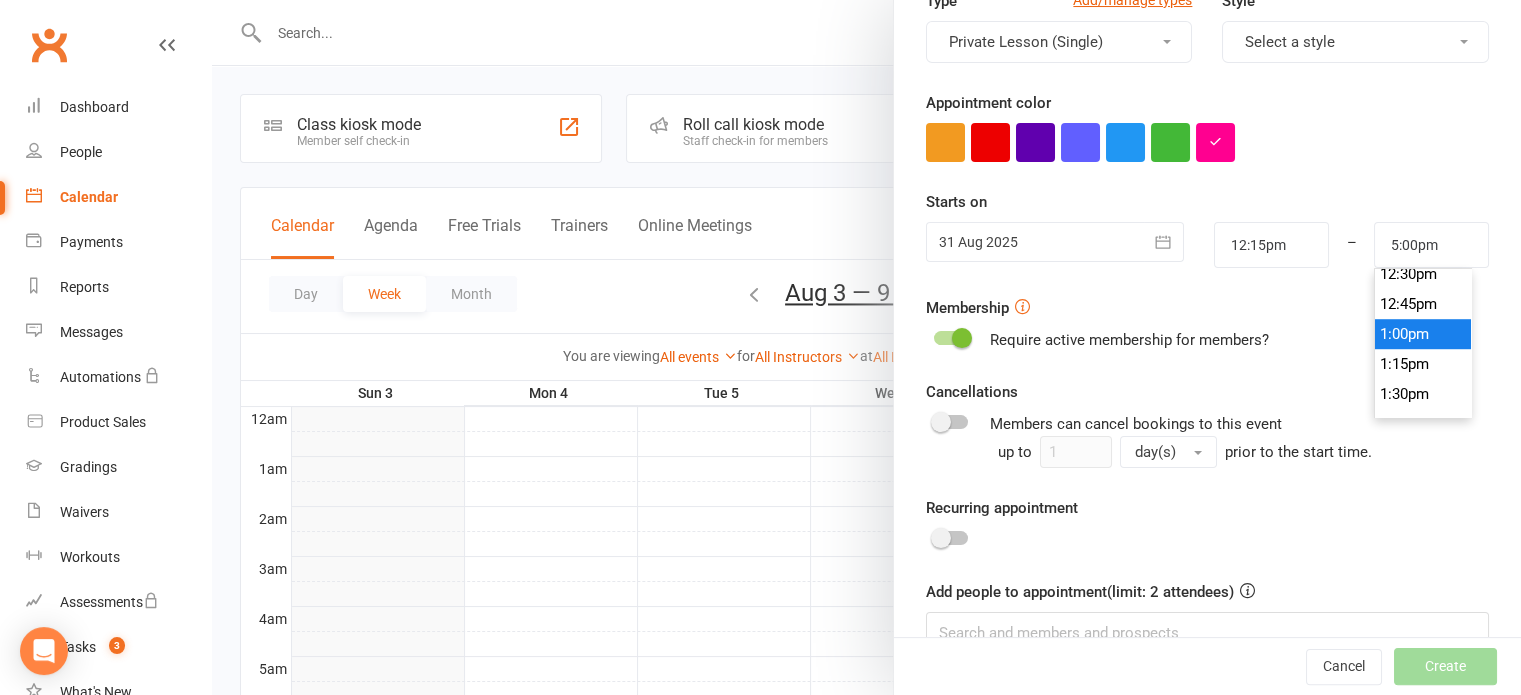 type on "1:00pm" 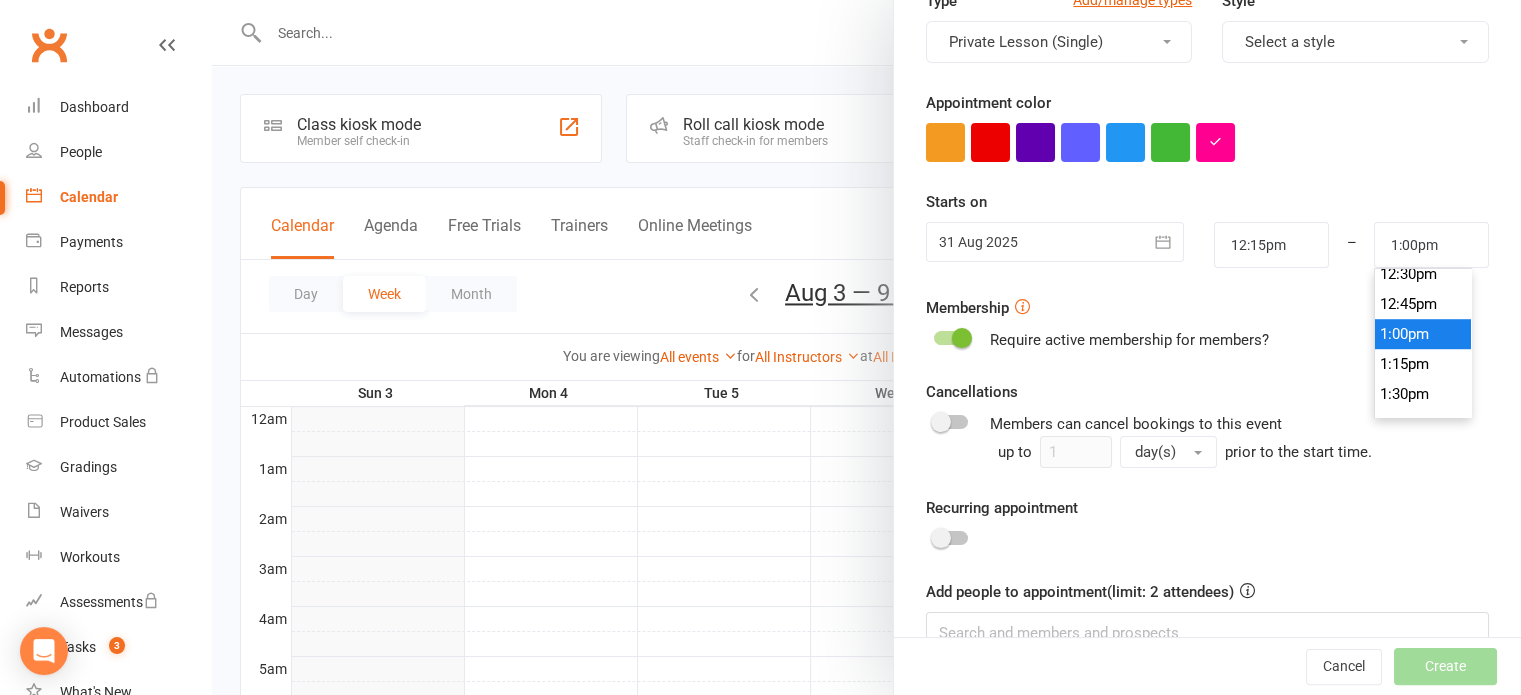 click on "1:00pm" at bounding box center (1423, 334) 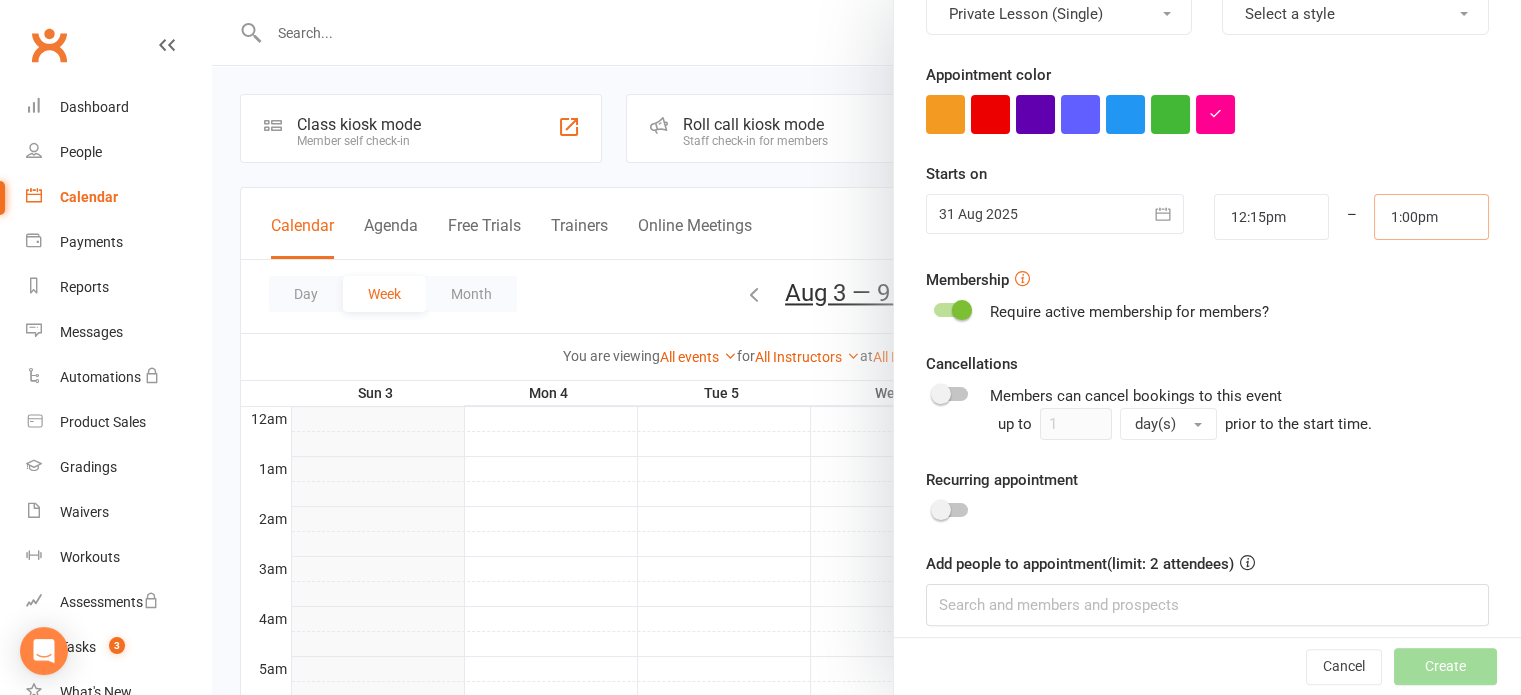 scroll, scrollTop: 342, scrollLeft: 0, axis: vertical 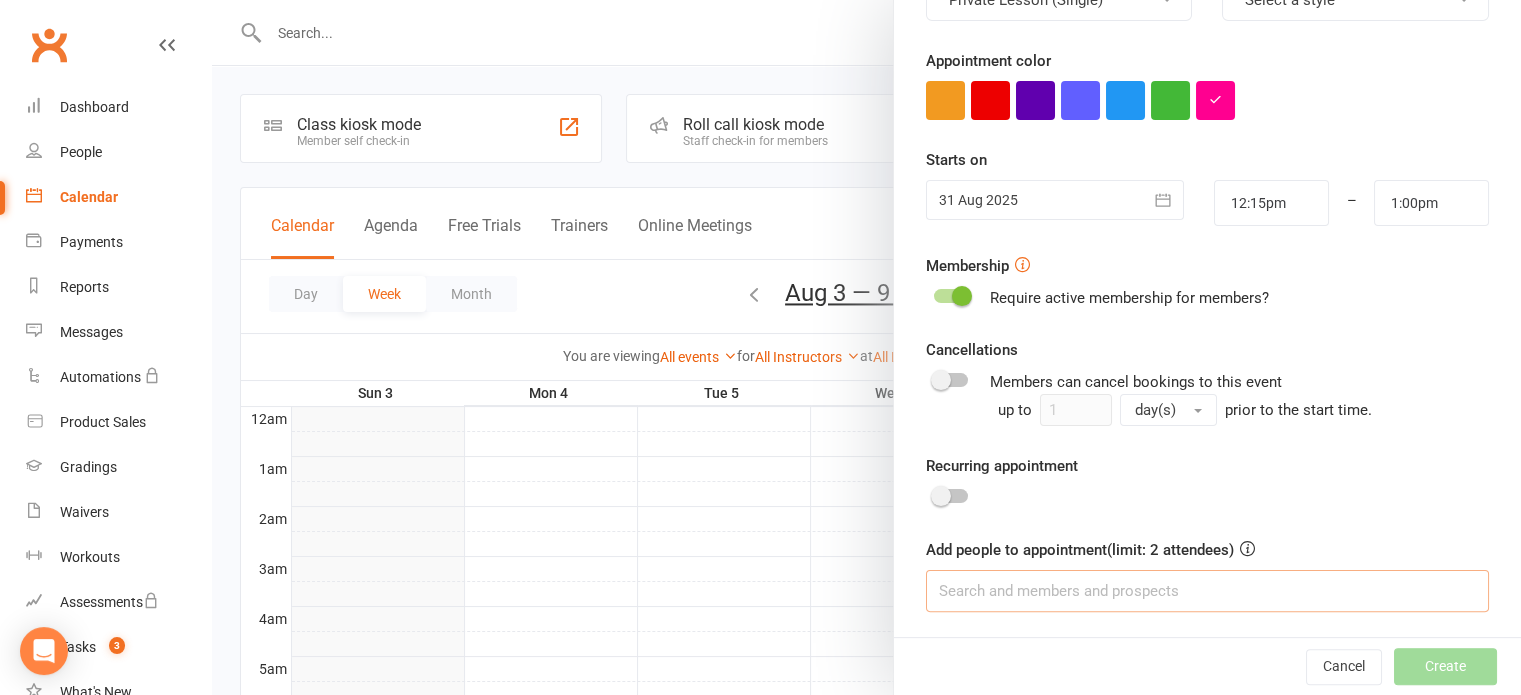 click at bounding box center [1207, 591] 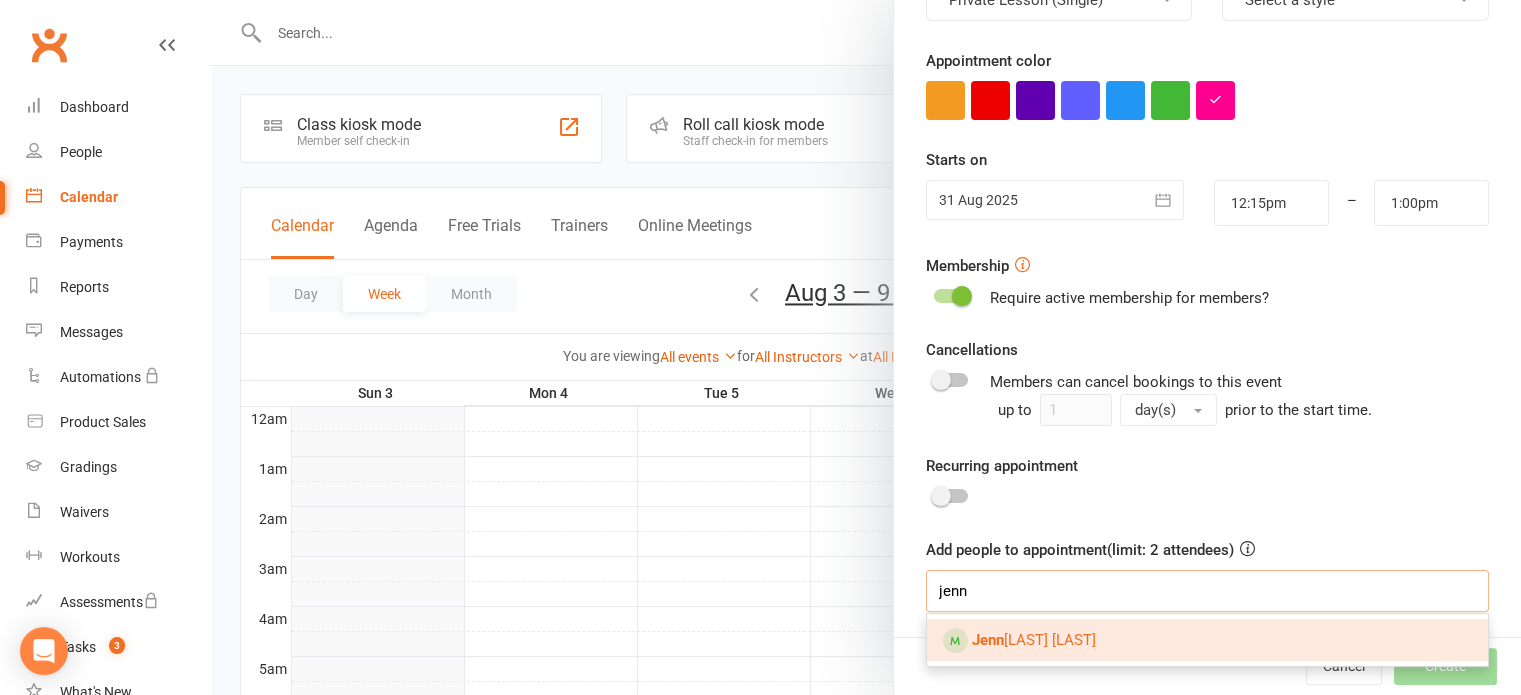 type on "jenn" 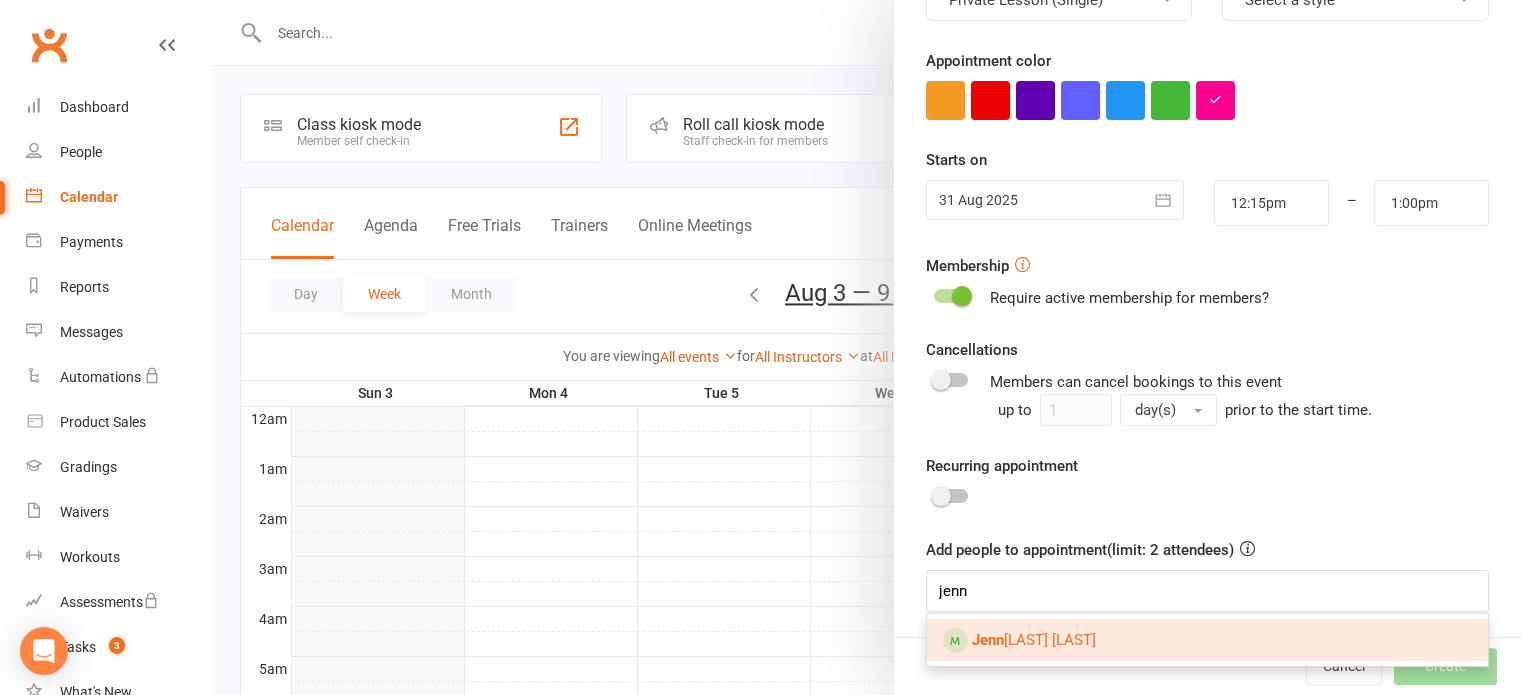 click on "[FIRST] [LAST]" at bounding box center [1207, 640] 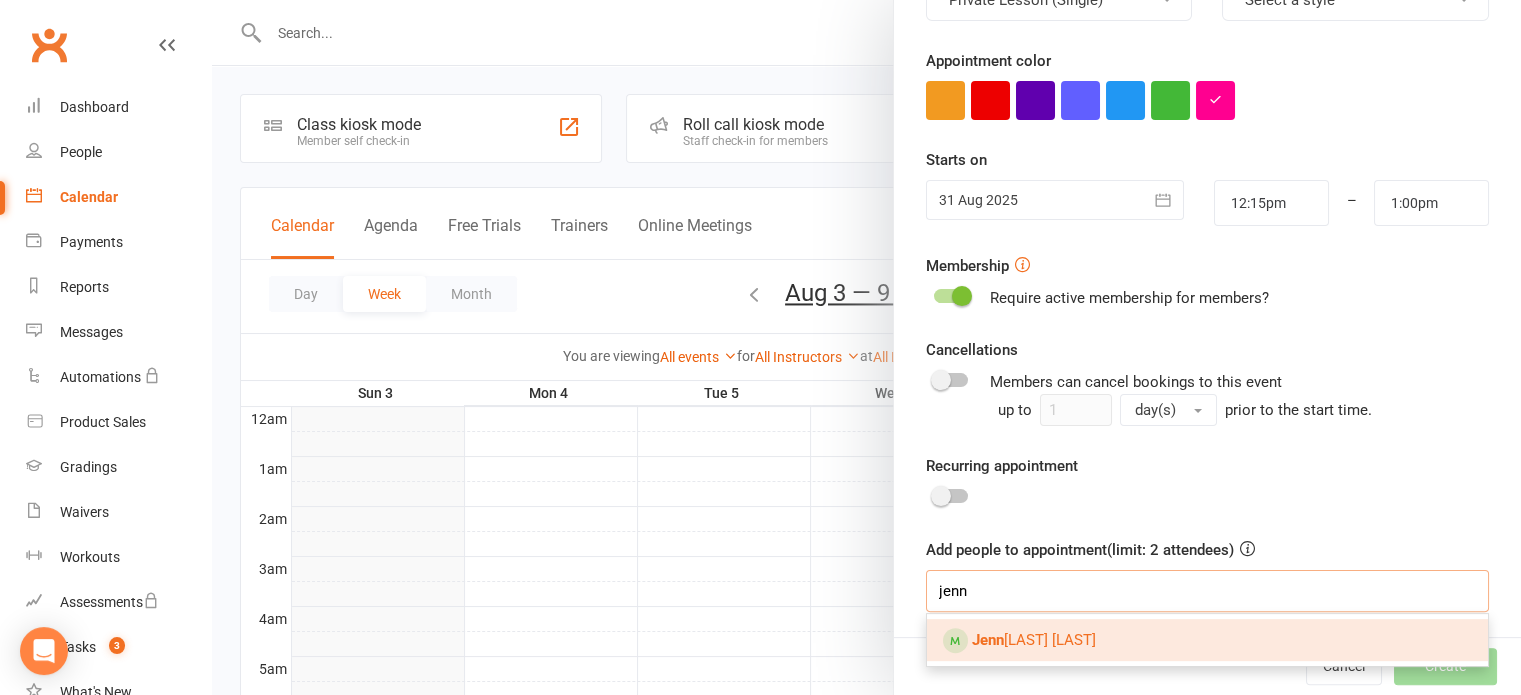 type 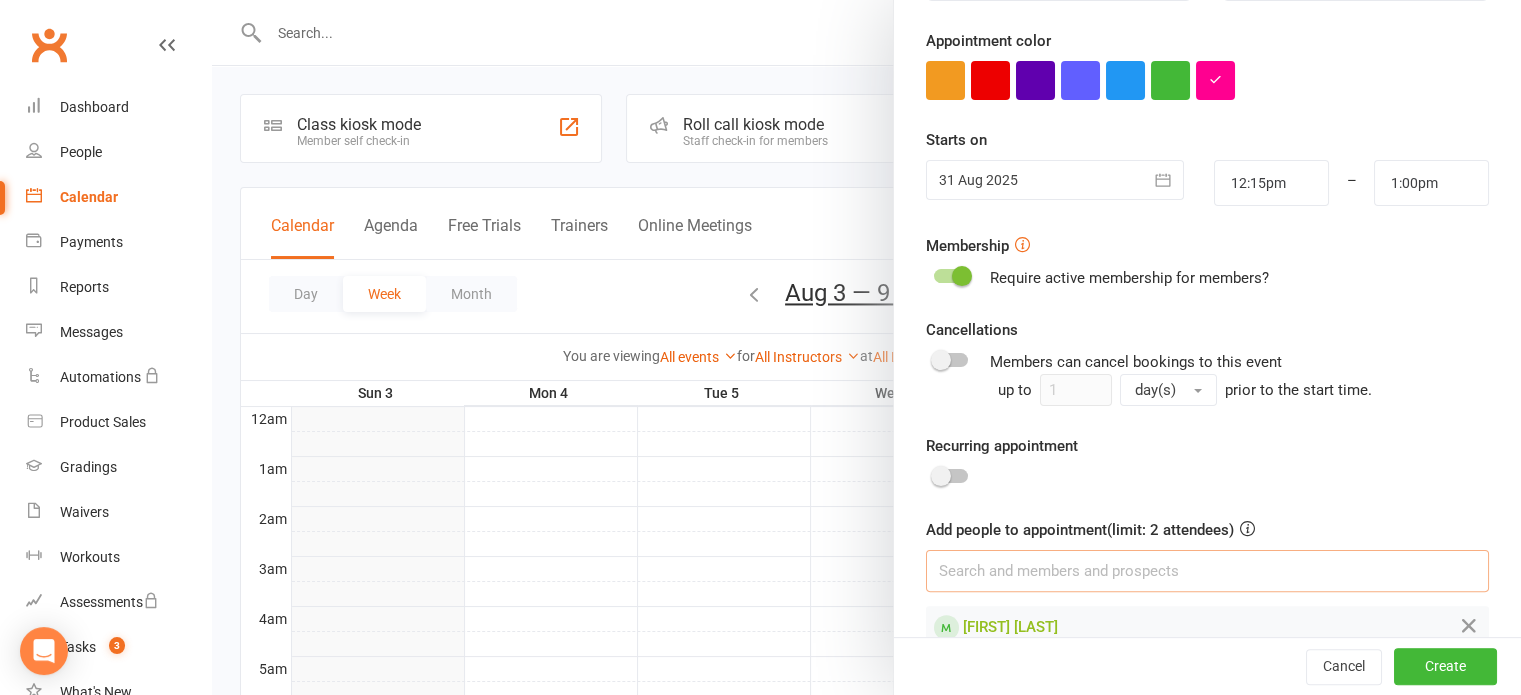 scroll, scrollTop: 398, scrollLeft: 0, axis: vertical 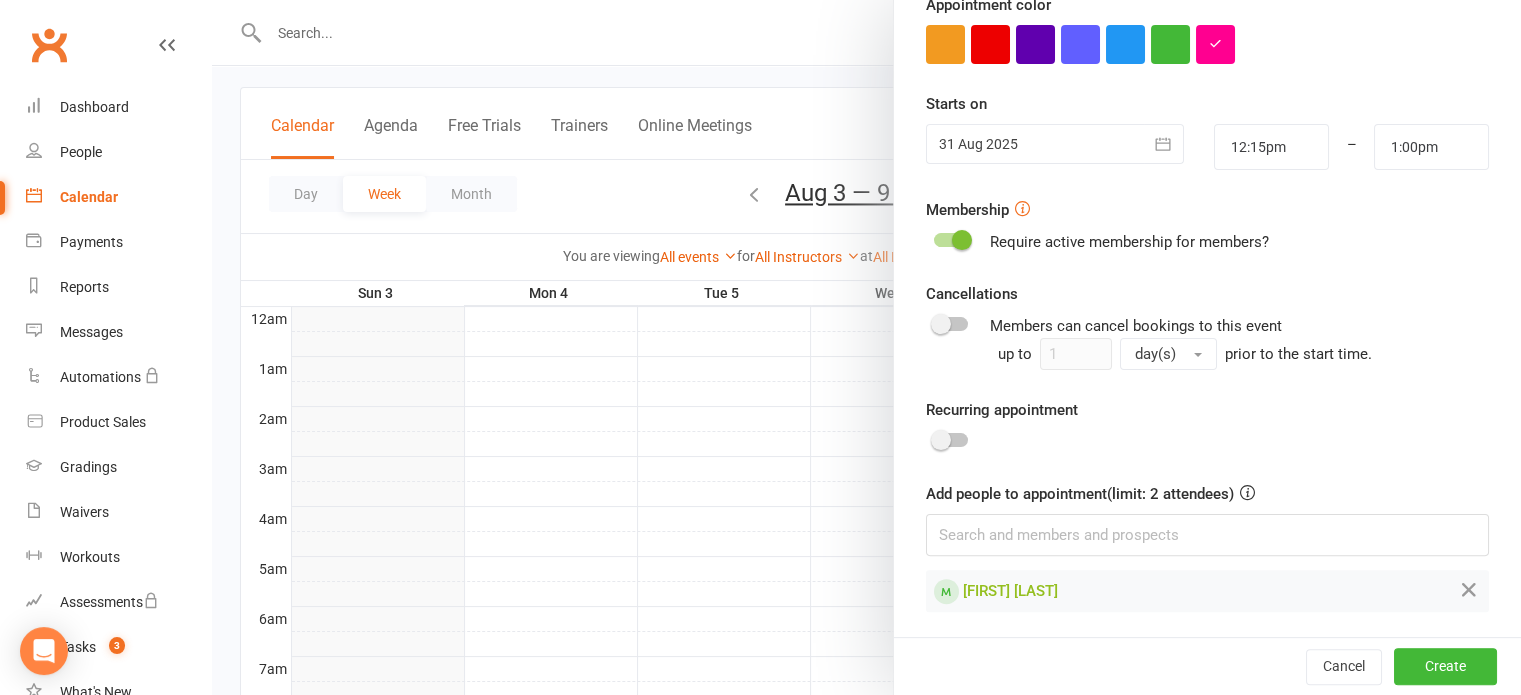 click on "Cancel Create" at bounding box center [1207, 666] 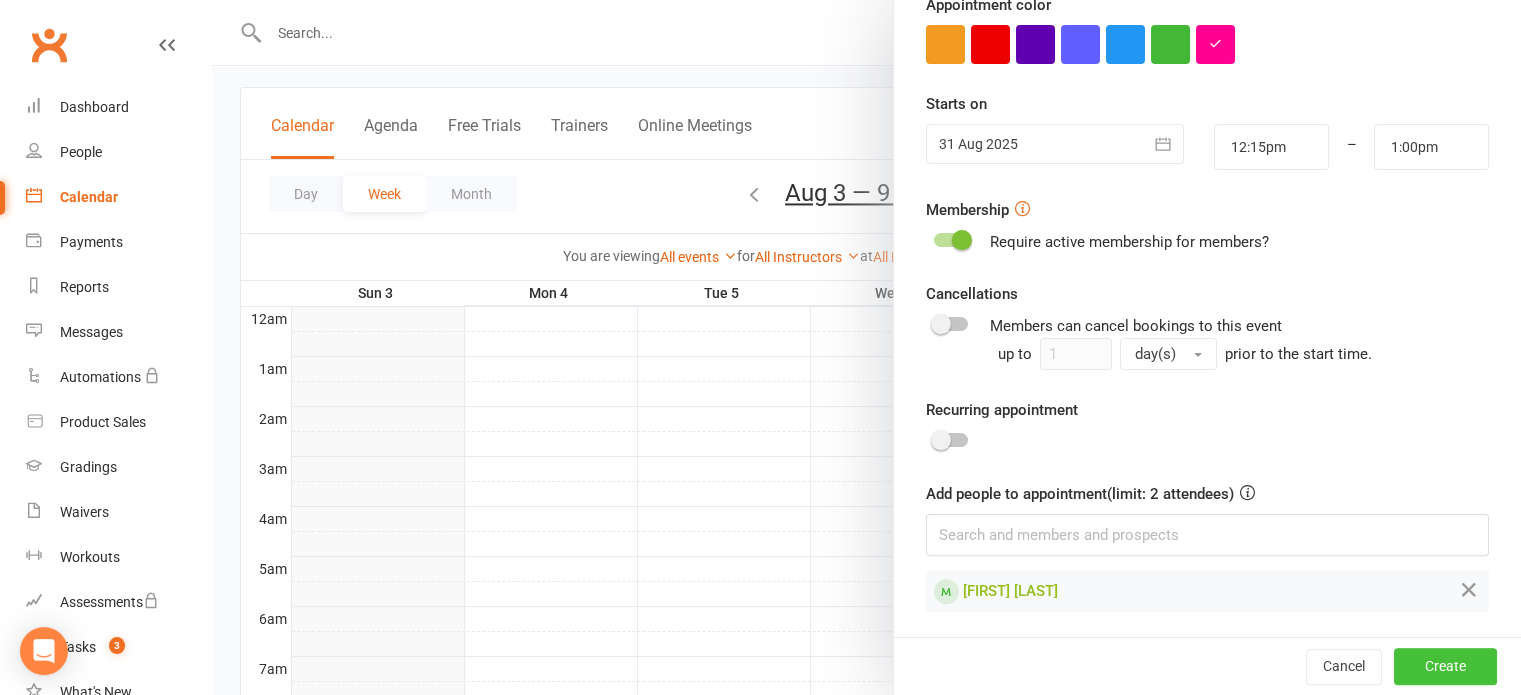click on "Create" at bounding box center (1445, 667) 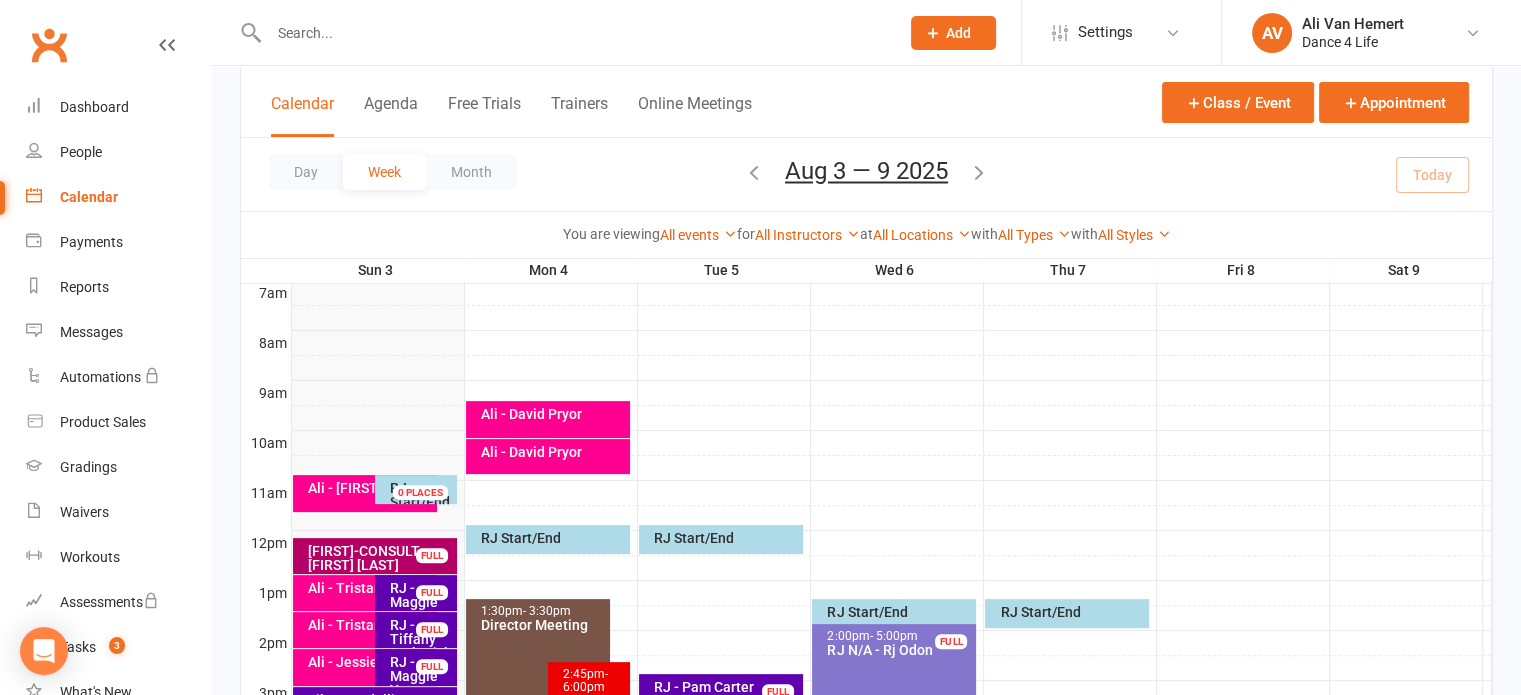 scroll, scrollTop: 600, scrollLeft: 0, axis: vertical 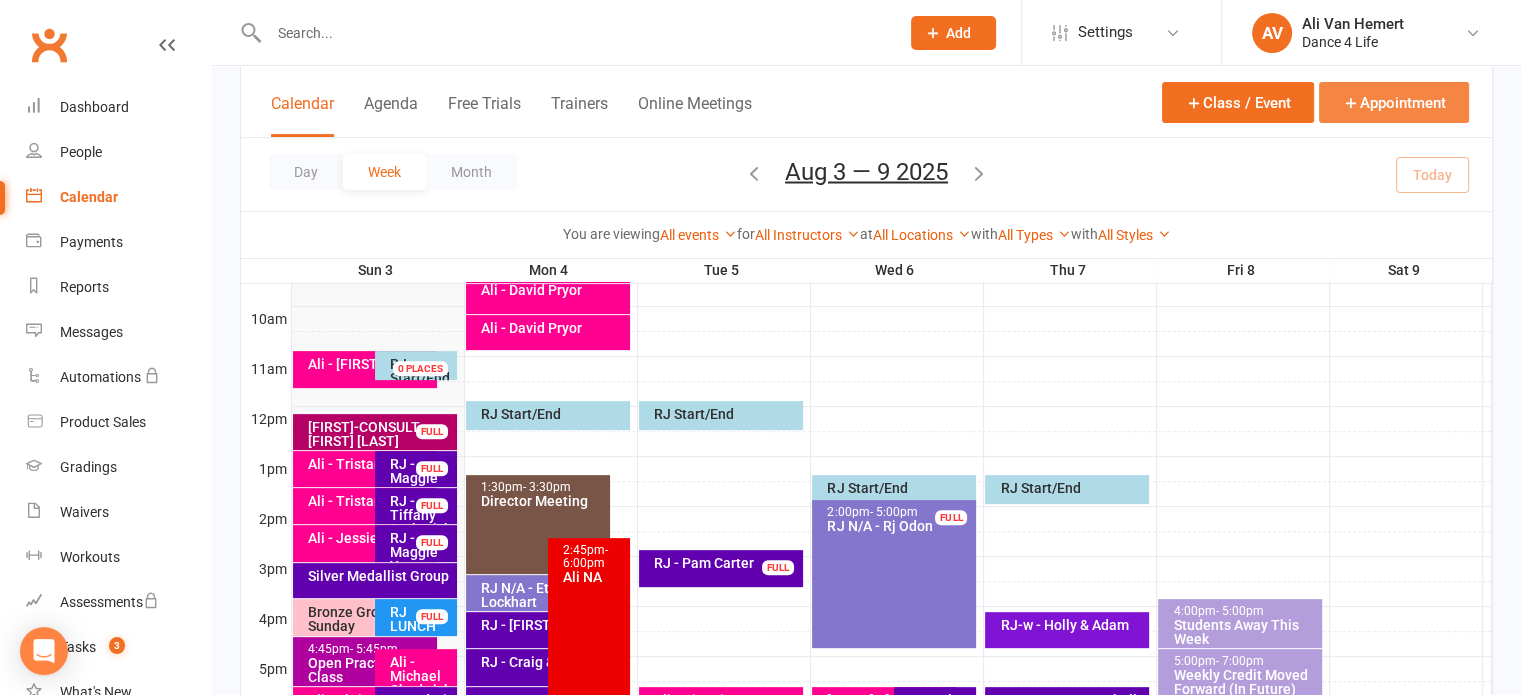 click on "Appointment" at bounding box center (1394, 102) 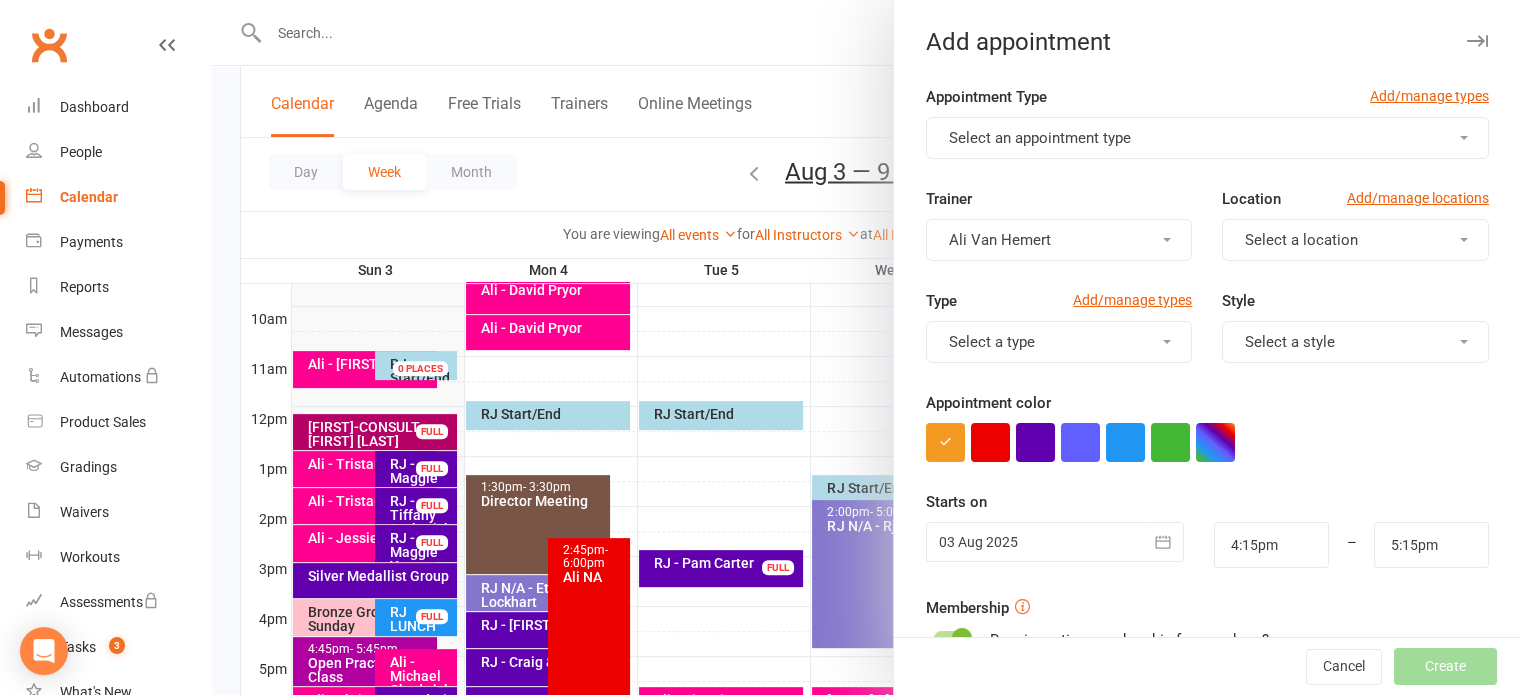 click on "Select an appointment type" at bounding box center (1207, 138) 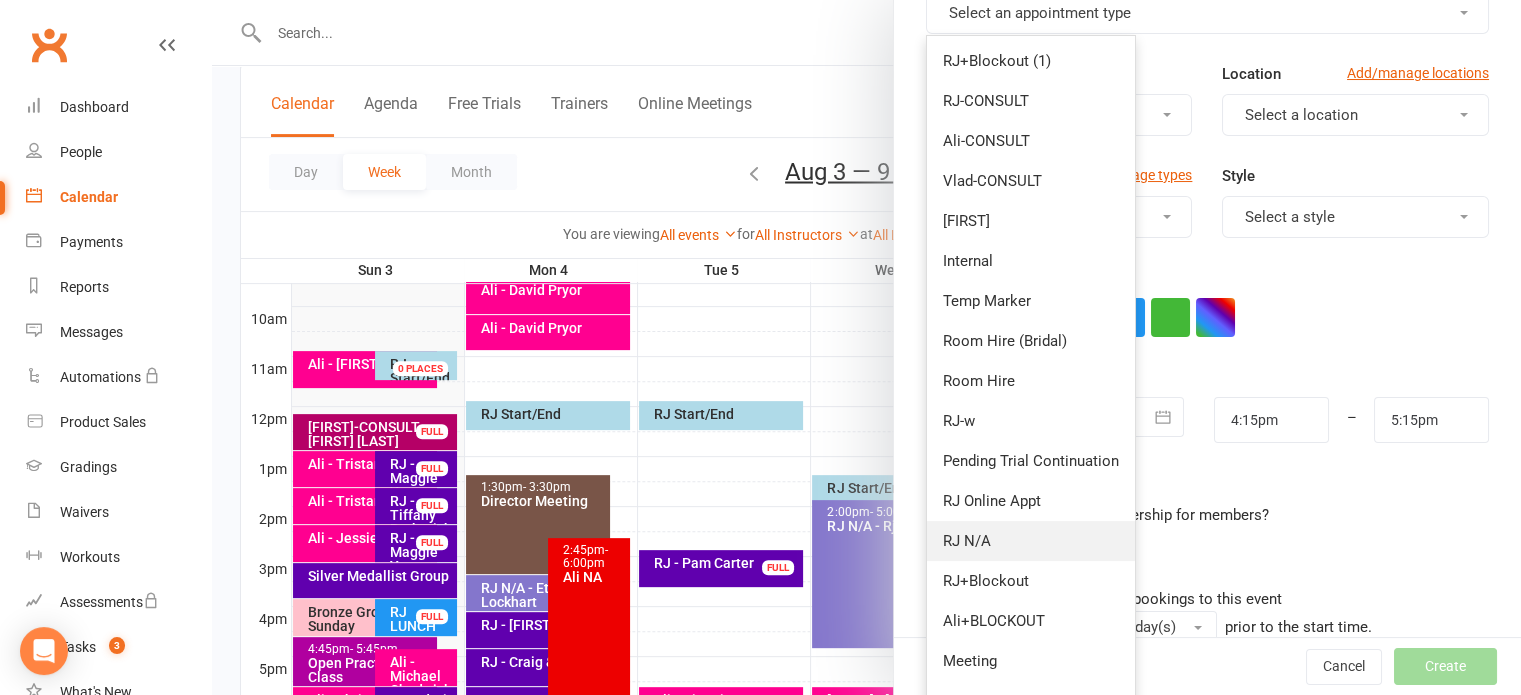 scroll, scrollTop: 200, scrollLeft: 0, axis: vertical 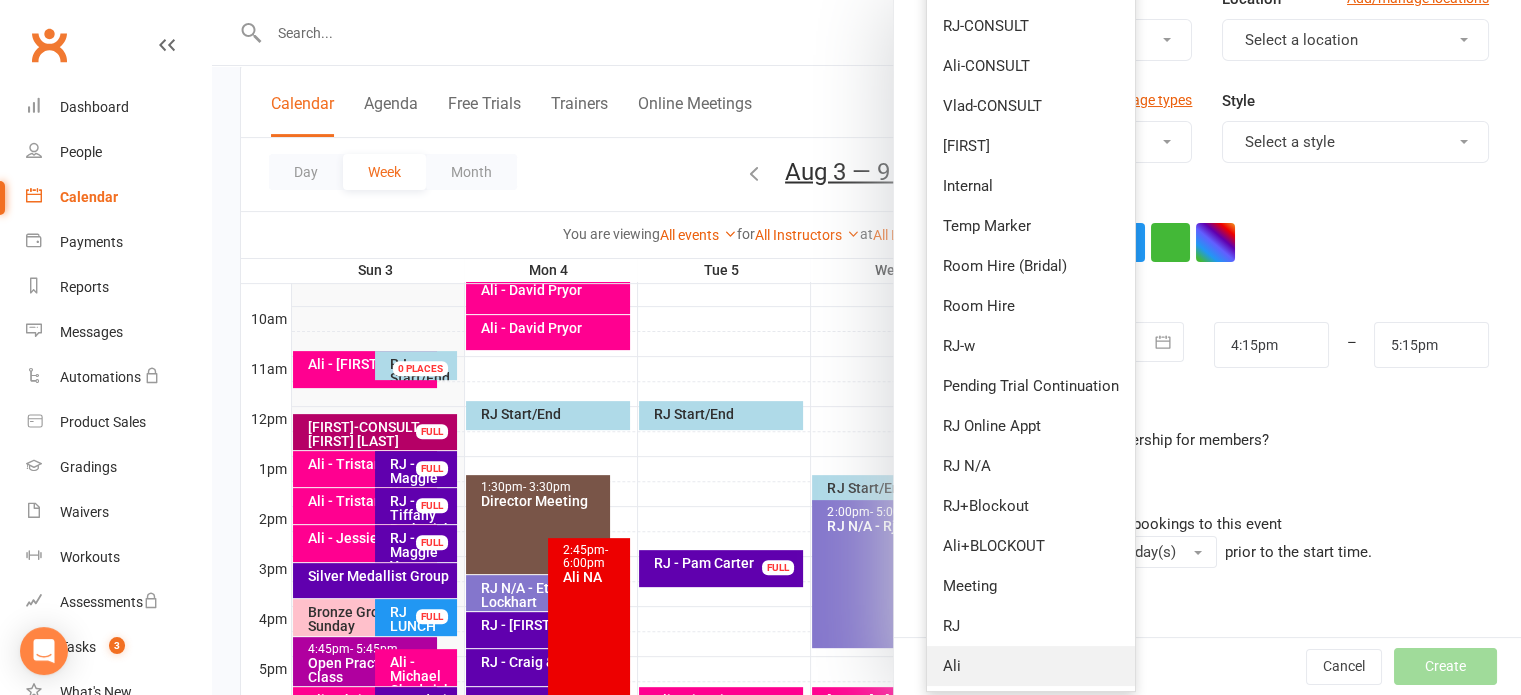 drag, startPoint x: 986, startPoint y: 671, endPoint x: 1006, endPoint y: 627, distance: 48.332184 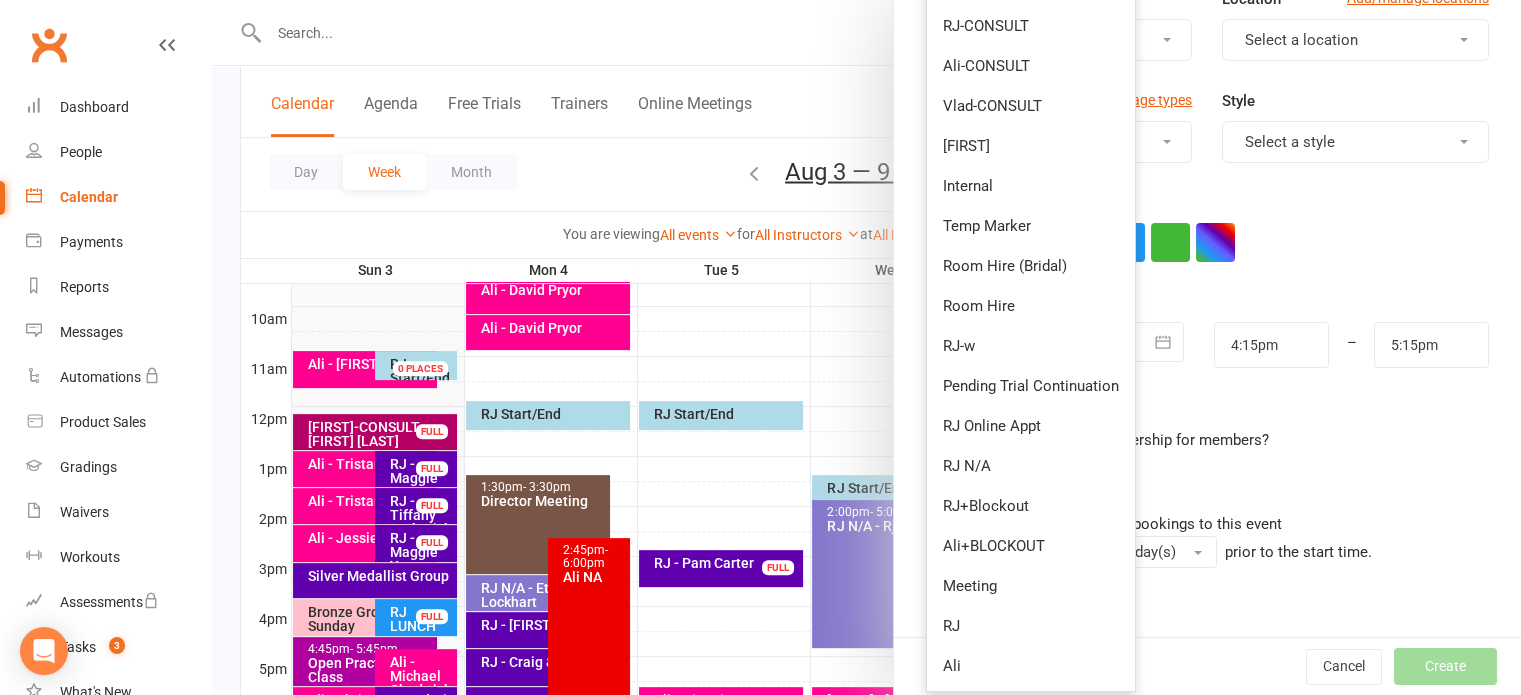 type on "5:00pm" 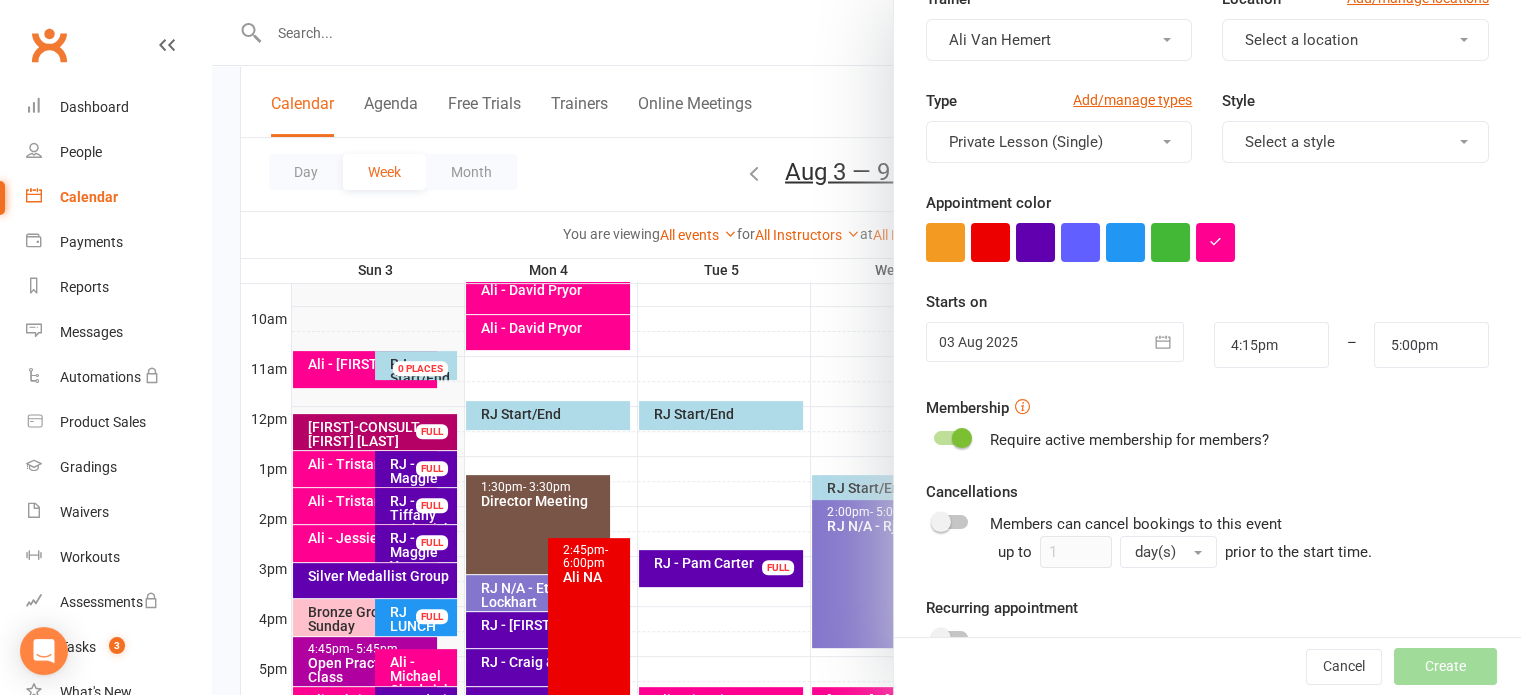 scroll, scrollTop: 0, scrollLeft: 0, axis: both 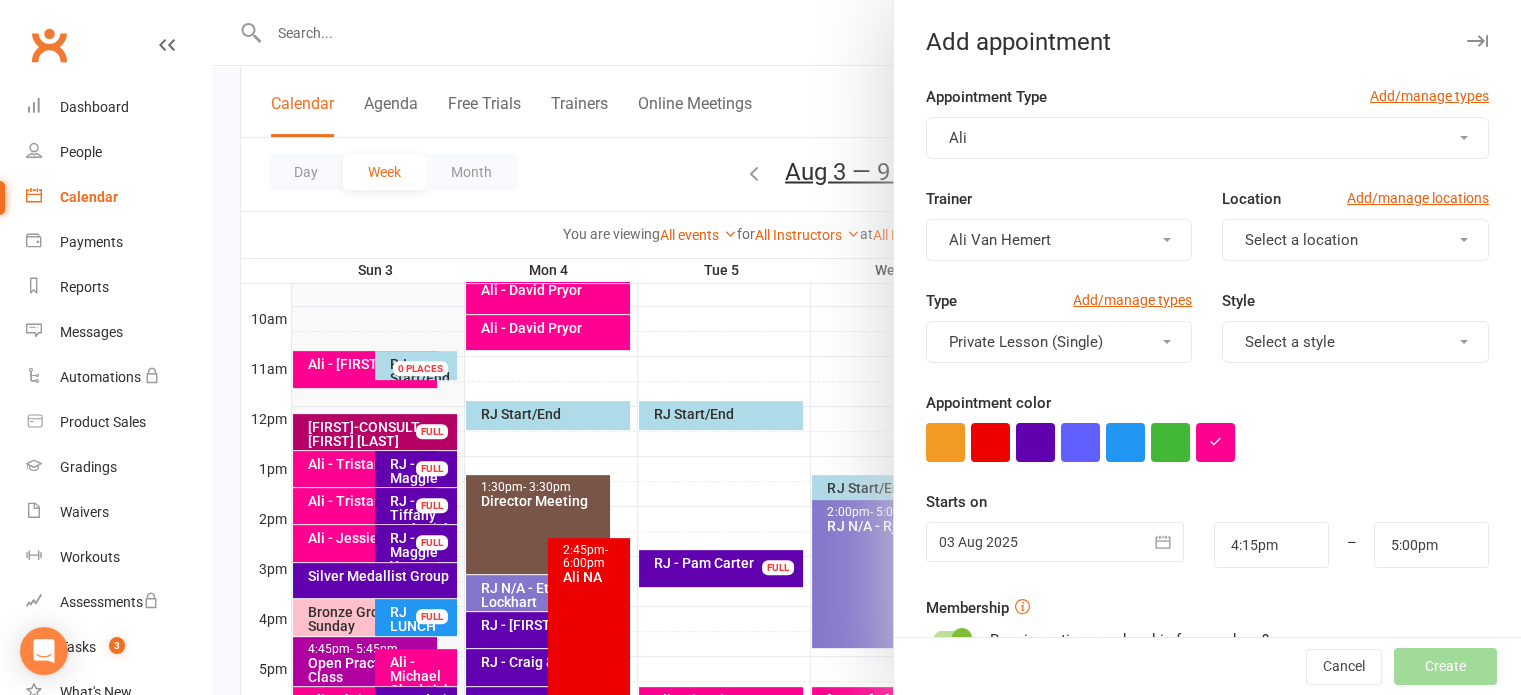 click on "Select a location" at bounding box center [1355, 240] 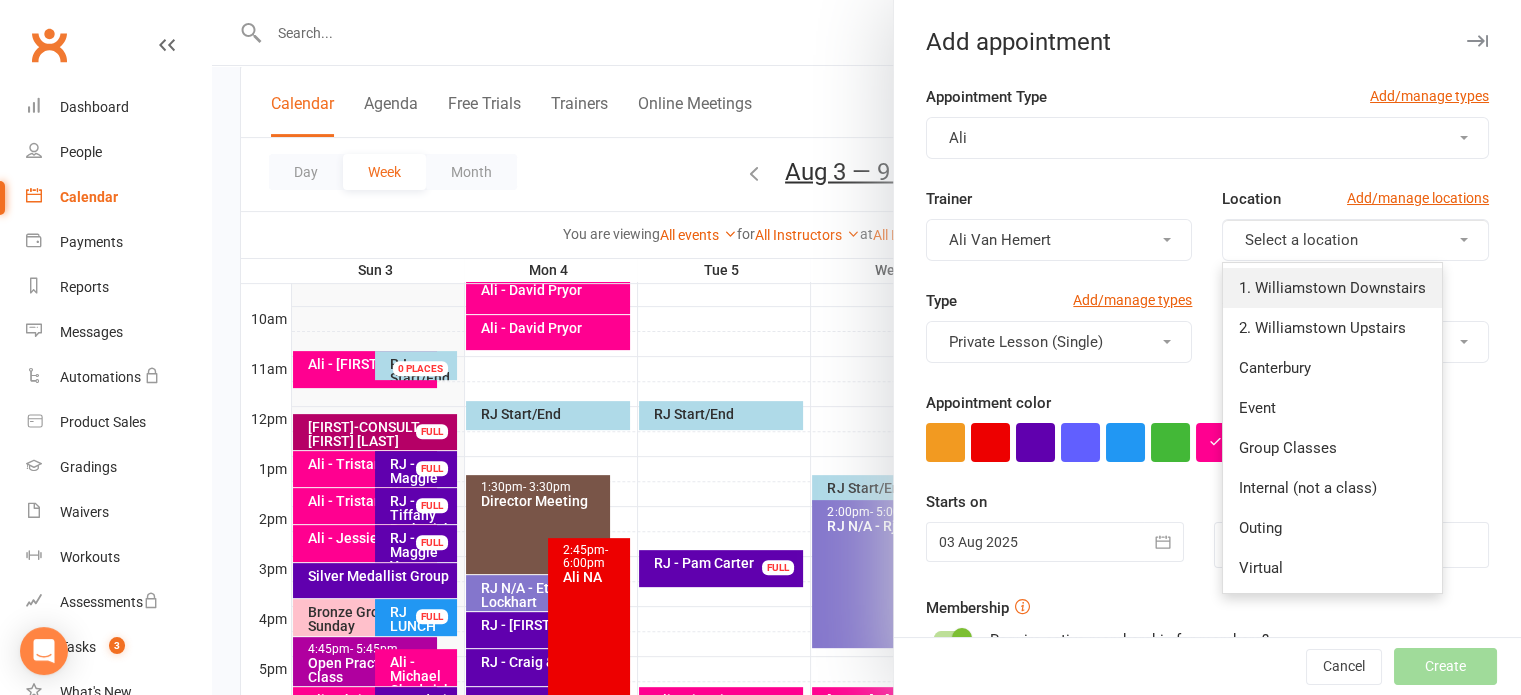 click on "1. Williamstown Downstairs" at bounding box center (1332, 288) 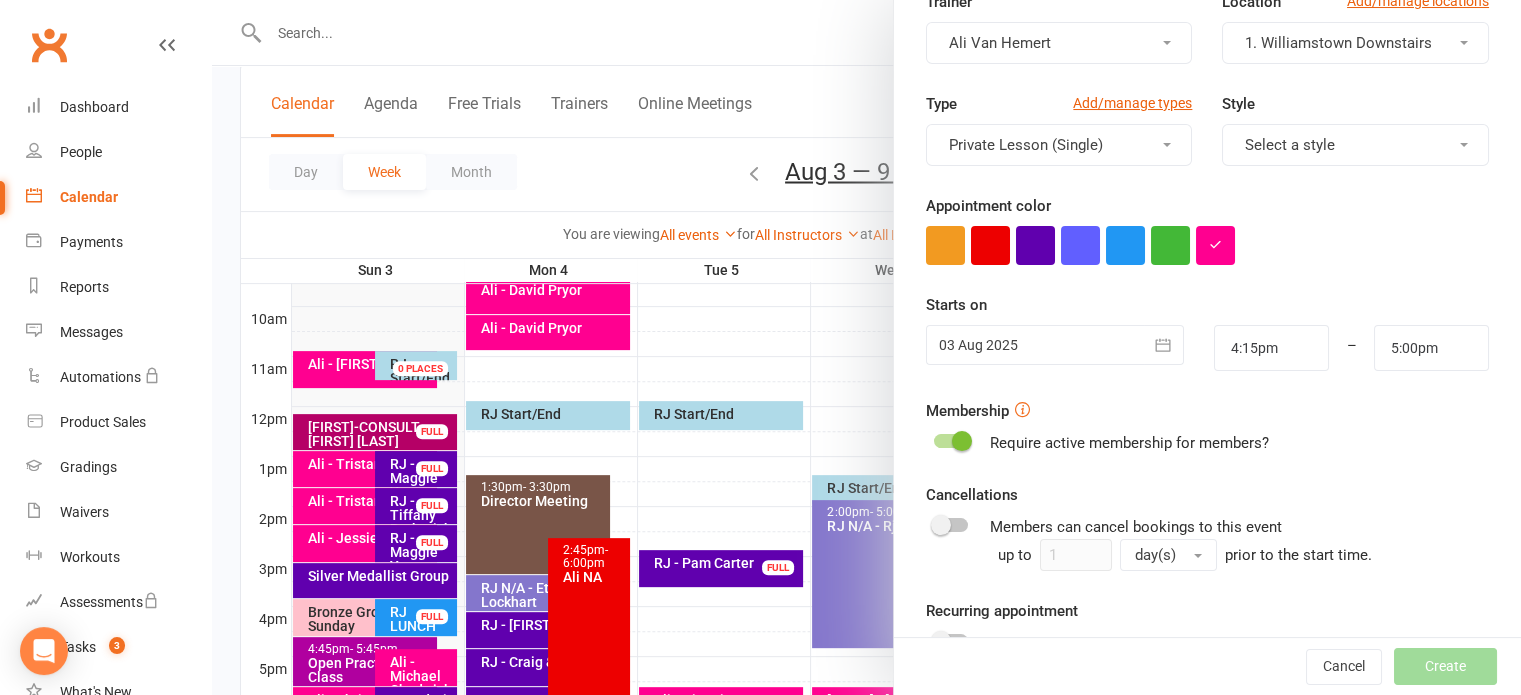scroll, scrollTop: 200, scrollLeft: 0, axis: vertical 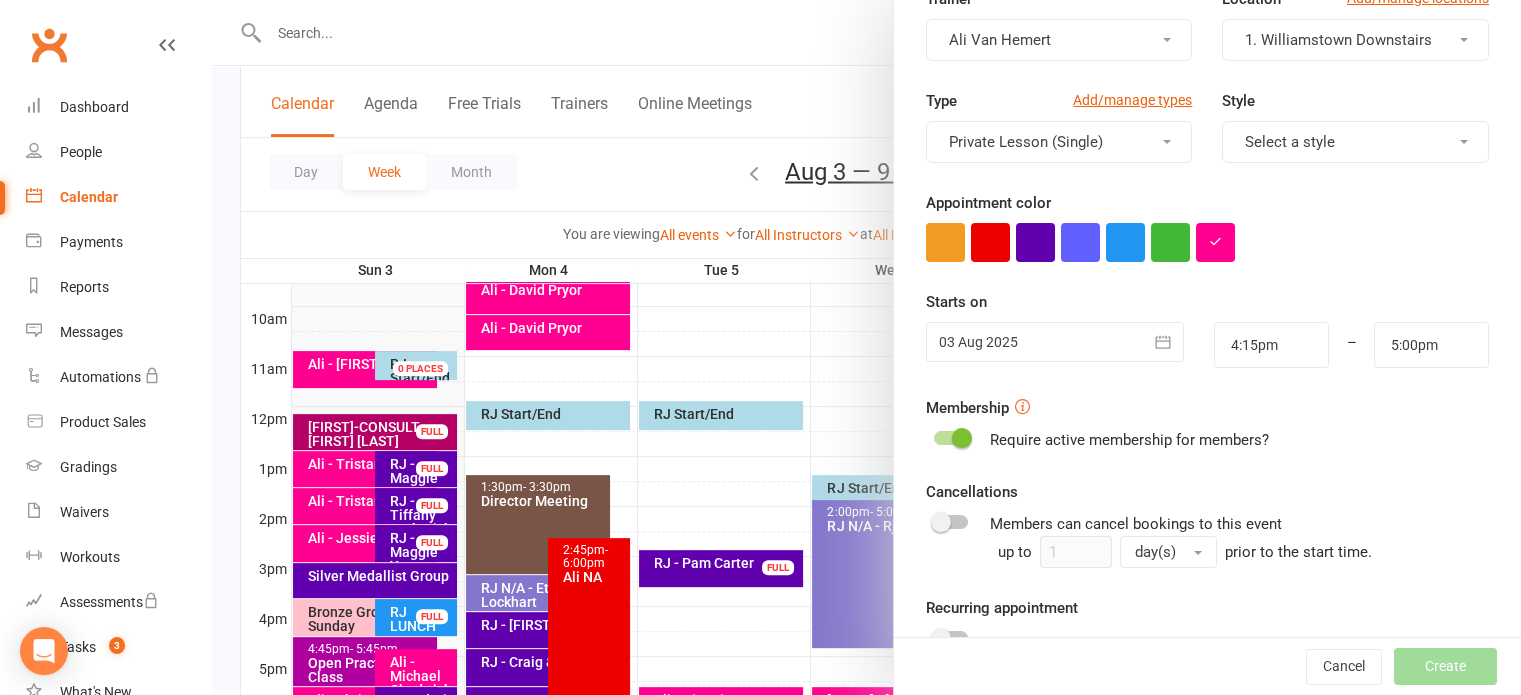 click at bounding box center [1055, 342] 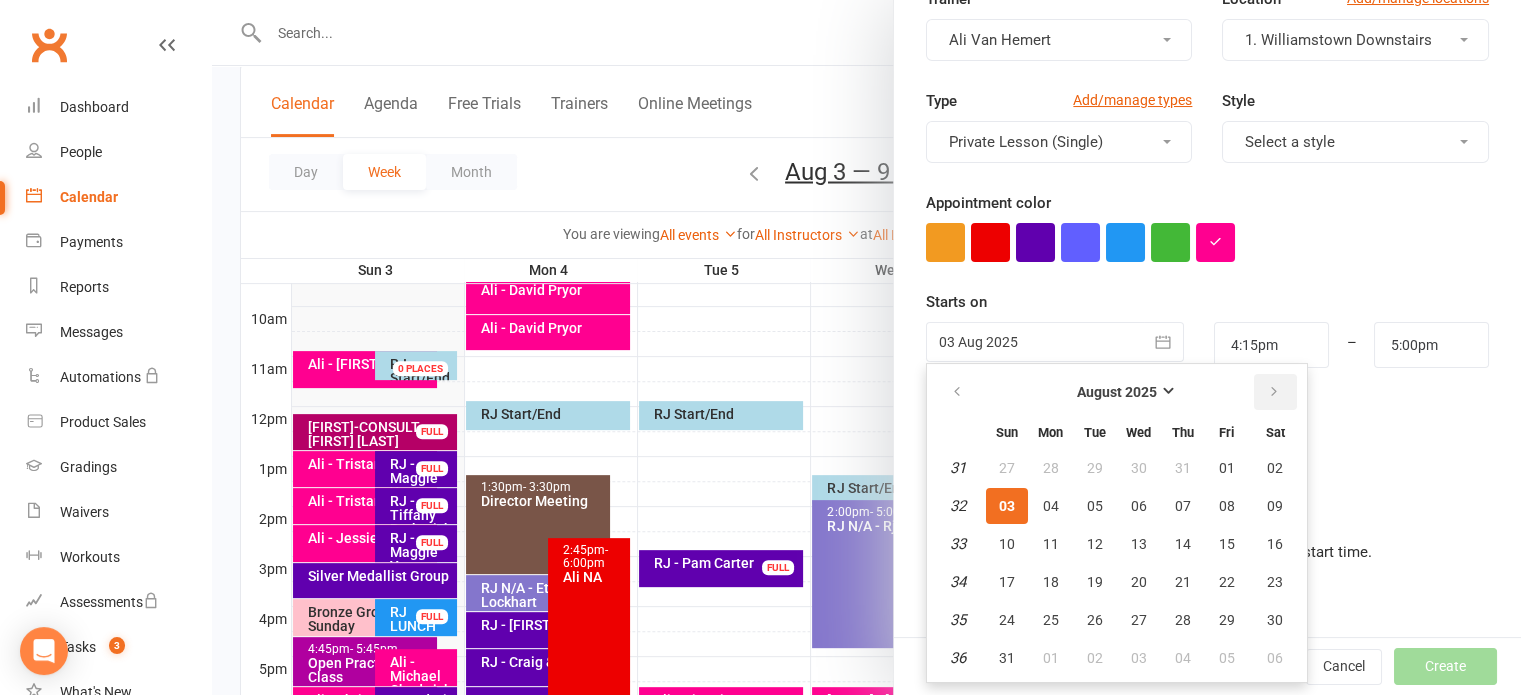 click at bounding box center [1275, 392] 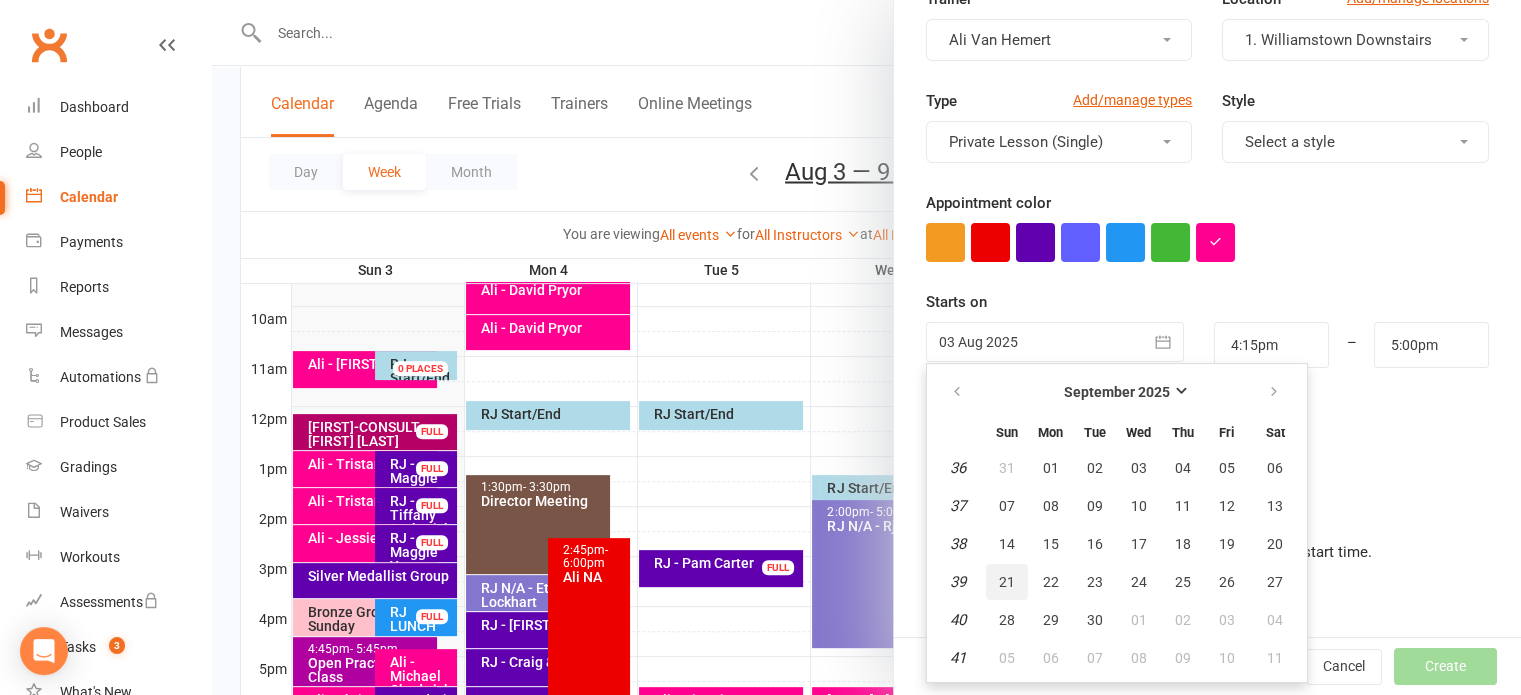 click on "21" at bounding box center (1007, 582) 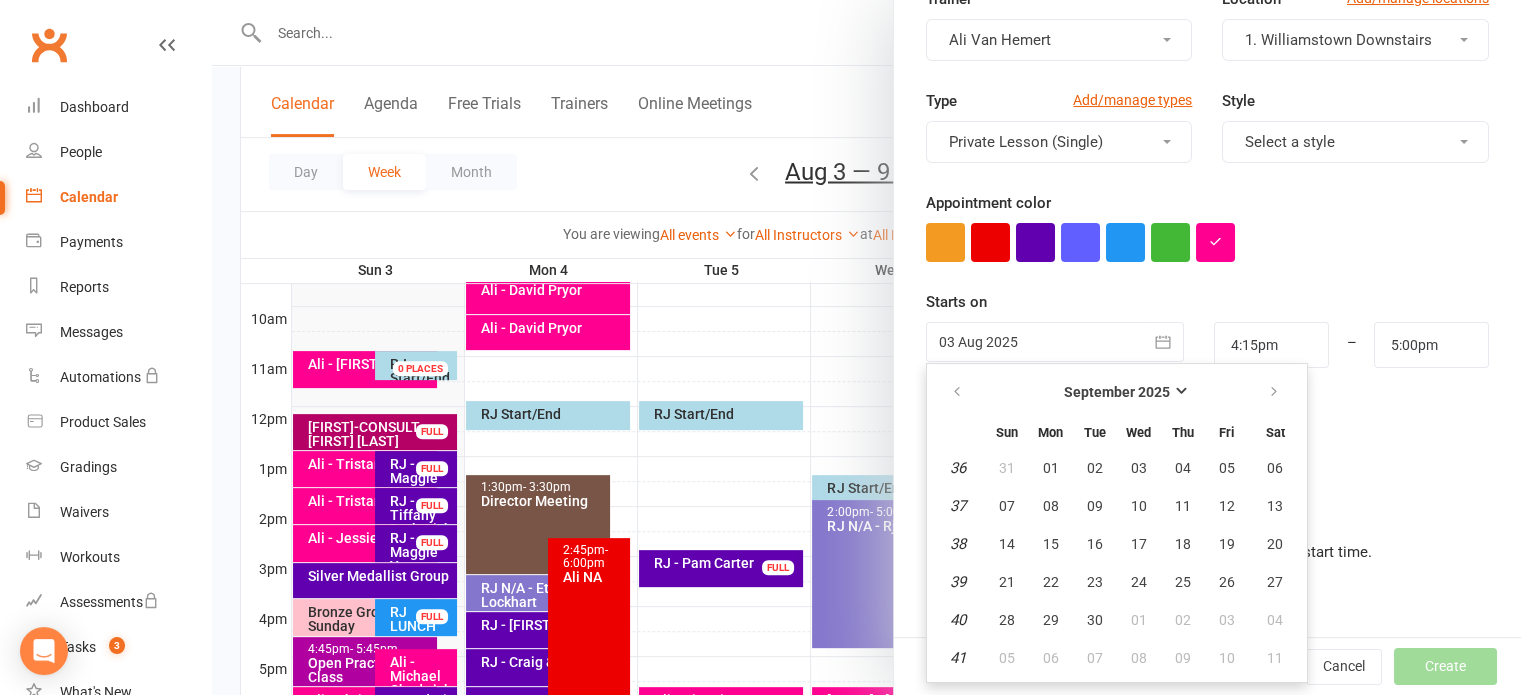 type on "21 Sep 2025" 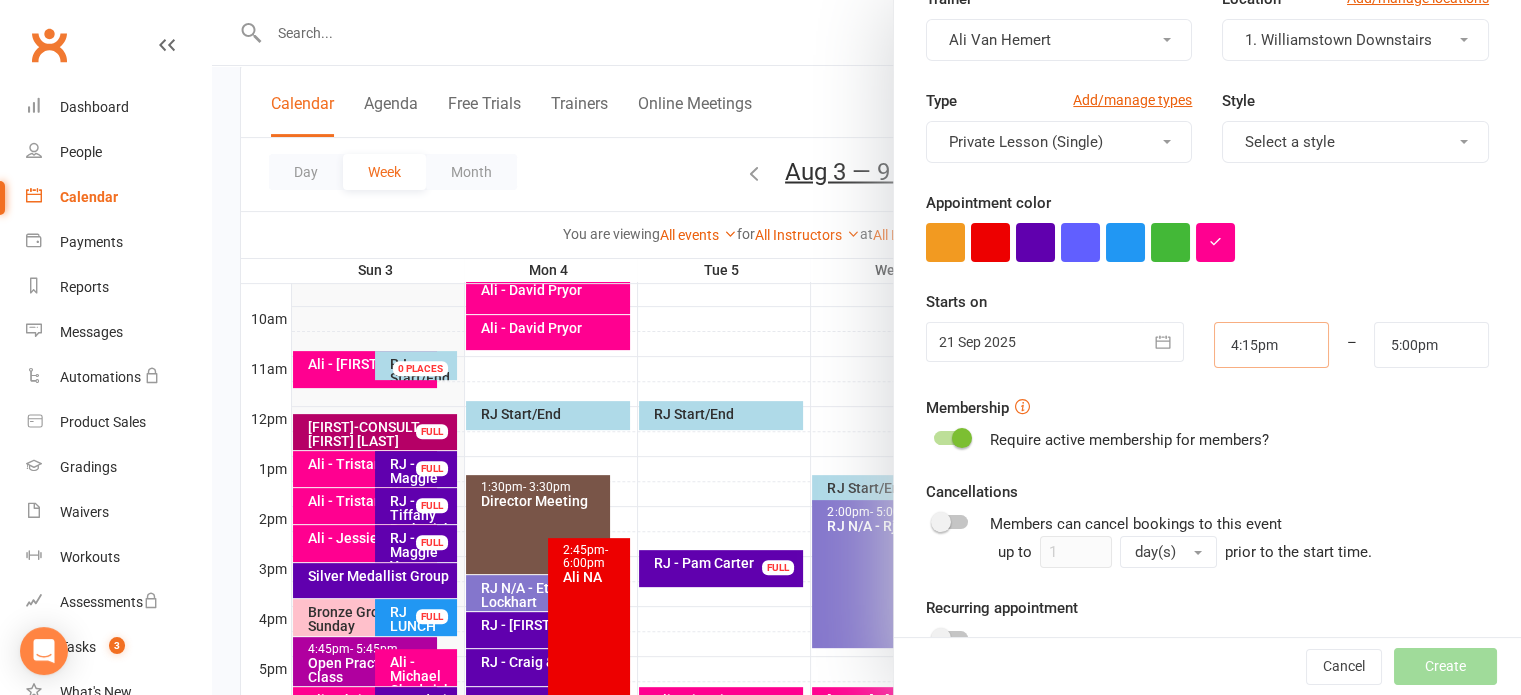 click on "4:15pm" at bounding box center [1271, 345] 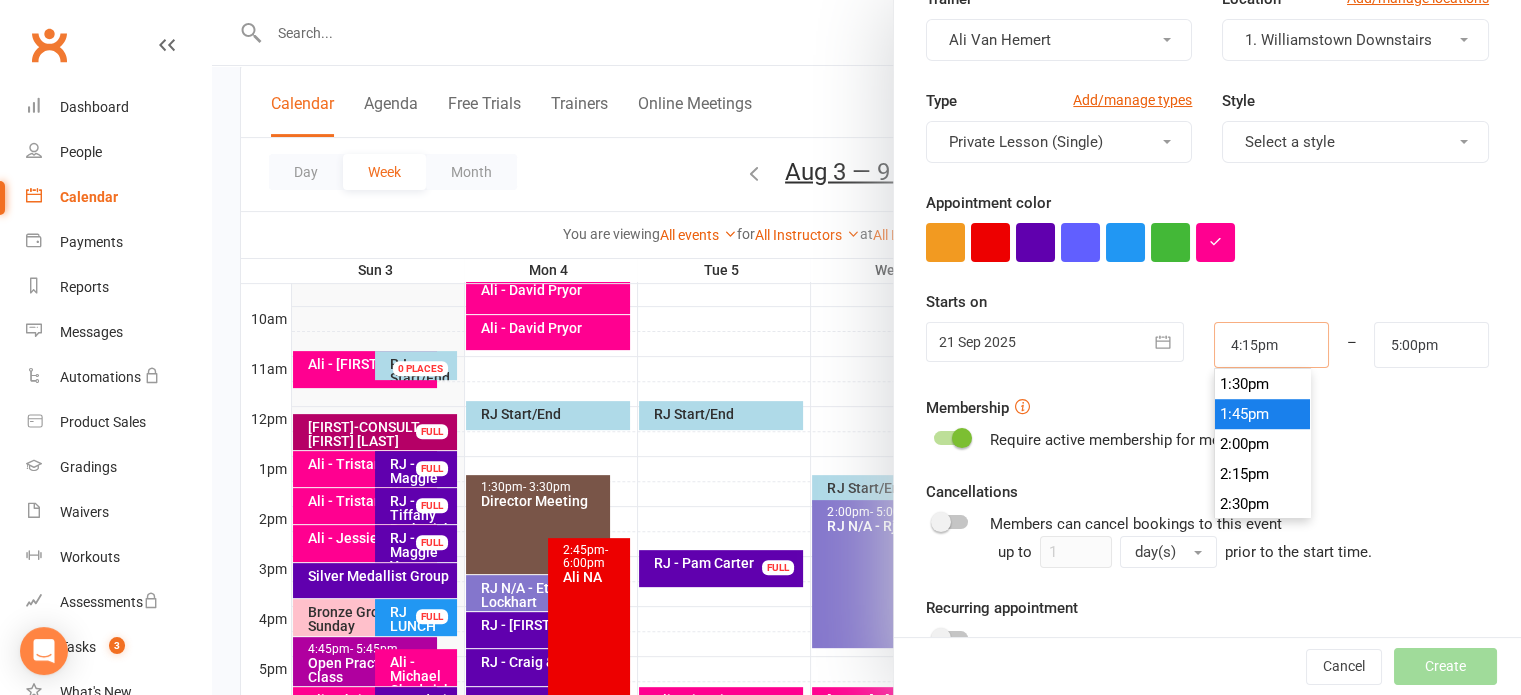 scroll, scrollTop: 1420, scrollLeft: 0, axis: vertical 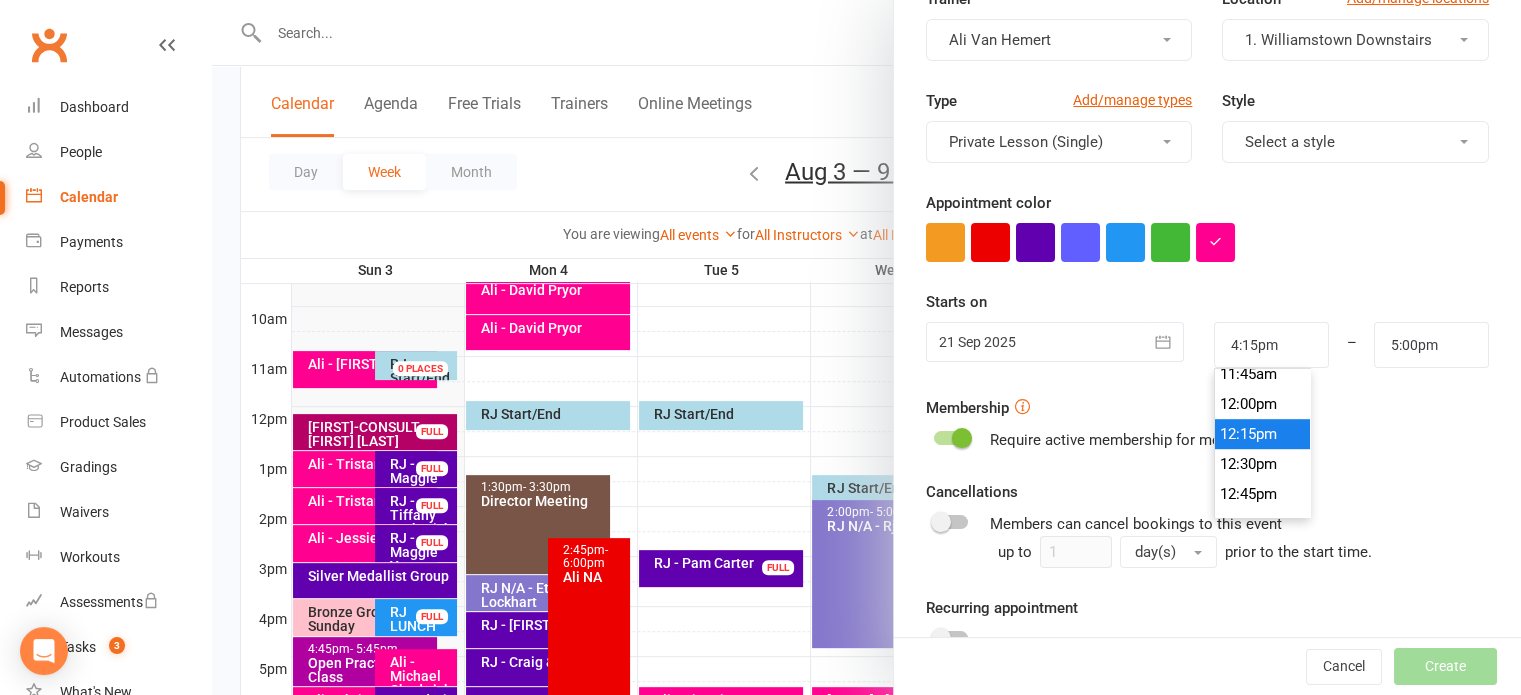type on "12:15pm" 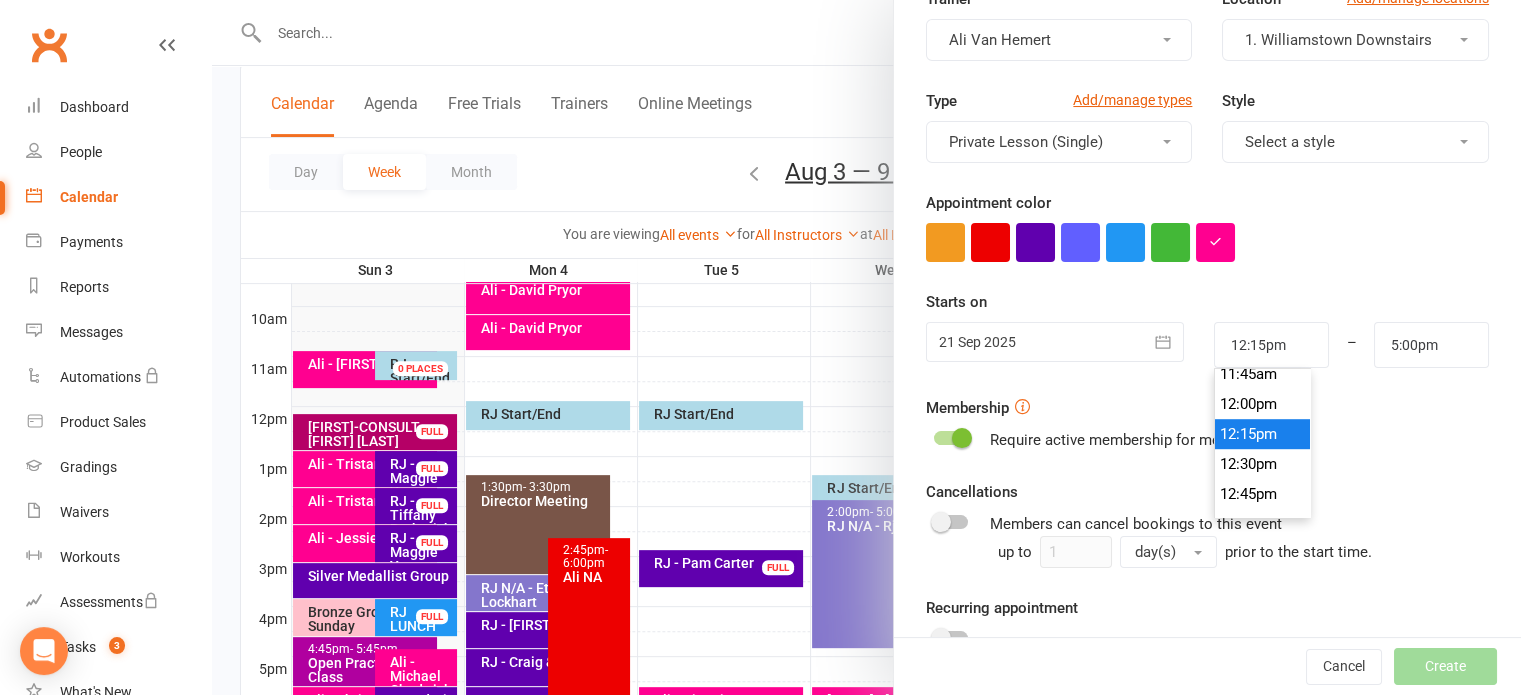 click on "12:15pm" at bounding box center [1263, 434] 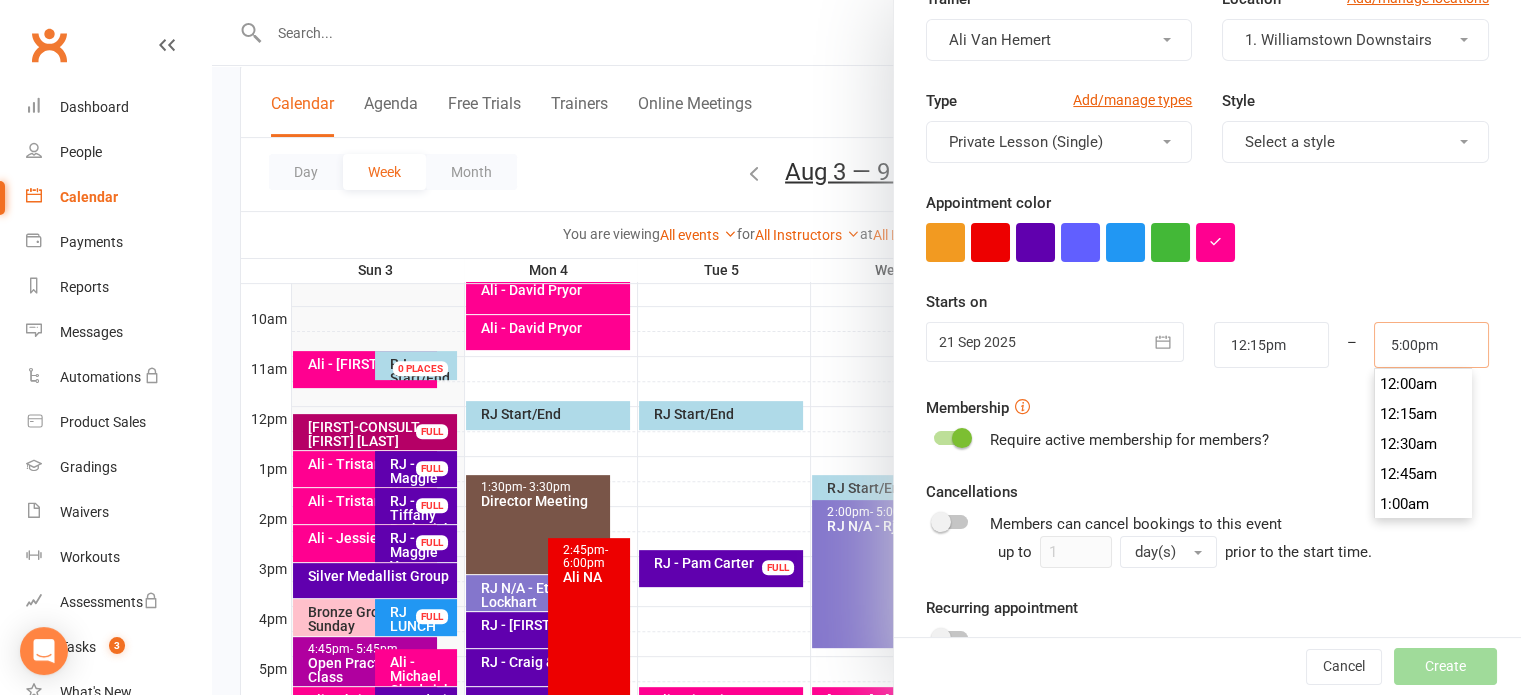 click on "5:00pm" at bounding box center (1431, 345) 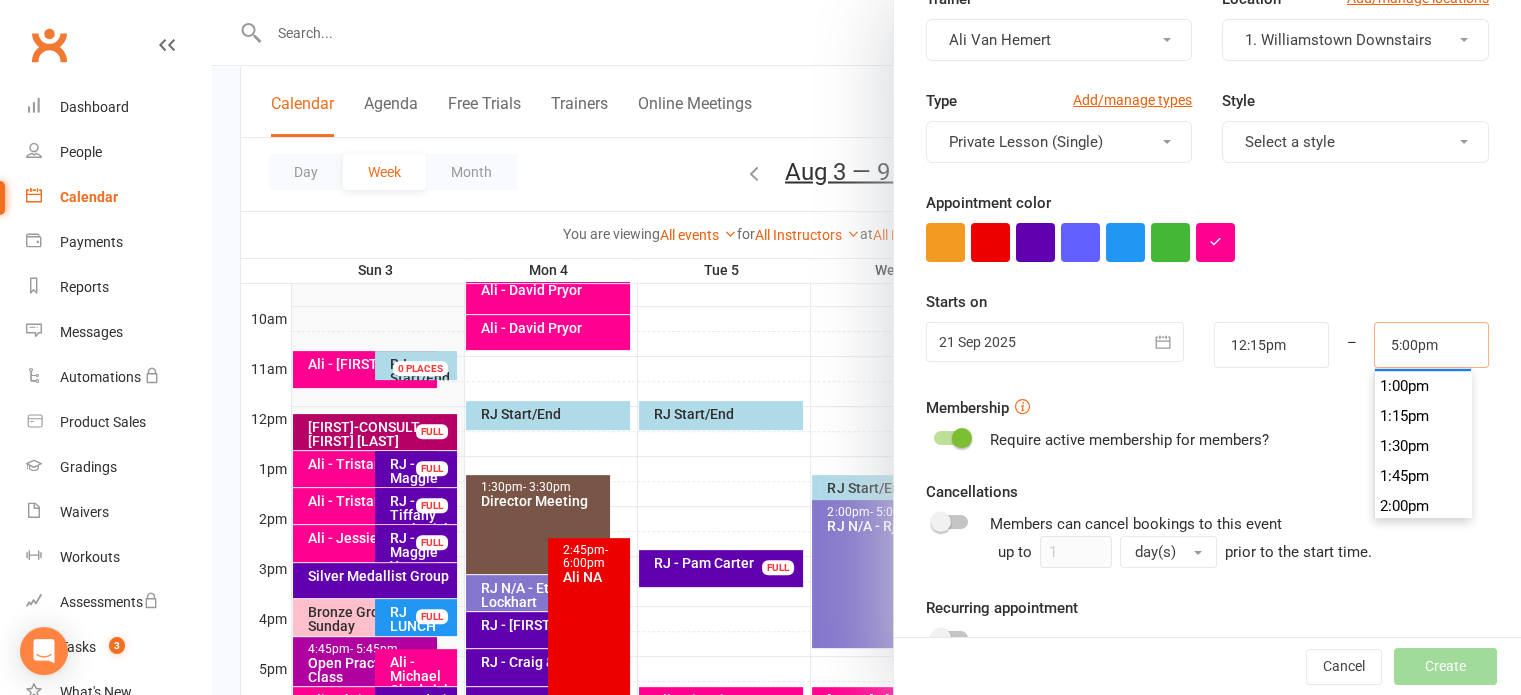 scroll, scrollTop: 1510, scrollLeft: 0, axis: vertical 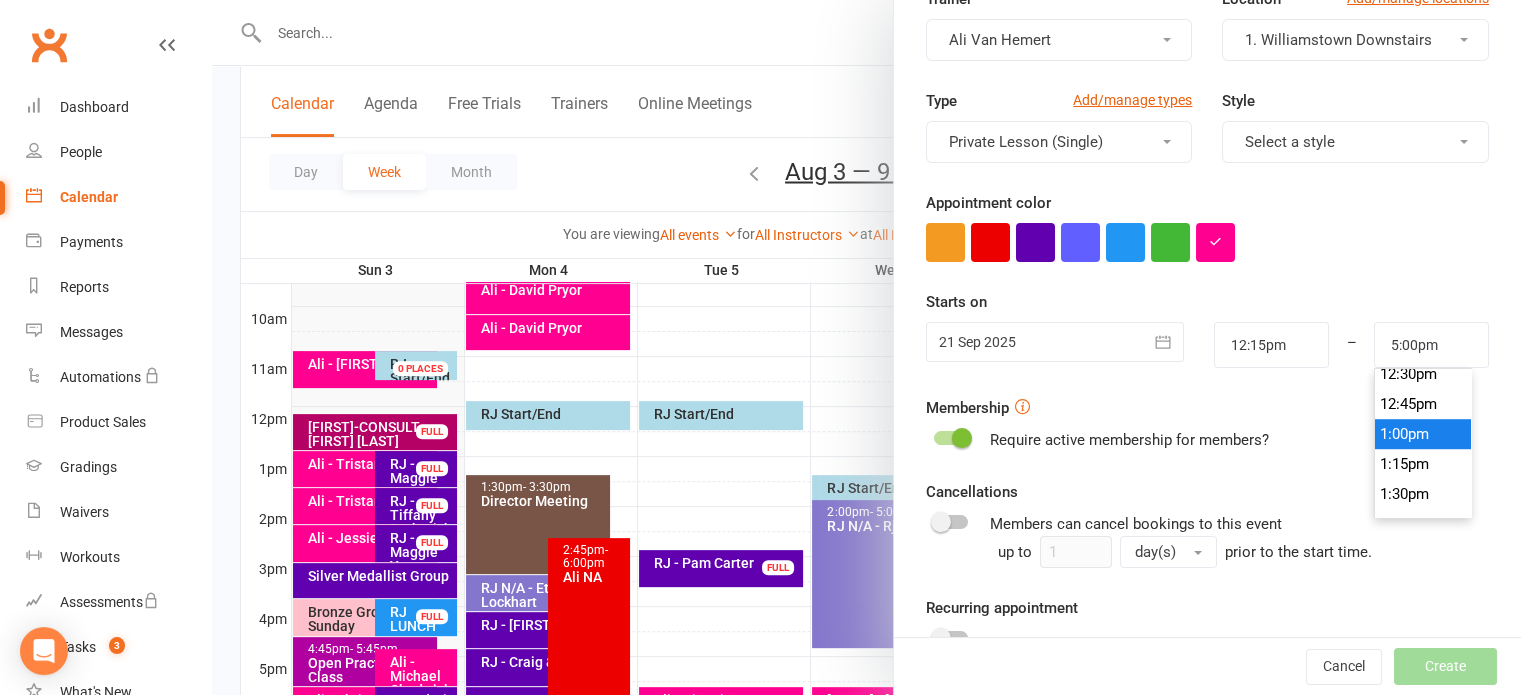 type on "1:00pm" 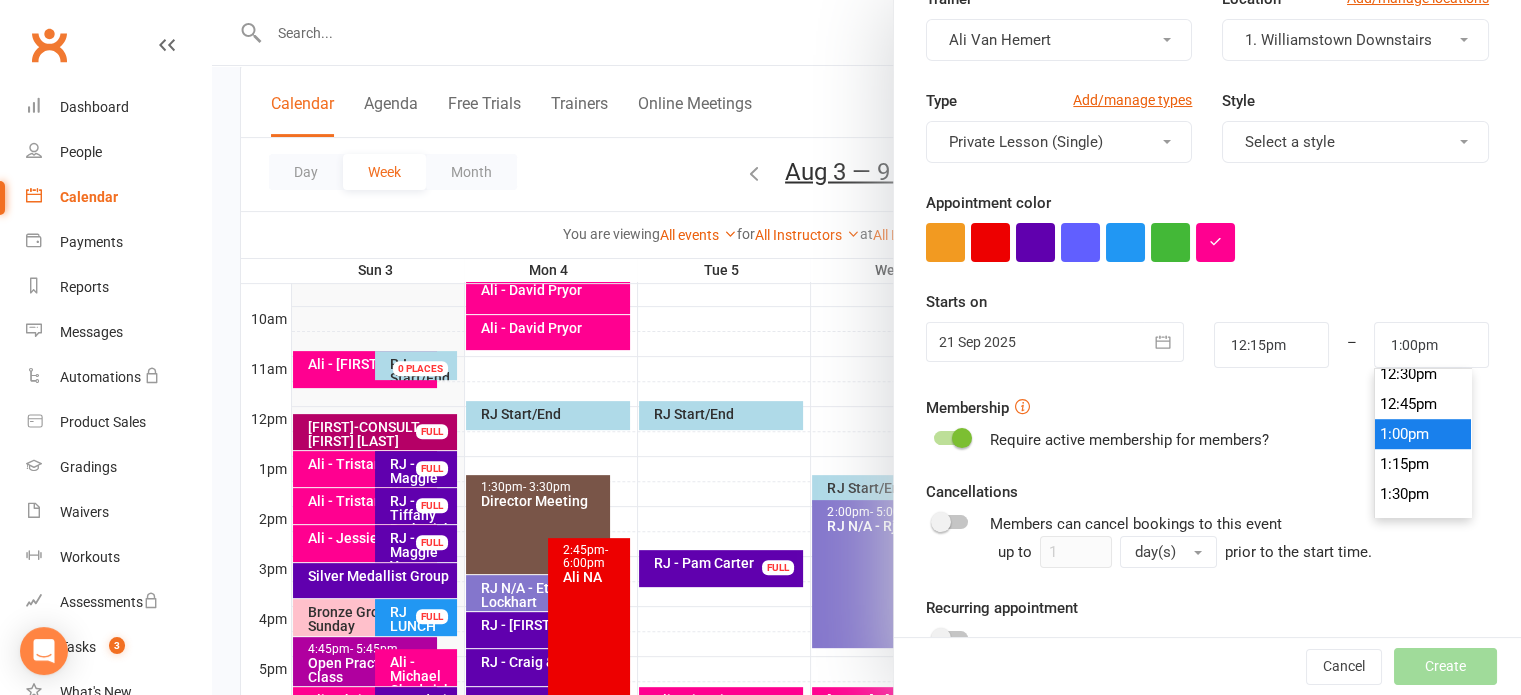 click on "1:00pm" at bounding box center (1423, 434) 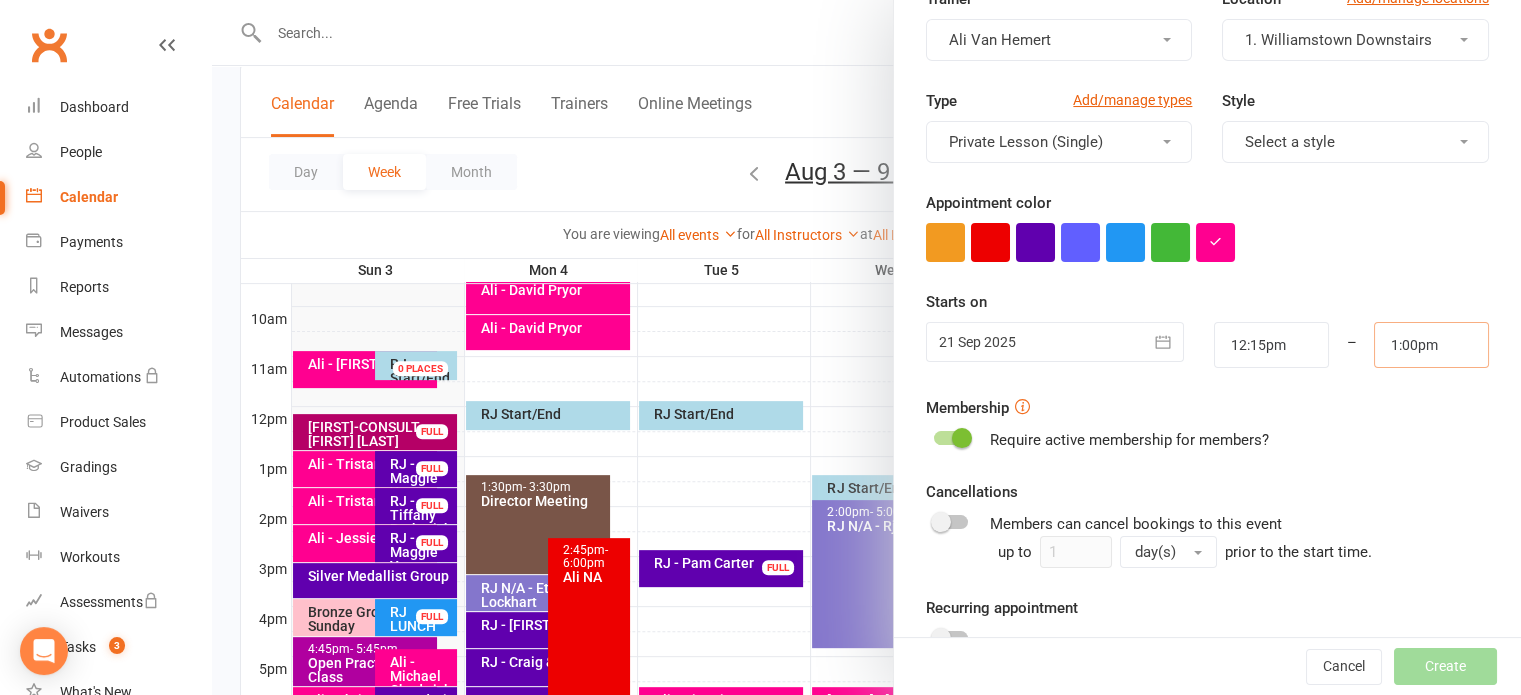 scroll, scrollTop: 342, scrollLeft: 0, axis: vertical 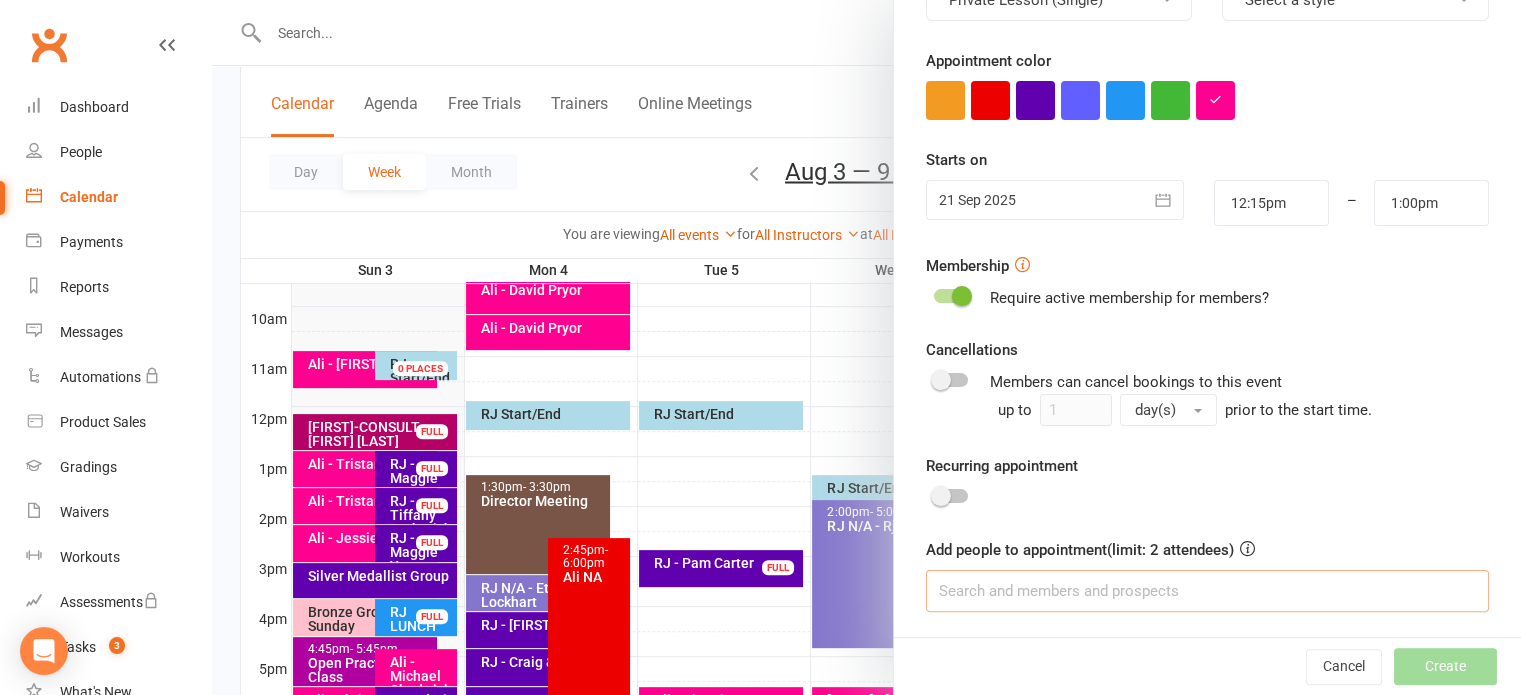 click at bounding box center (1207, 591) 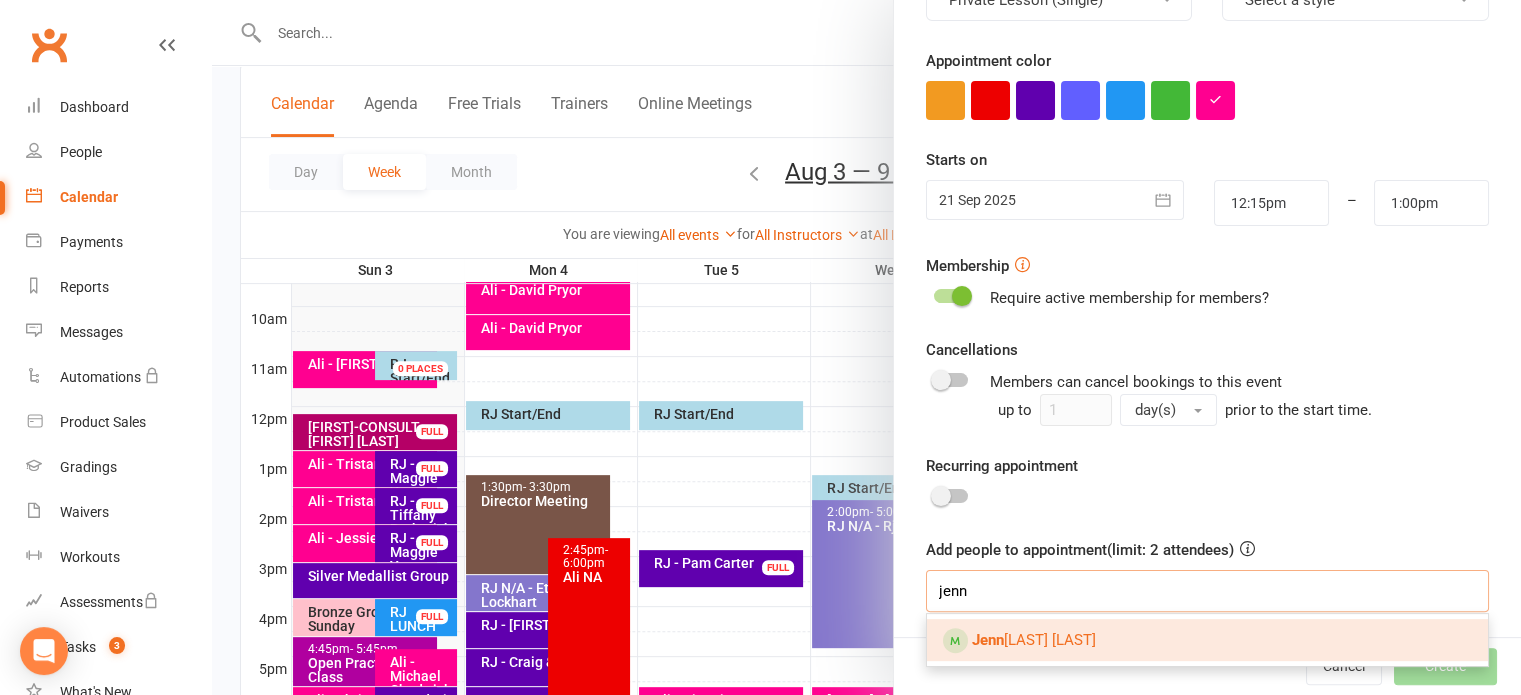 type on "jenn" 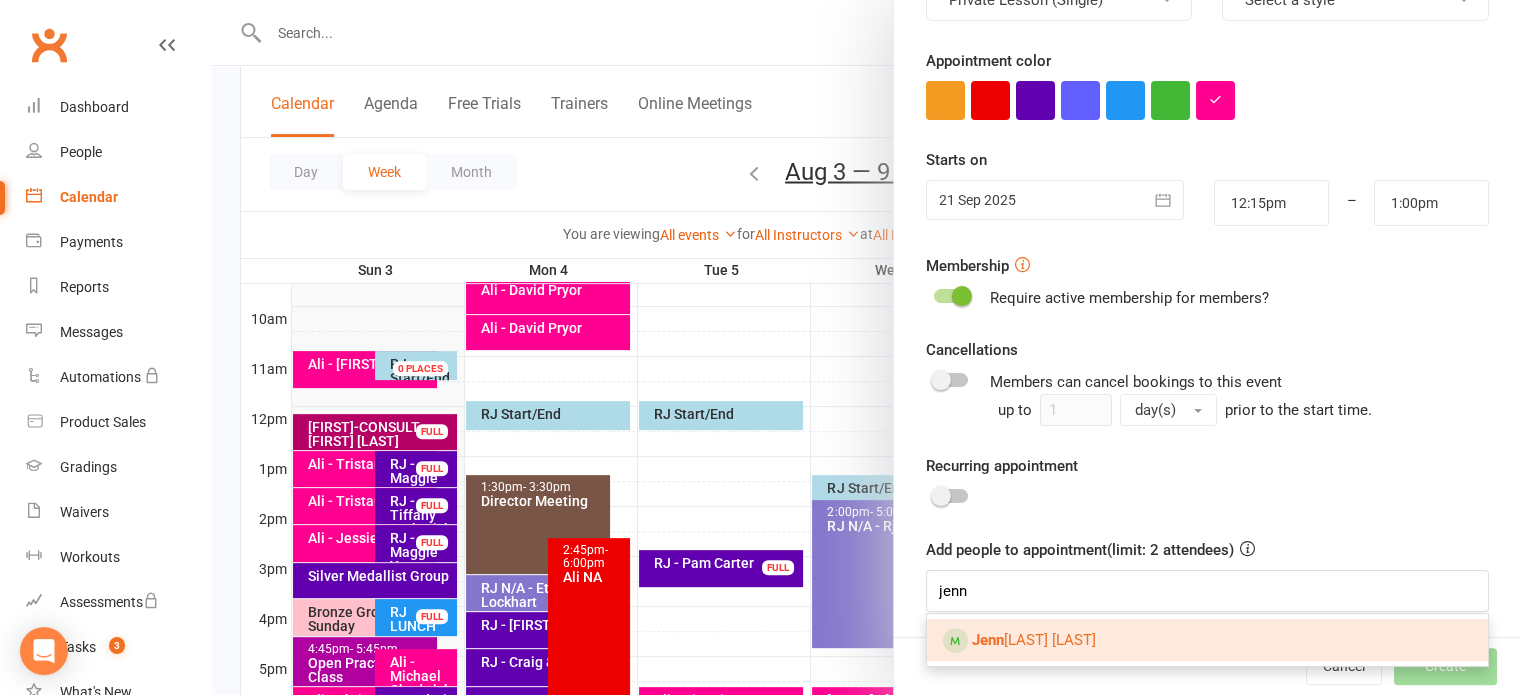 click on "[FIRST] [LAST]" at bounding box center [1207, 640] 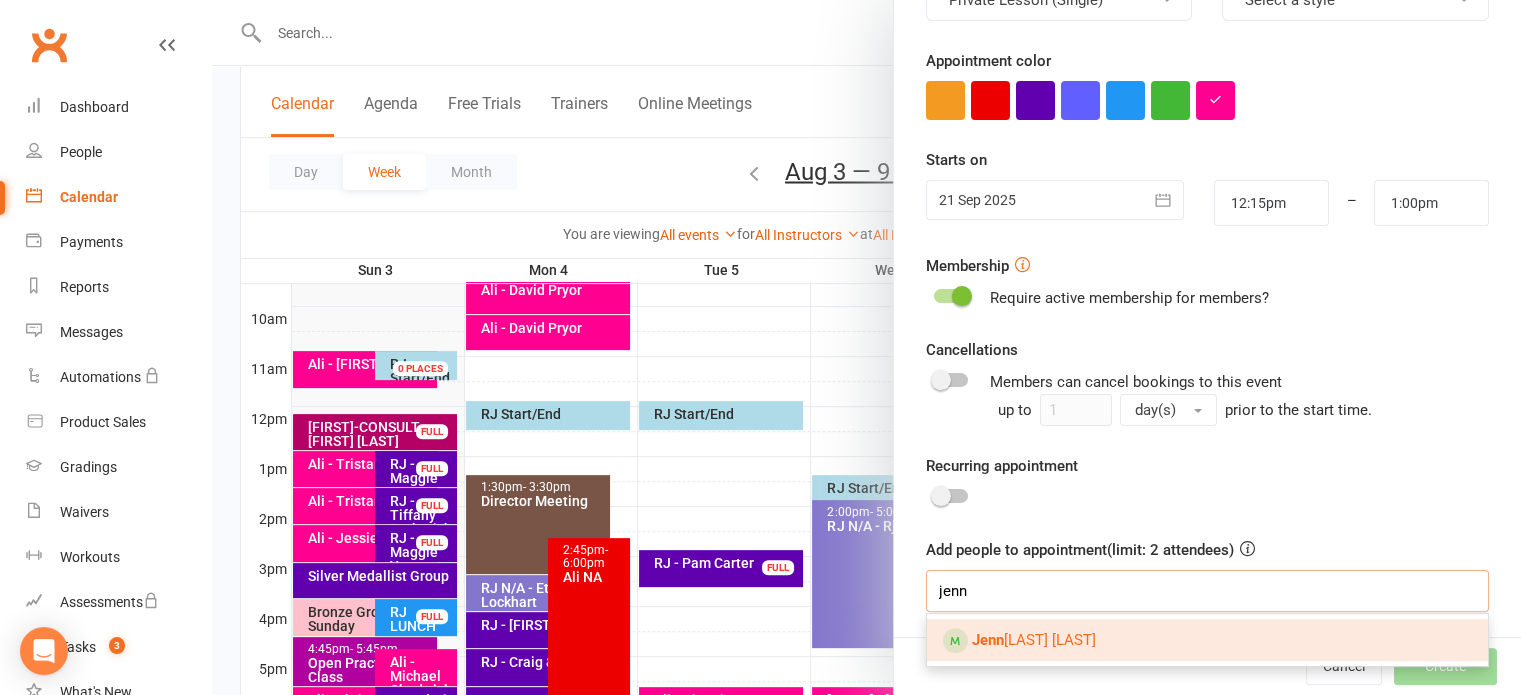 type 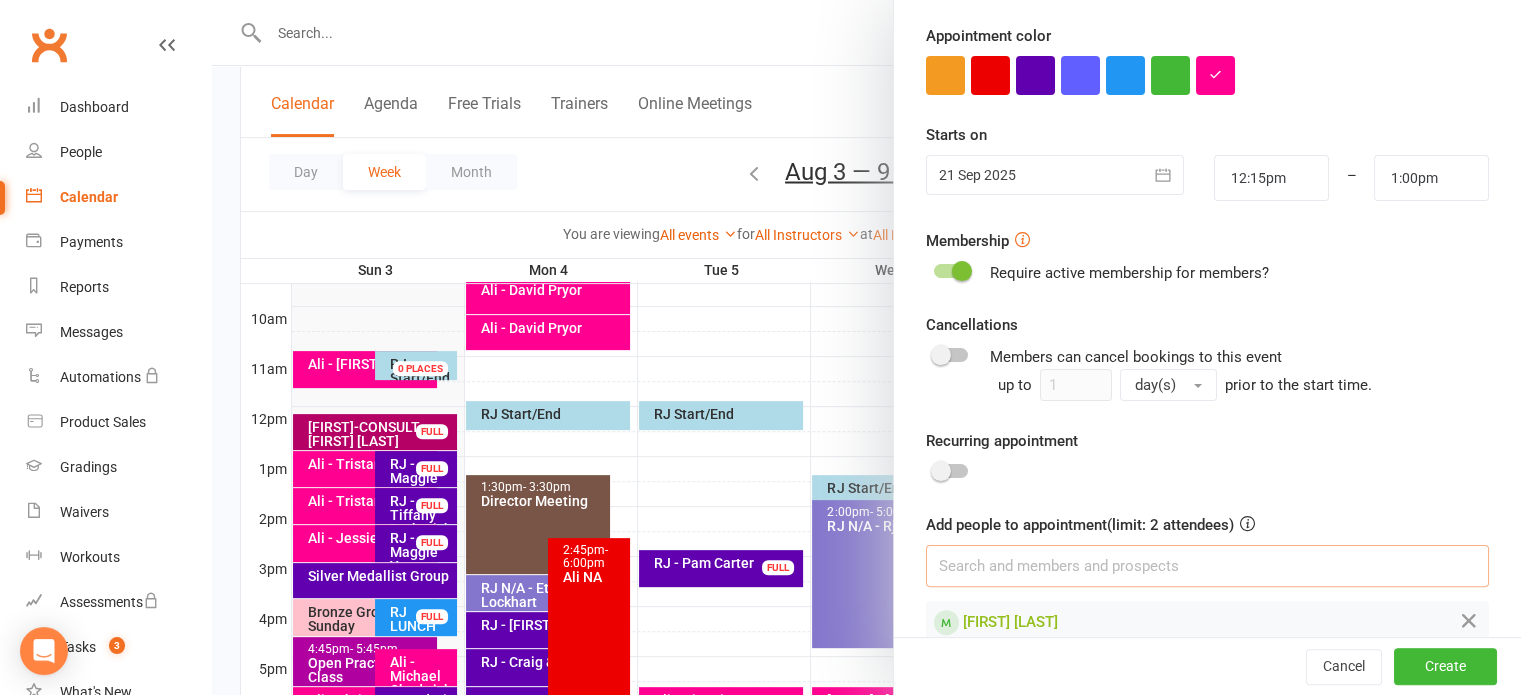 scroll, scrollTop: 398, scrollLeft: 0, axis: vertical 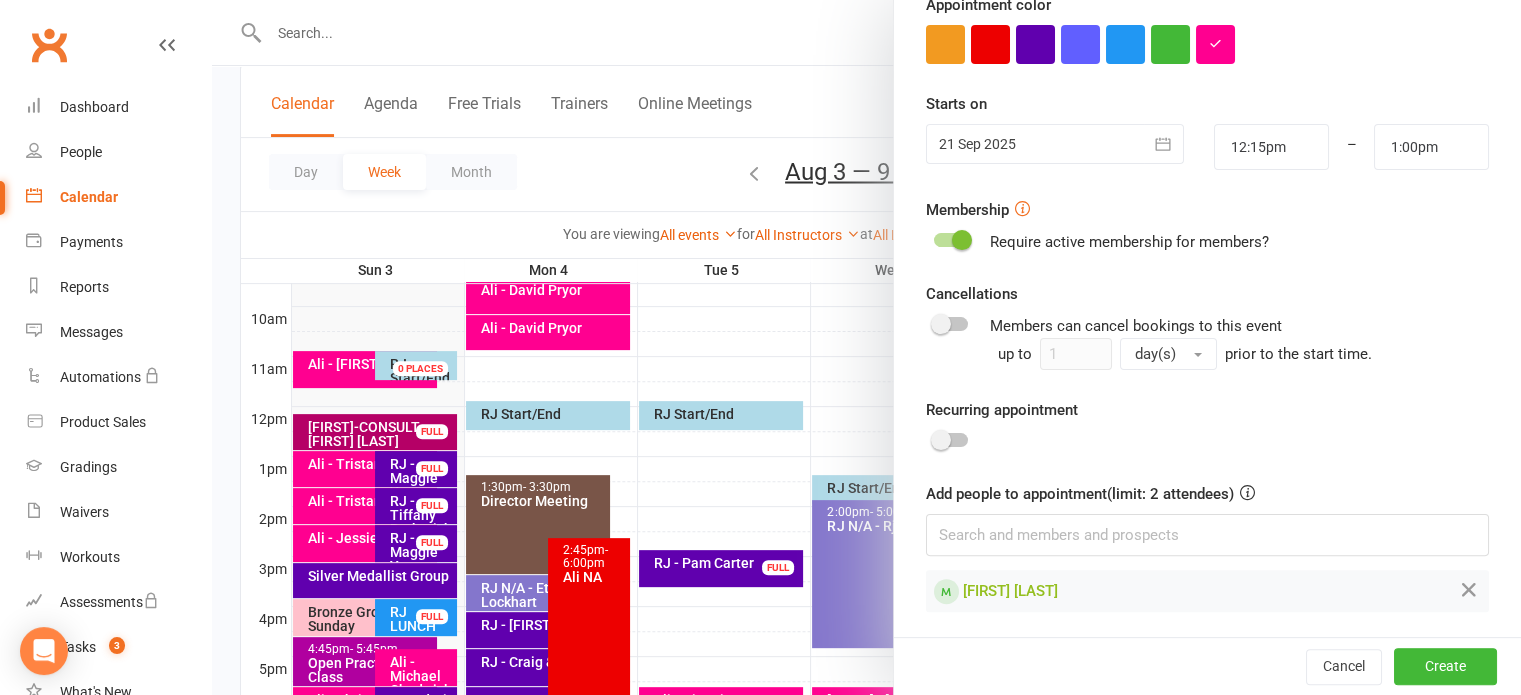 click at bounding box center (951, 440) 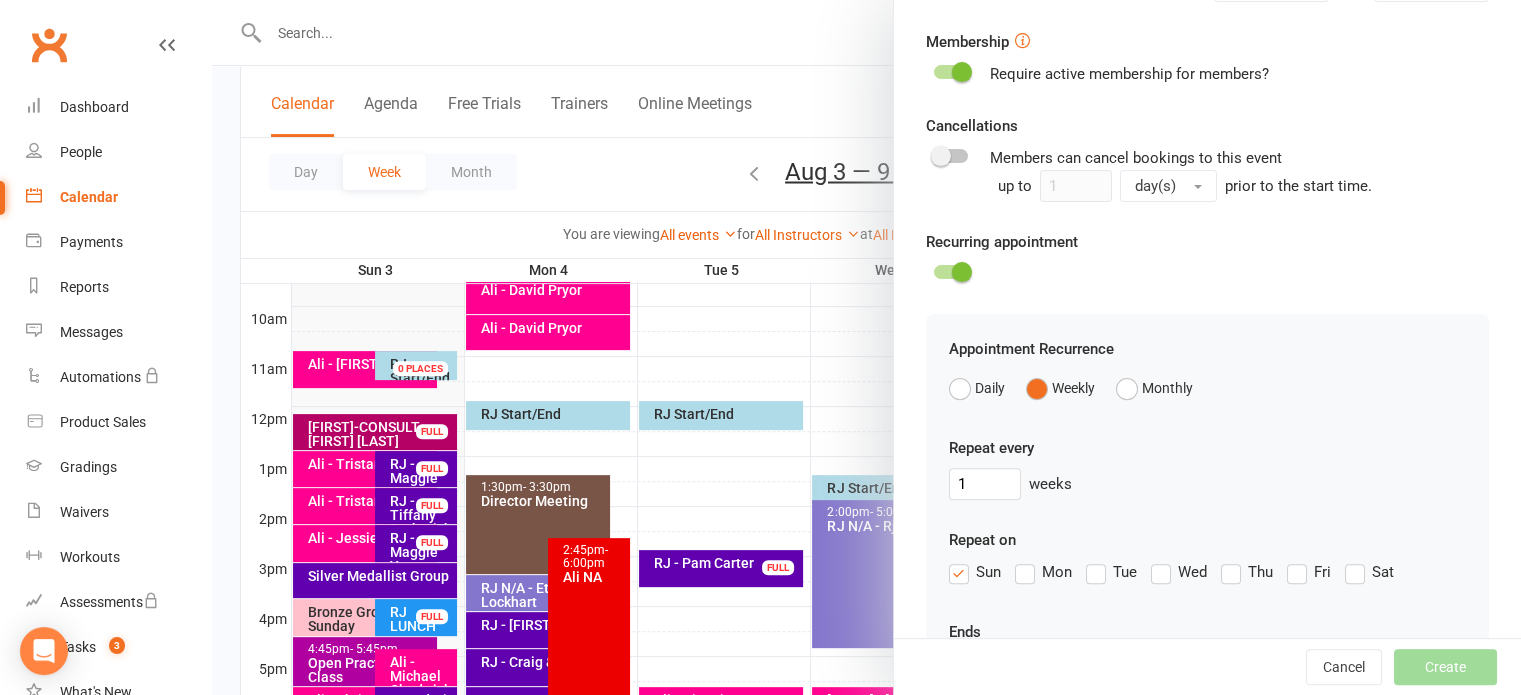 scroll, scrollTop: 698, scrollLeft: 0, axis: vertical 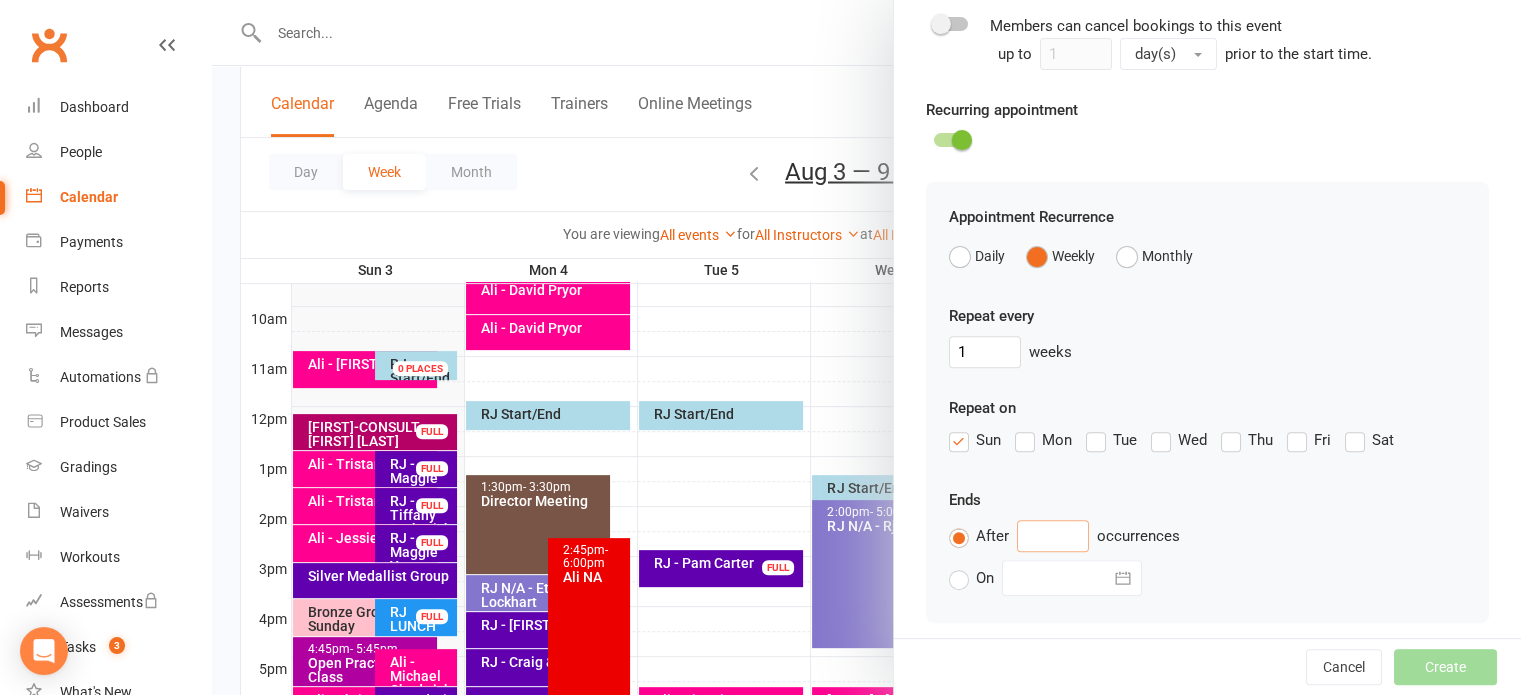 click at bounding box center [1053, 536] 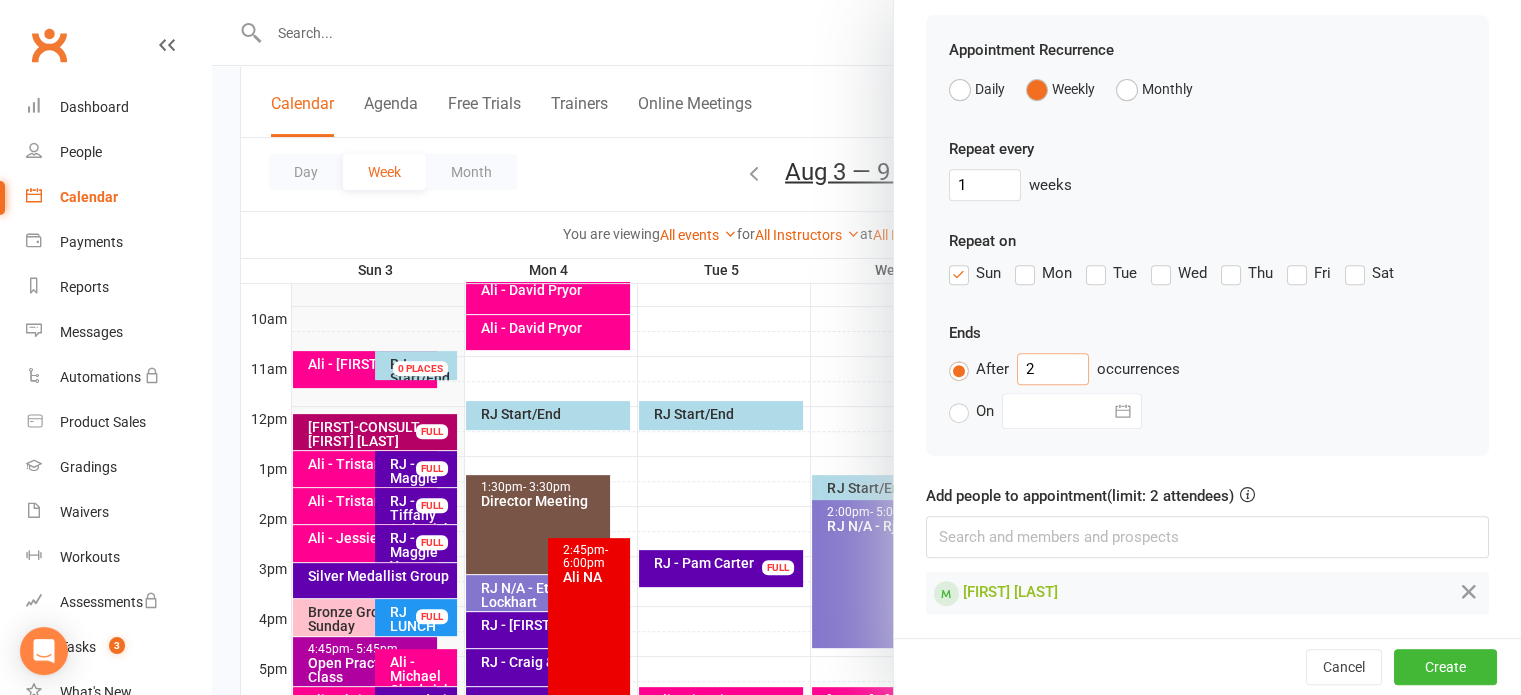 scroll, scrollTop: 866, scrollLeft: 0, axis: vertical 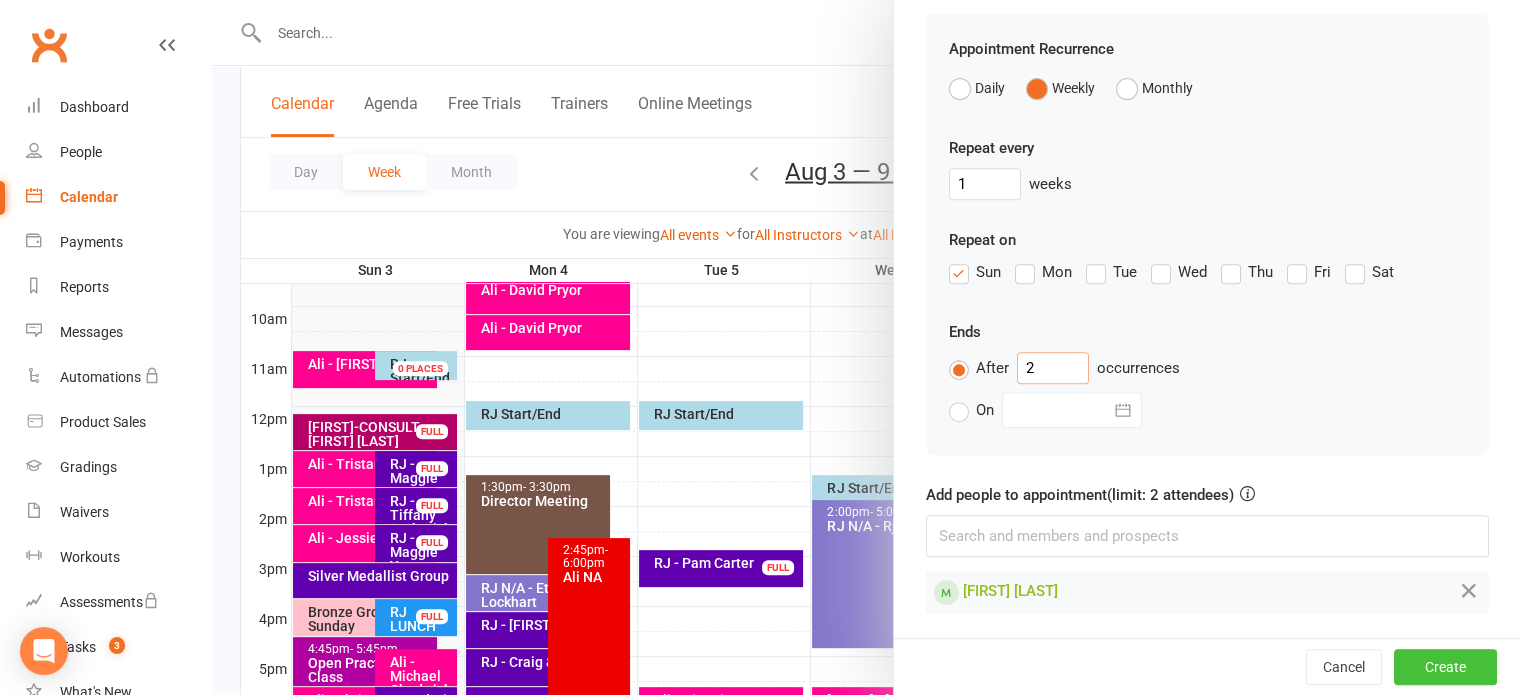 type on "2" 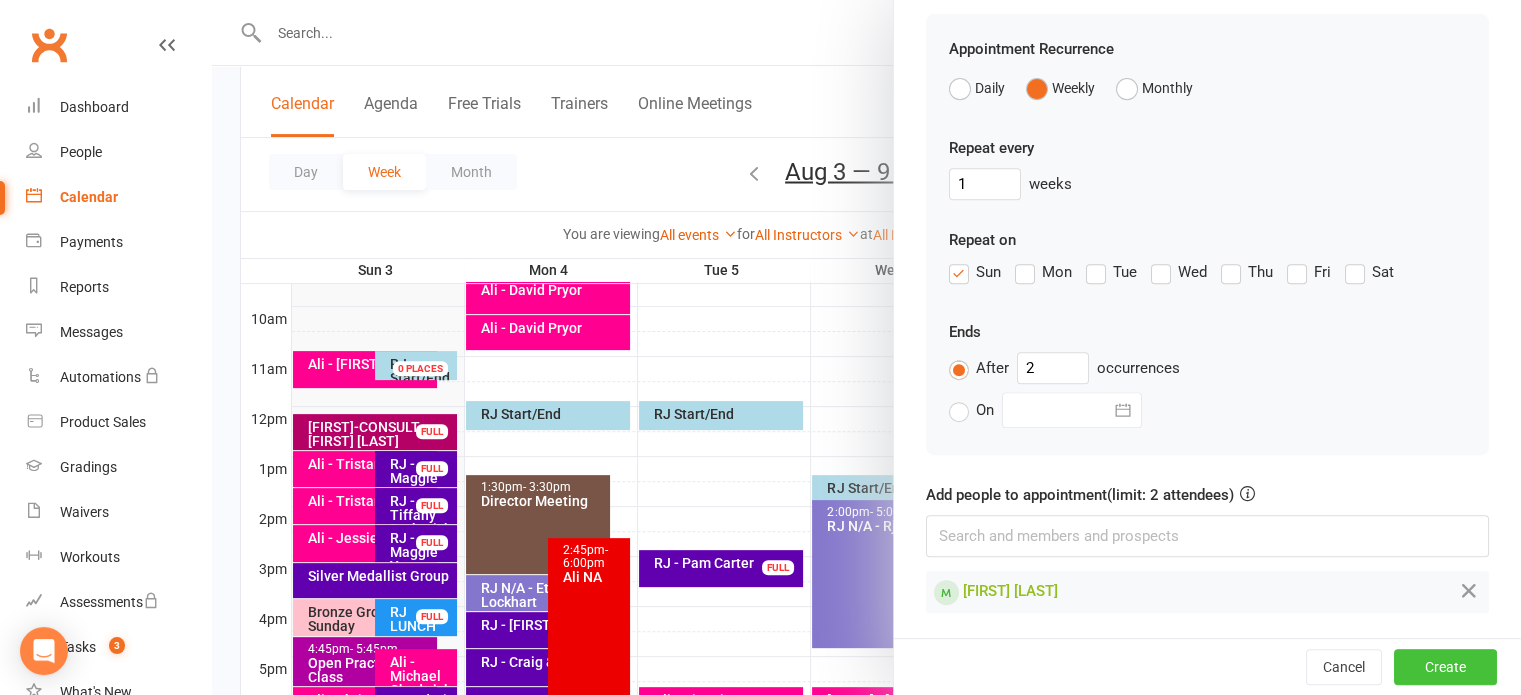 click on "Create" at bounding box center [1445, 667] 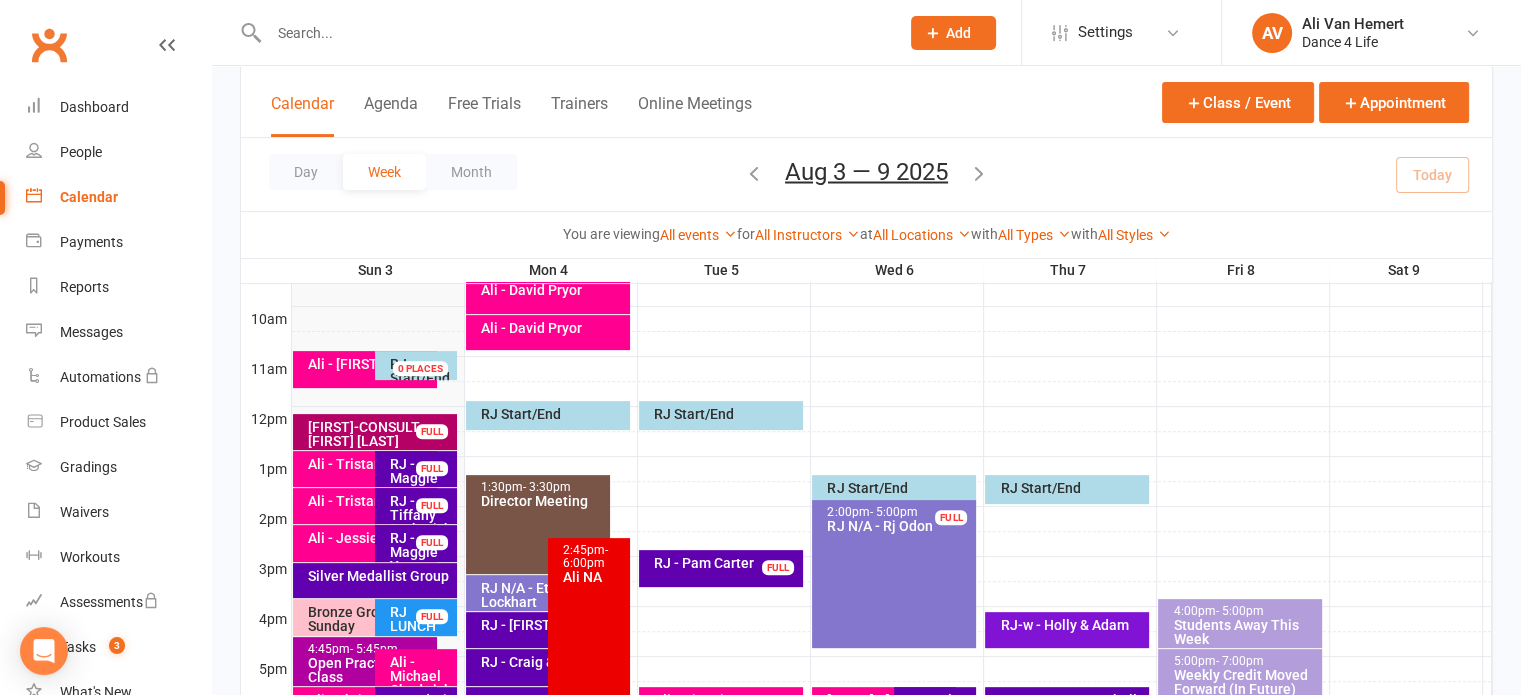 drag, startPoint x: 316, startPoint y: 28, endPoint x: 308, endPoint y: 35, distance: 10.630146 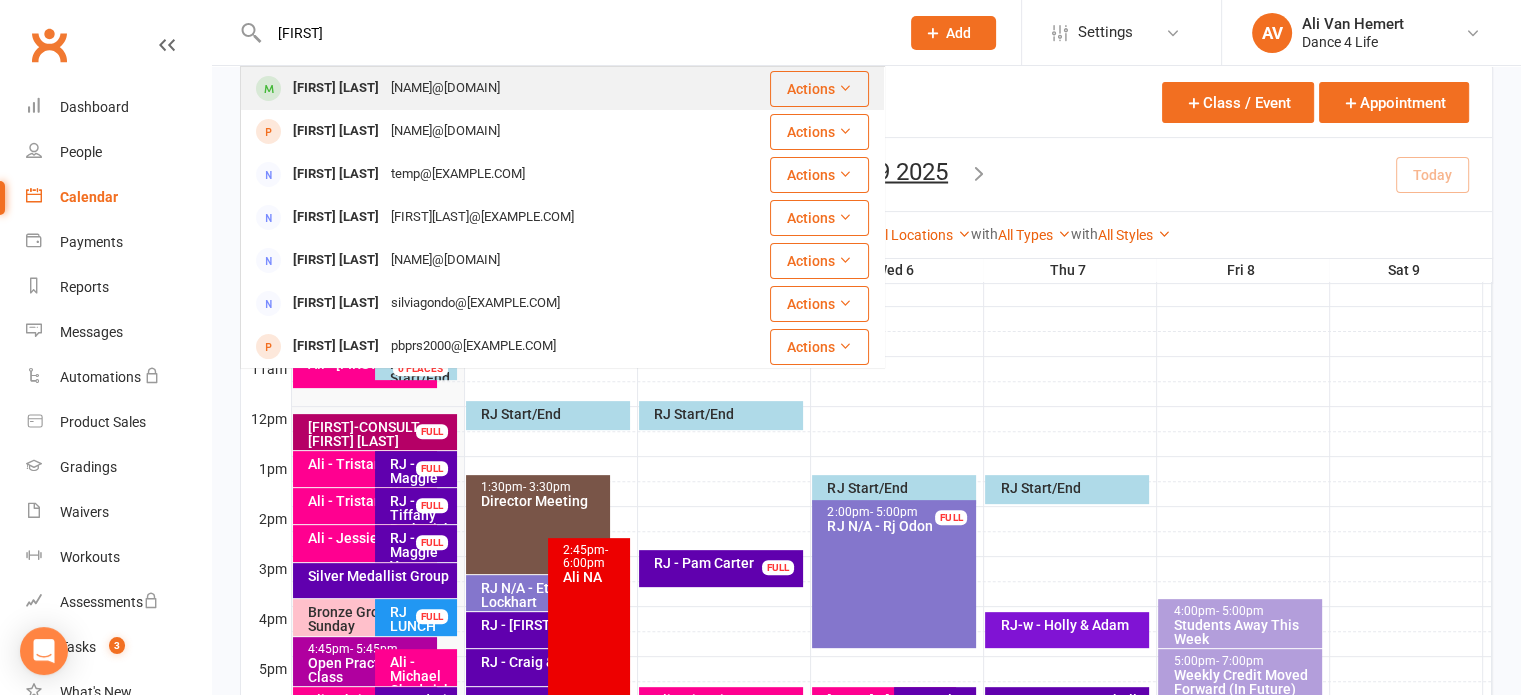 type on "[FIRST]" 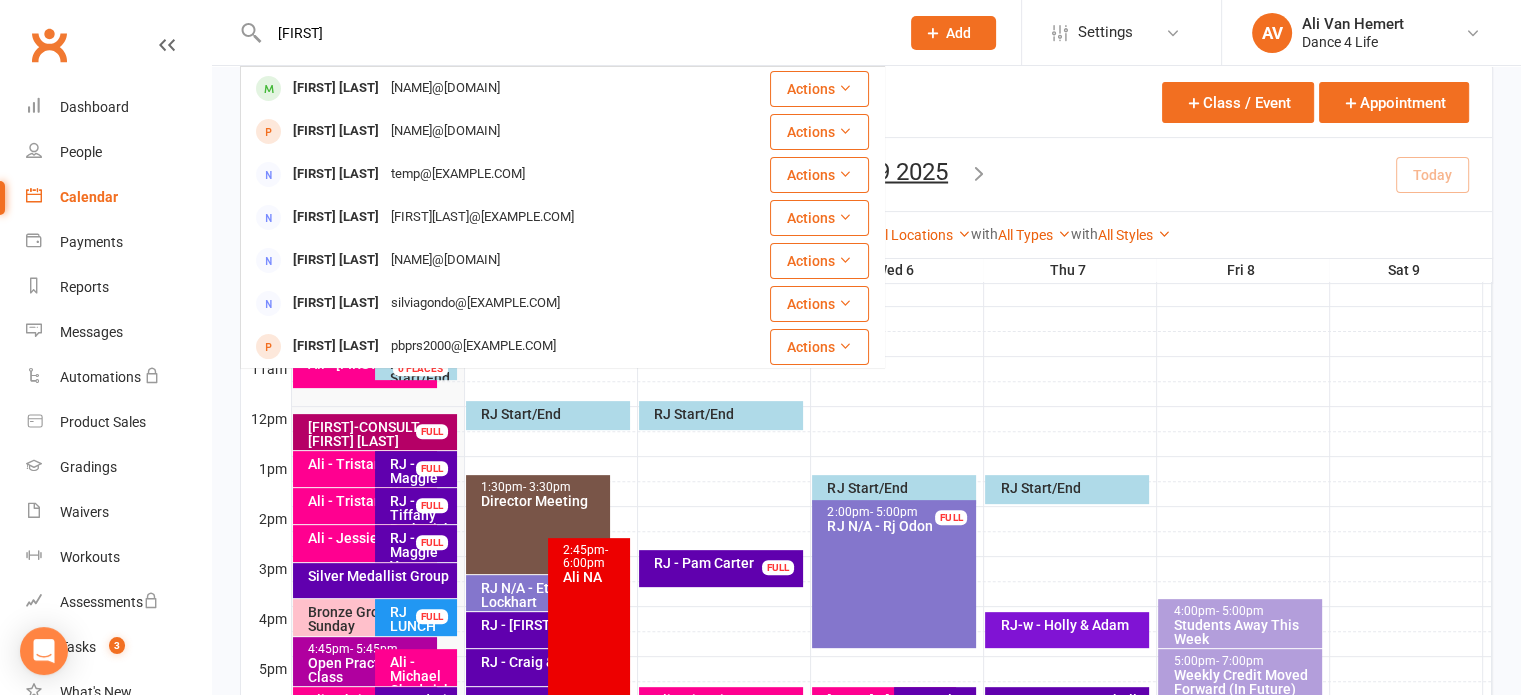 drag, startPoint x: 356, startPoint y: 91, endPoint x: 343, endPoint y: 86, distance: 13.928389 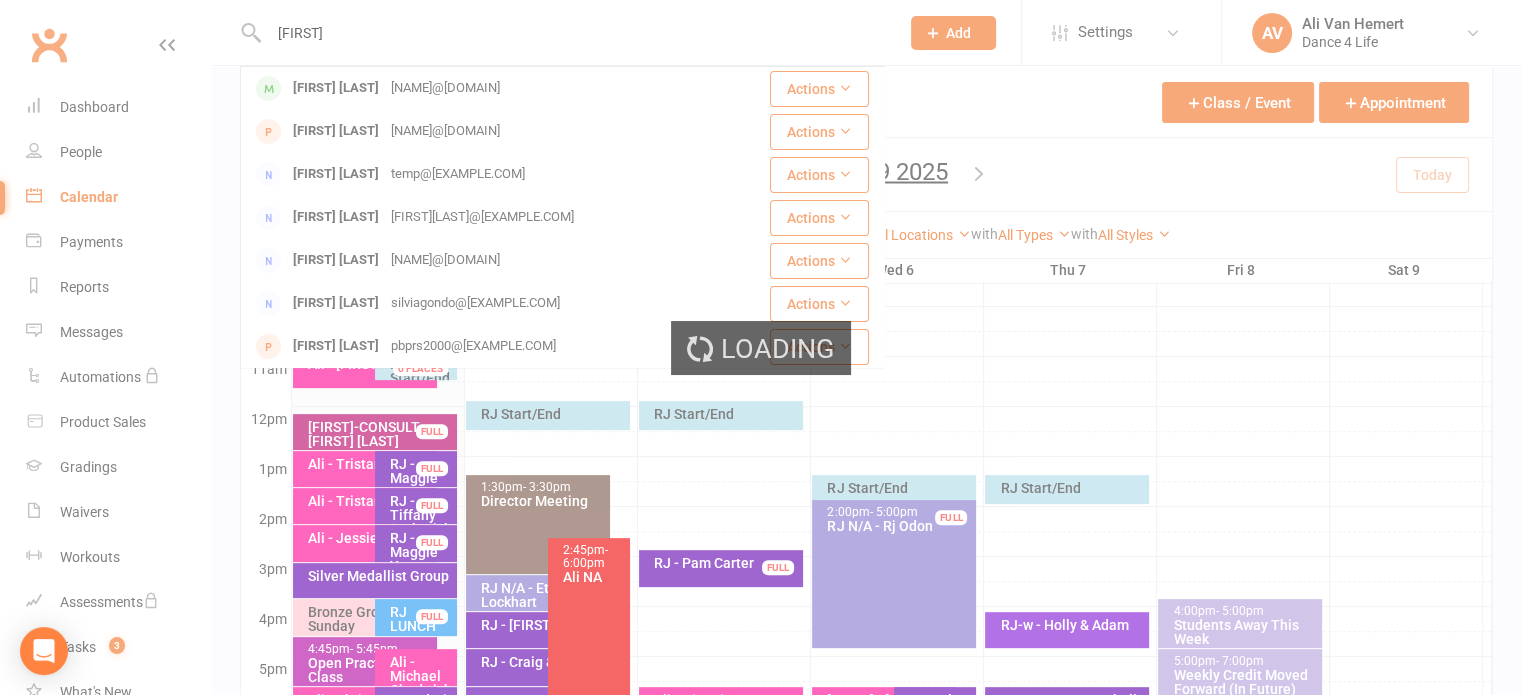 type 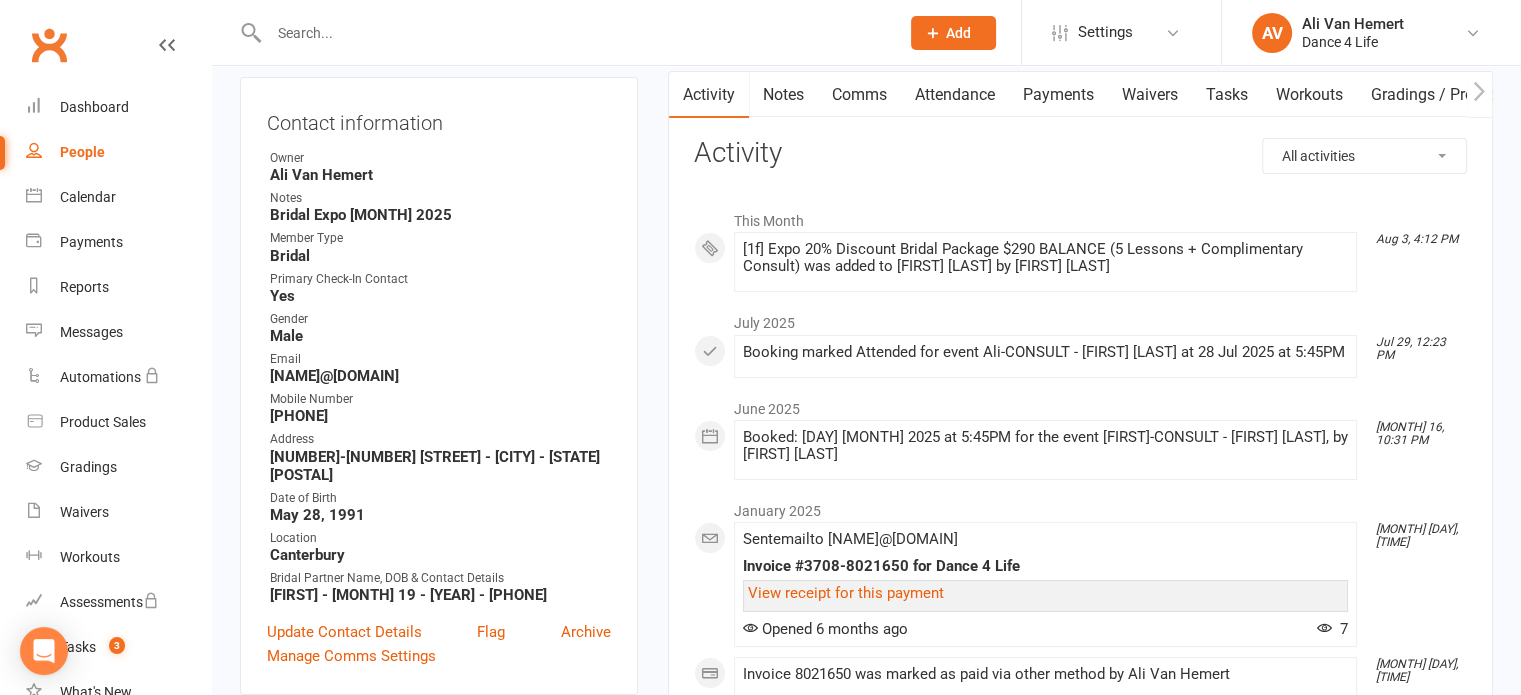 scroll, scrollTop: 200, scrollLeft: 0, axis: vertical 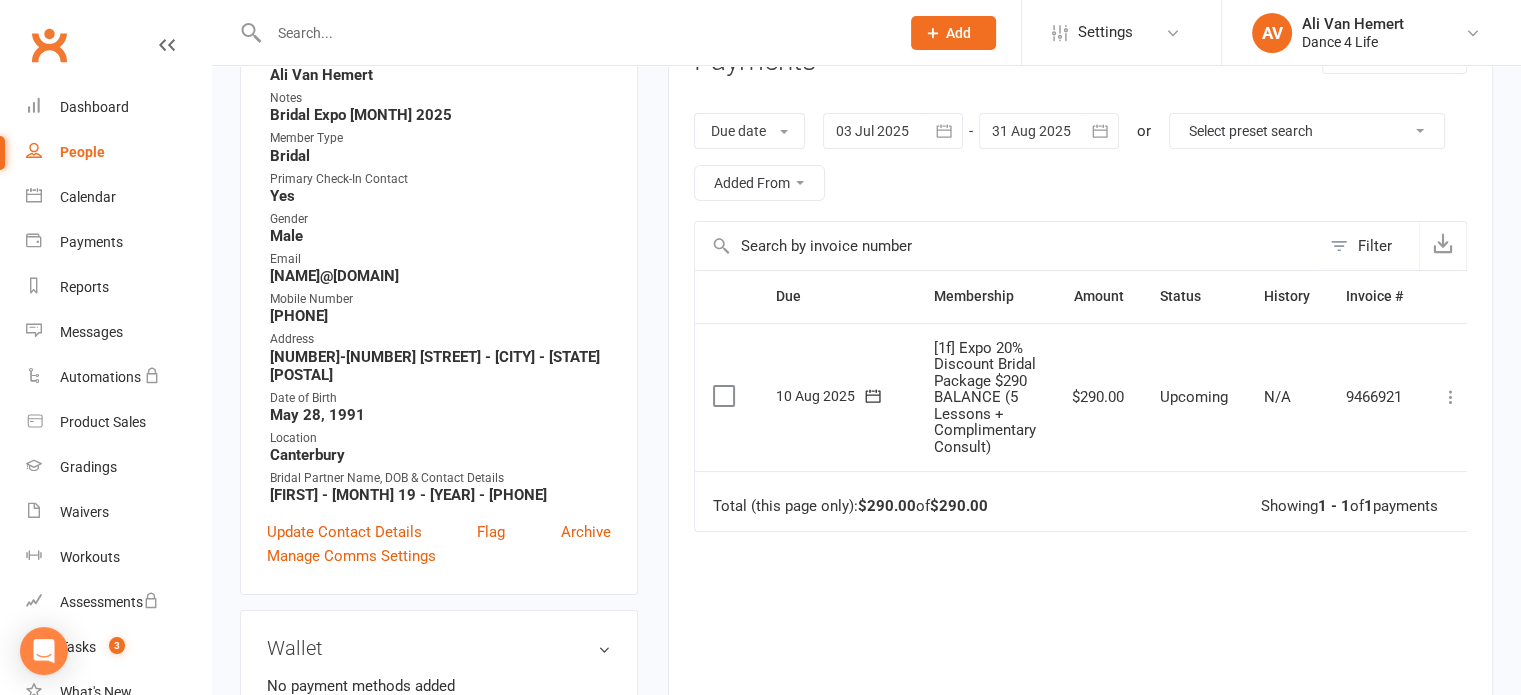 click at bounding box center [726, 396] 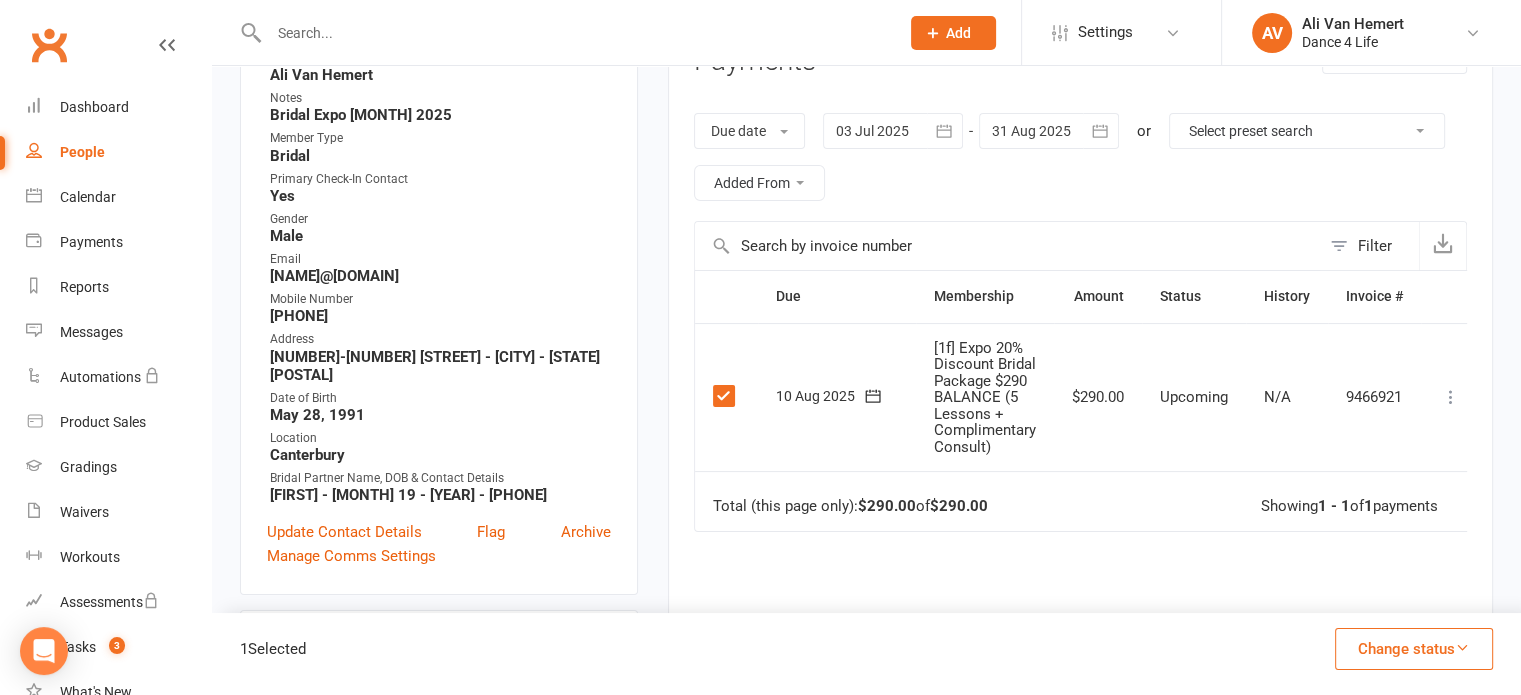 click at bounding box center (1451, 397) 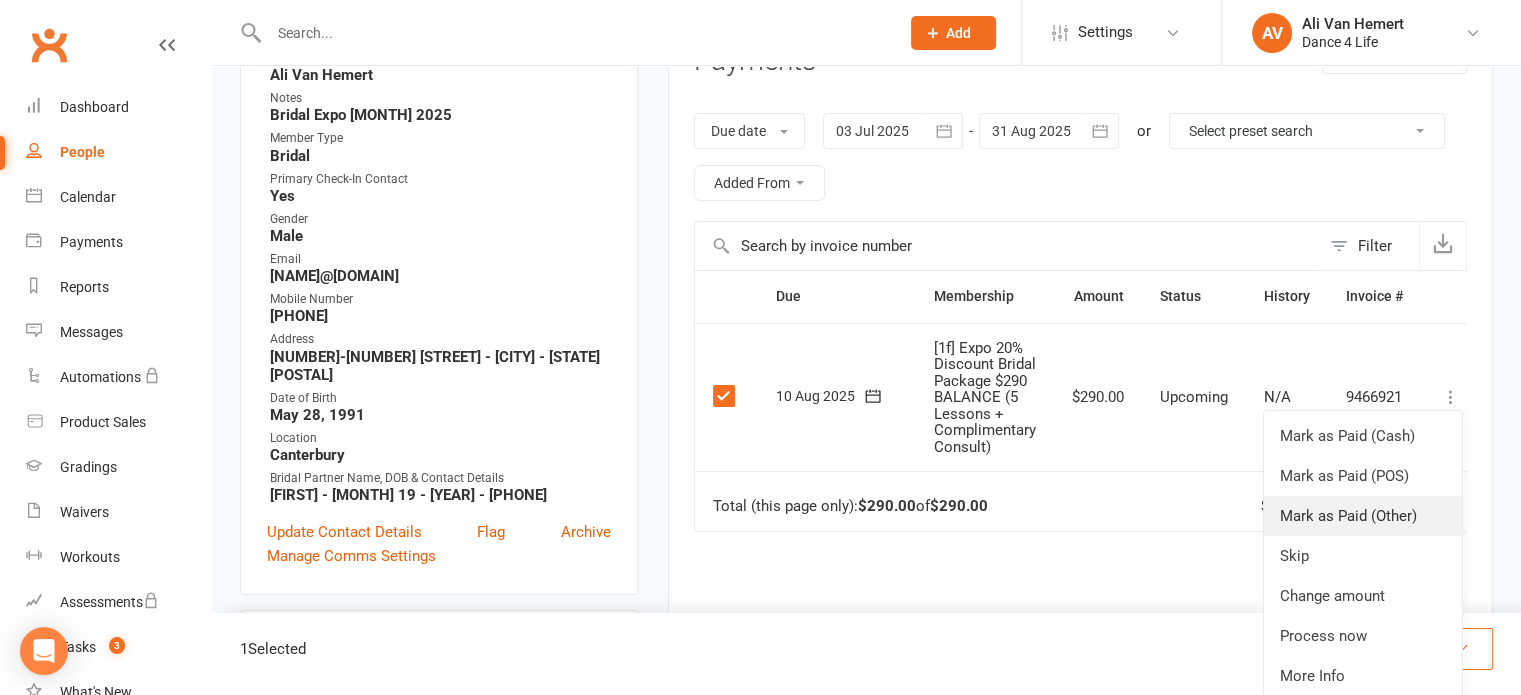 click on "Mark as Paid (Other)" at bounding box center (1363, 516) 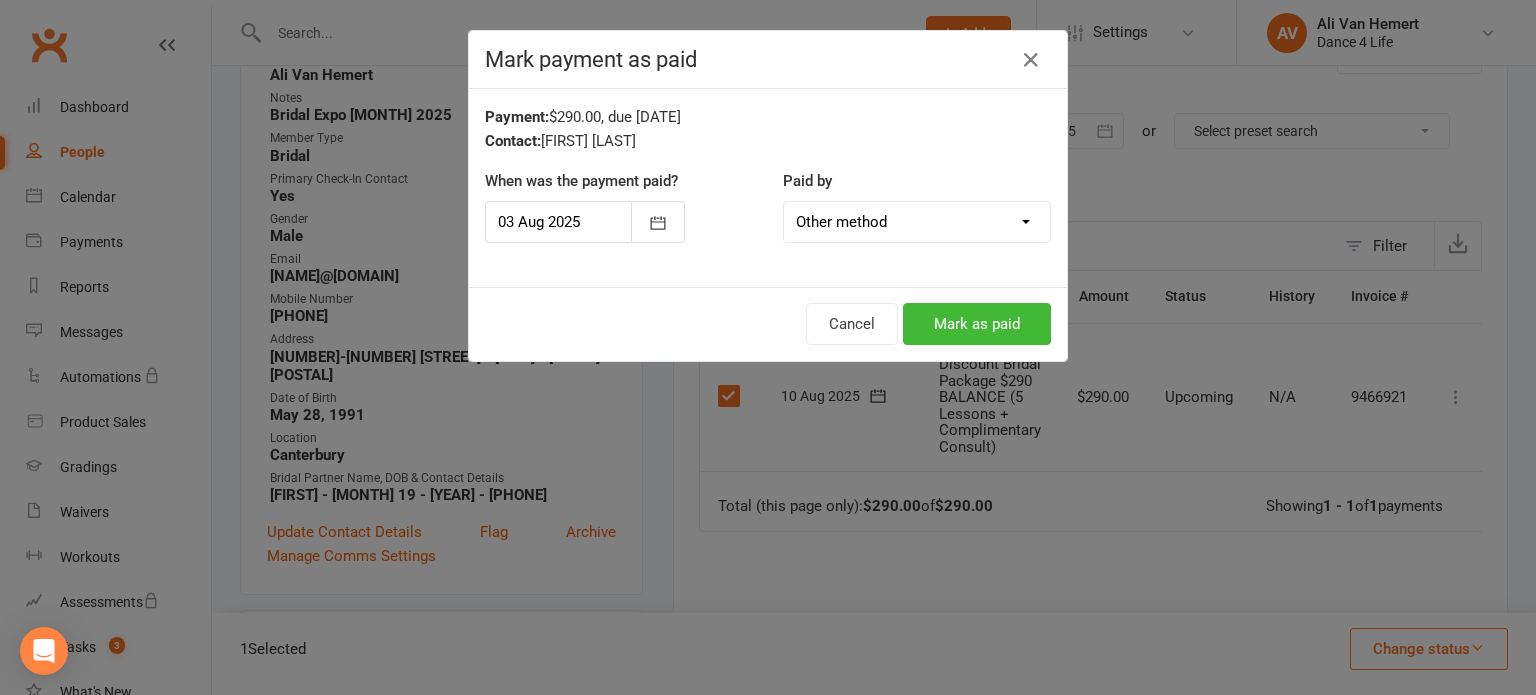 click at bounding box center [585, 222] 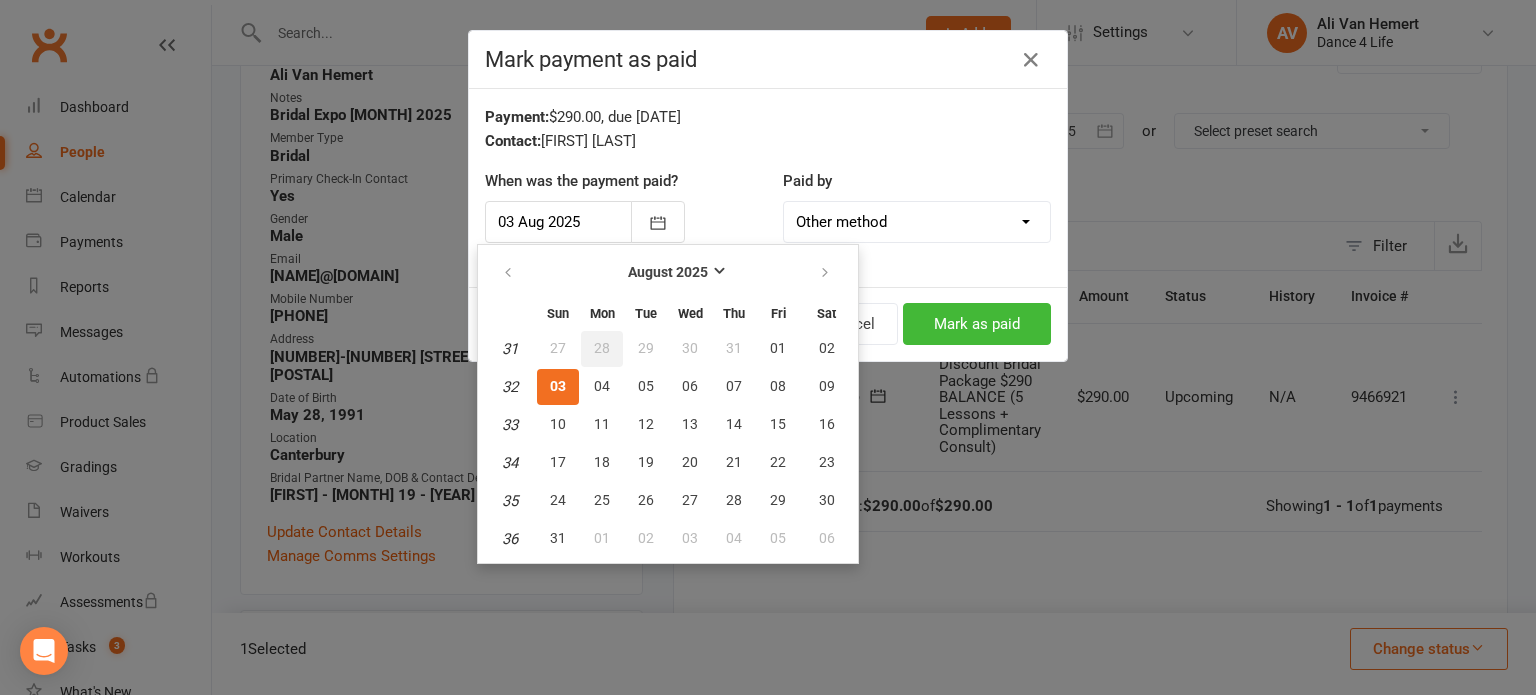 click on "28" at bounding box center [602, 348] 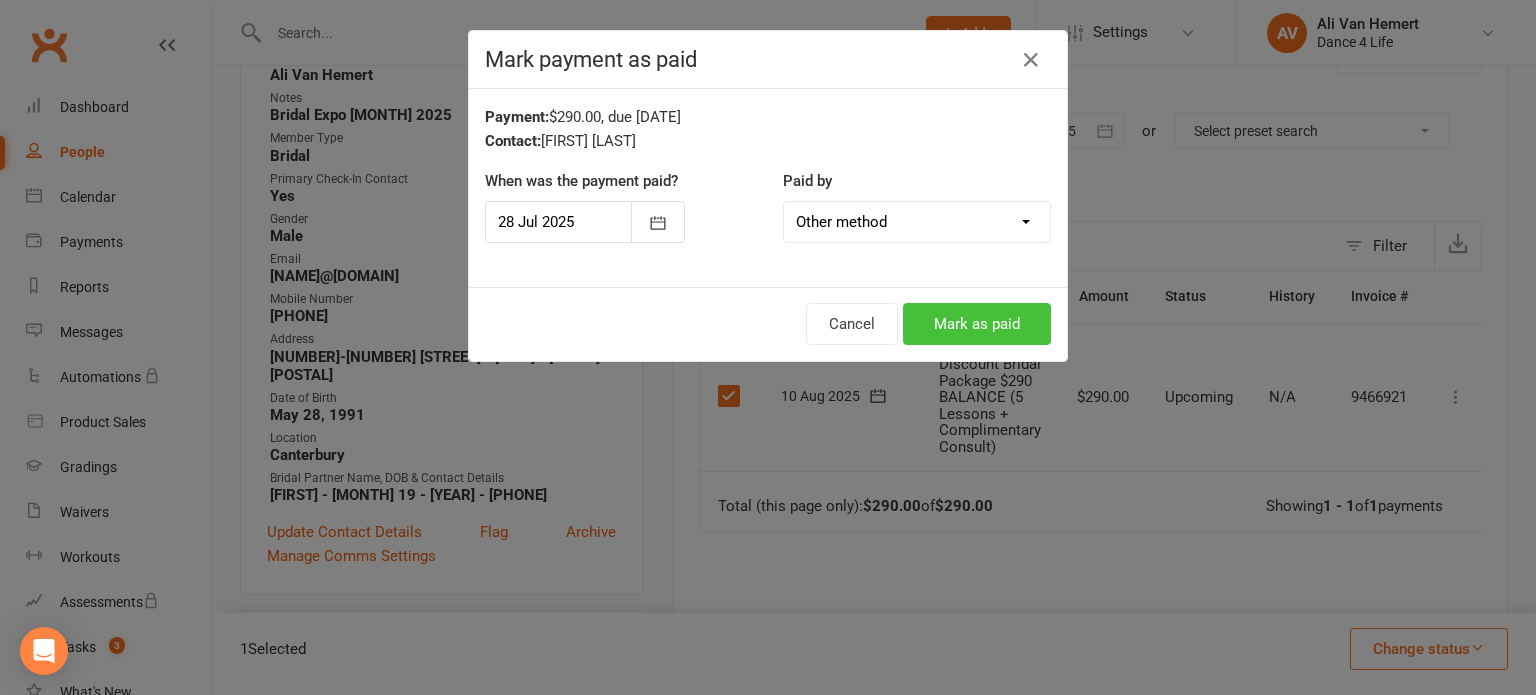 click on "Mark as paid" at bounding box center [977, 324] 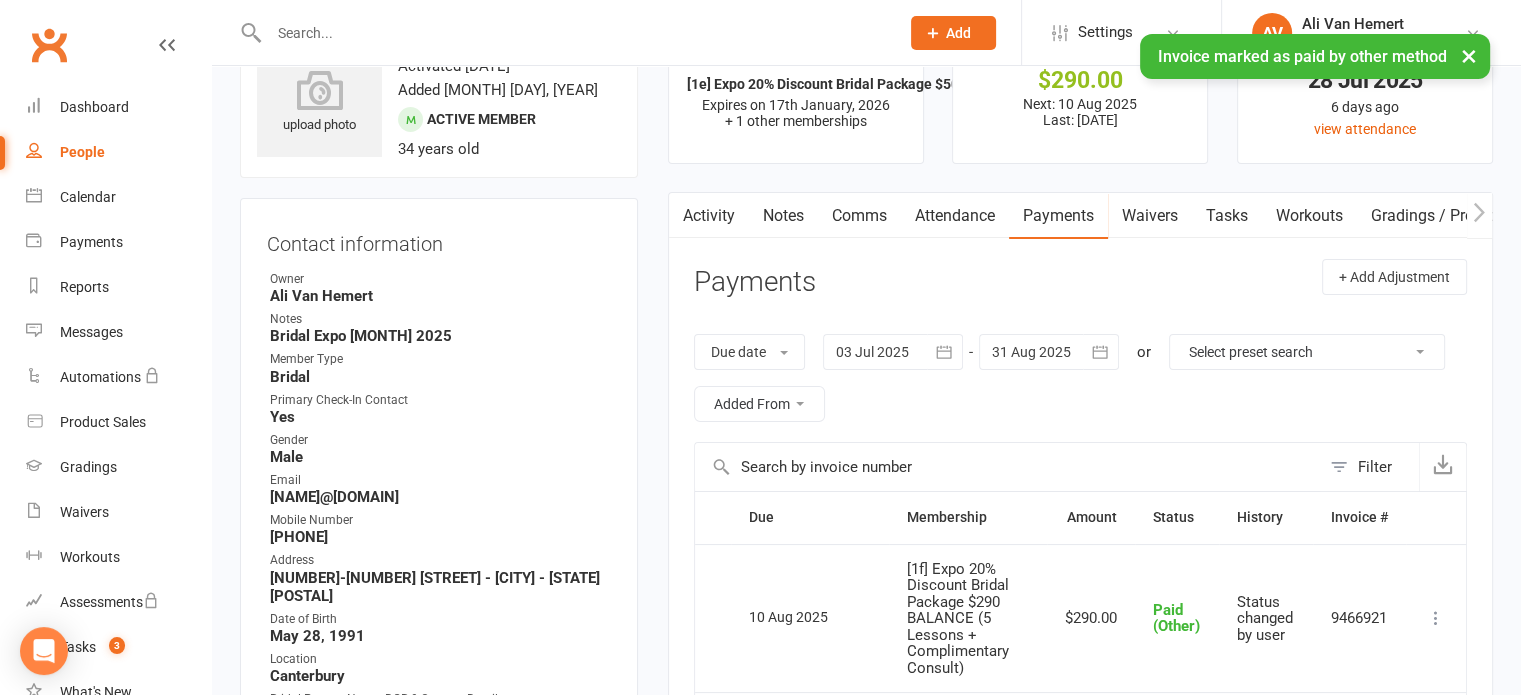 scroll, scrollTop: 0, scrollLeft: 0, axis: both 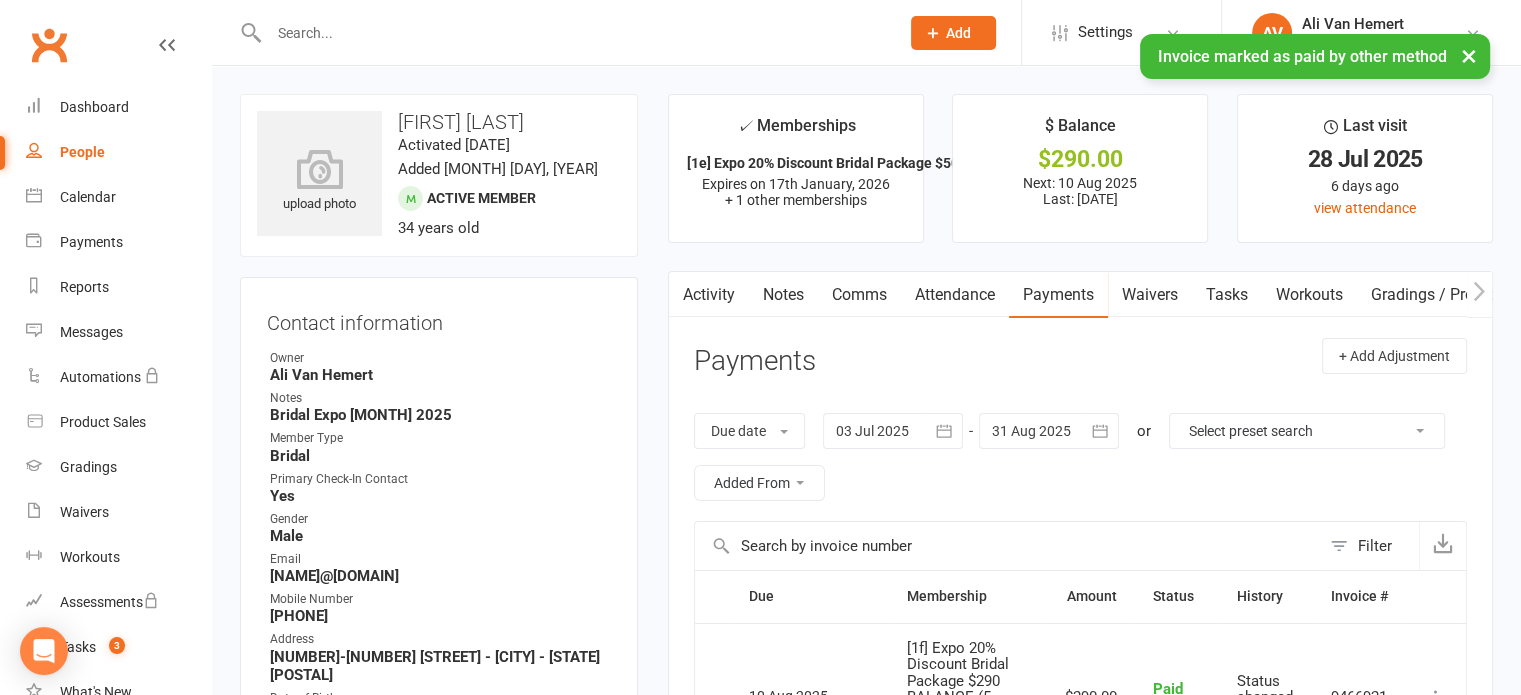 click on "People" at bounding box center [82, 152] 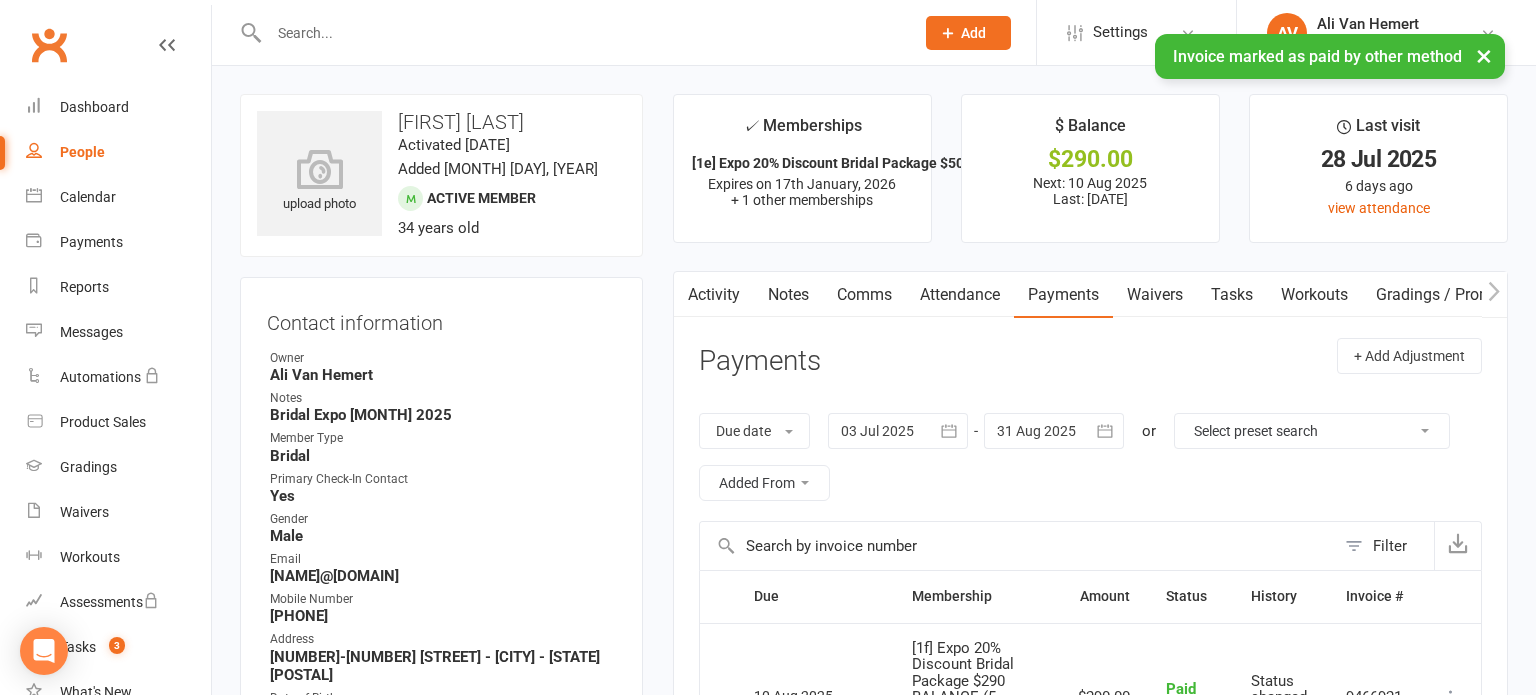 select on "100" 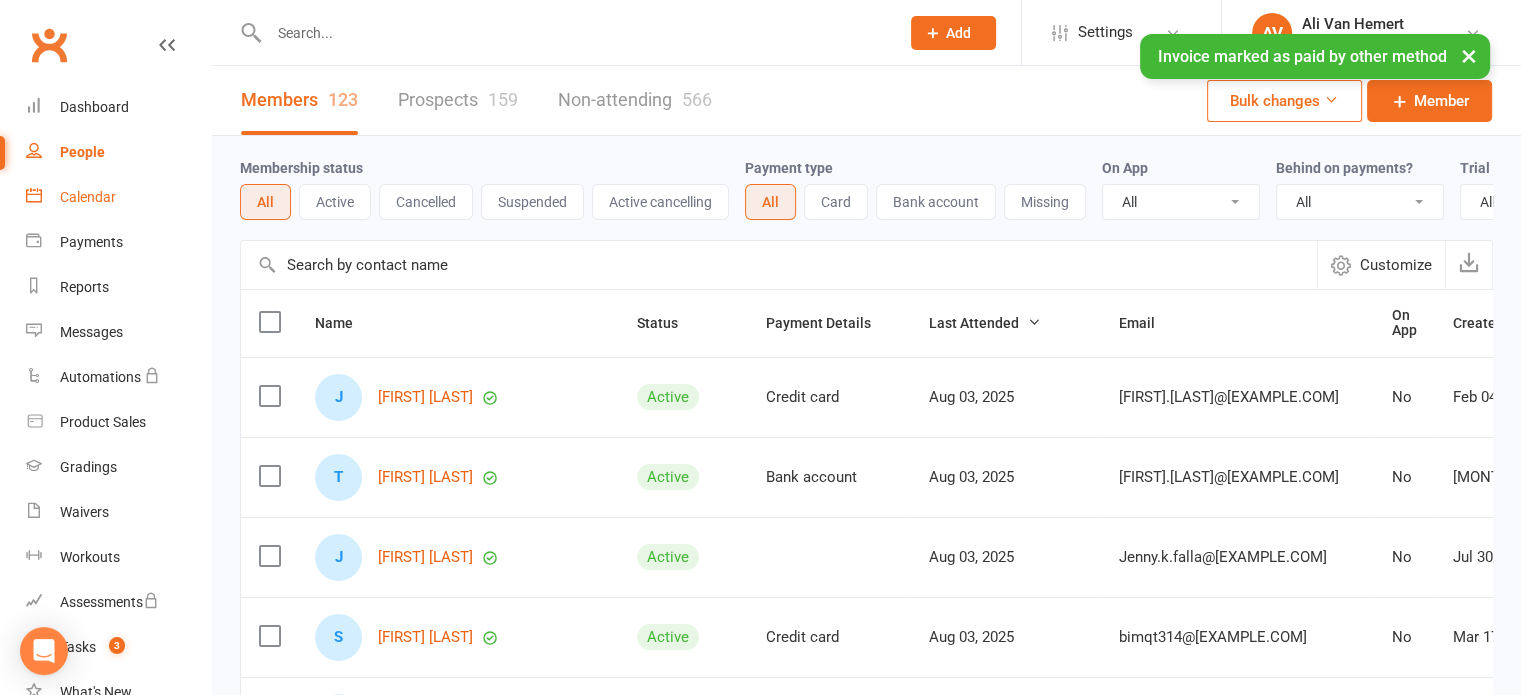 click on "Calendar" at bounding box center [88, 197] 